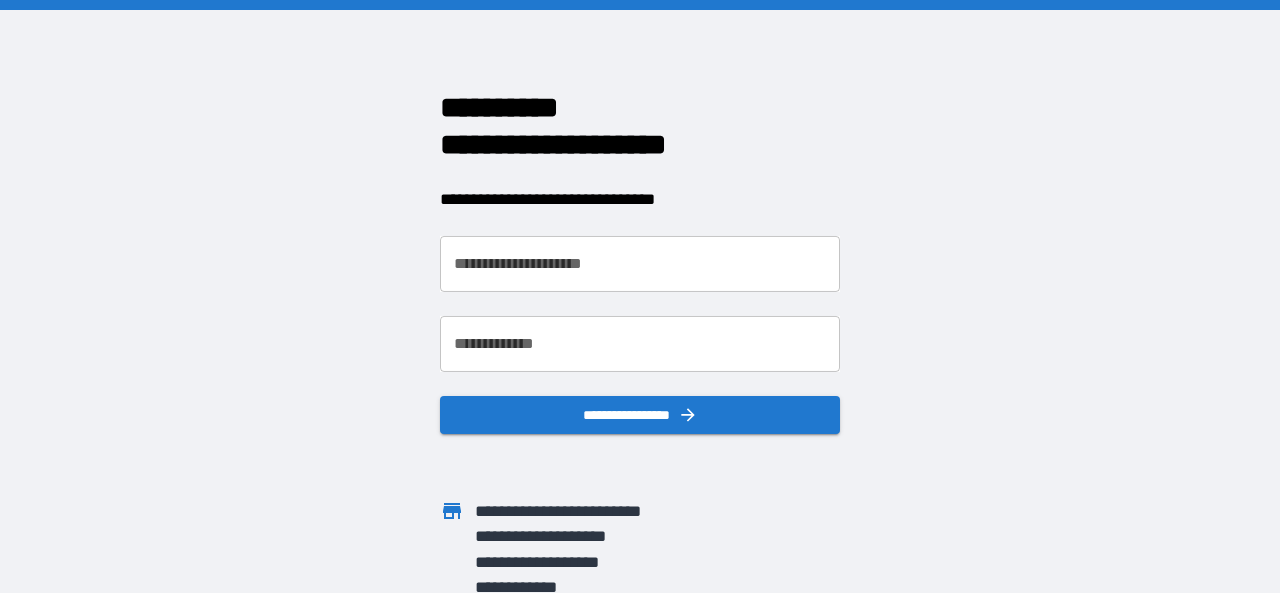 scroll, scrollTop: 0, scrollLeft: 0, axis: both 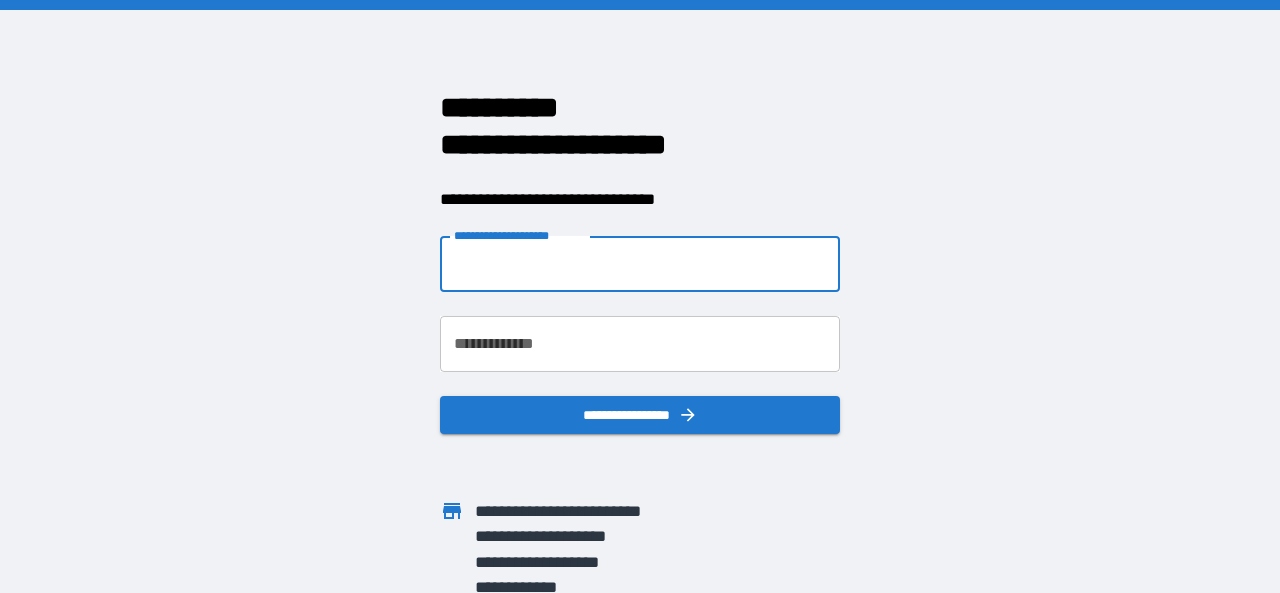 type on "**********" 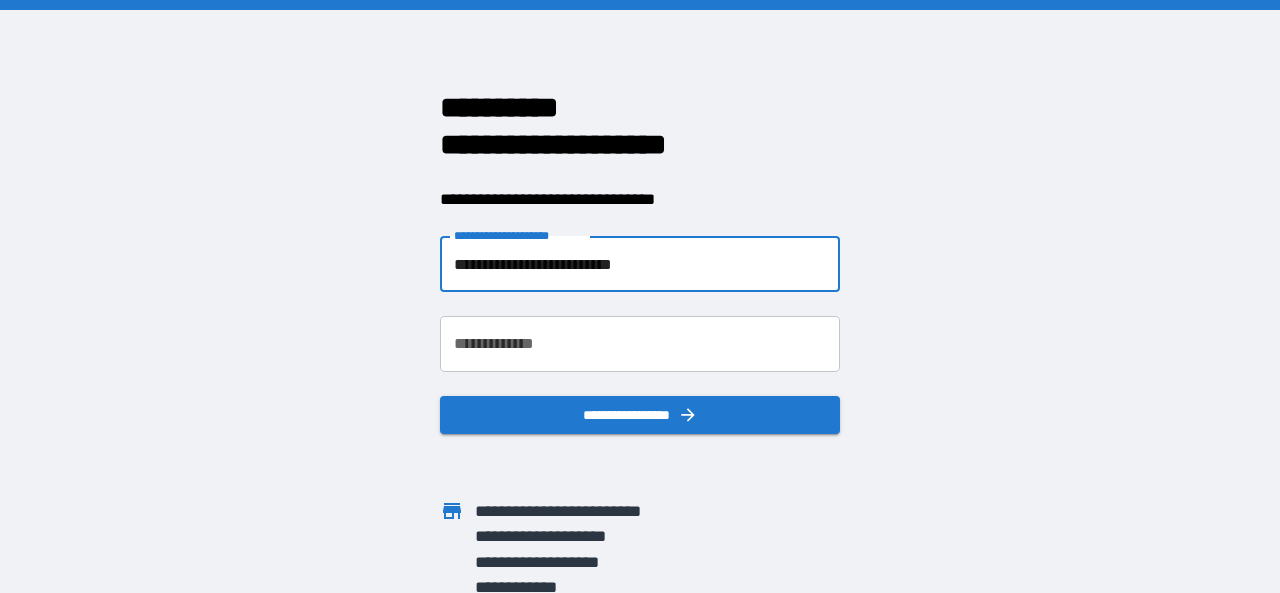 click on "**********" at bounding box center (640, 344) 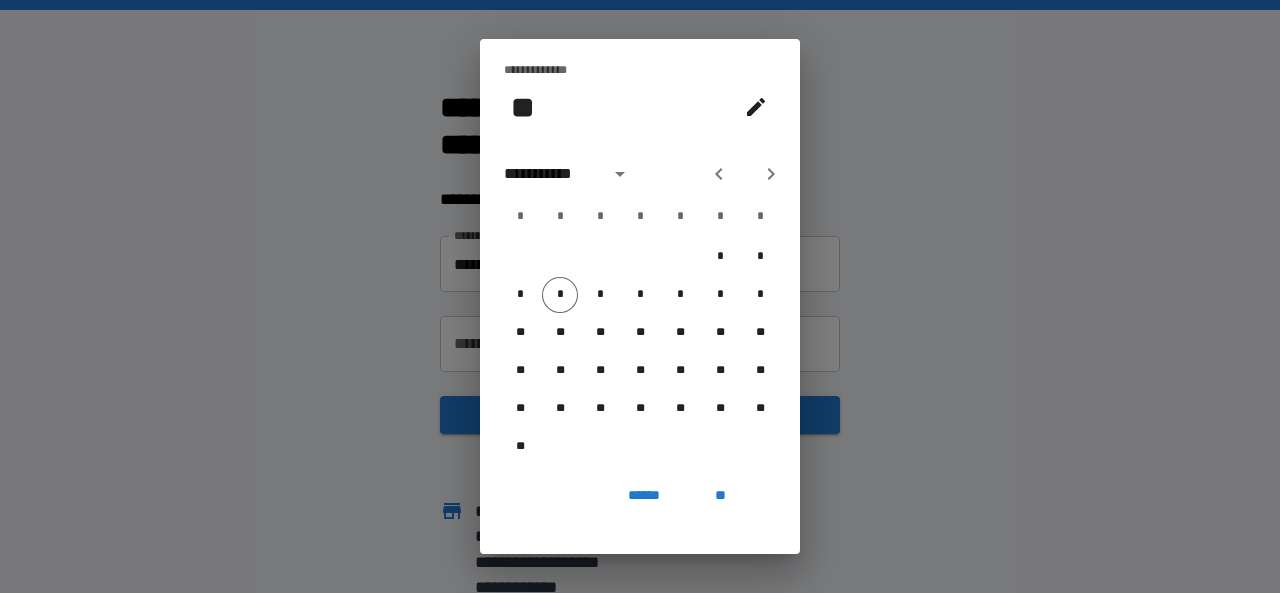 type 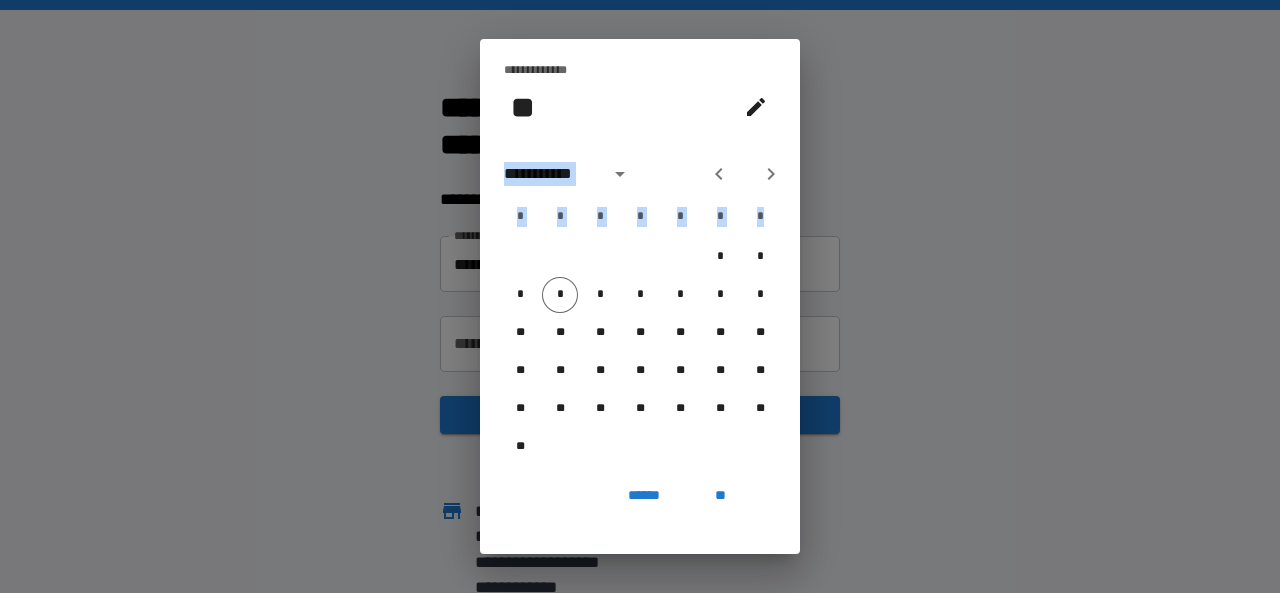 drag, startPoint x: 662, startPoint y: 255, endPoint x: 560, endPoint y: 122, distance: 167.60966 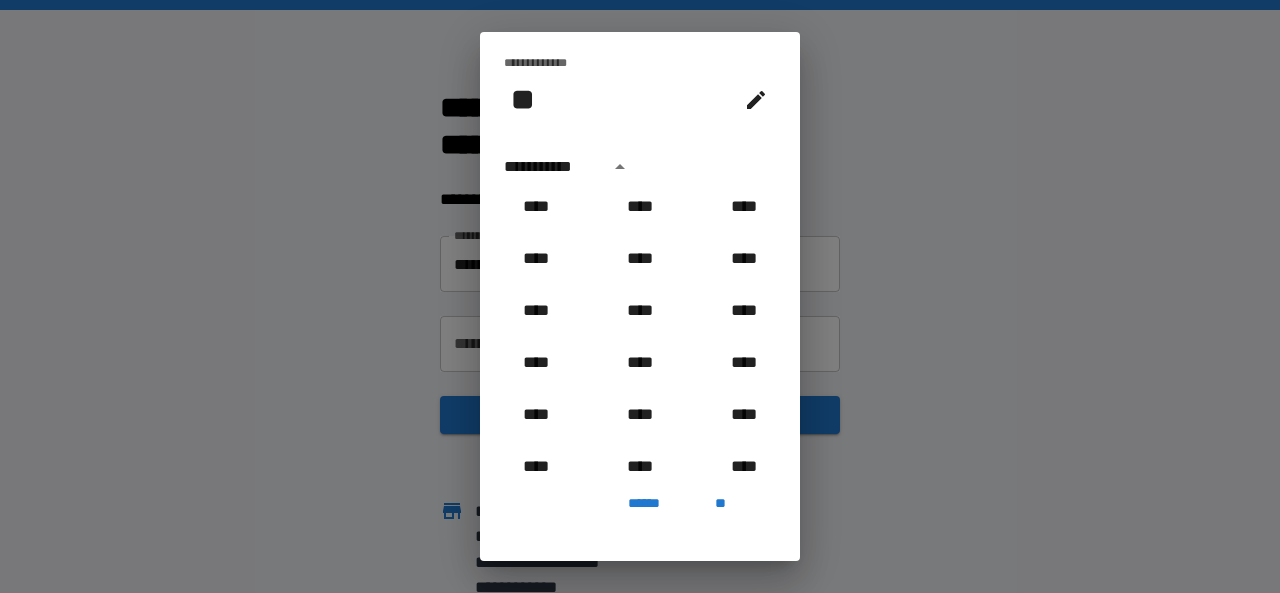 scroll, scrollTop: 1100, scrollLeft: 0, axis: vertical 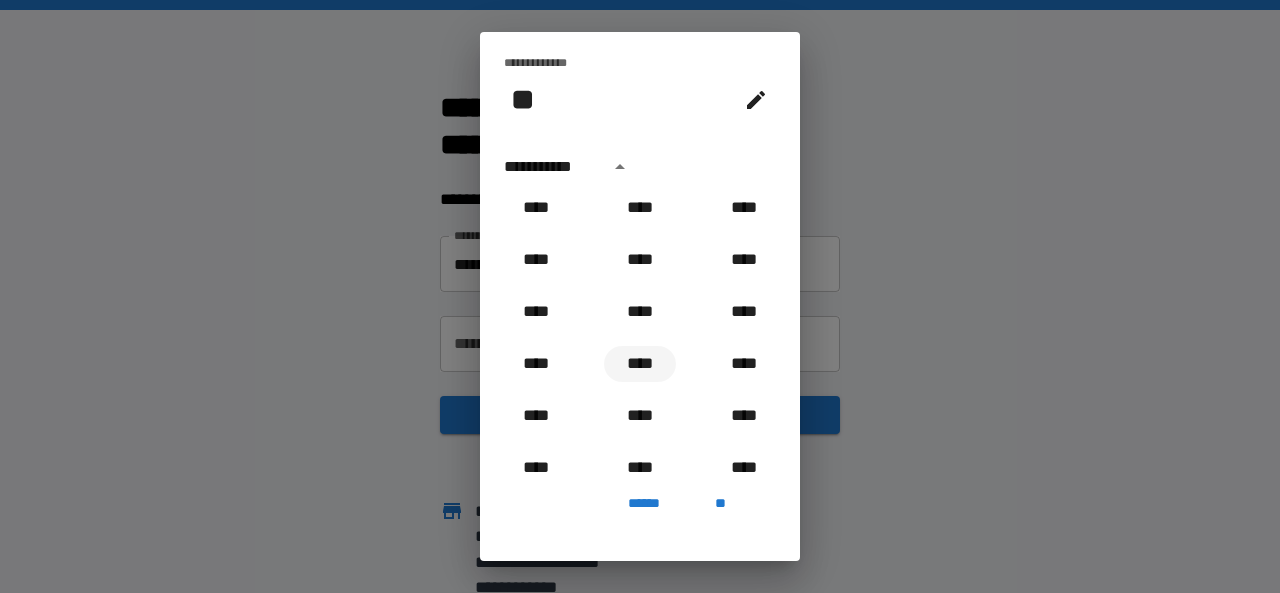 click on "****" at bounding box center [640, 364] 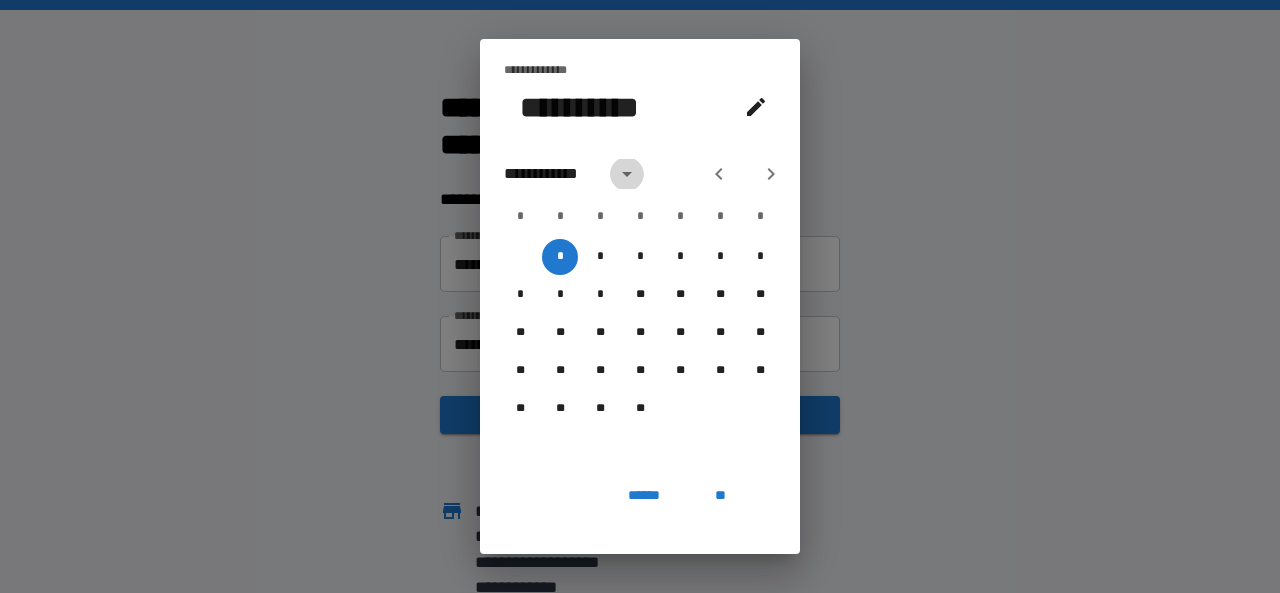 click 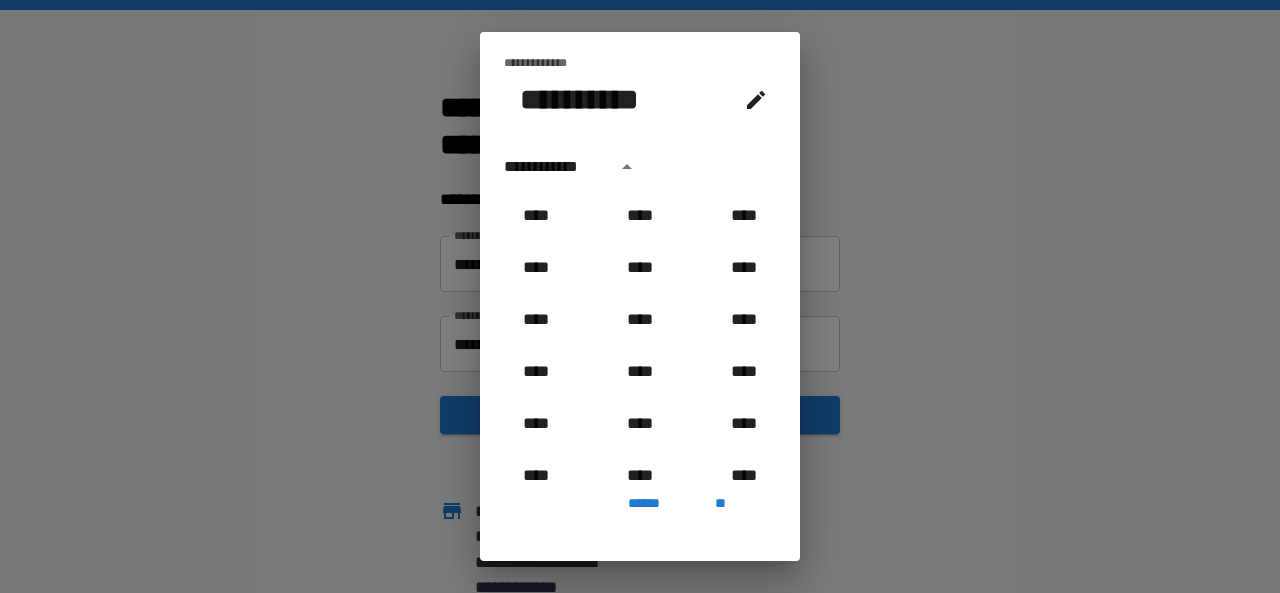 scroll, scrollTop: 1122, scrollLeft: 0, axis: vertical 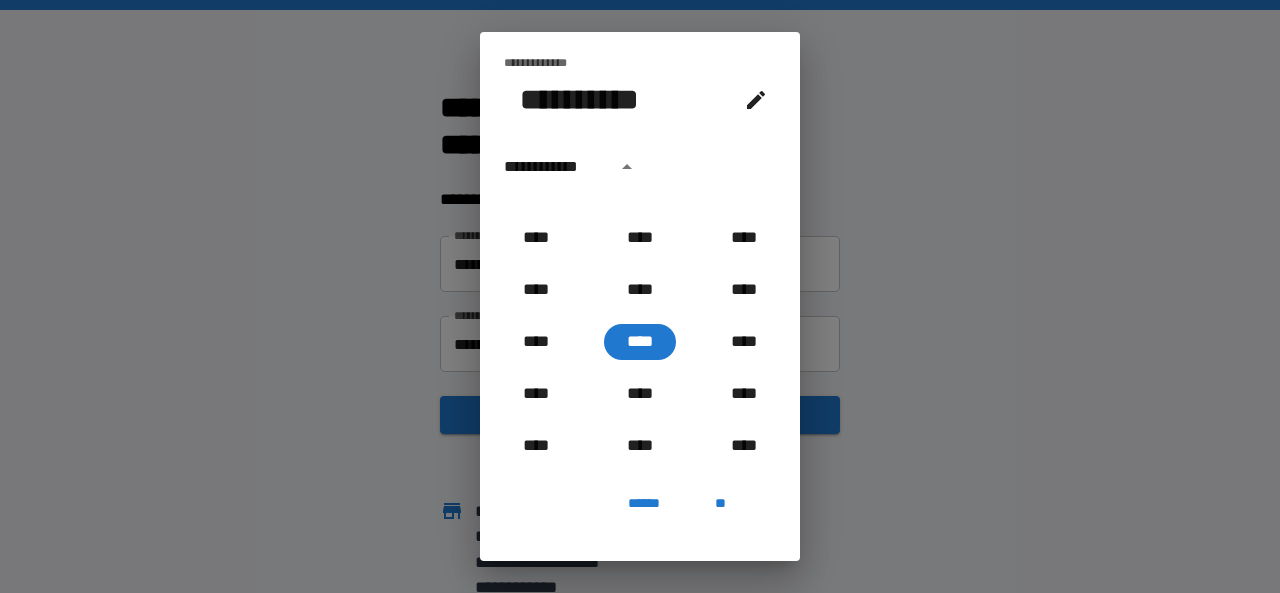 click on "**********" at bounding box center [554, 167] 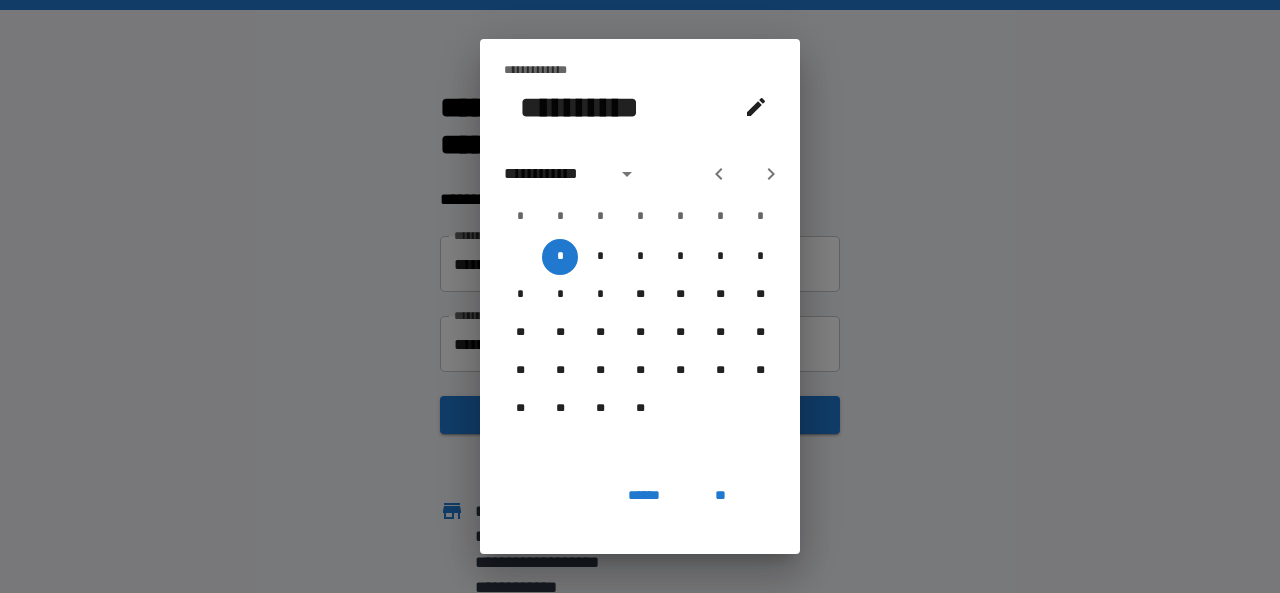 click 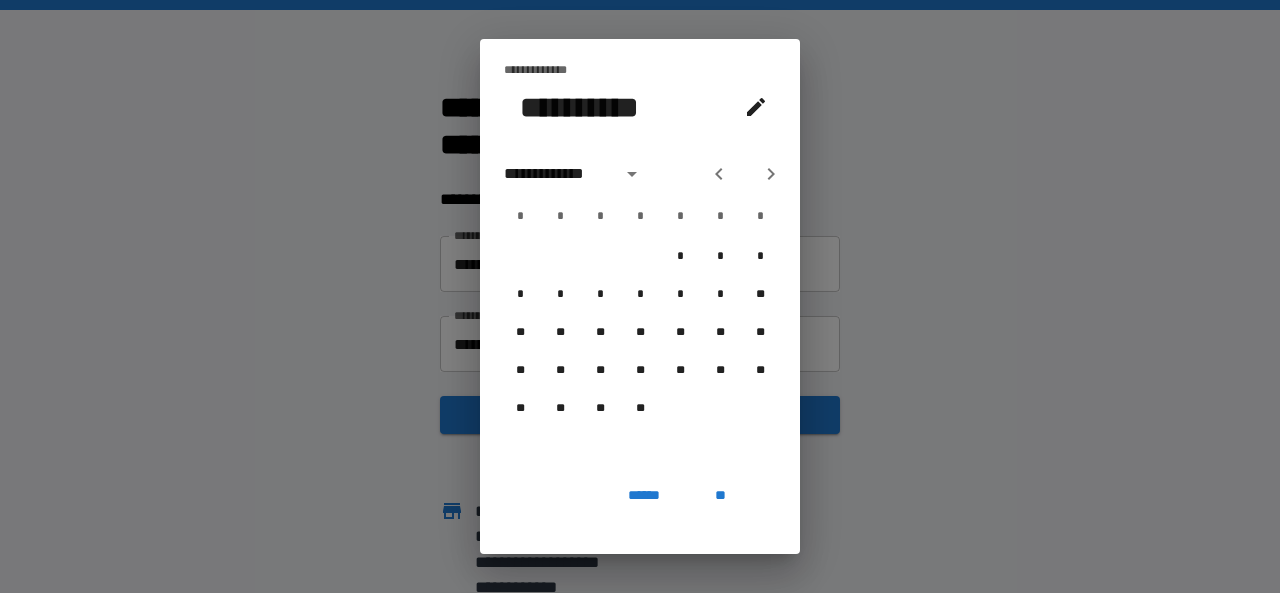 click 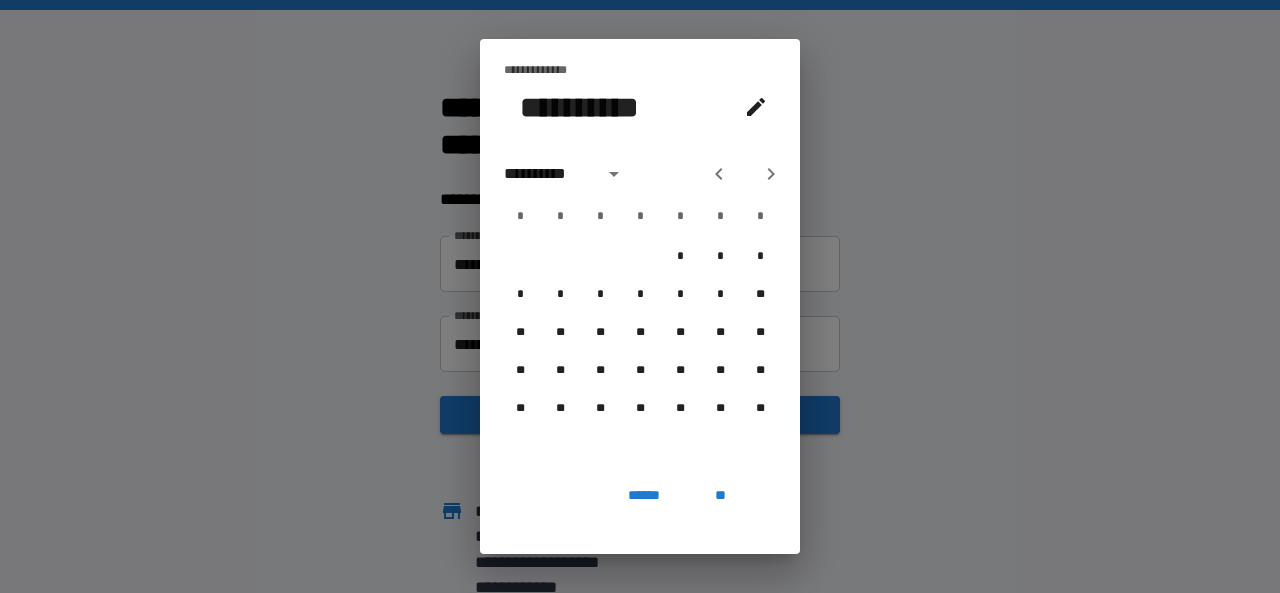 click 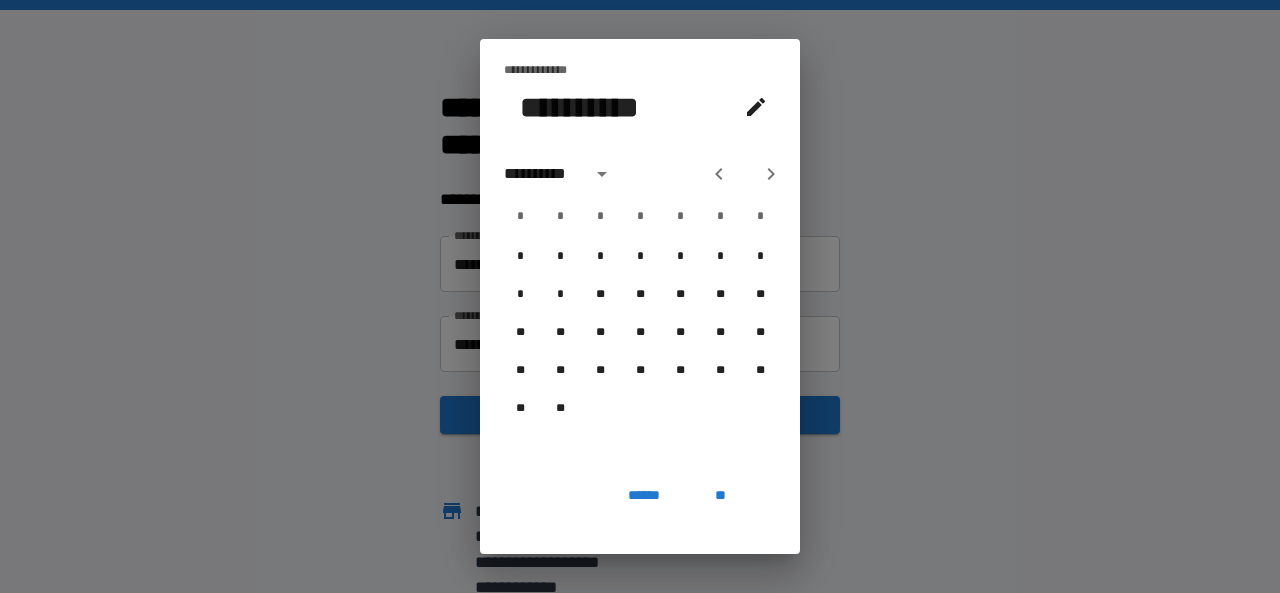 click 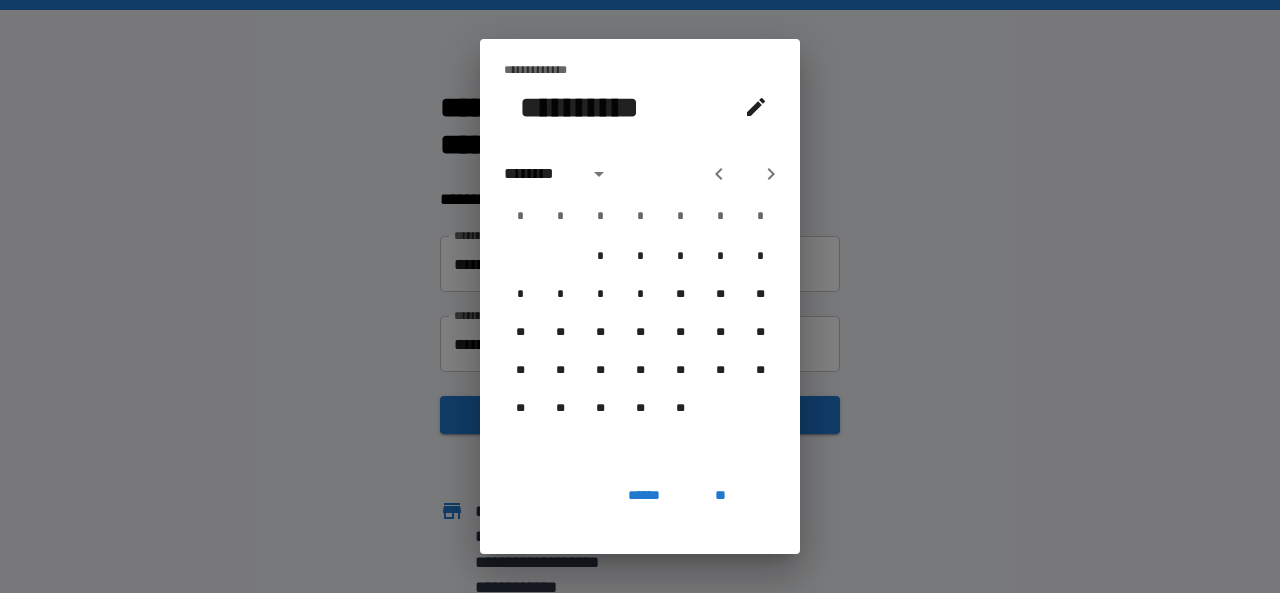 click 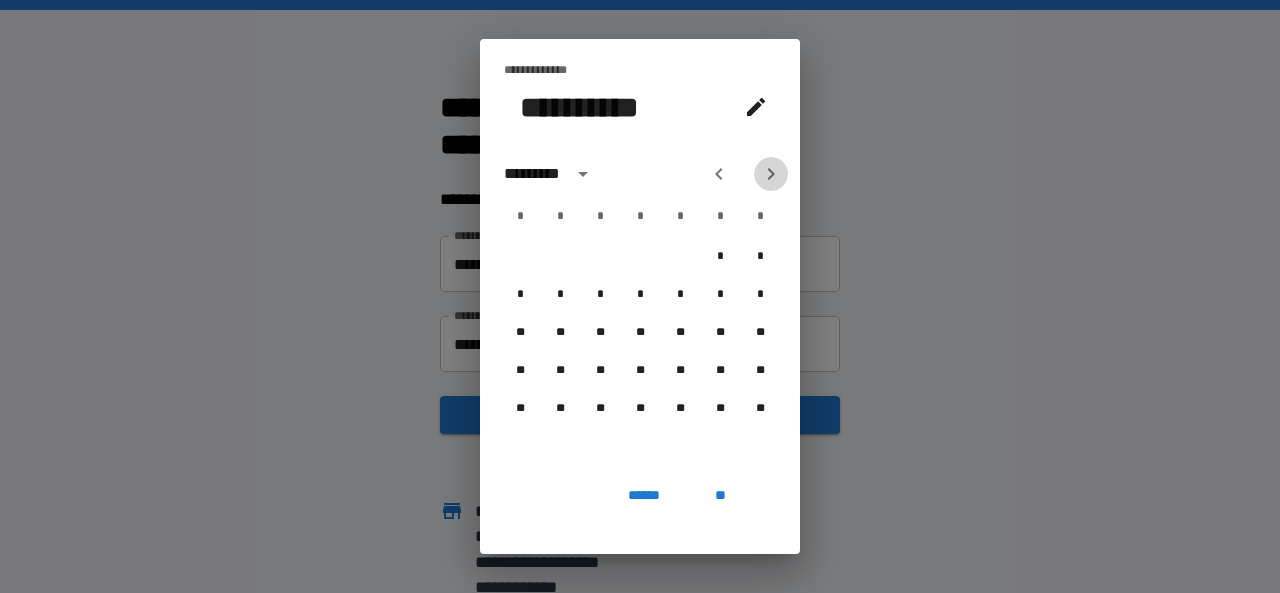 click 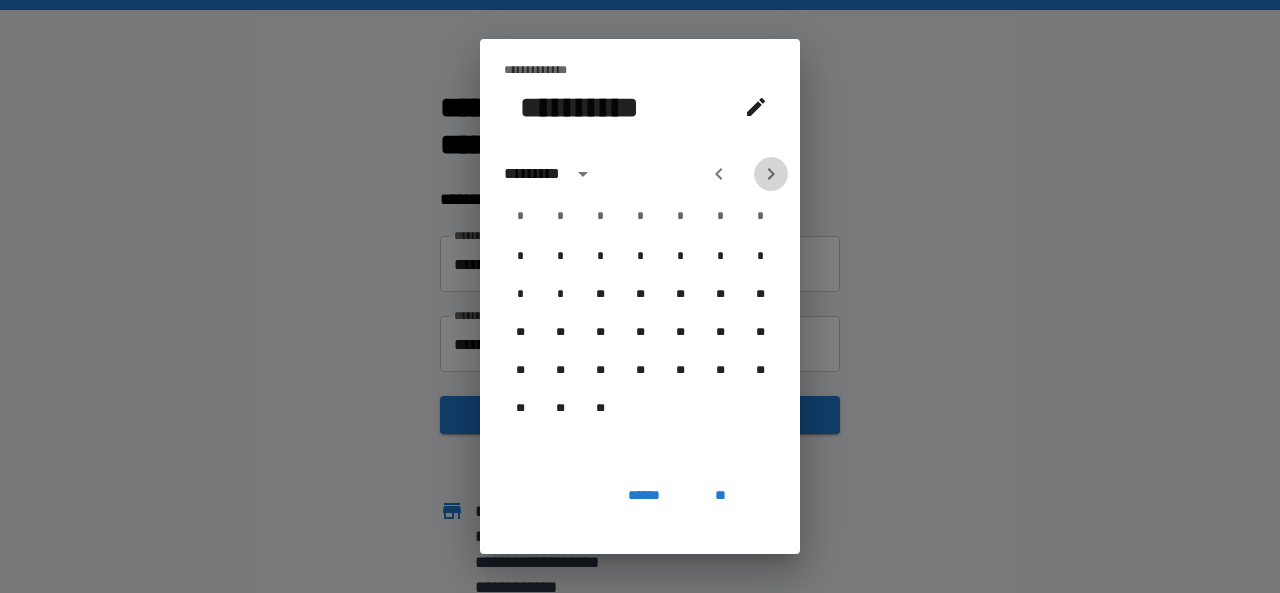 click 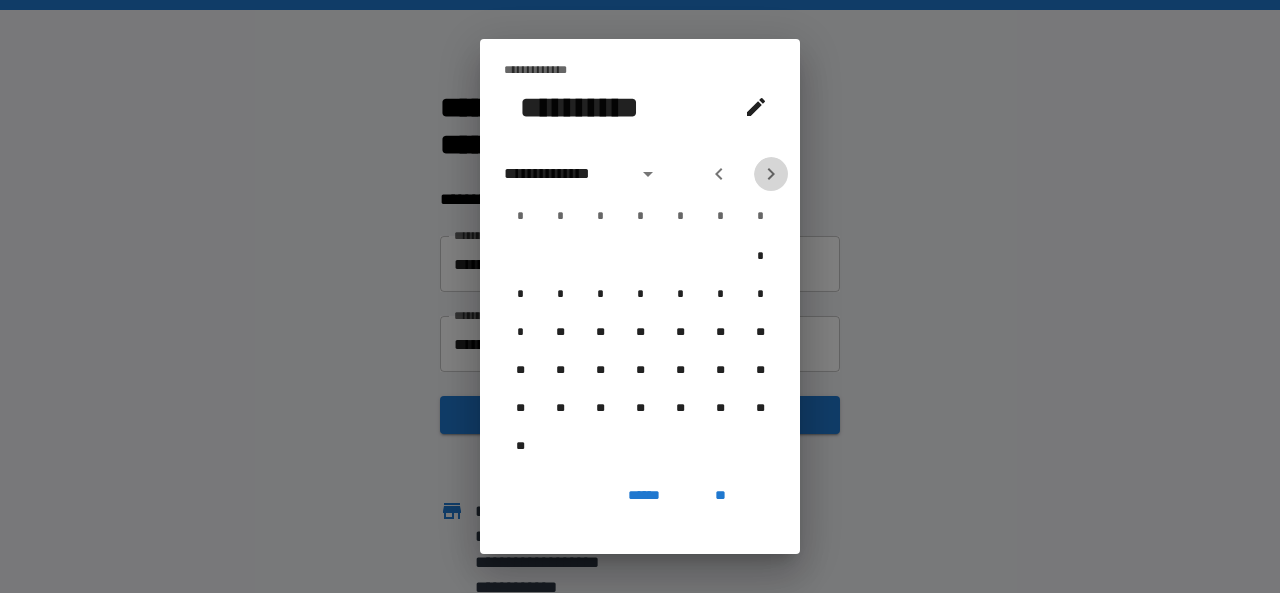 click 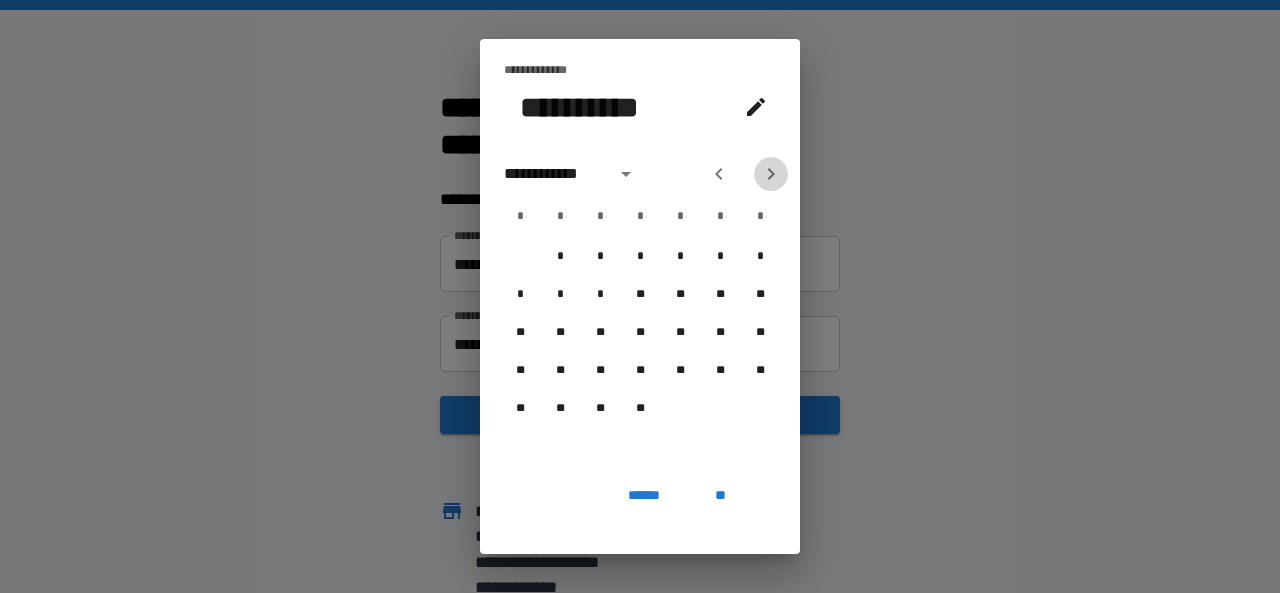 click 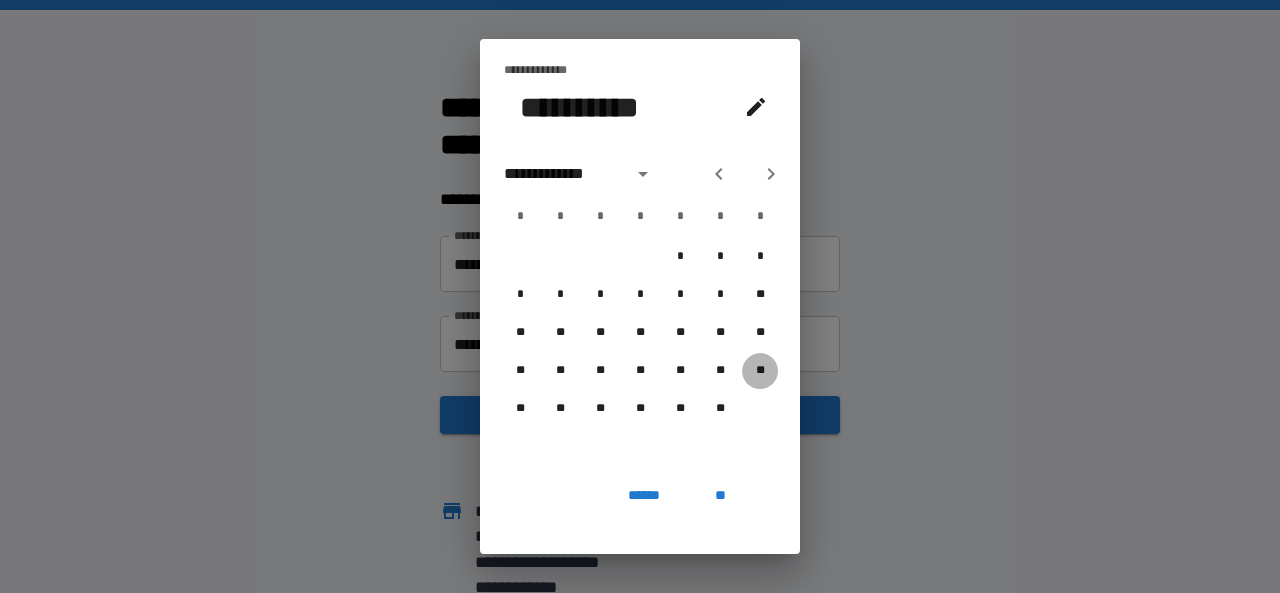 click on "**" at bounding box center [760, 371] 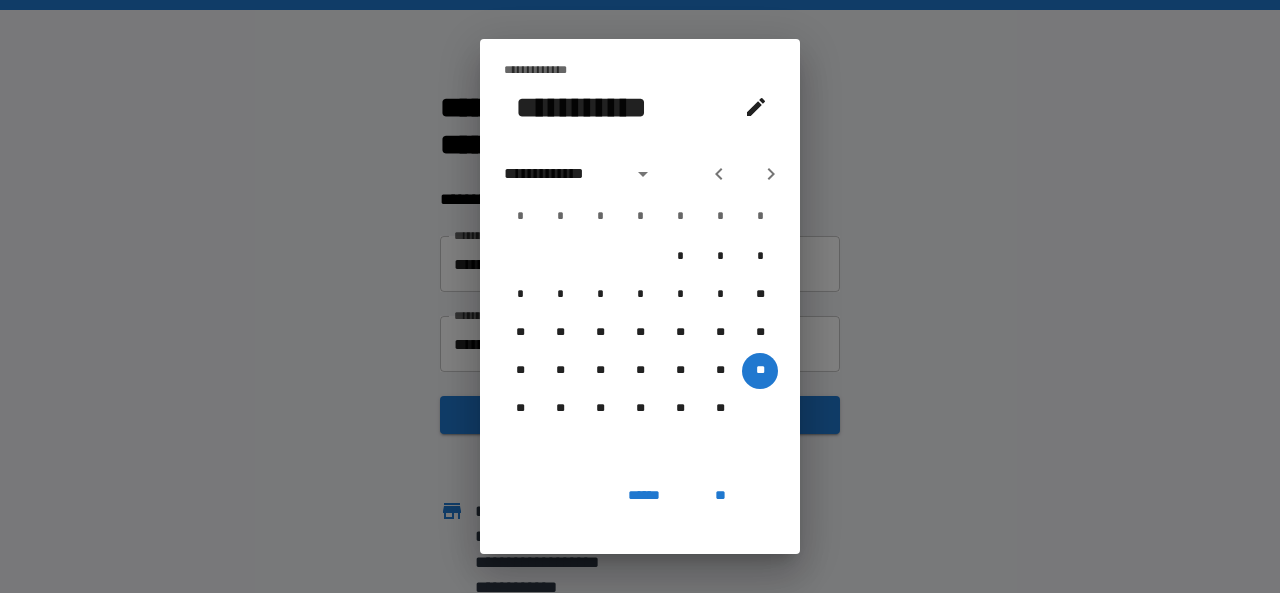 click on "**" at bounding box center (720, 495) 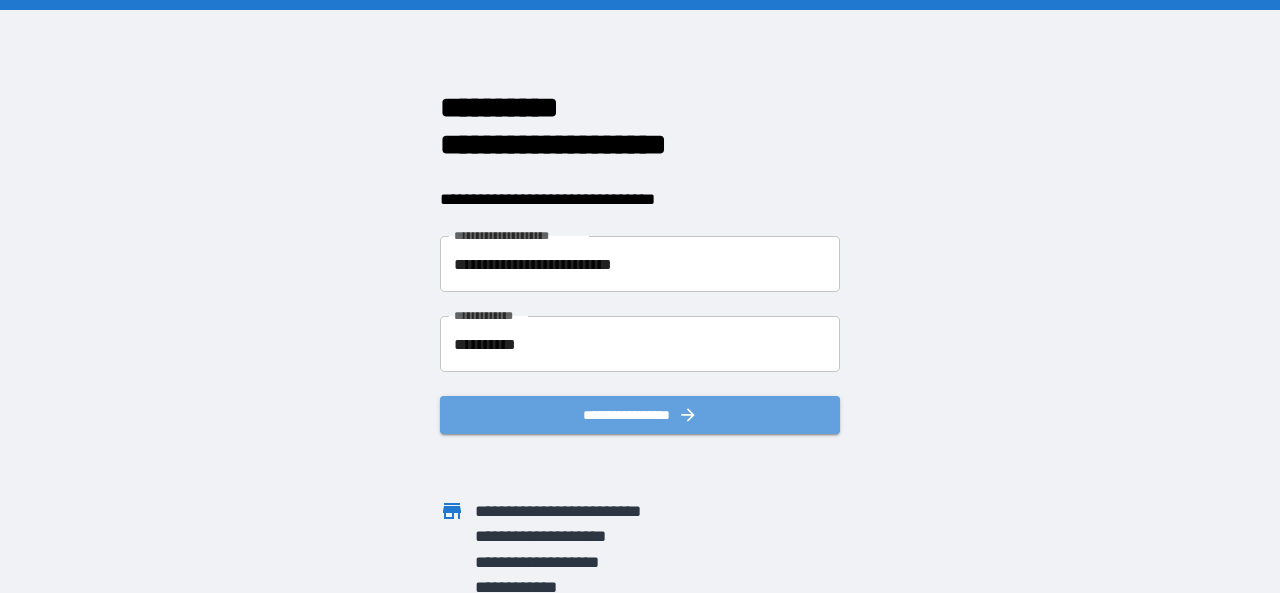 click on "**********" at bounding box center [640, 415] 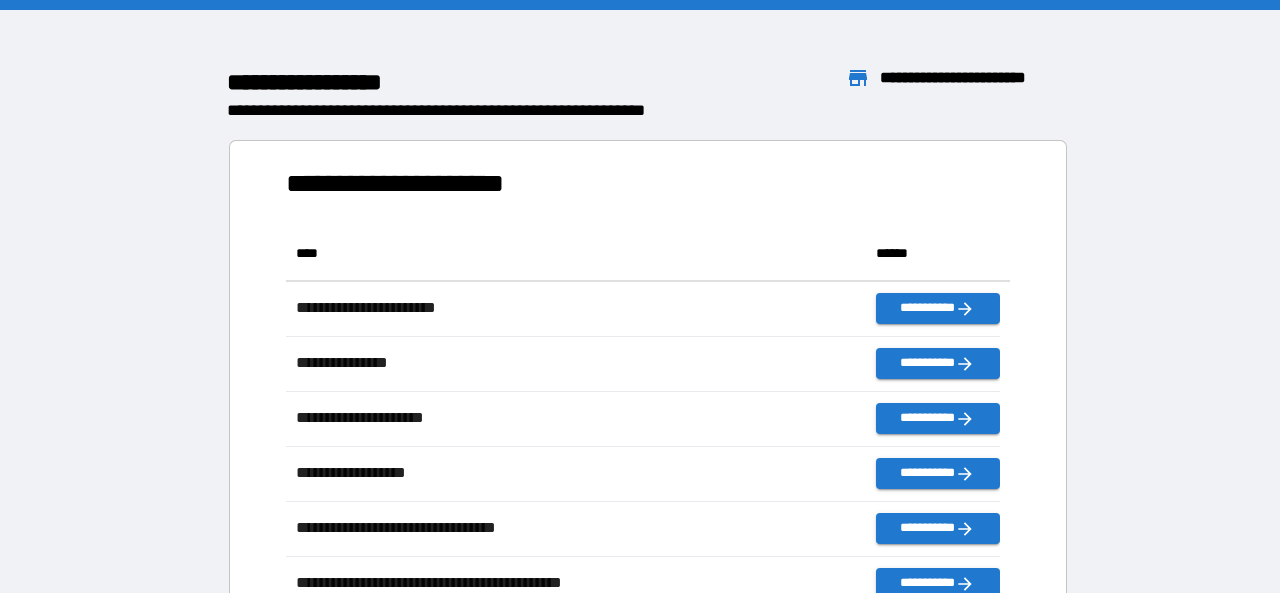 scroll, scrollTop: 16, scrollLeft: 16, axis: both 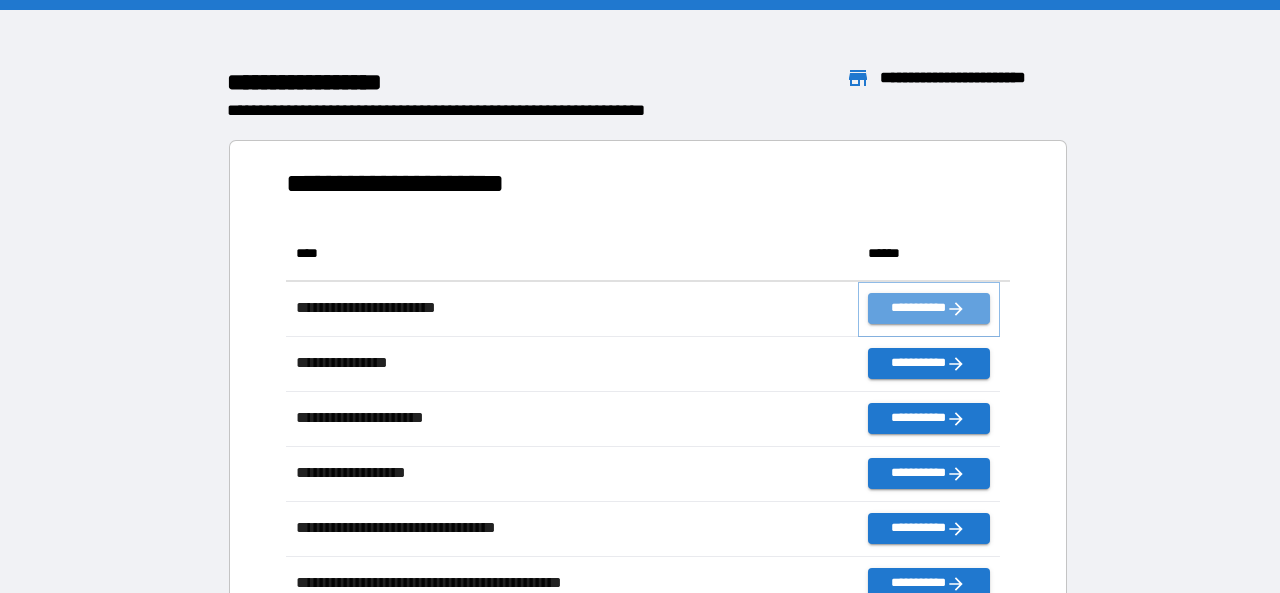 click on "**********" at bounding box center (929, 308) 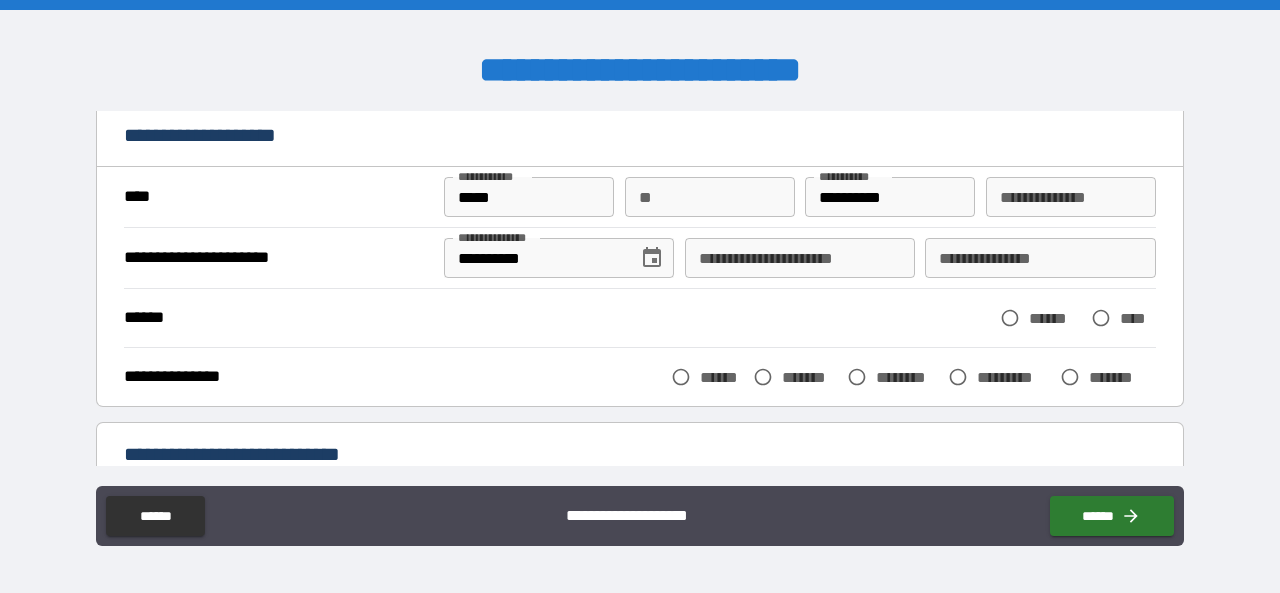 scroll, scrollTop: 92, scrollLeft: 0, axis: vertical 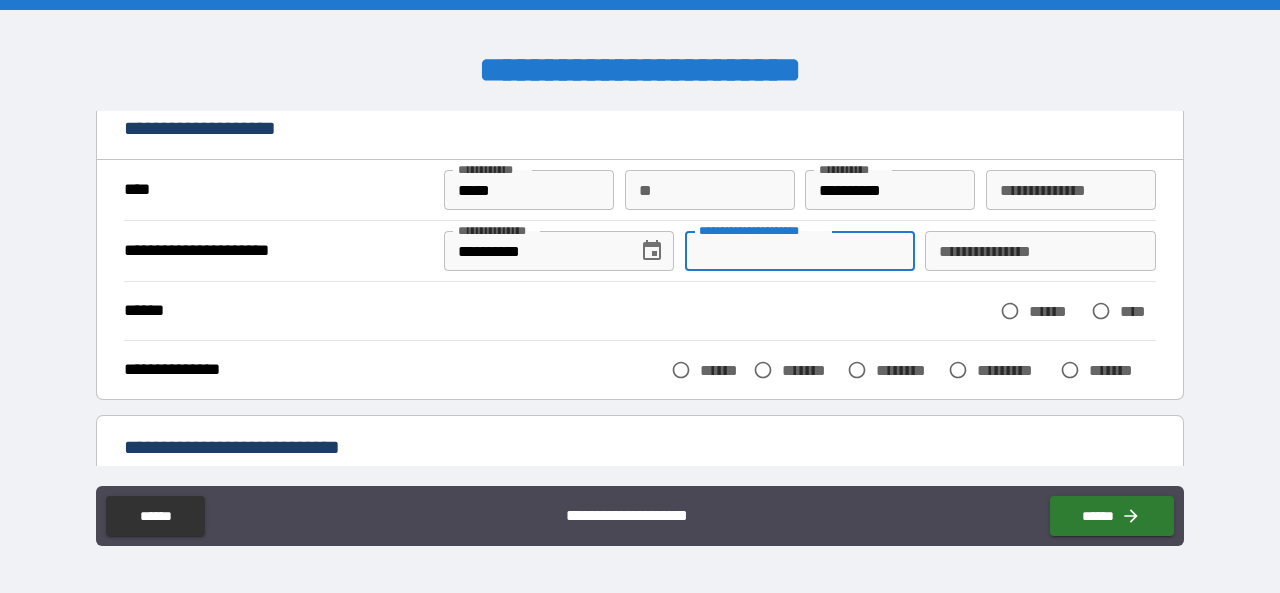 click on "**********" at bounding box center (800, 251) 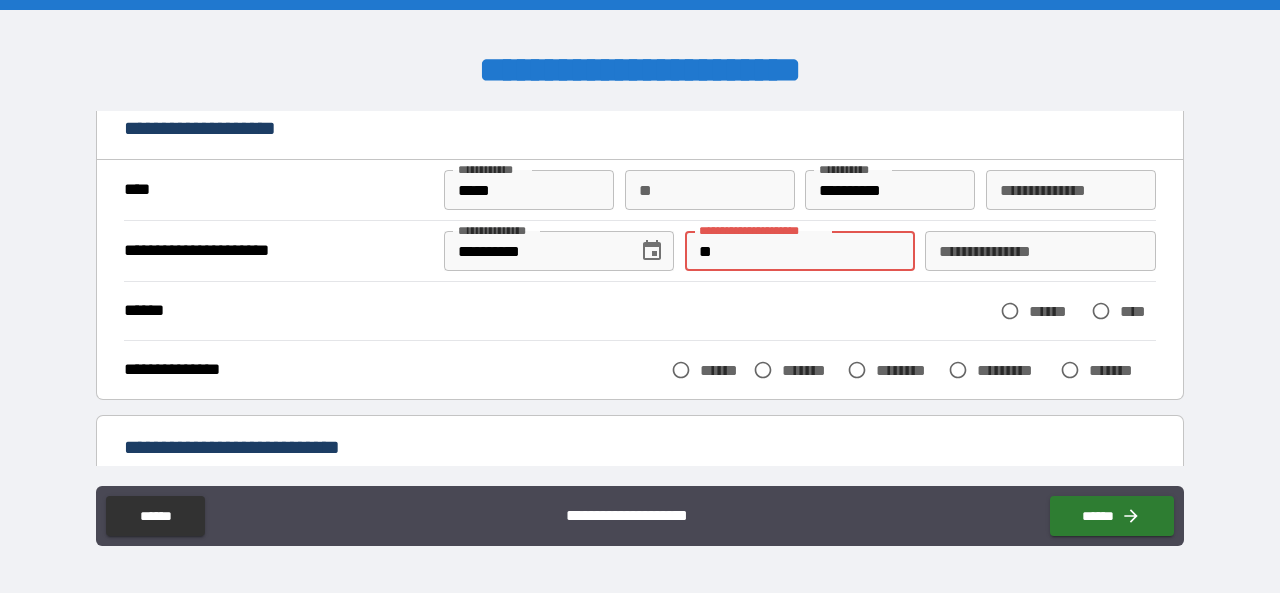 type on "*" 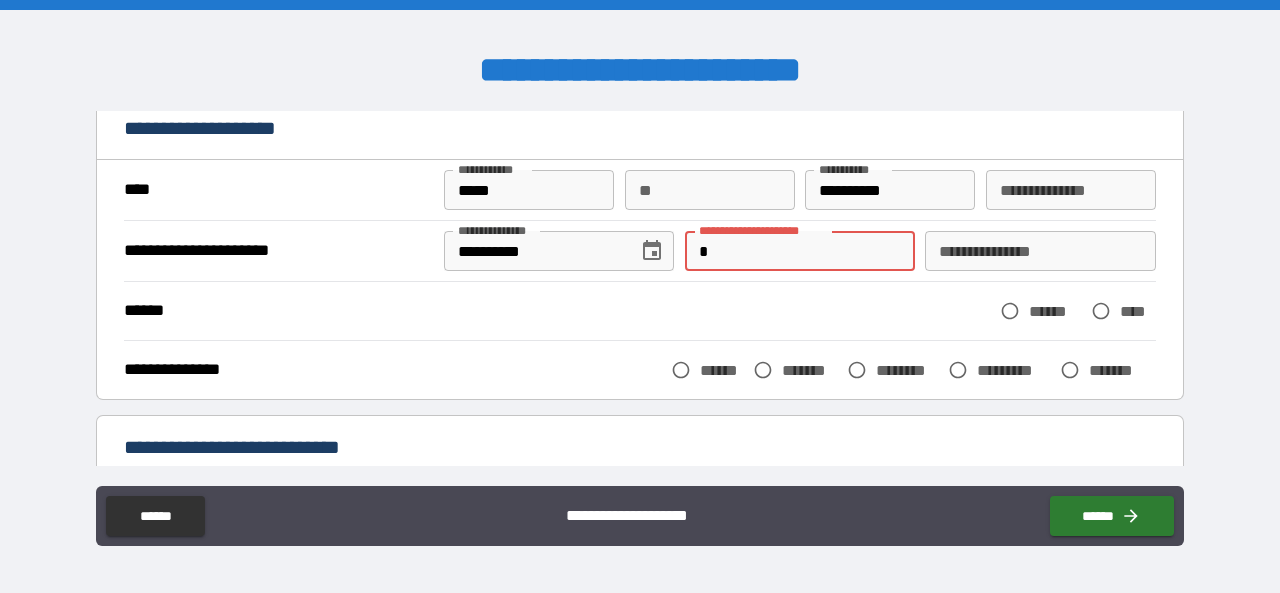 type 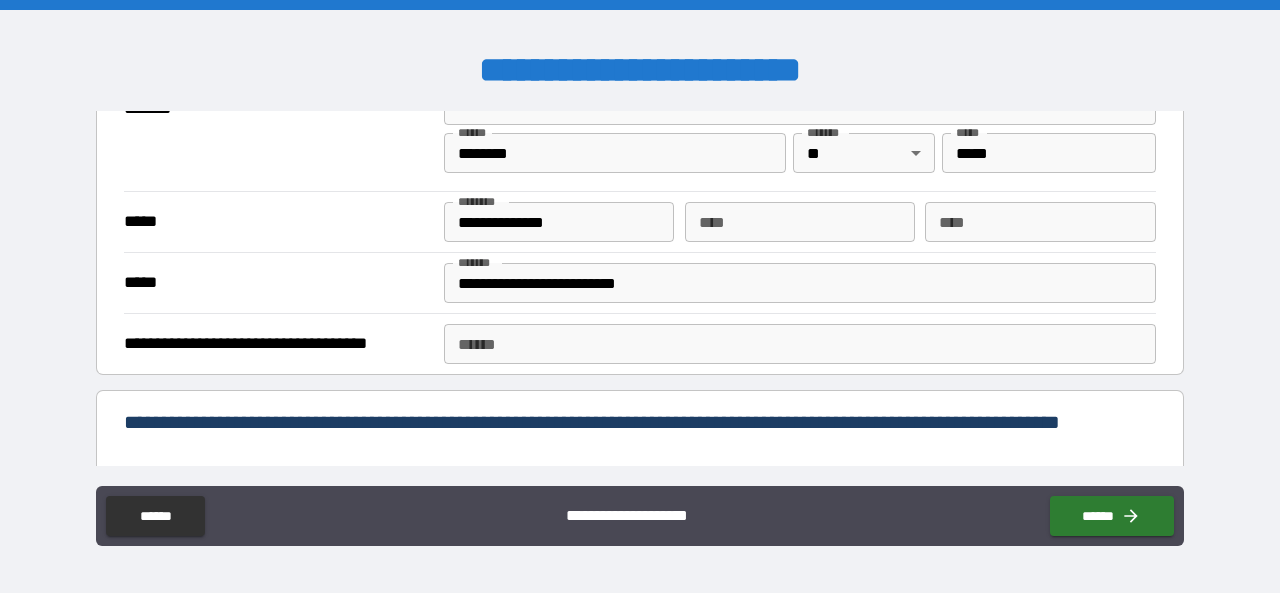 scroll, scrollTop: 545, scrollLeft: 0, axis: vertical 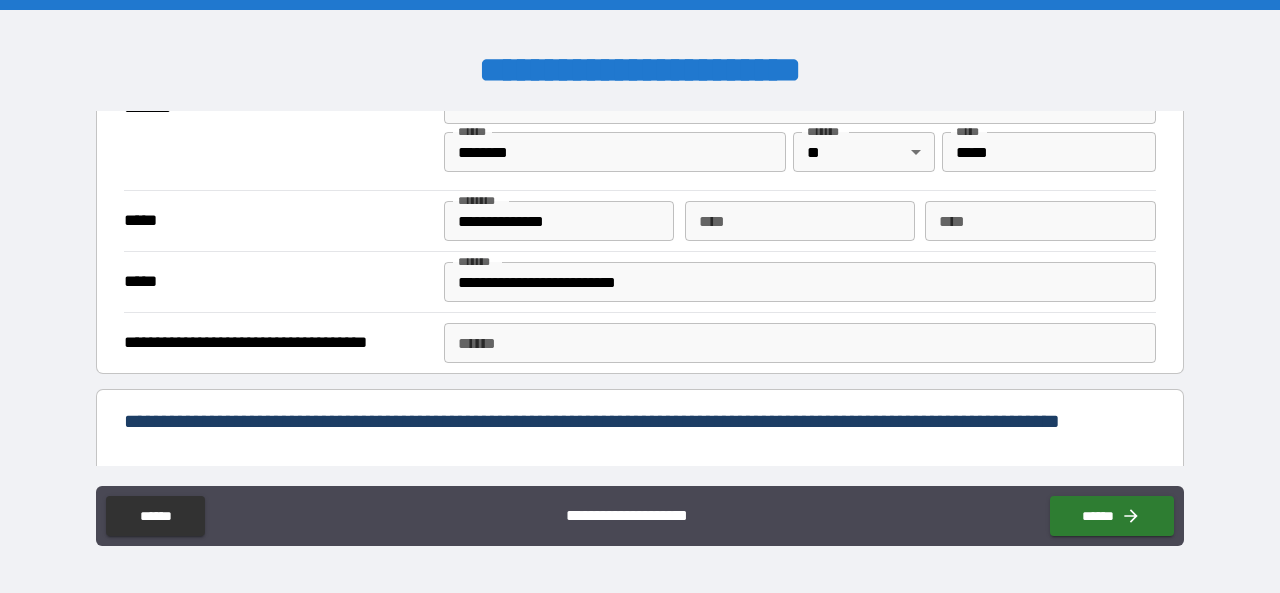 click on "****** ******" at bounding box center [800, 343] 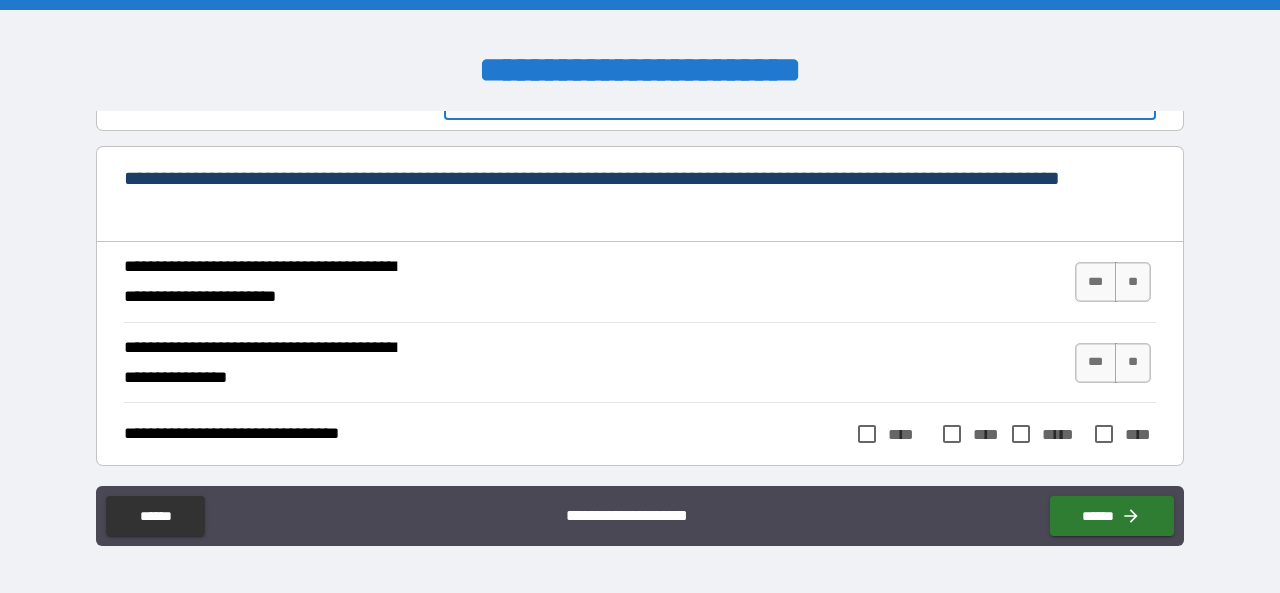 scroll, scrollTop: 789, scrollLeft: 0, axis: vertical 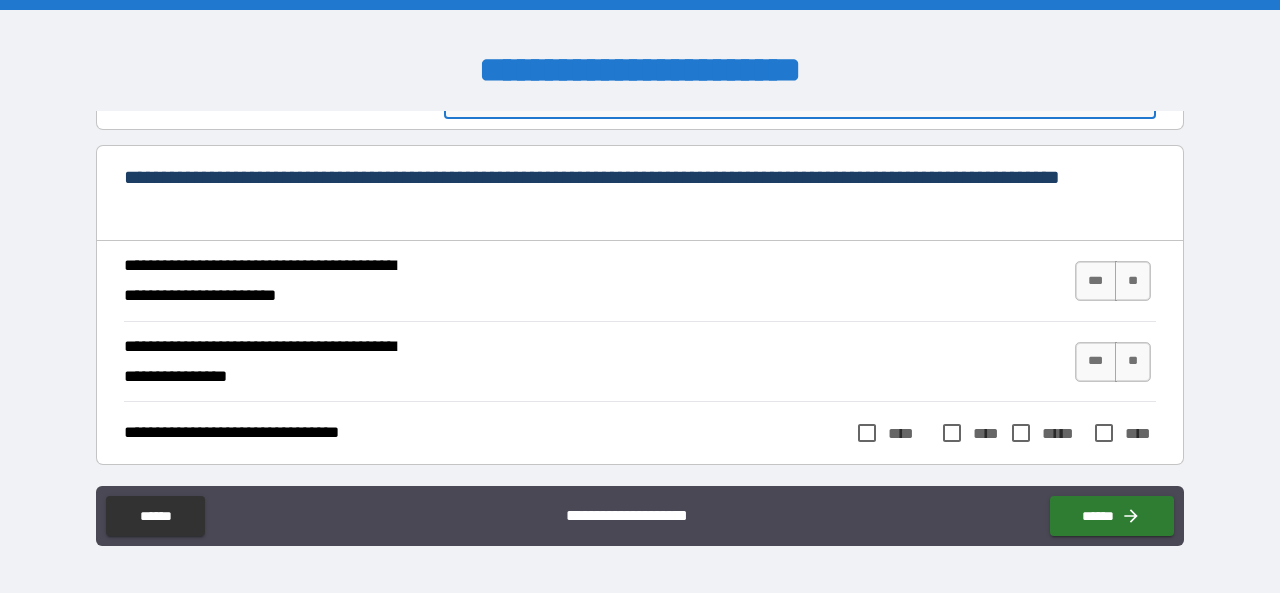 type on "**********" 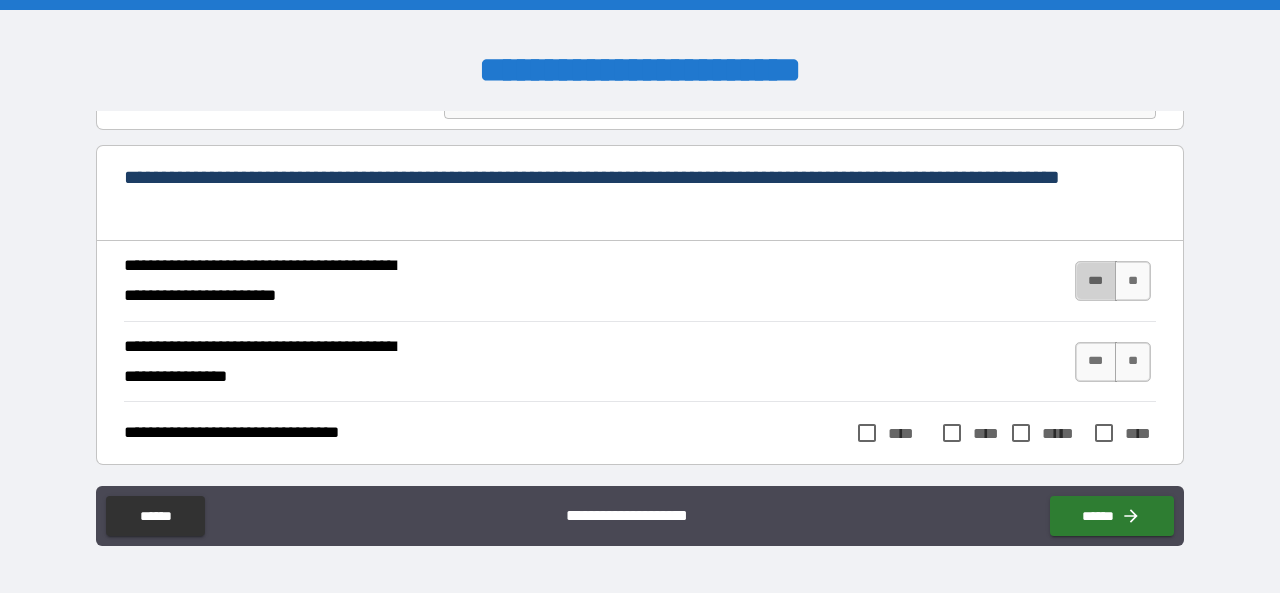 click on "***" at bounding box center [1096, 281] 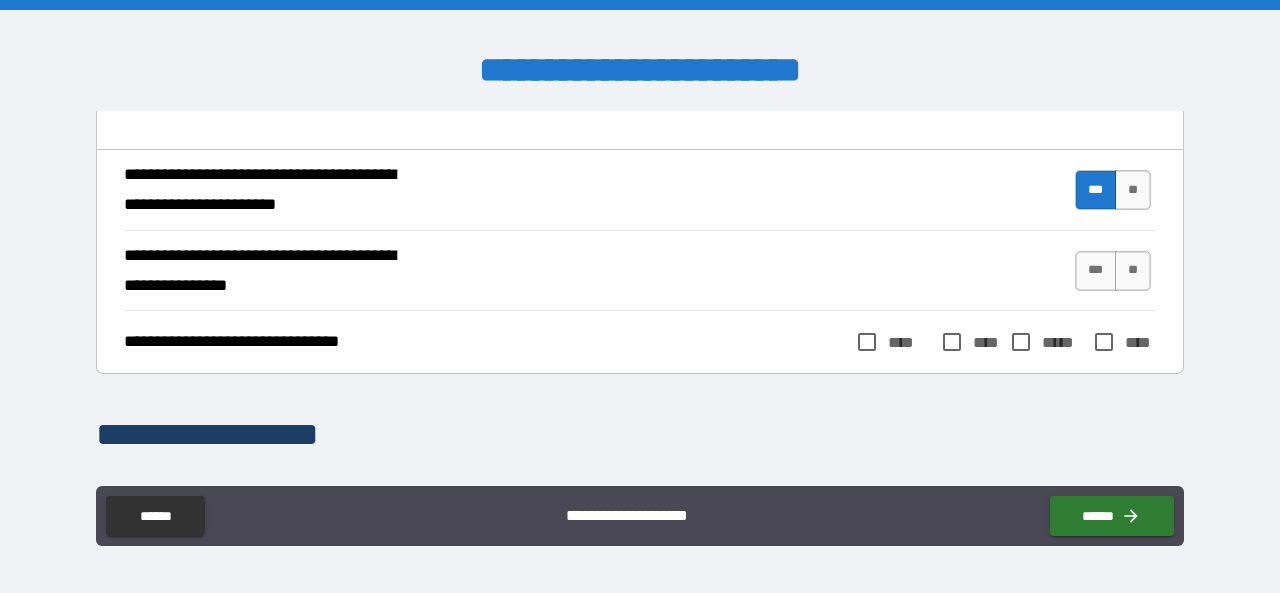 scroll, scrollTop: 883, scrollLeft: 0, axis: vertical 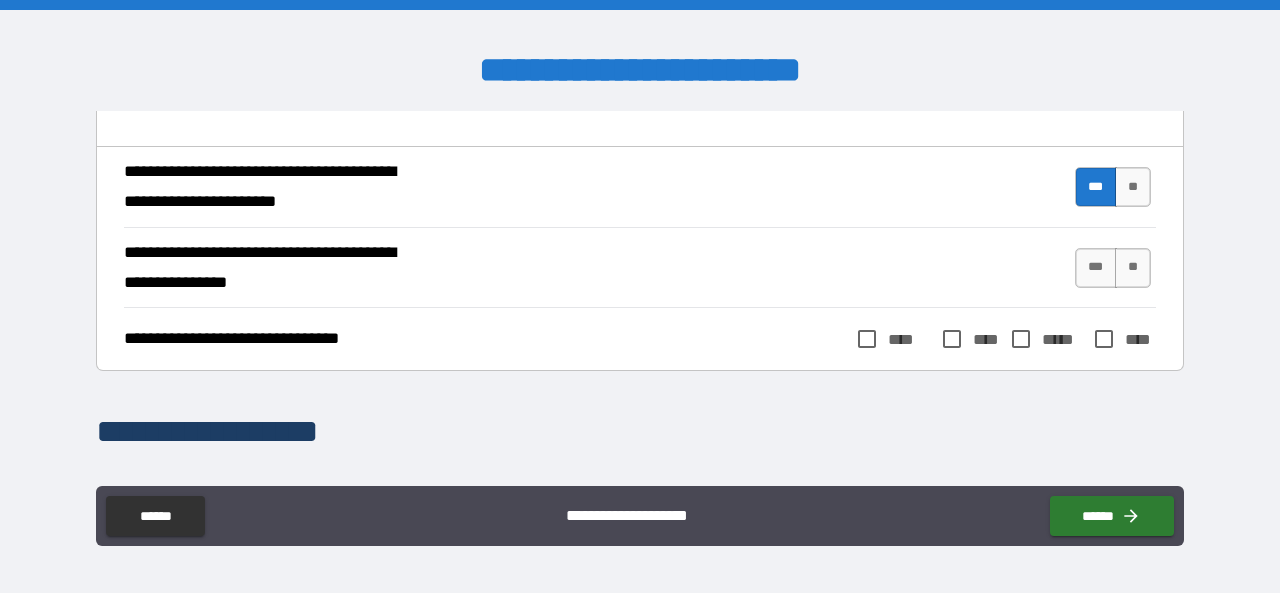 click on "***" at bounding box center (1096, 268) 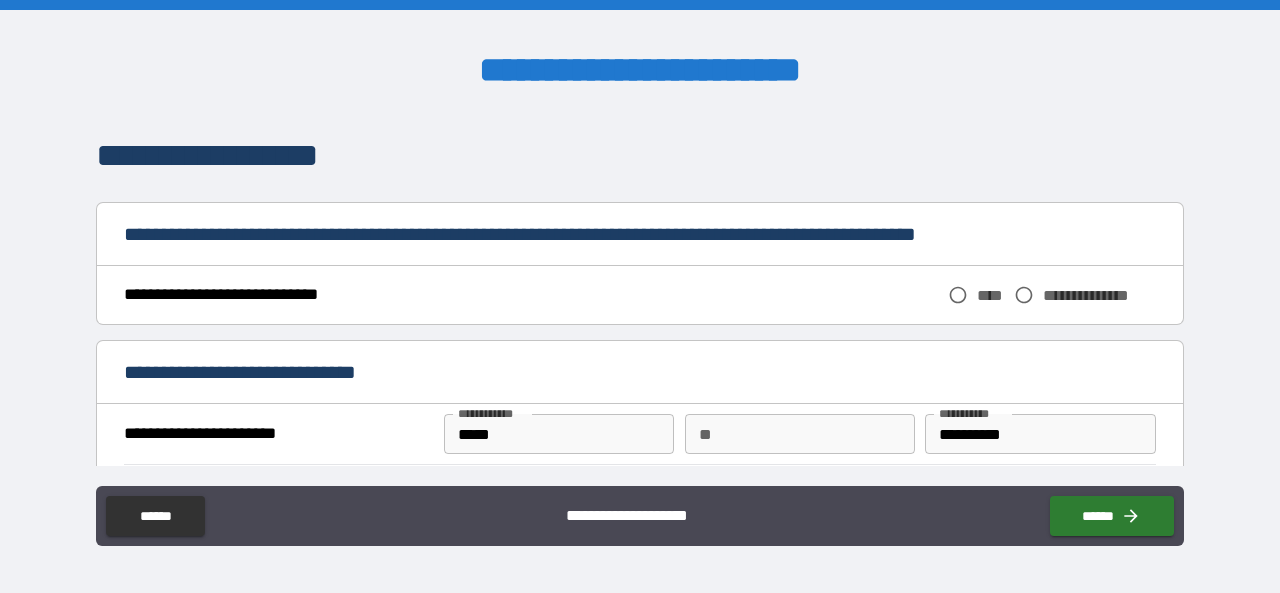 scroll, scrollTop: 1163, scrollLeft: 0, axis: vertical 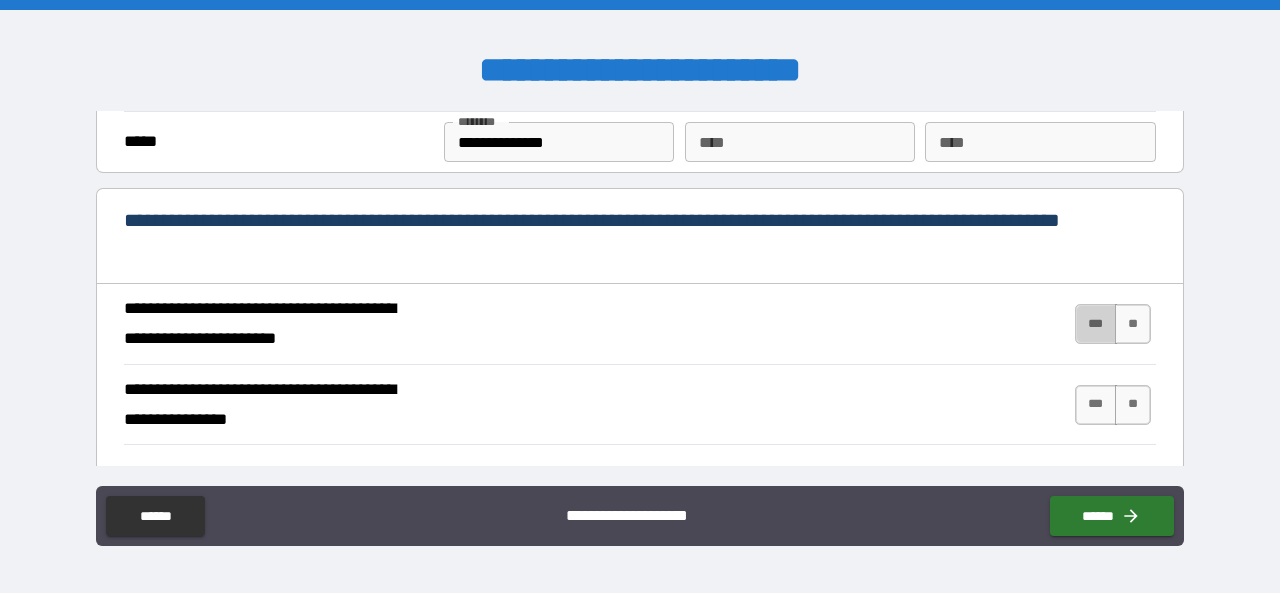 click on "***" at bounding box center [1096, 324] 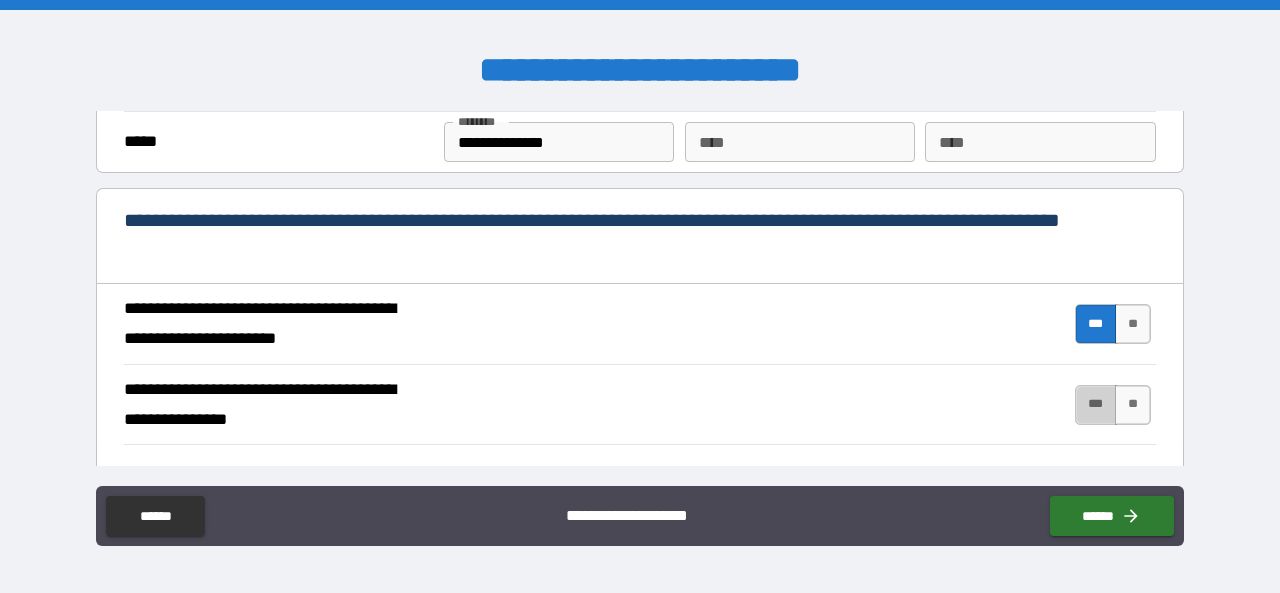 click on "***" at bounding box center [1096, 405] 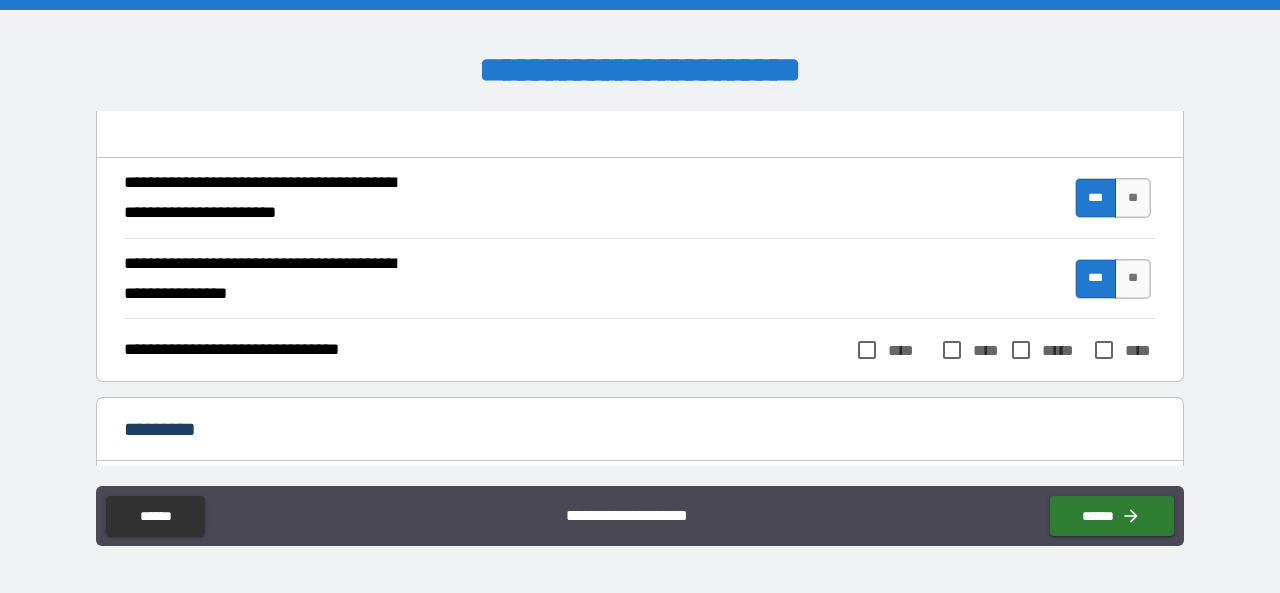 scroll, scrollTop: 2005, scrollLeft: 0, axis: vertical 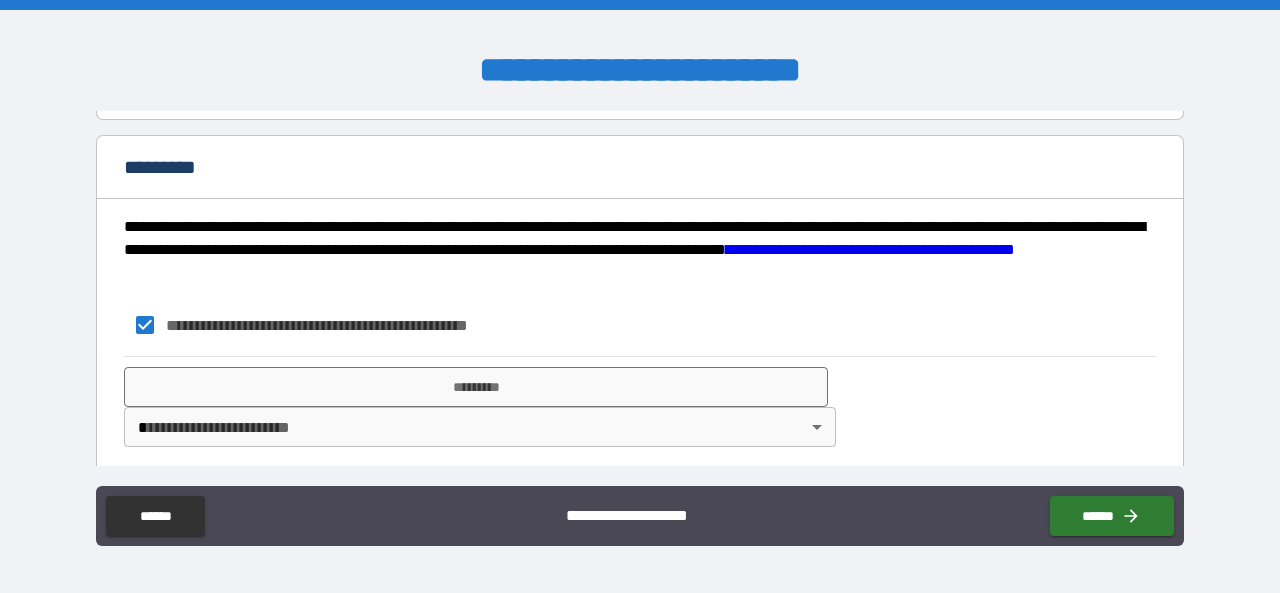click on "*********" at bounding box center [476, 387] 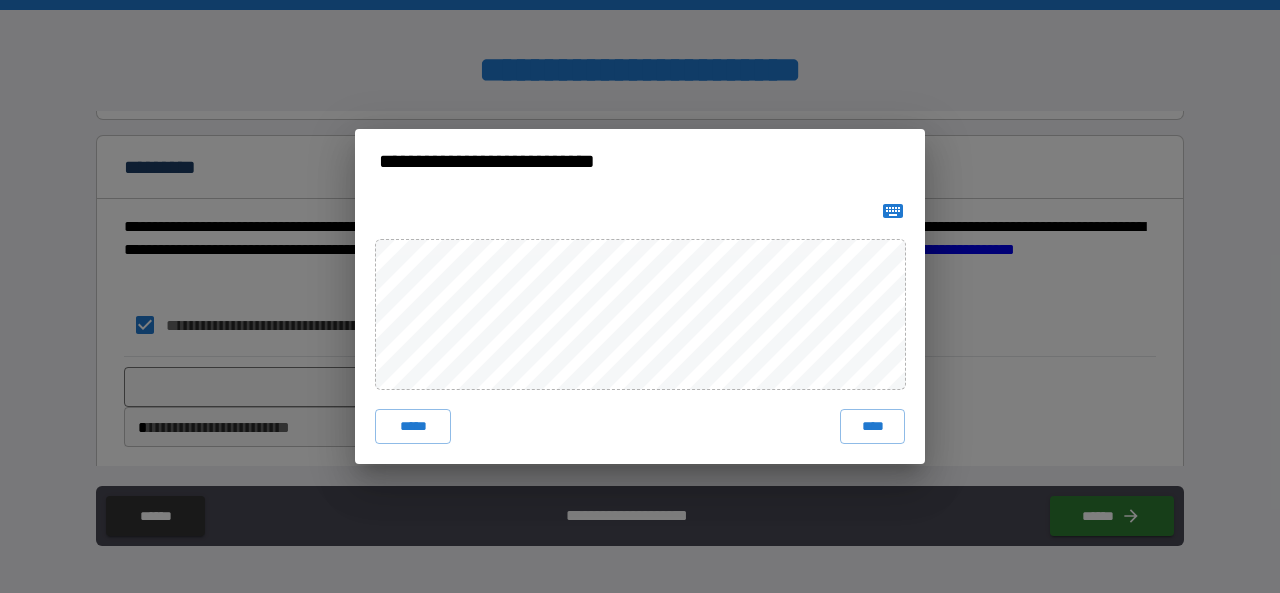 click on "*****" at bounding box center [413, 427] 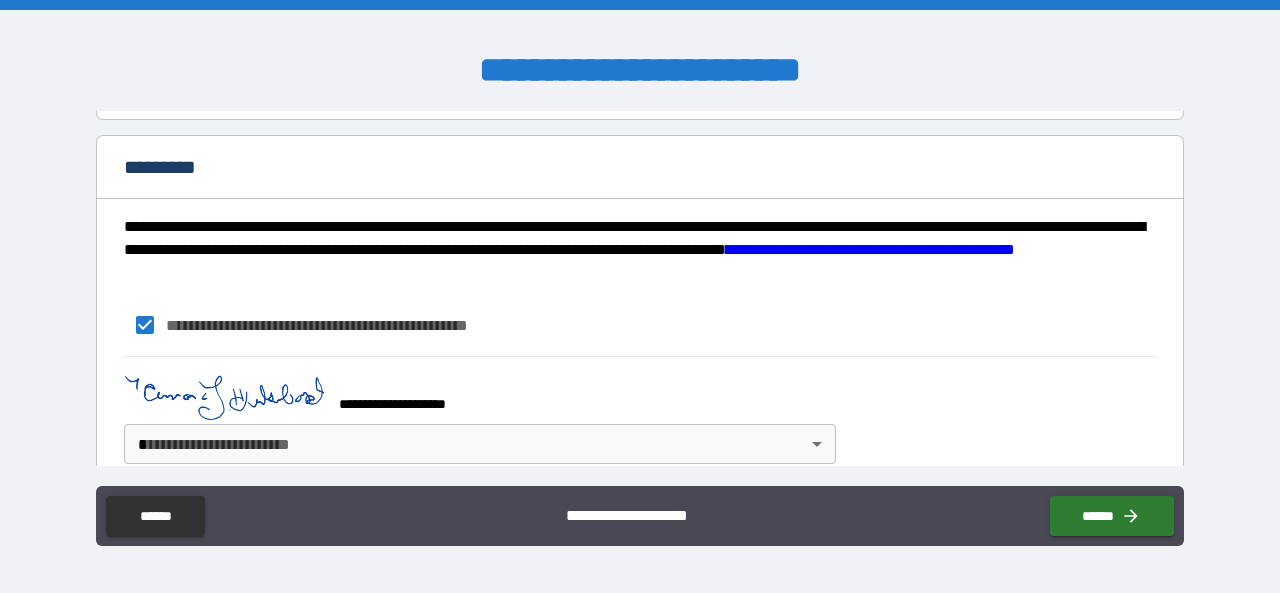 click on "******" at bounding box center [1112, 516] 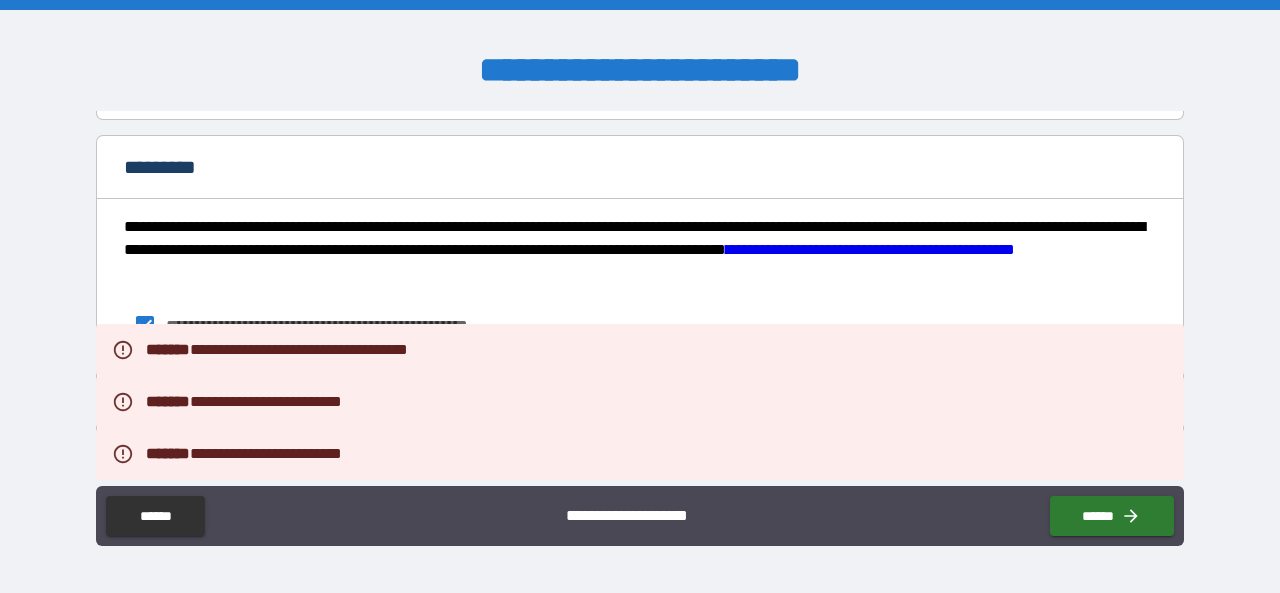 scroll, scrollTop: 2282, scrollLeft: 0, axis: vertical 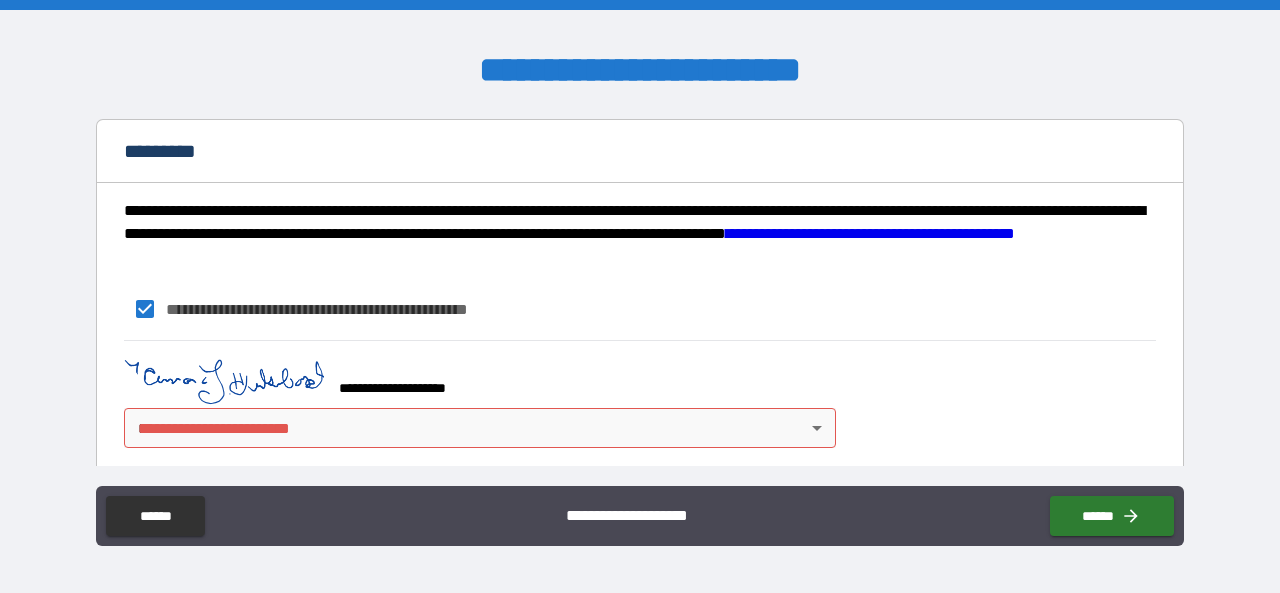 click on "**********" at bounding box center [640, 296] 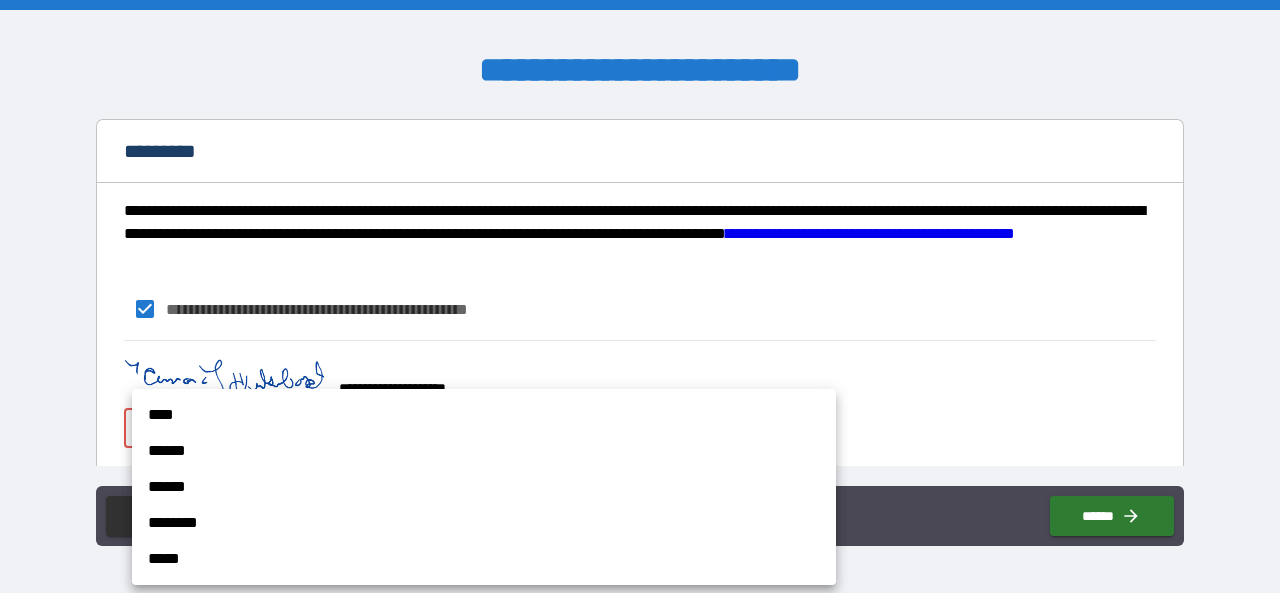 click on "****" at bounding box center (484, 415) 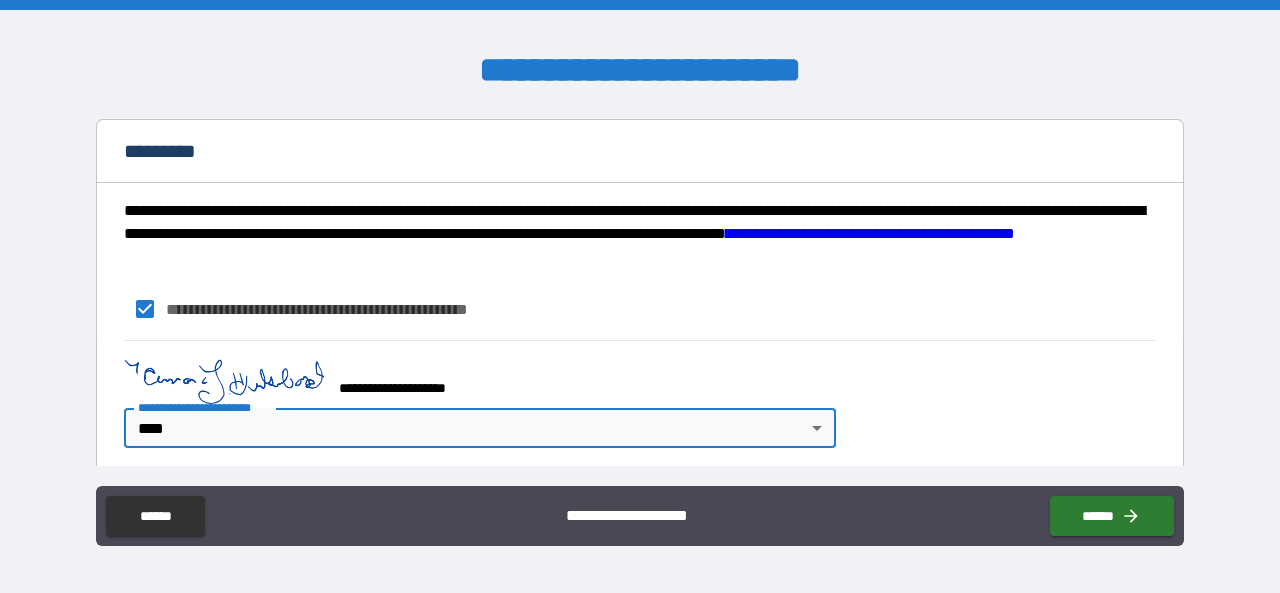 click on "******" at bounding box center [1112, 516] 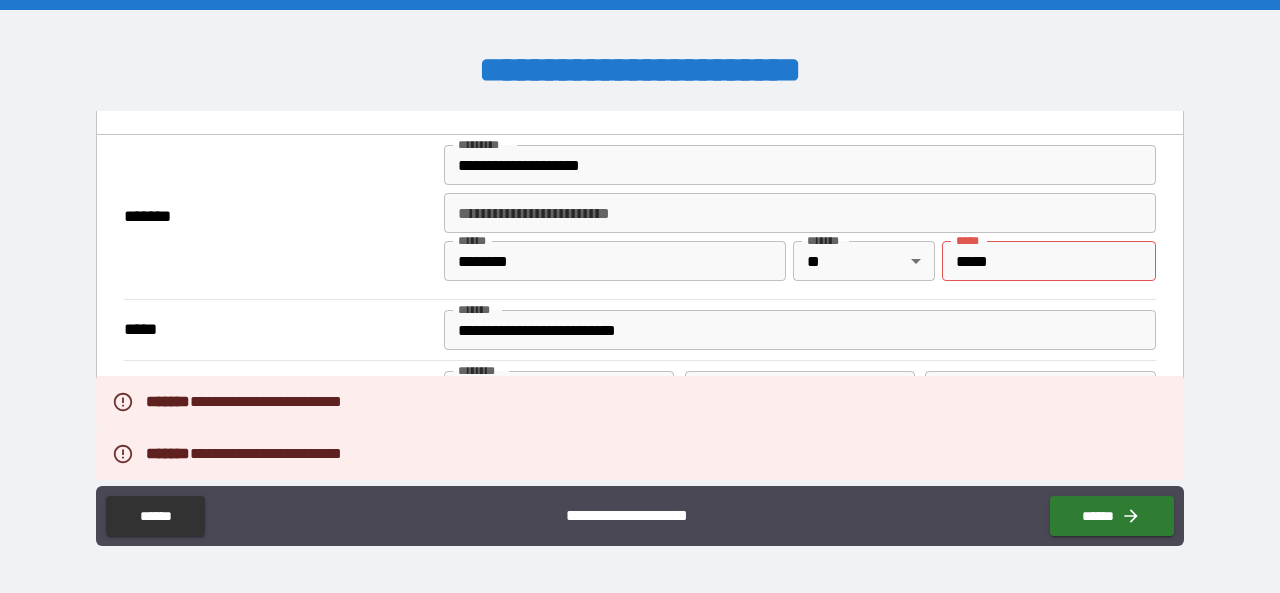 scroll, scrollTop: 1630, scrollLeft: 0, axis: vertical 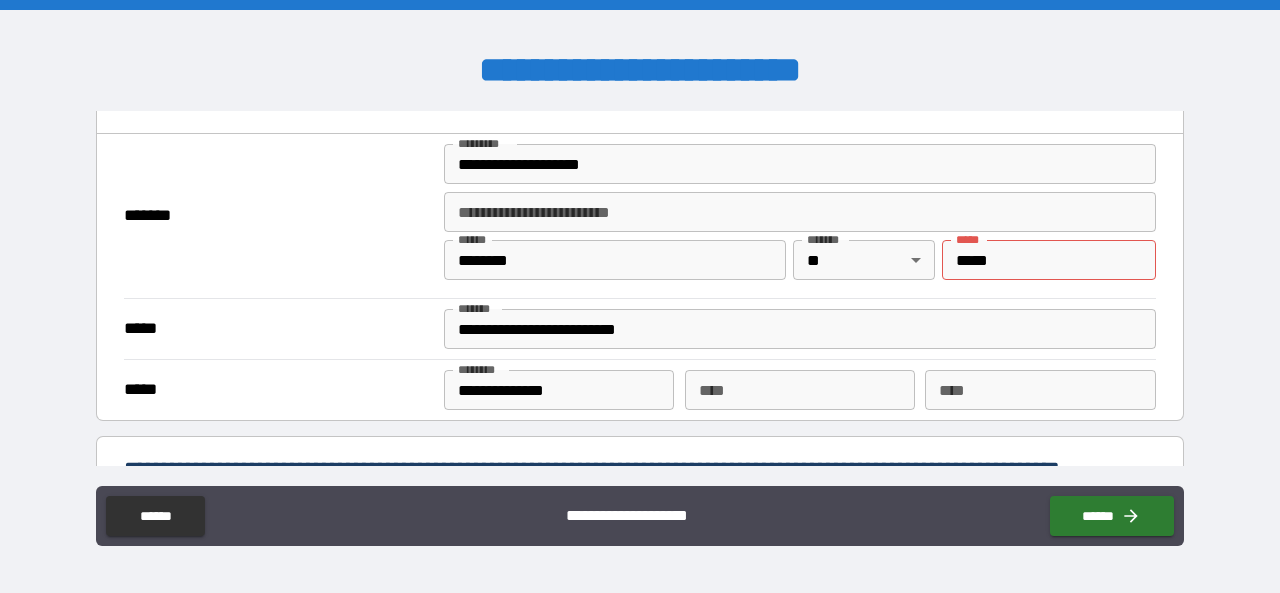 click on "*****" at bounding box center [1049, 260] 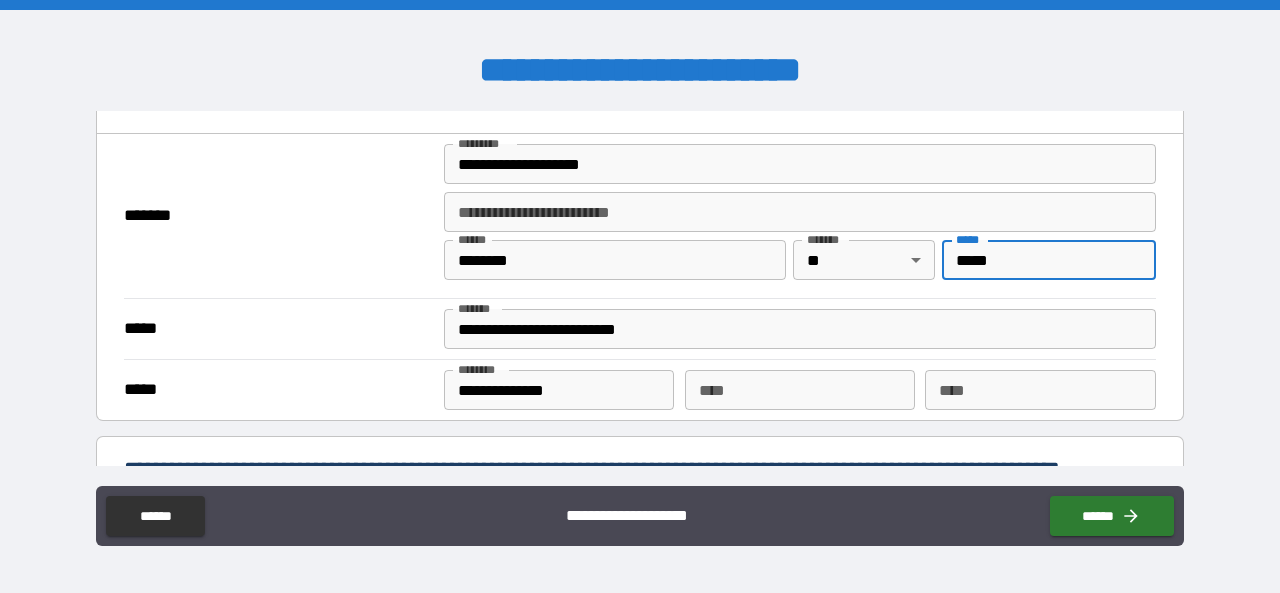 type on "*****" 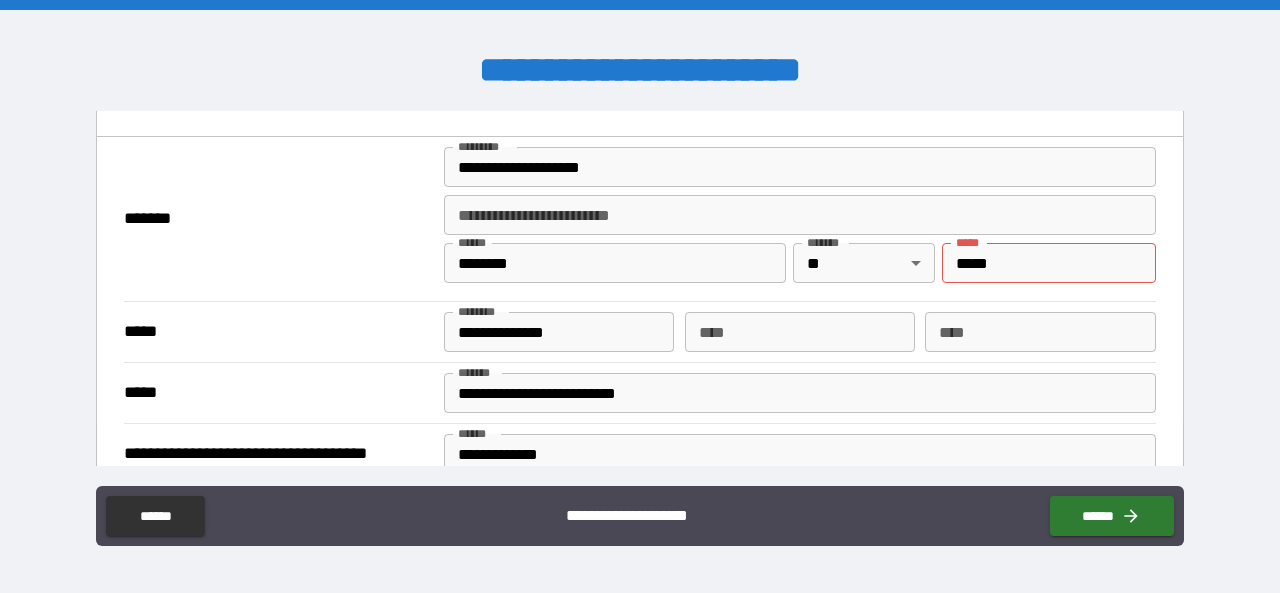 scroll, scrollTop: 432, scrollLeft: 0, axis: vertical 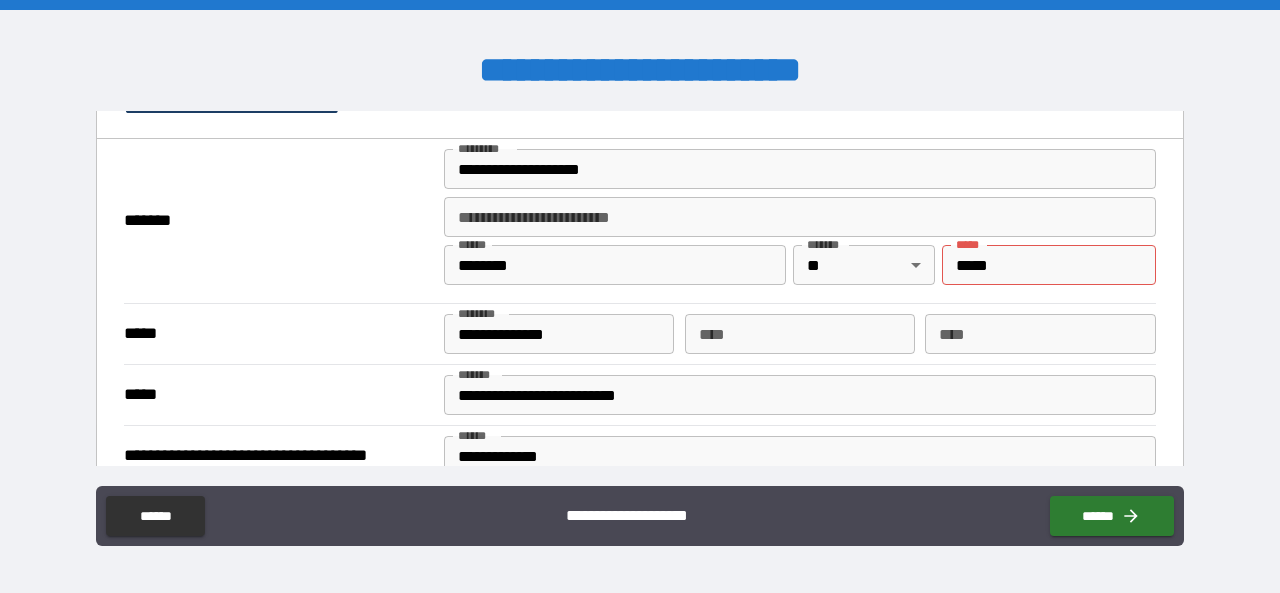 click on "*****" at bounding box center (1049, 265) 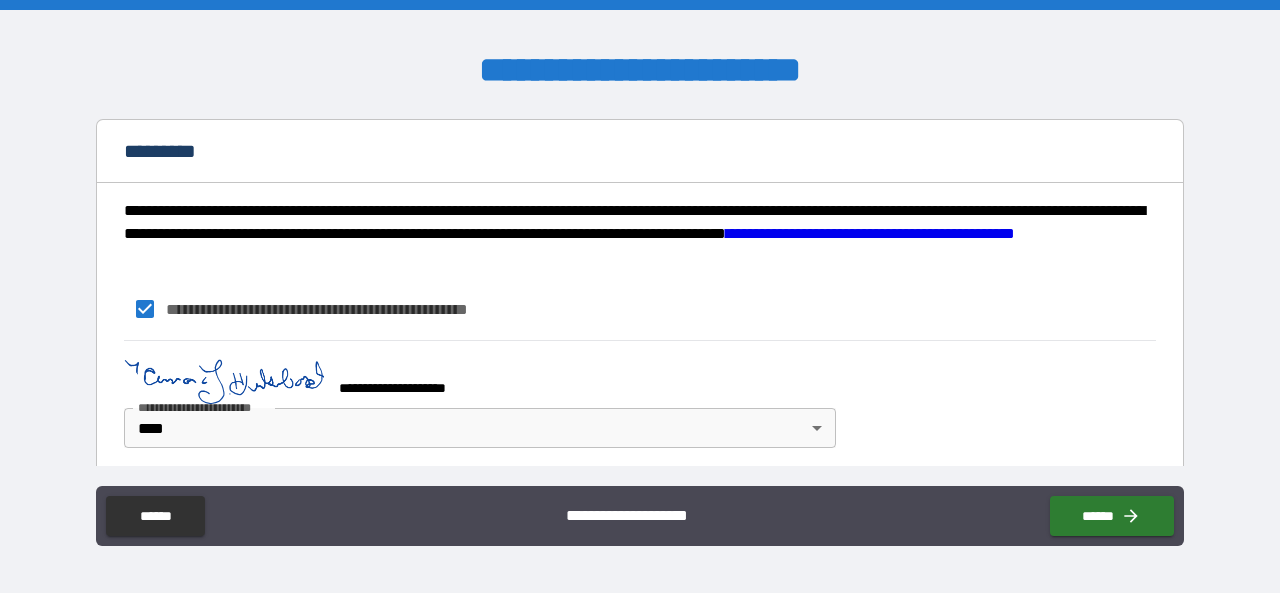 scroll, scrollTop: 2282, scrollLeft: 0, axis: vertical 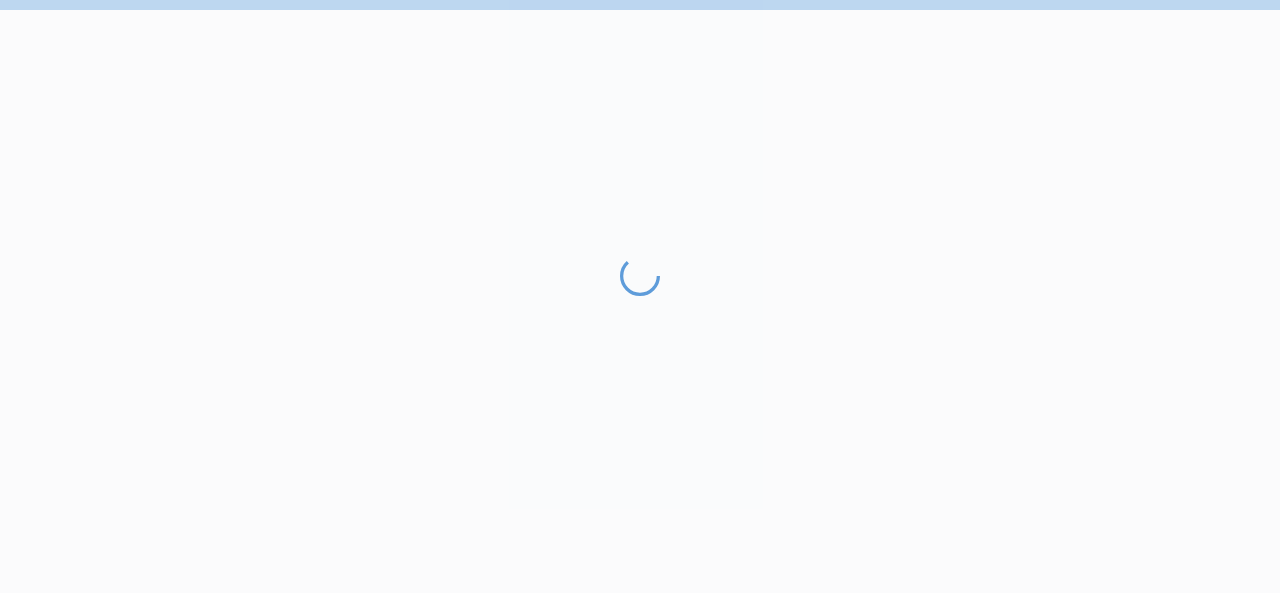 click at bounding box center [640, 424] 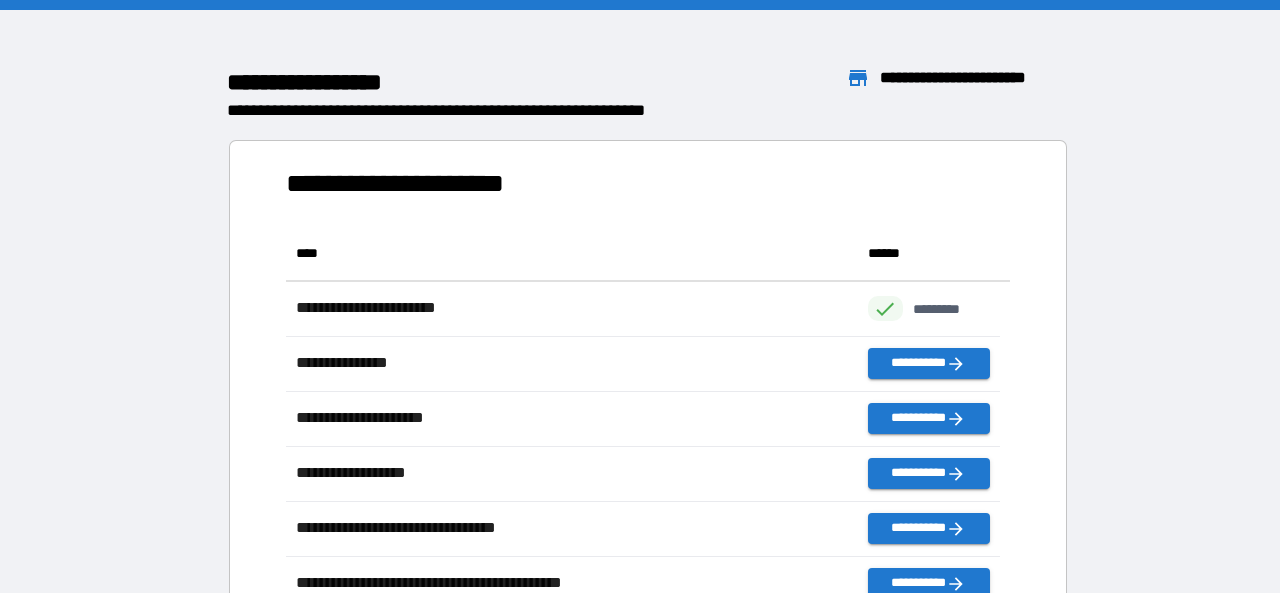 scroll, scrollTop: 16, scrollLeft: 16, axis: both 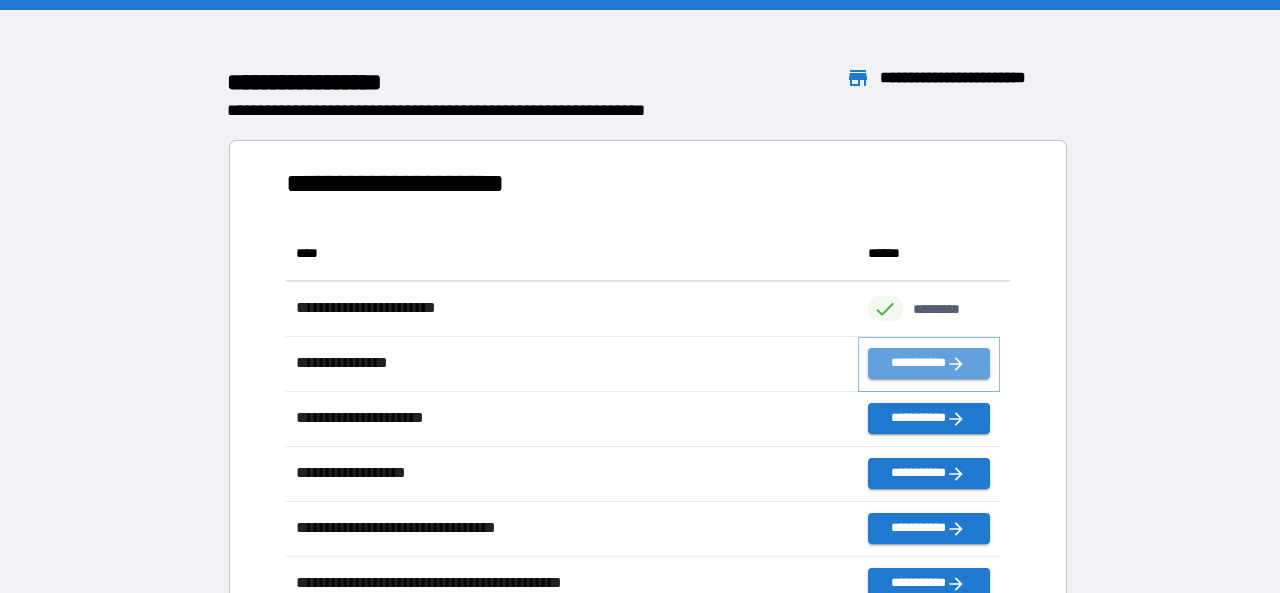 click on "**********" at bounding box center (929, 363) 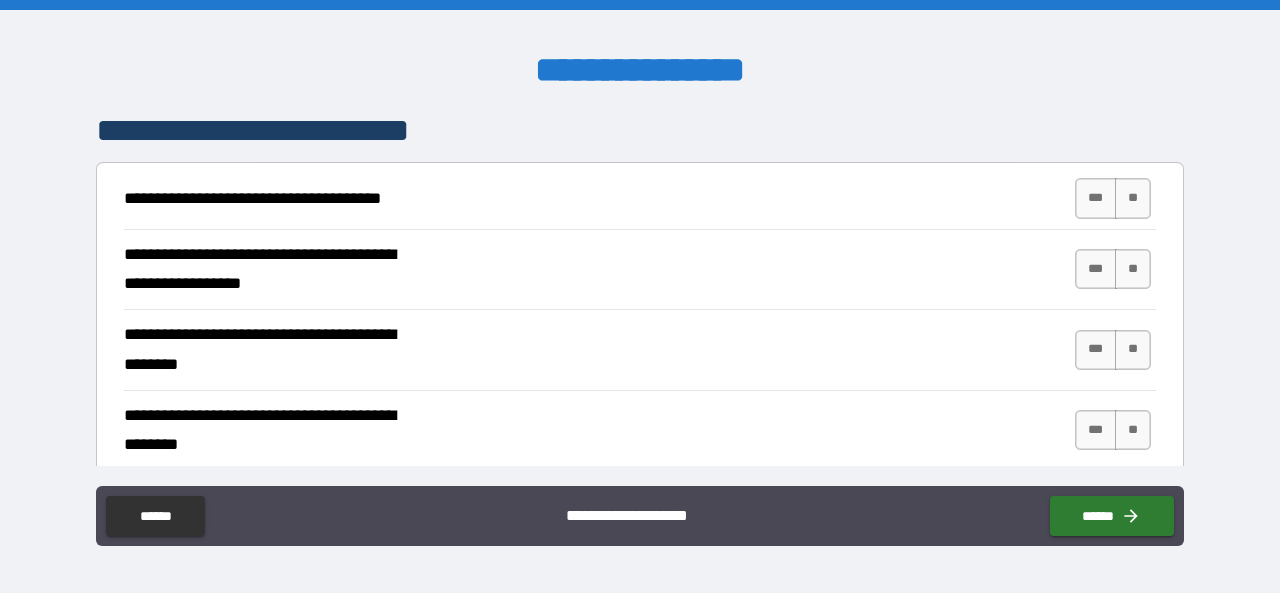 scroll, scrollTop: 361, scrollLeft: 0, axis: vertical 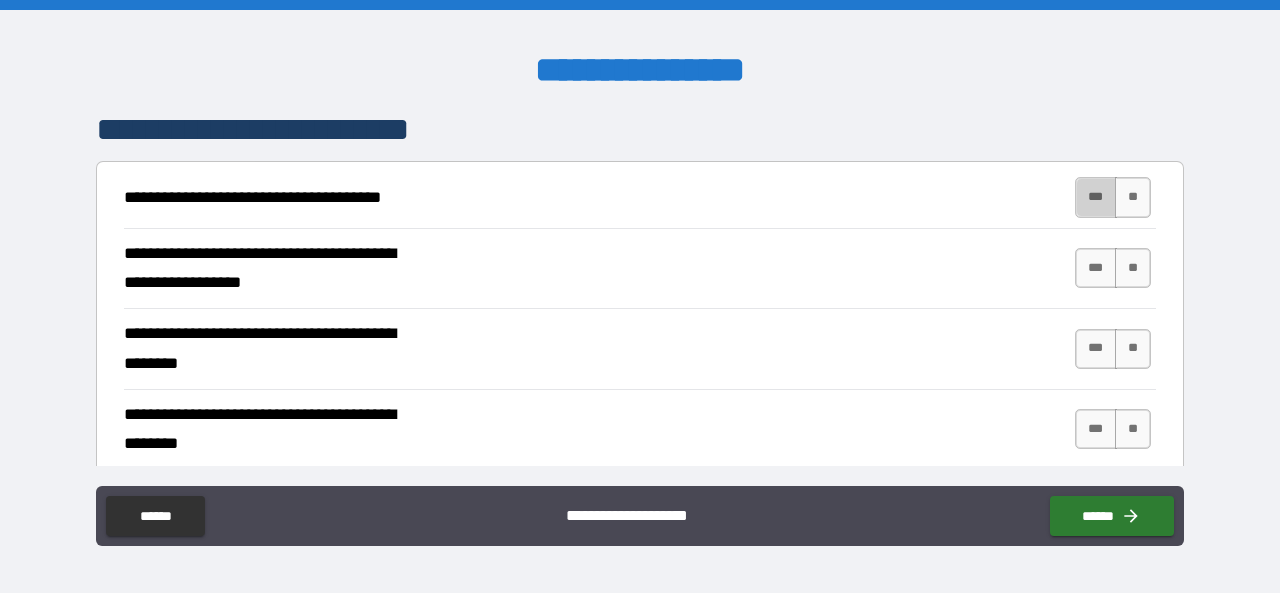 click on "***" at bounding box center (1096, 197) 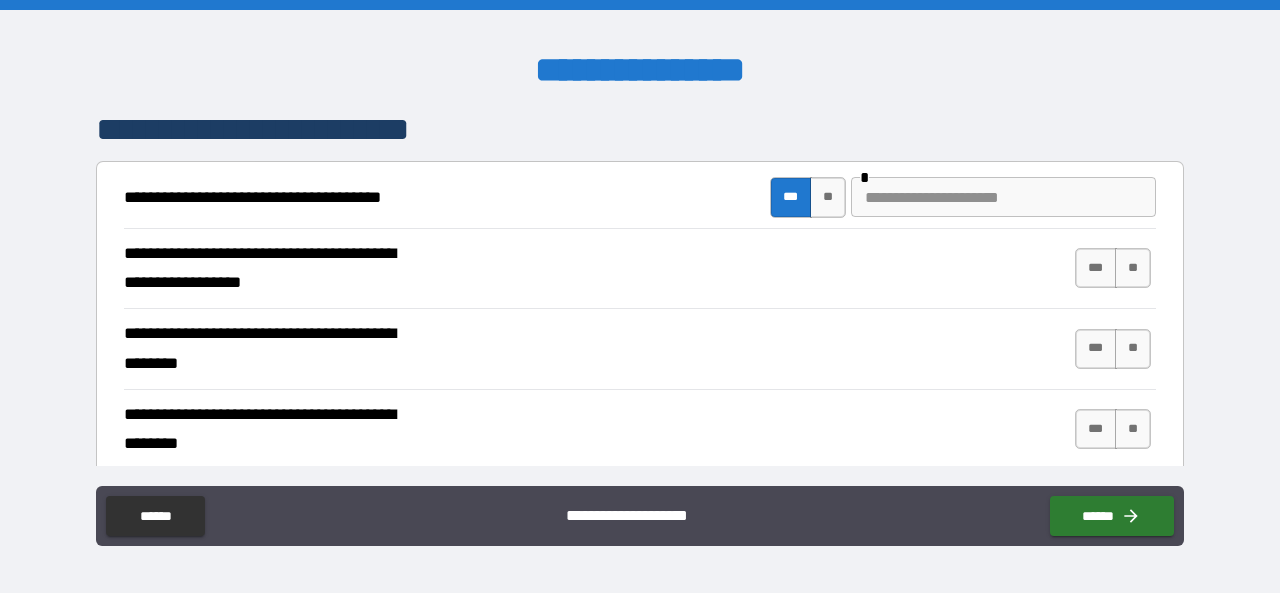 click on "**" at bounding box center (828, 197) 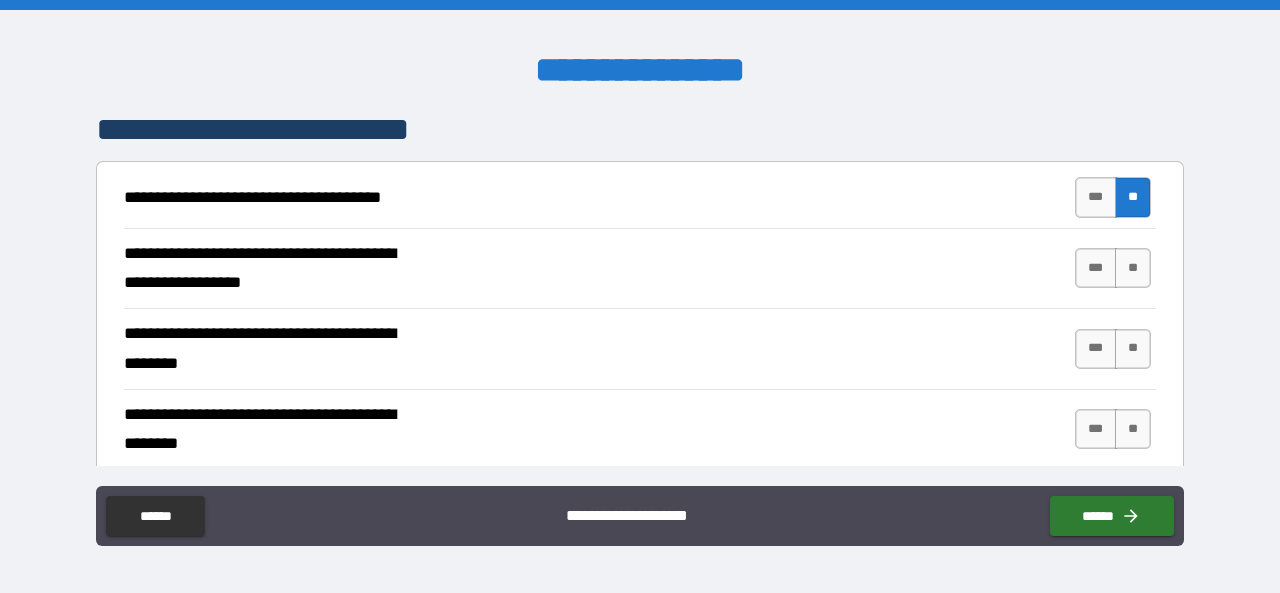 click on "***" at bounding box center (1096, 268) 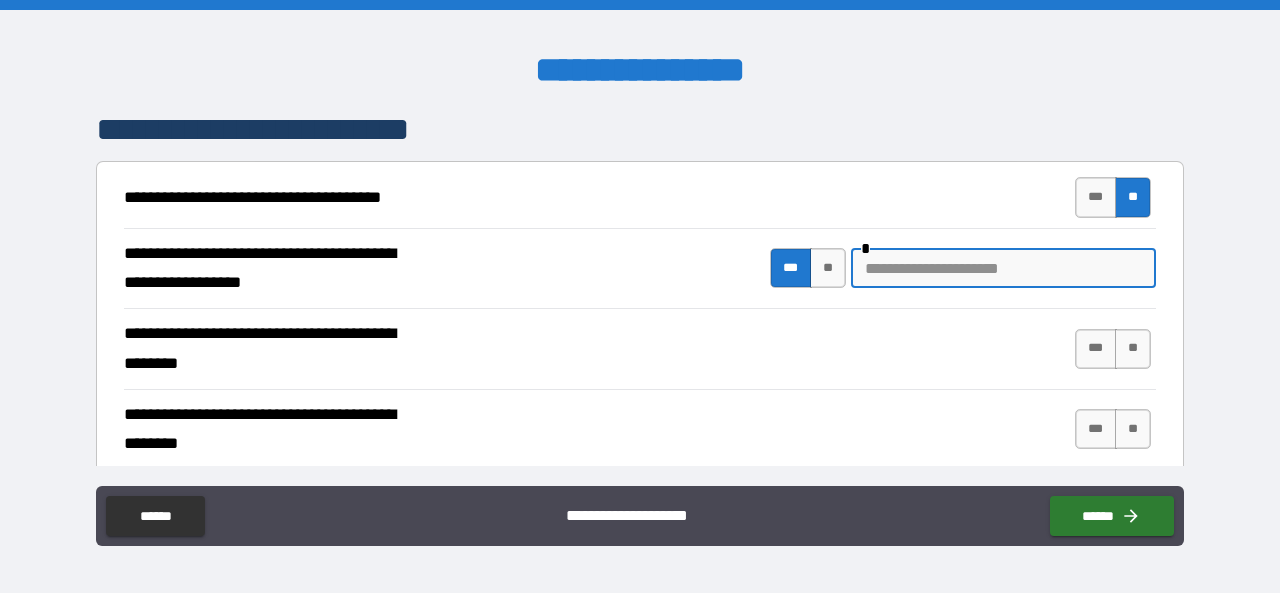 click at bounding box center [1003, 268] 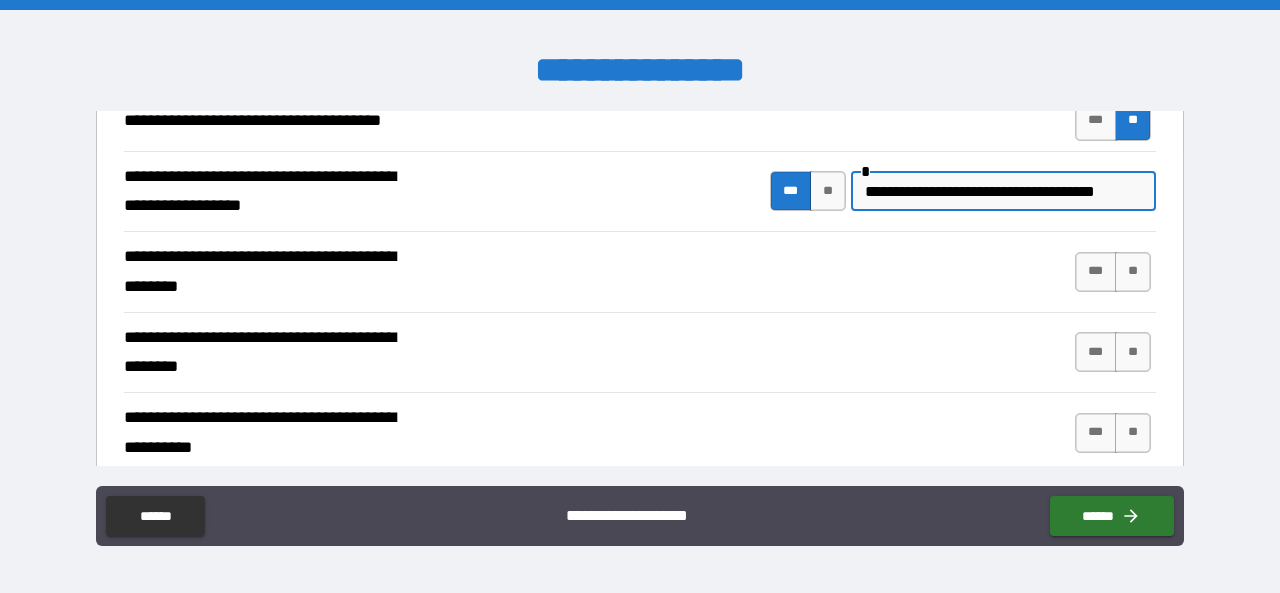 scroll, scrollTop: 505, scrollLeft: 0, axis: vertical 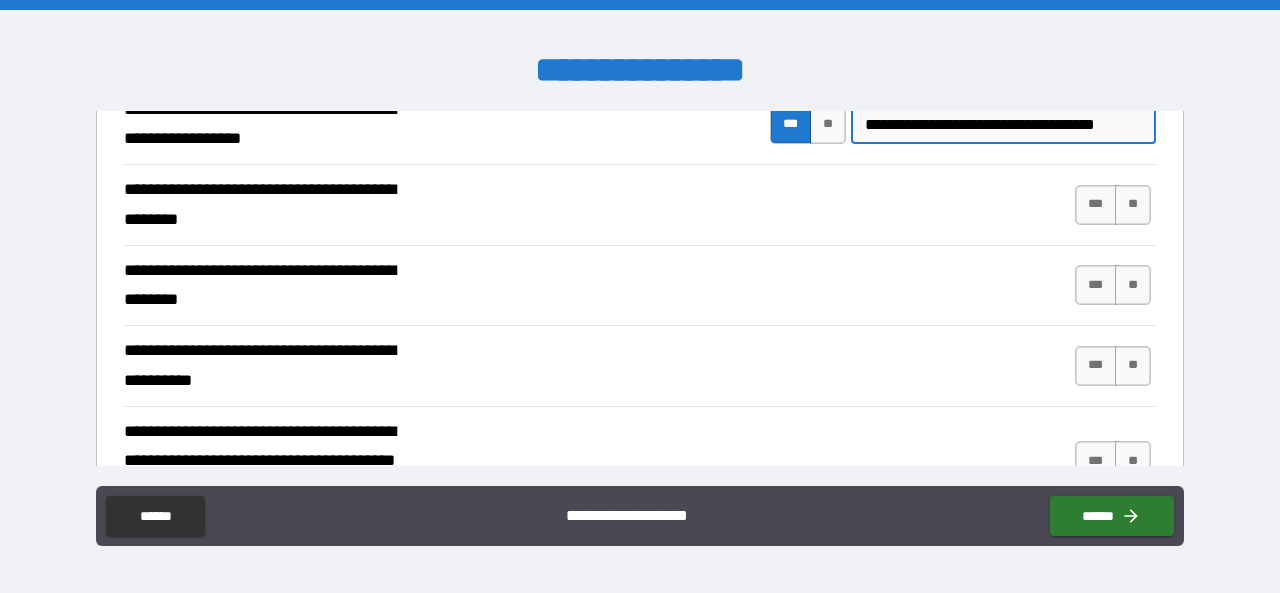 type on "**********" 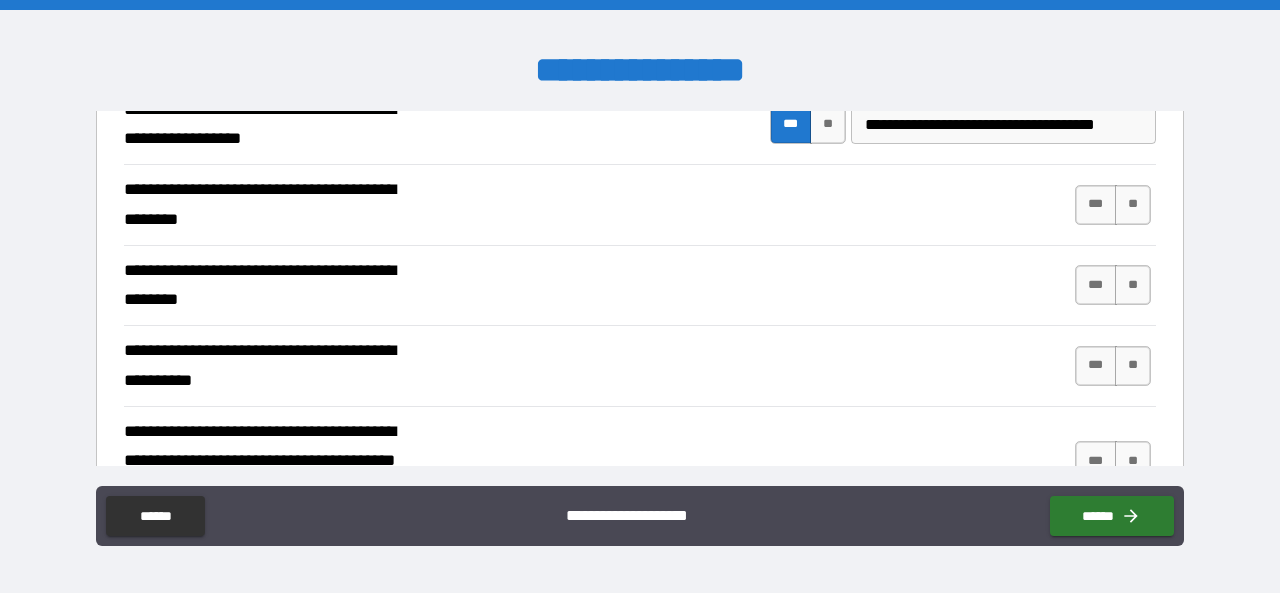 drag, startPoint x: 1134, startPoint y: 213, endPoint x: 1084, endPoint y: 196, distance: 52.810986 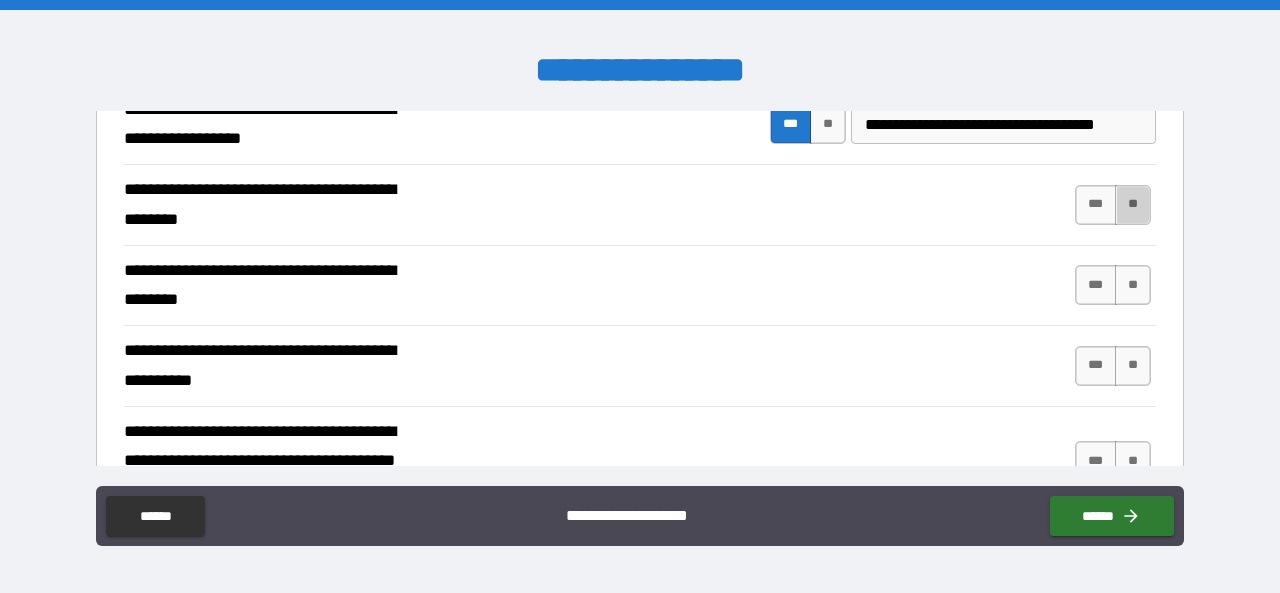 click on "**" at bounding box center [1133, 205] 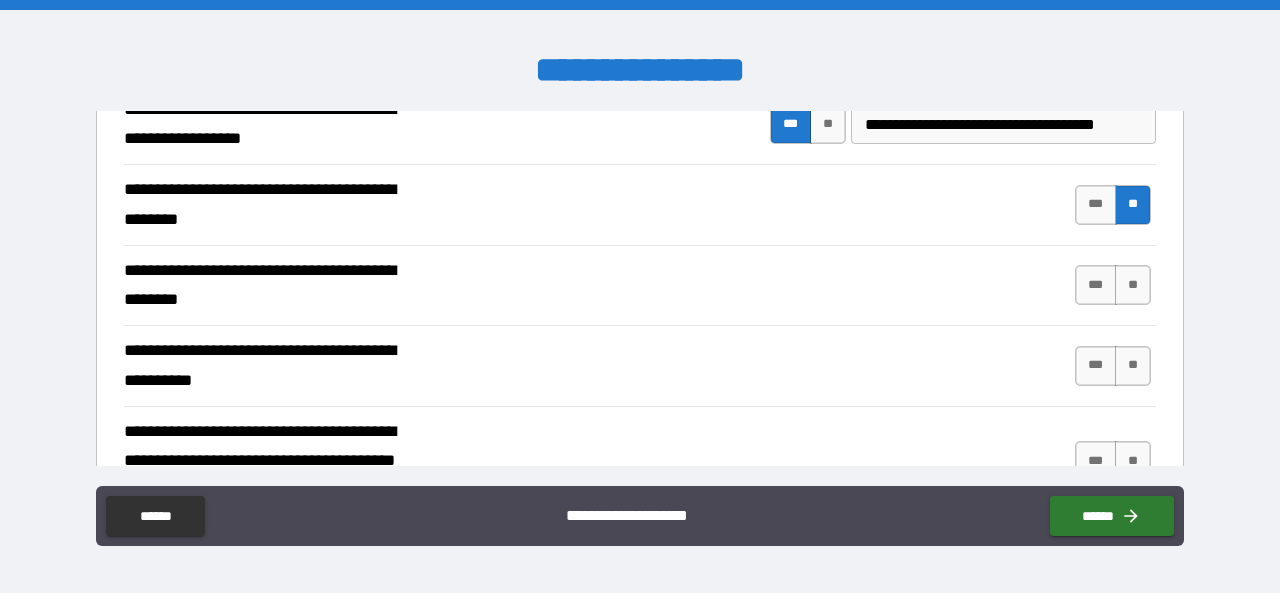 click on "***" at bounding box center (1096, 285) 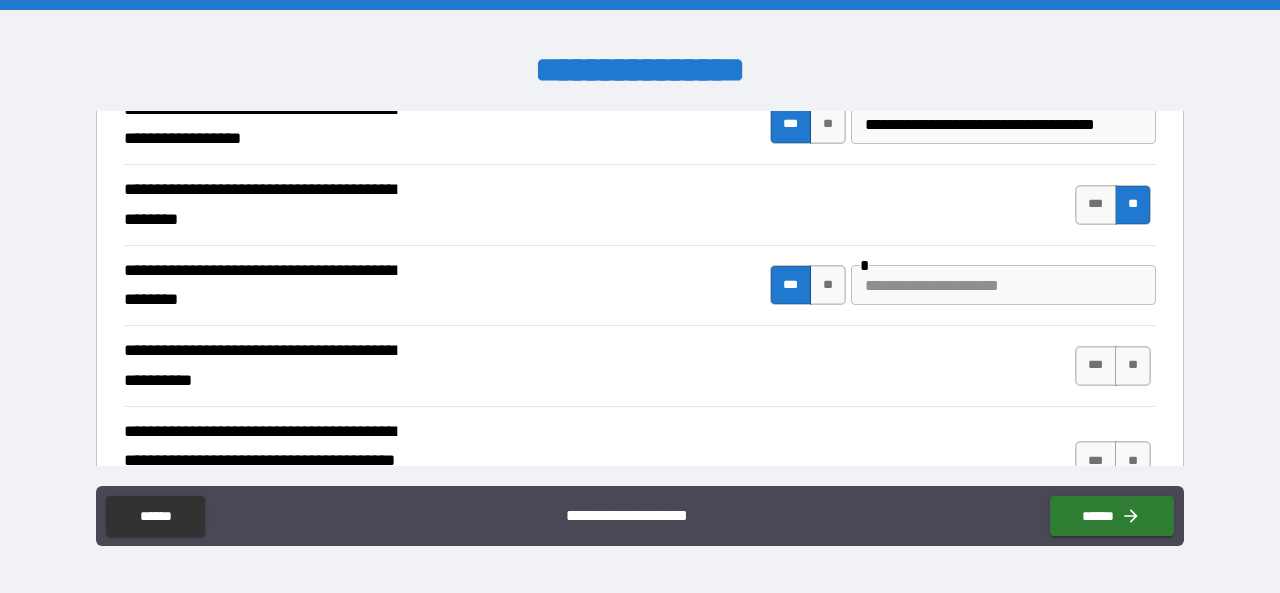 click at bounding box center (1003, 285) 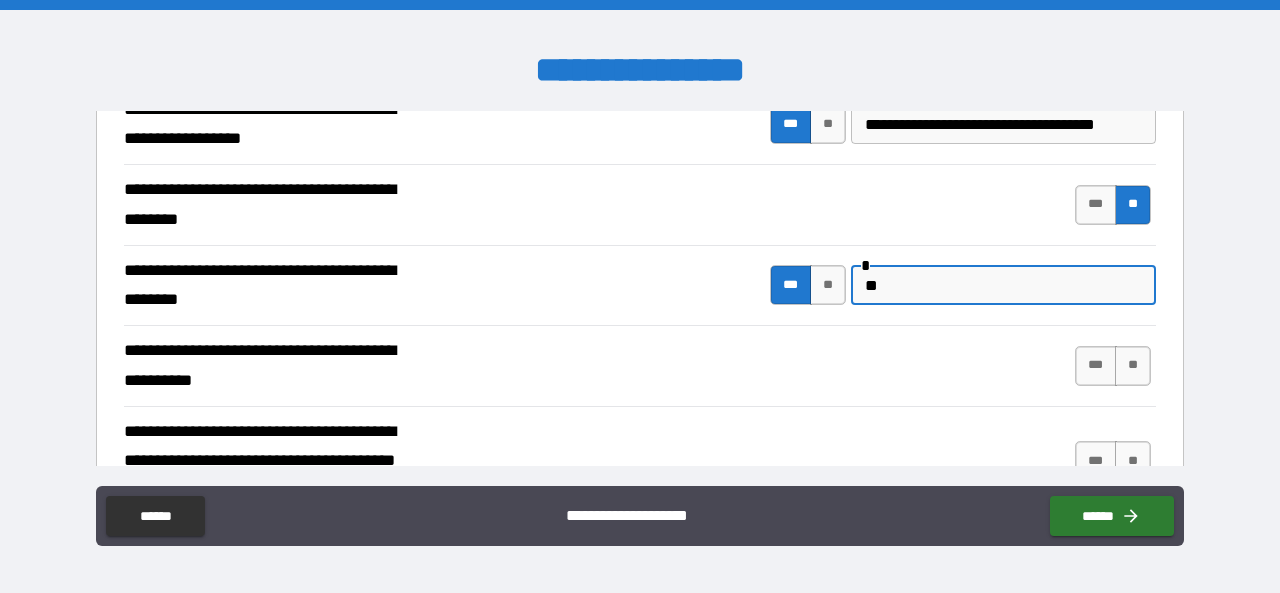 type on "*" 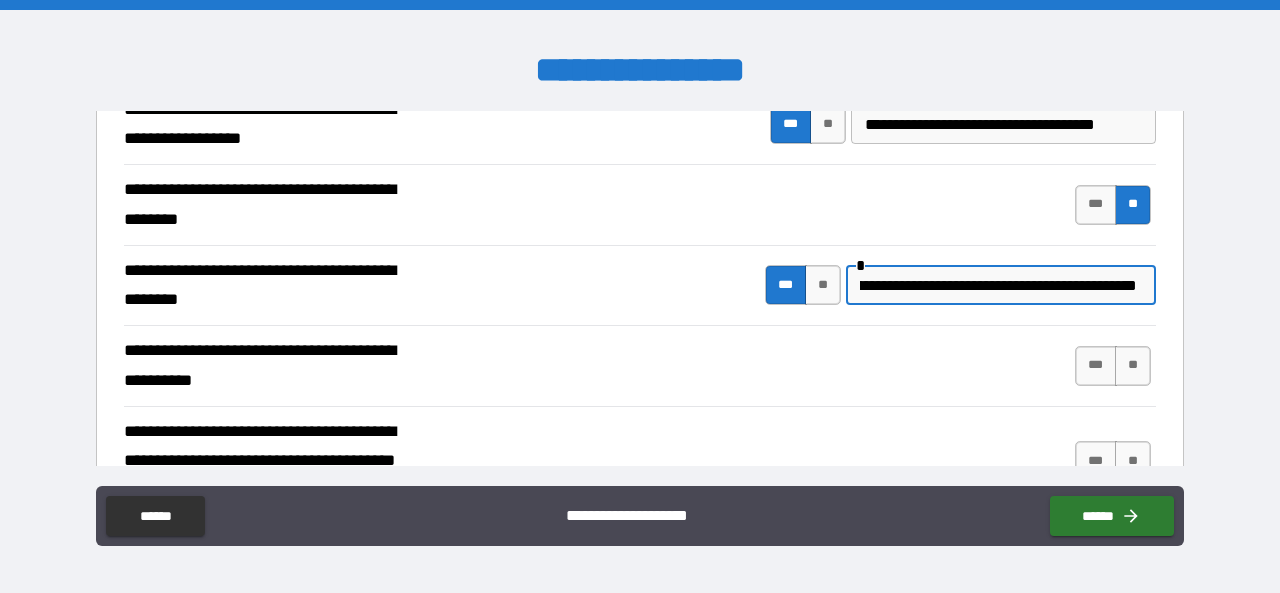 scroll, scrollTop: 0, scrollLeft: 90, axis: horizontal 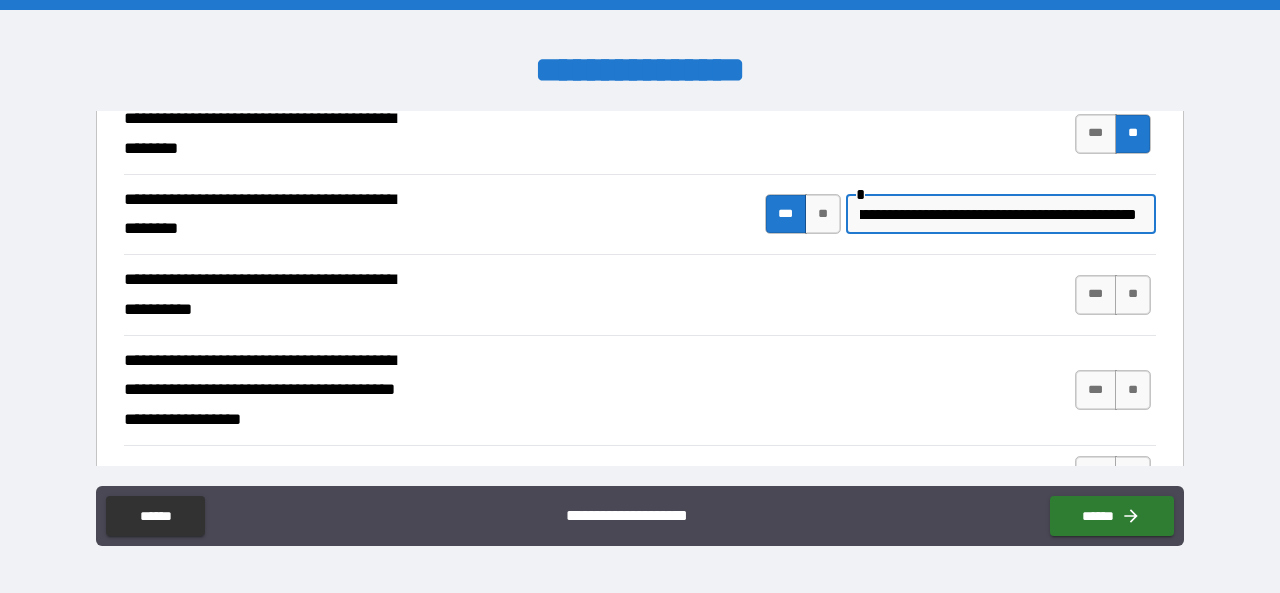 type on "**********" 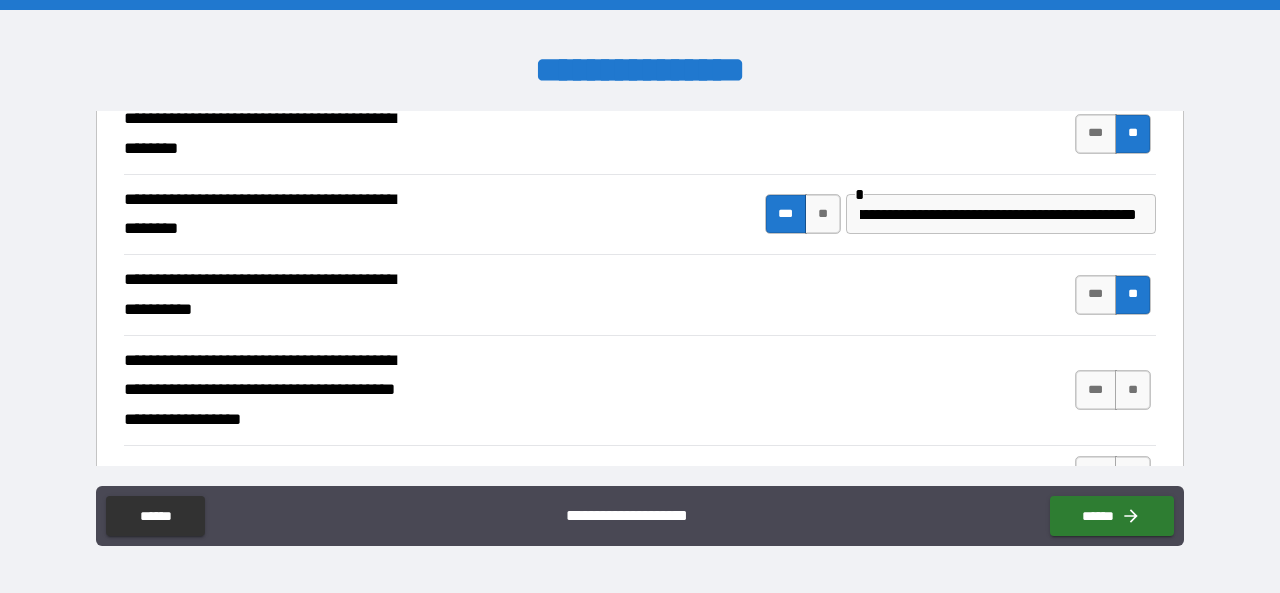 scroll, scrollTop: 0, scrollLeft: 0, axis: both 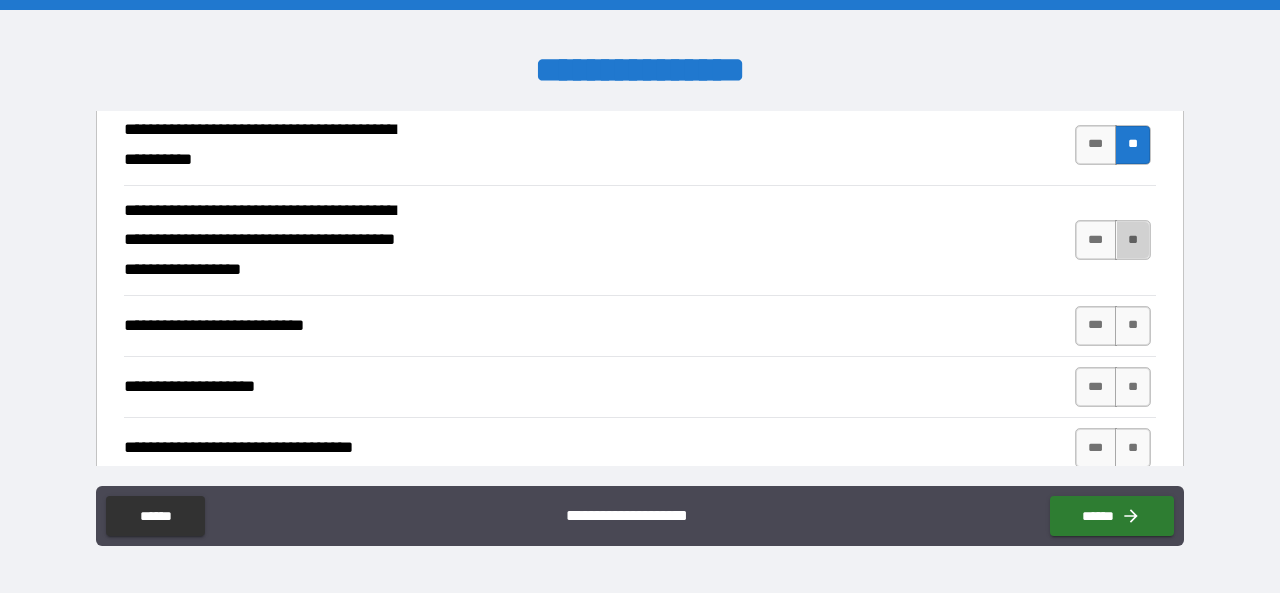 click on "**" at bounding box center [1133, 240] 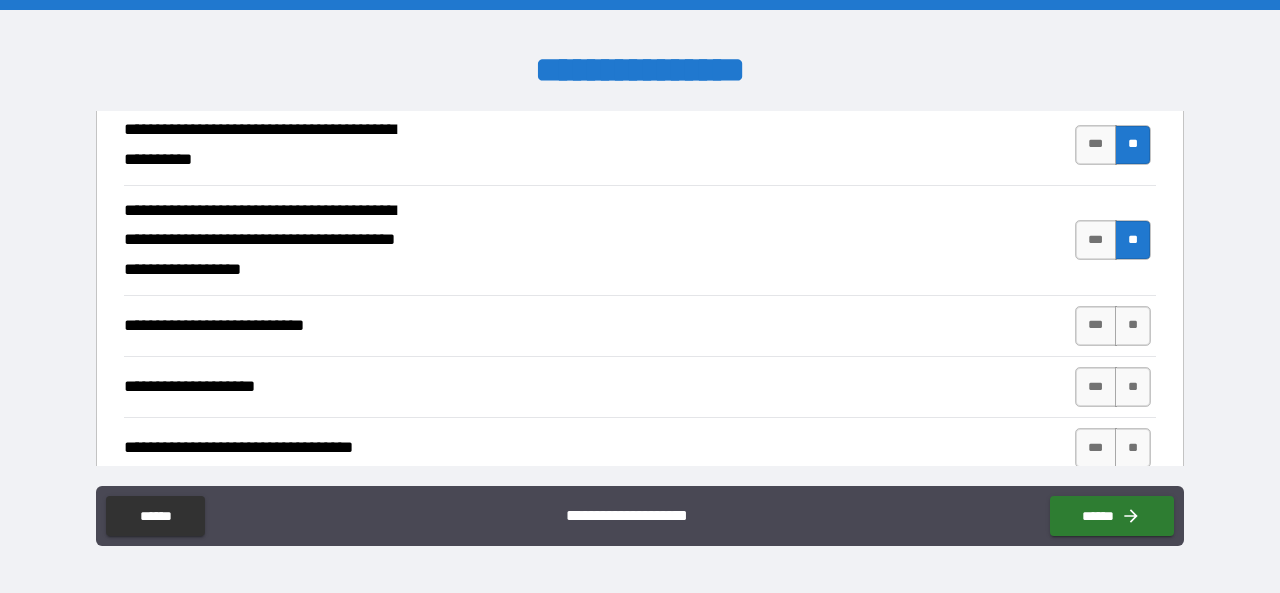 click on "**" at bounding box center [1133, 326] 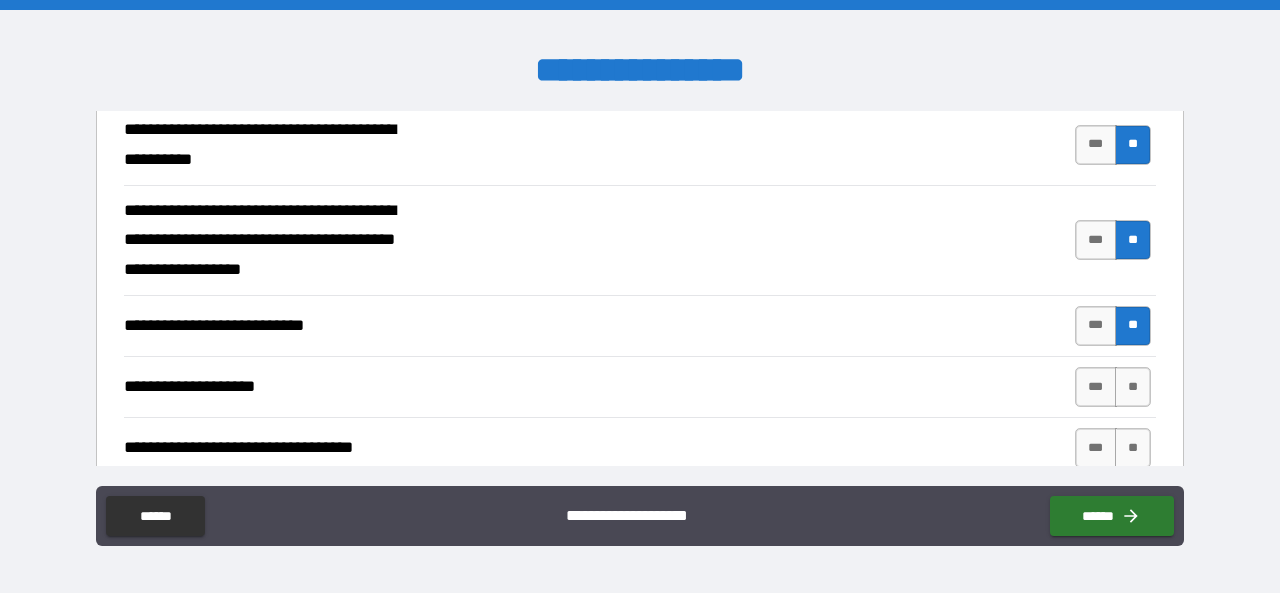 click on "**" at bounding box center (1133, 387) 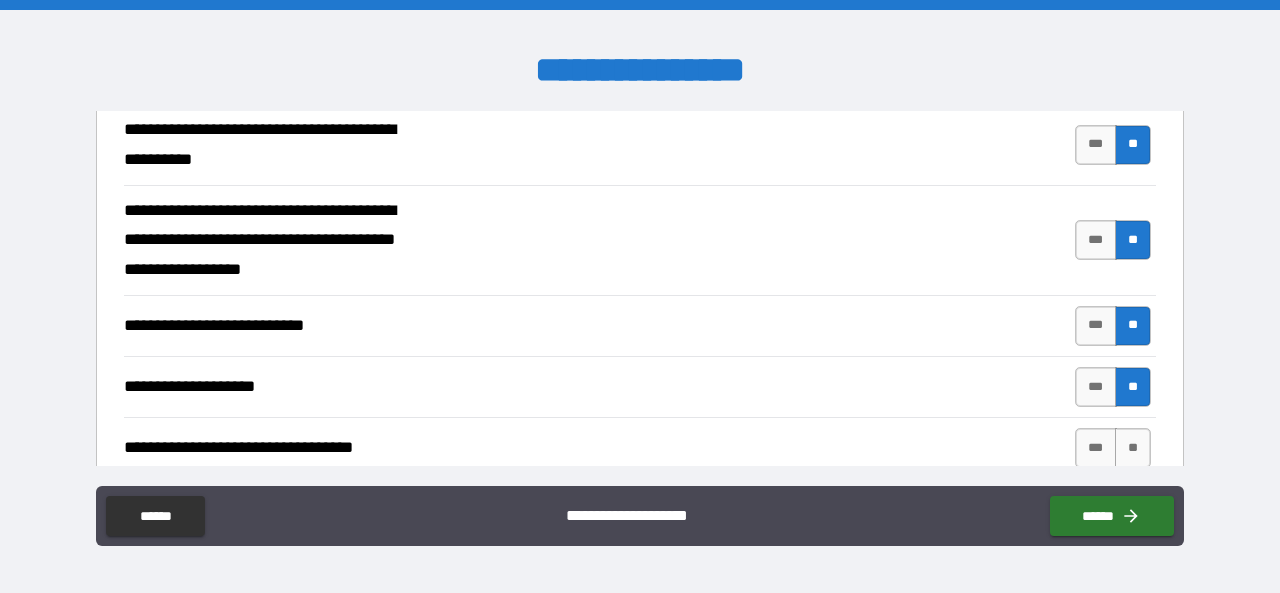 click on "**" at bounding box center [1133, 448] 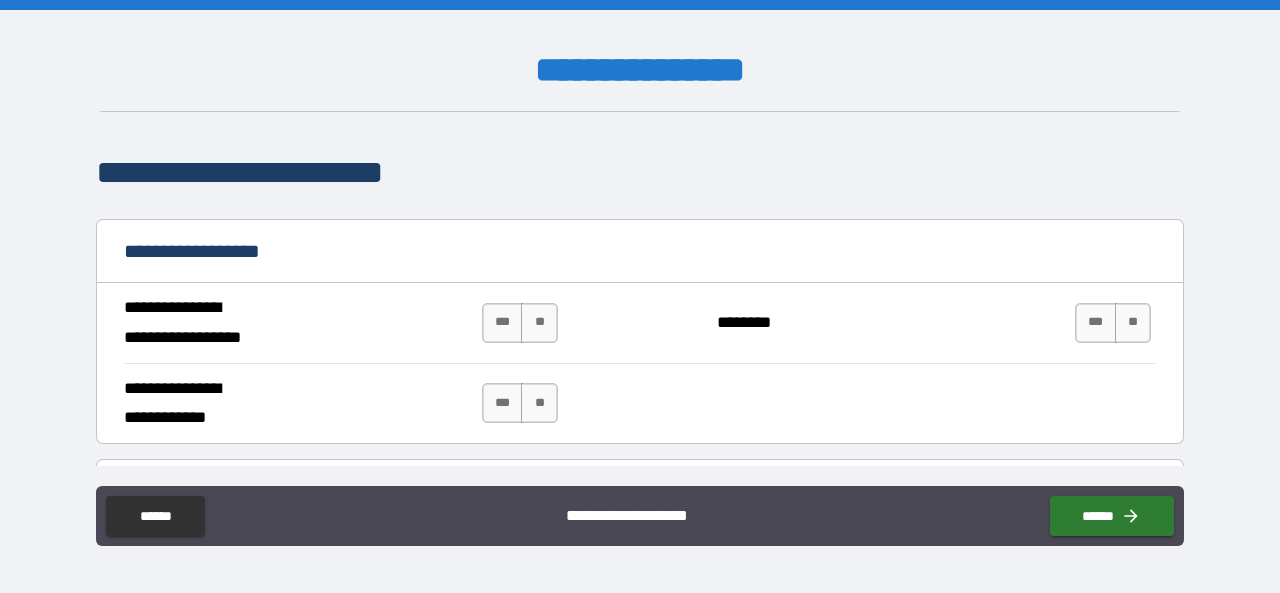 scroll, scrollTop: 1096, scrollLeft: 0, axis: vertical 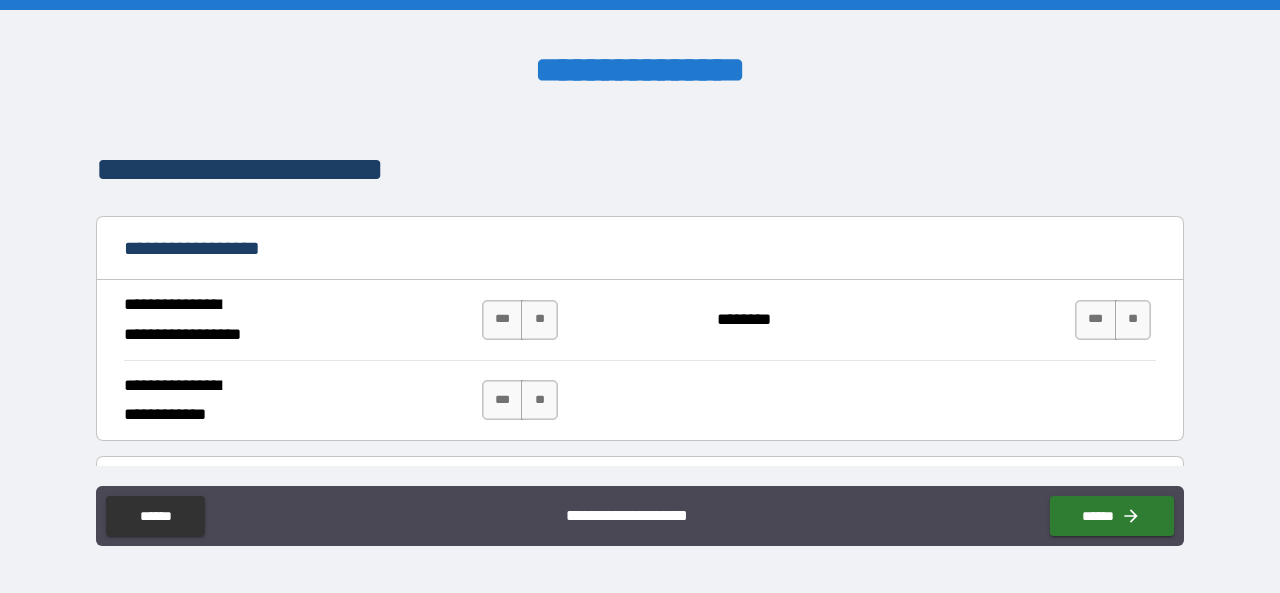 click on "**" at bounding box center (539, 320) 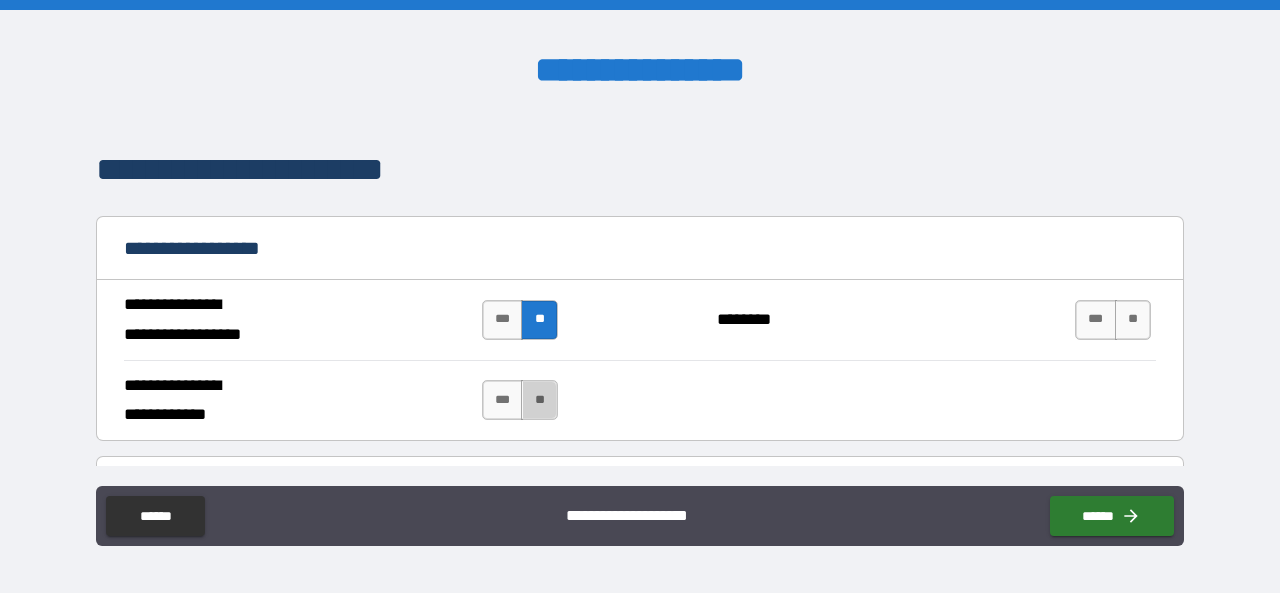 click on "**" at bounding box center (539, 400) 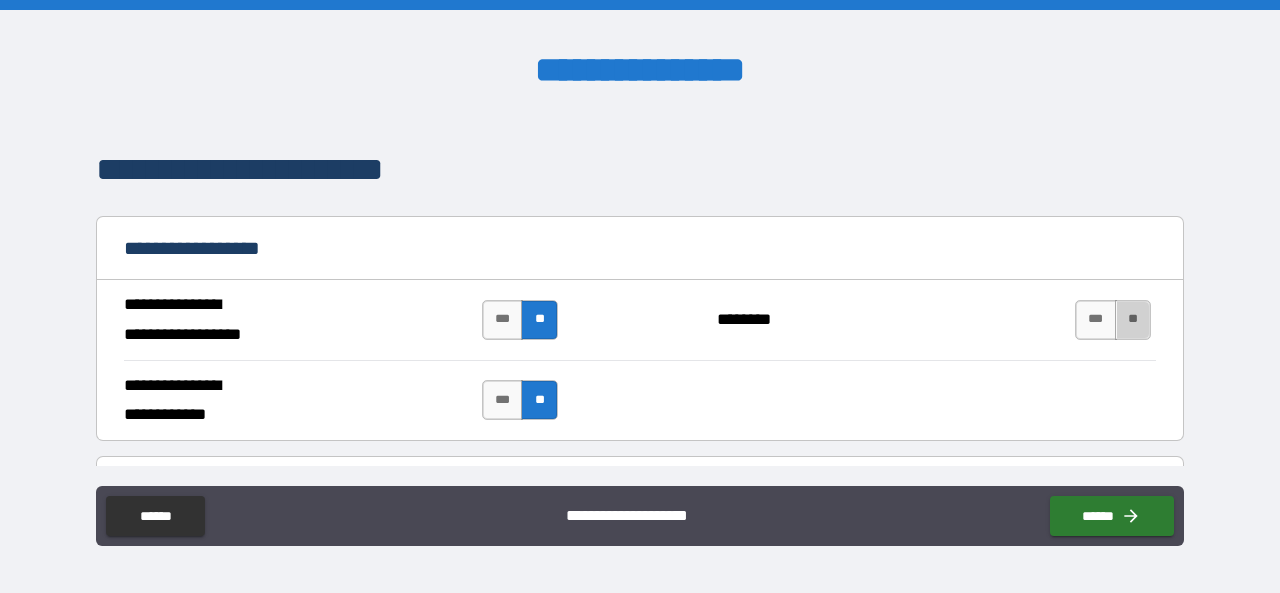 click on "**" at bounding box center (1133, 320) 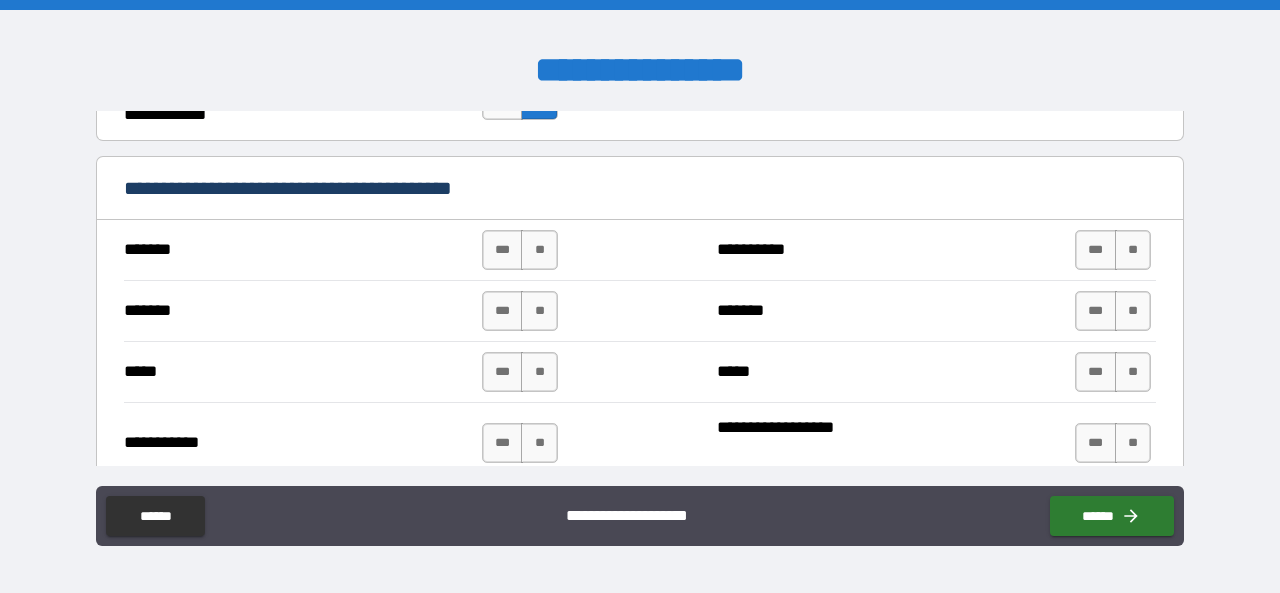 scroll, scrollTop: 1397, scrollLeft: 0, axis: vertical 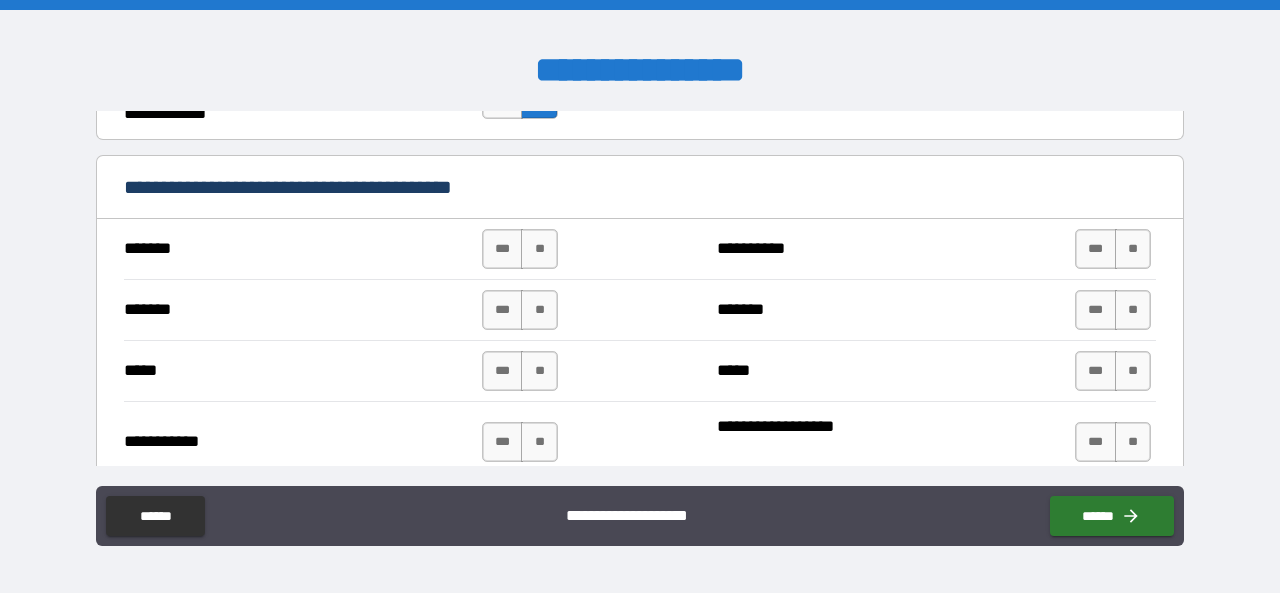 click on "**" at bounding box center [539, 249] 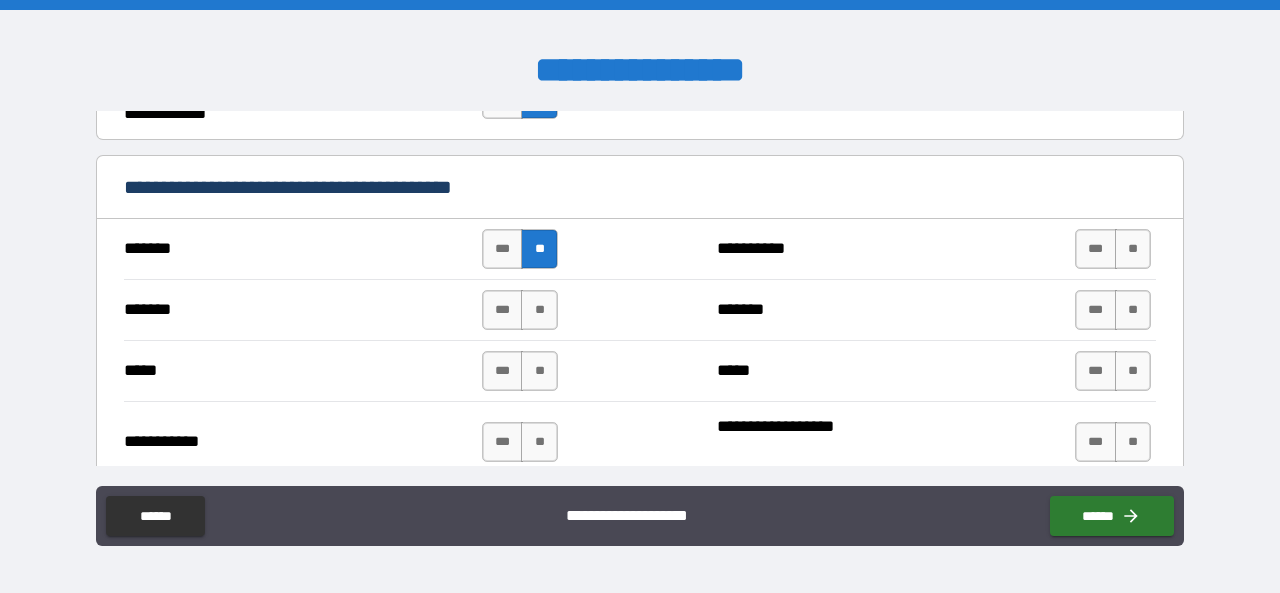 click on "**" at bounding box center [539, 310] 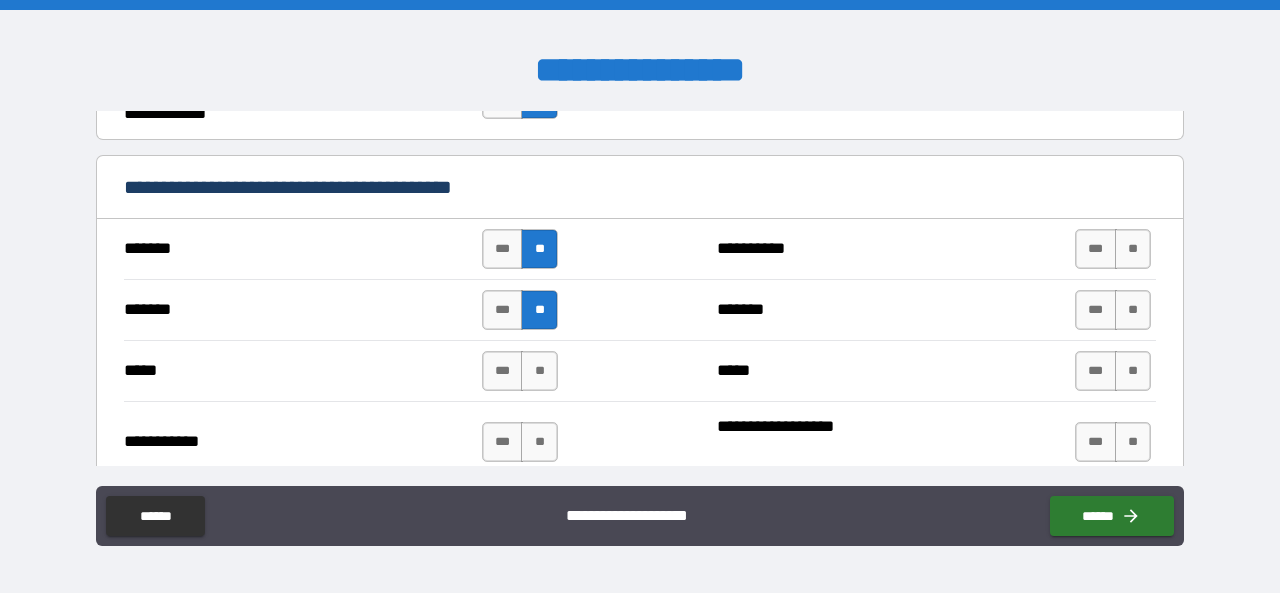 click on "**" at bounding box center (539, 371) 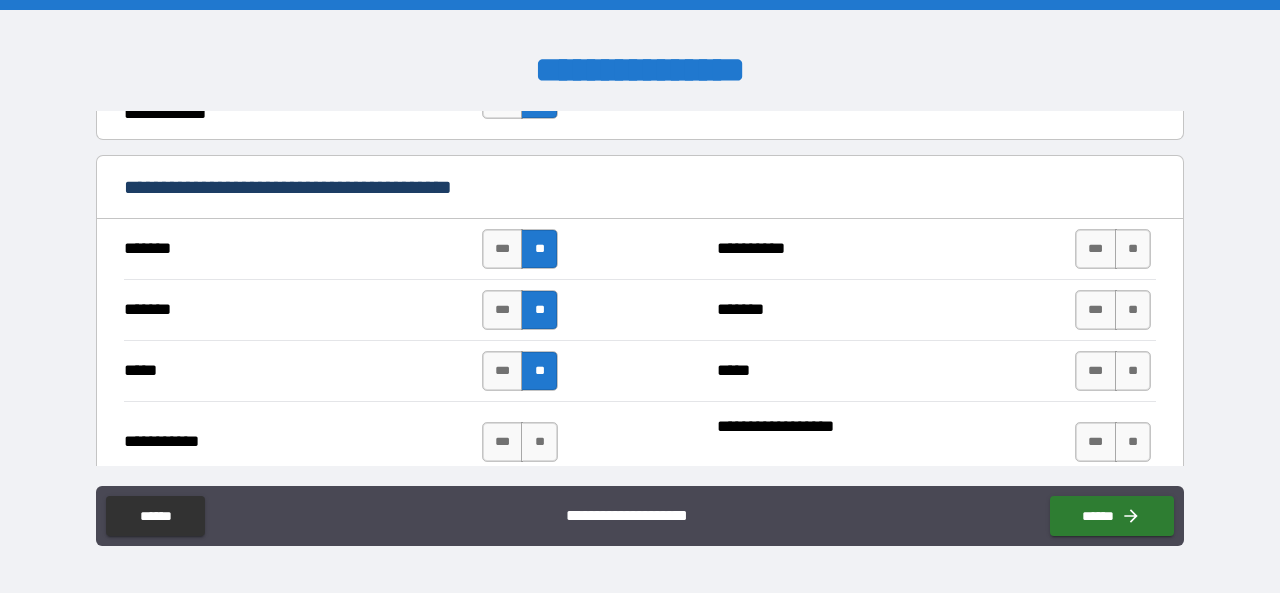 click on "**" at bounding box center (539, 442) 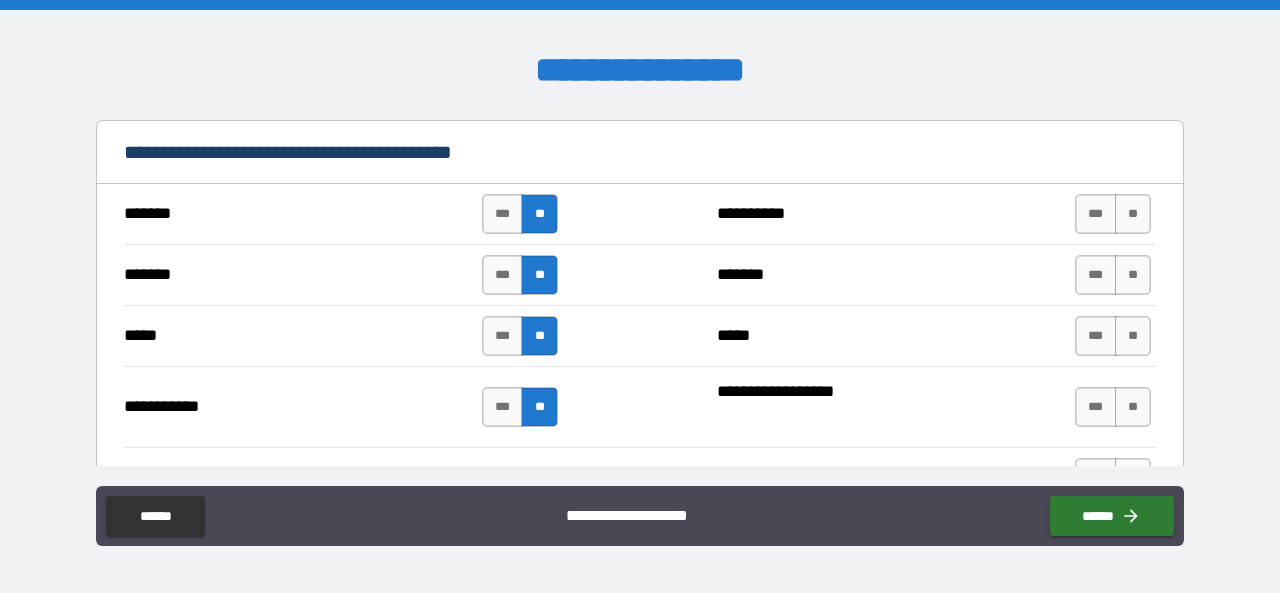 scroll, scrollTop: 1433, scrollLeft: 0, axis: vertical 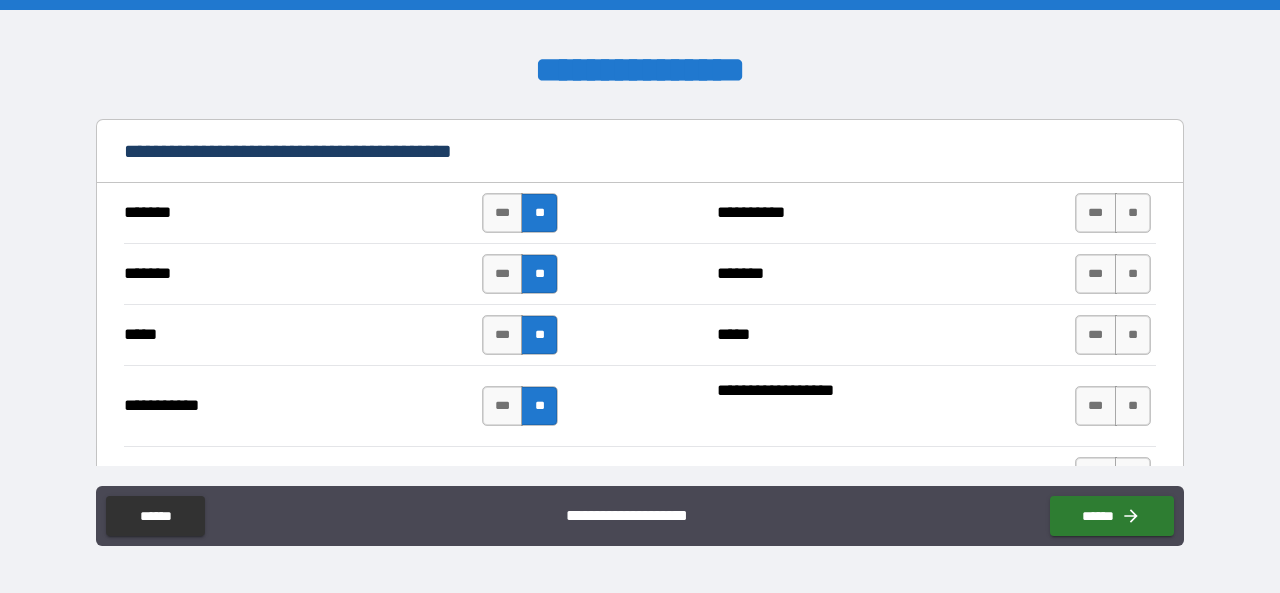 click on "**" at bounding box center [1133, 213] 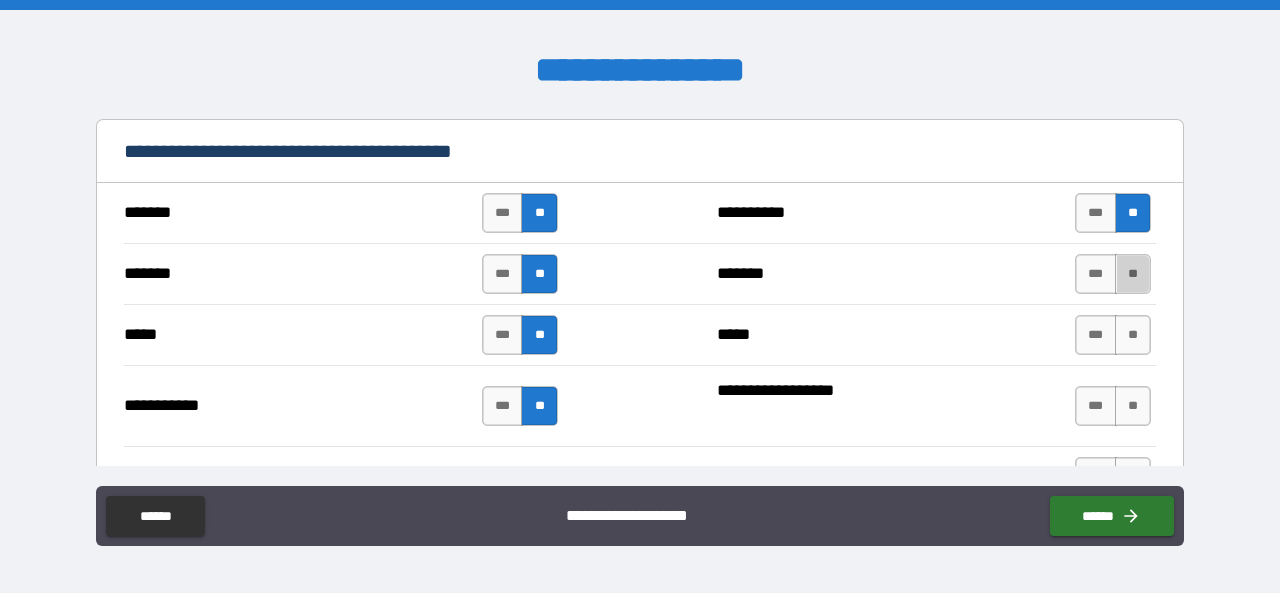 click on "**" at bounding box center [1133, 274] 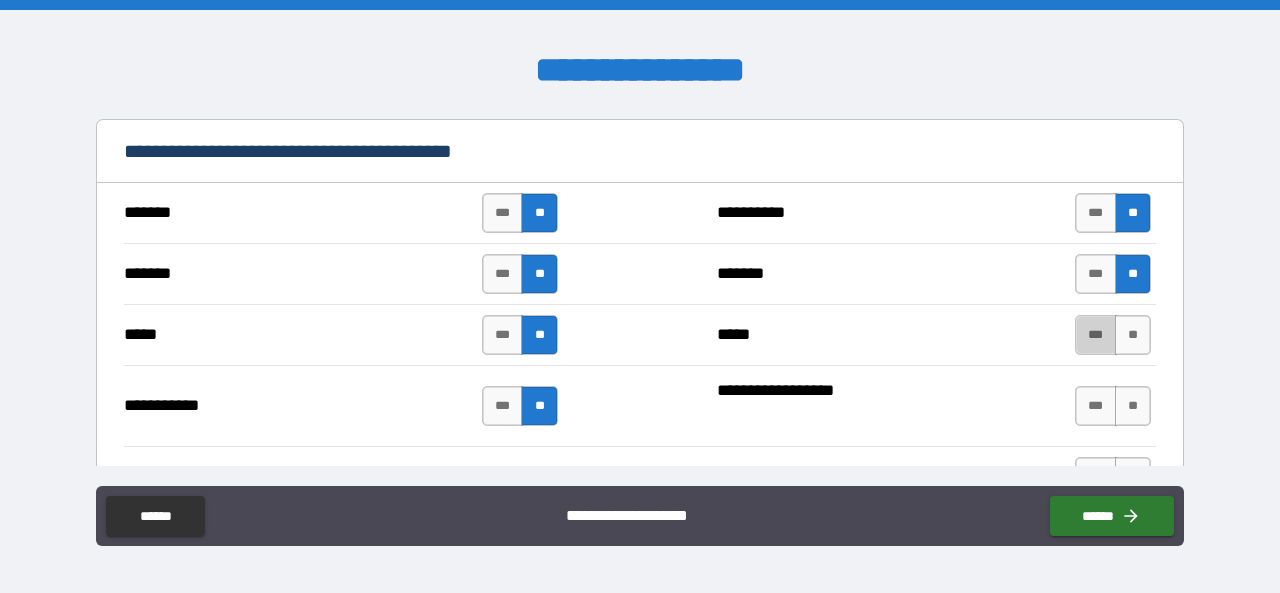 click on "***" at bounding box center [1096, 335] 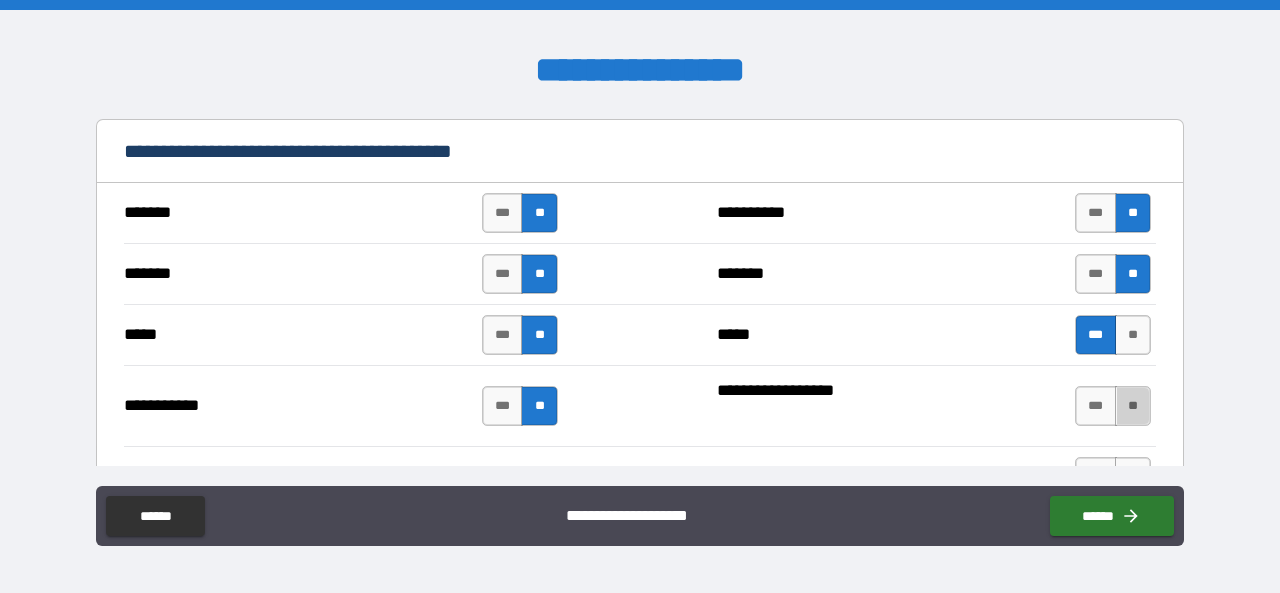 click on "**" at bounding box center [1133, 406] 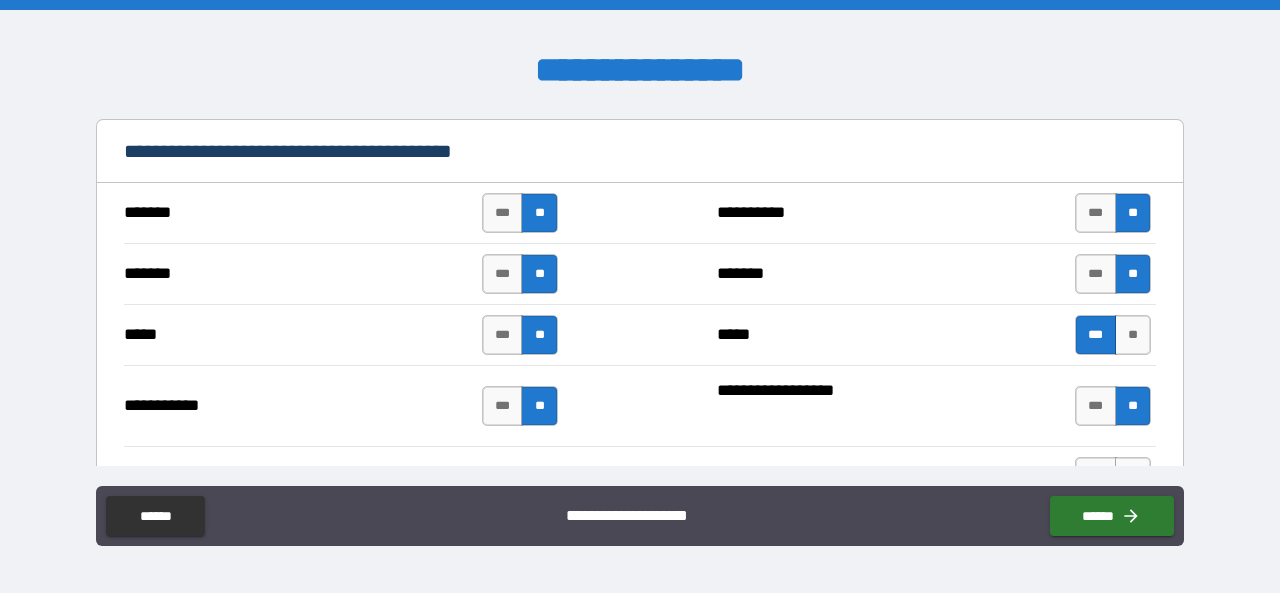 scroll, scrollTop: 1503, scrollLeft: 0, axis: vertical 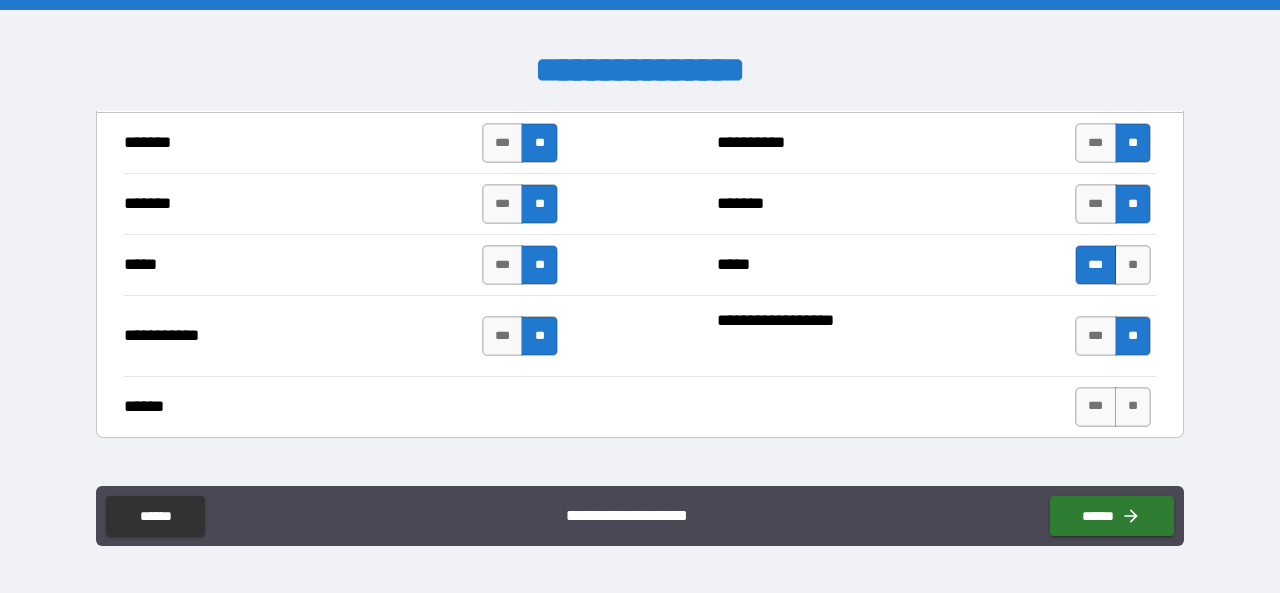 click on "****** *** **" at bounding box center [640, 406] 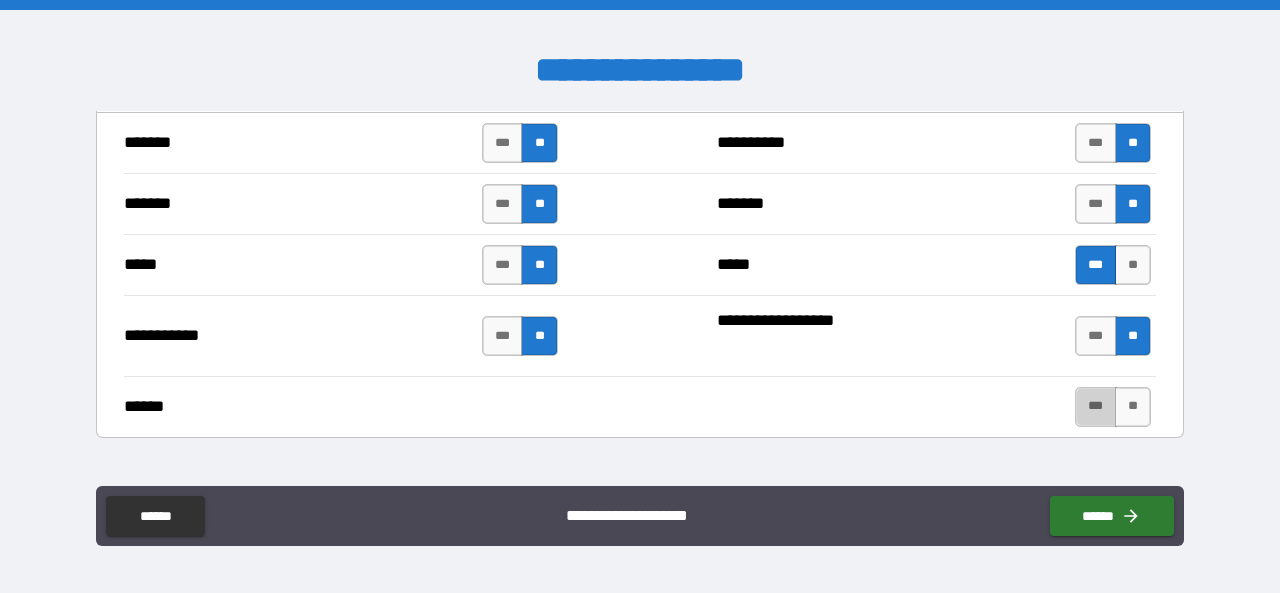 click on "***" at bounding box center (1096, 407) 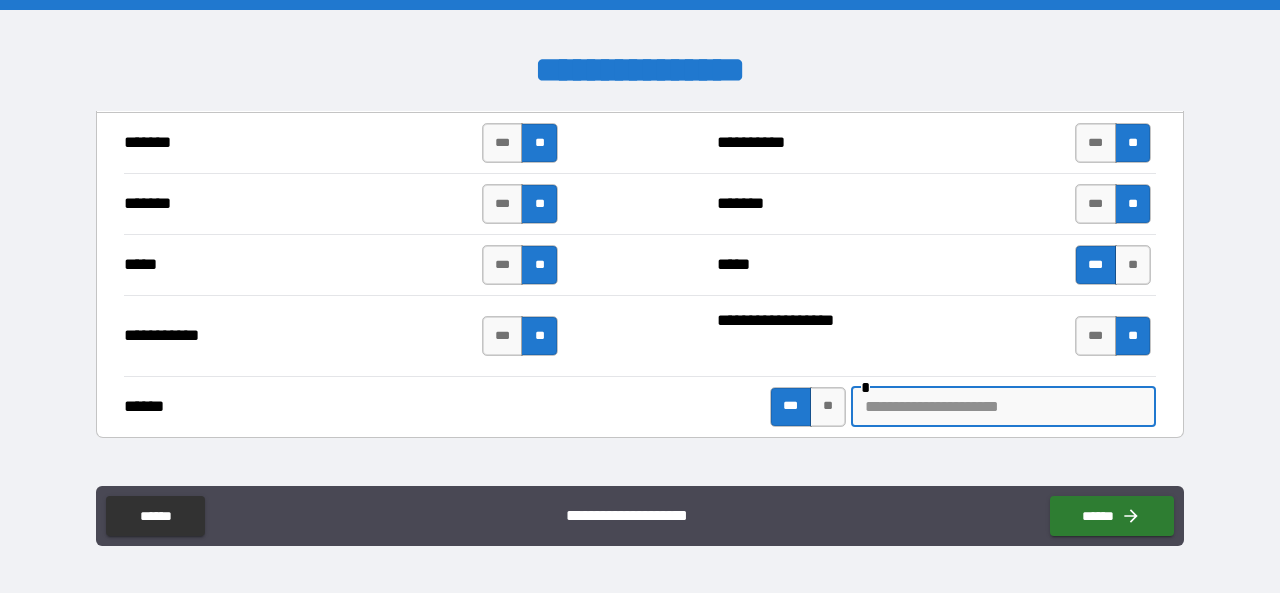 click at bounding box center [1003, 407] 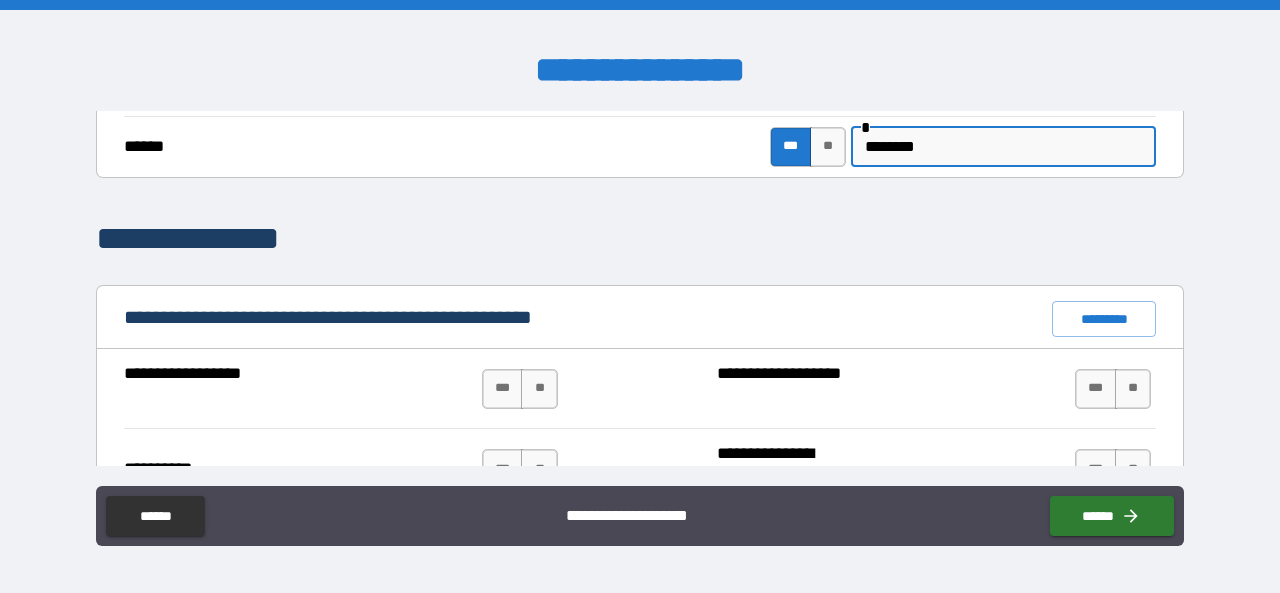 scroll, scrollTop: 1767, scrollLeft: 0, axis: vertical 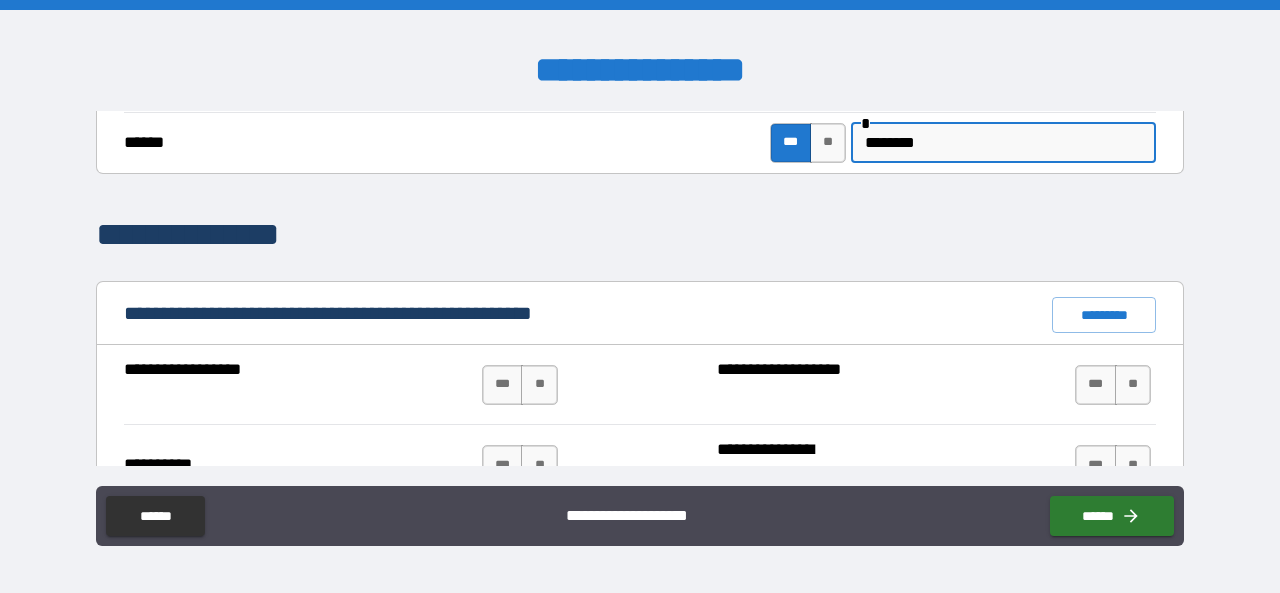 type on "********" 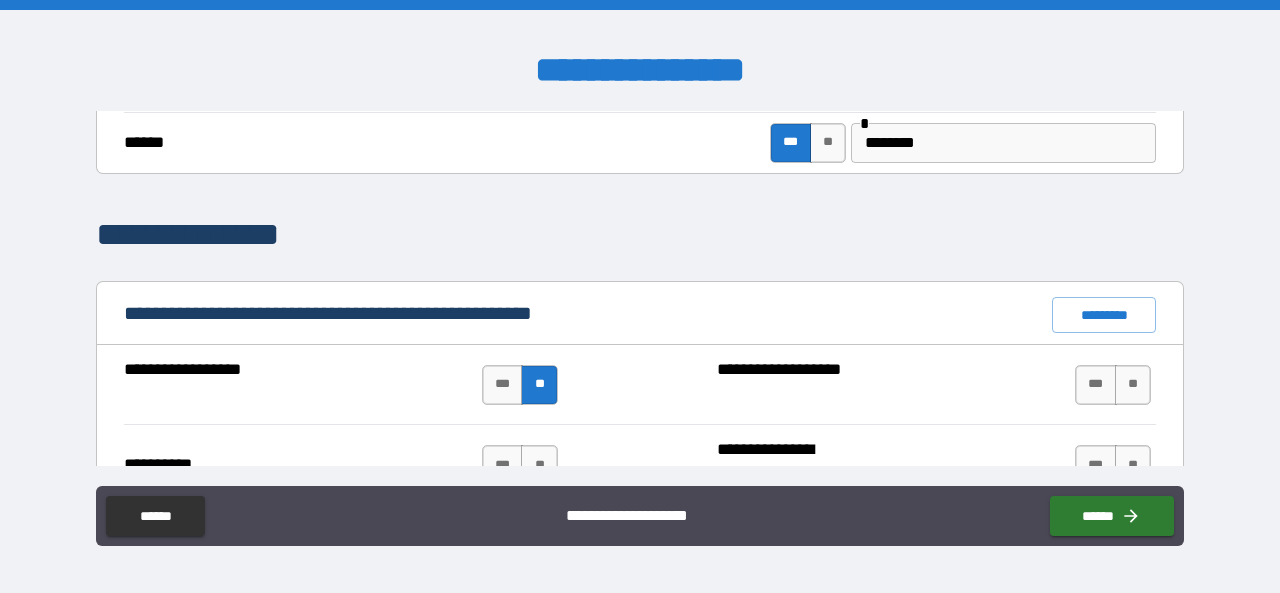 scroll, scrollTop: 1883, scrollLeft: 0, axis: vertical 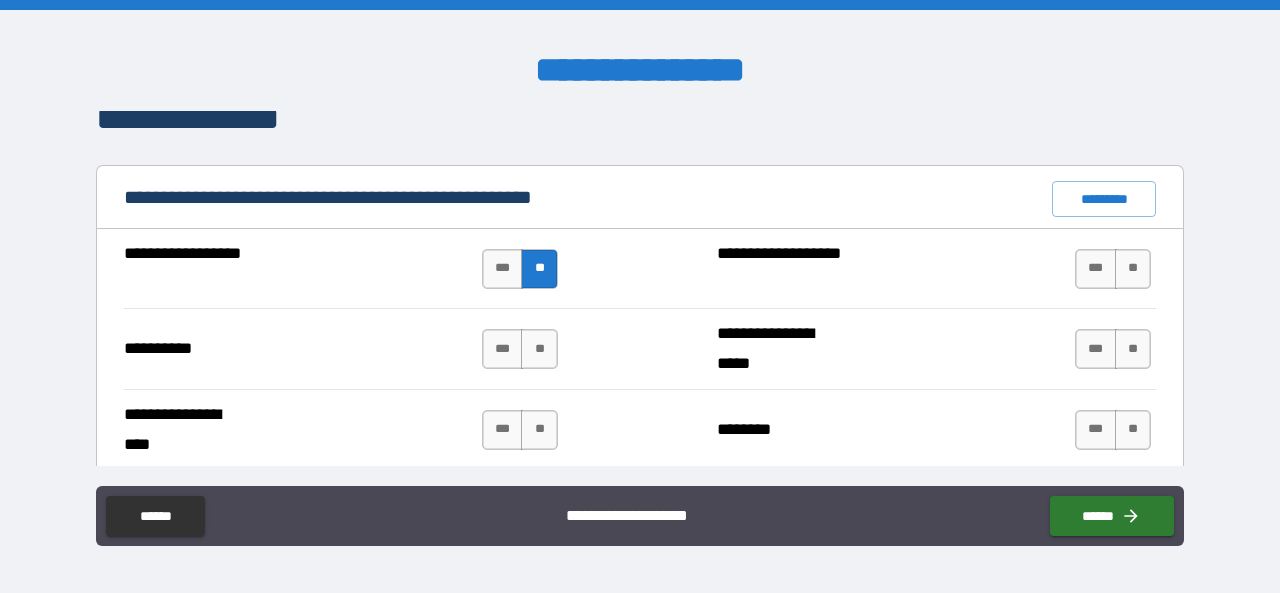 click on "**" at bounding box center [539, 349] 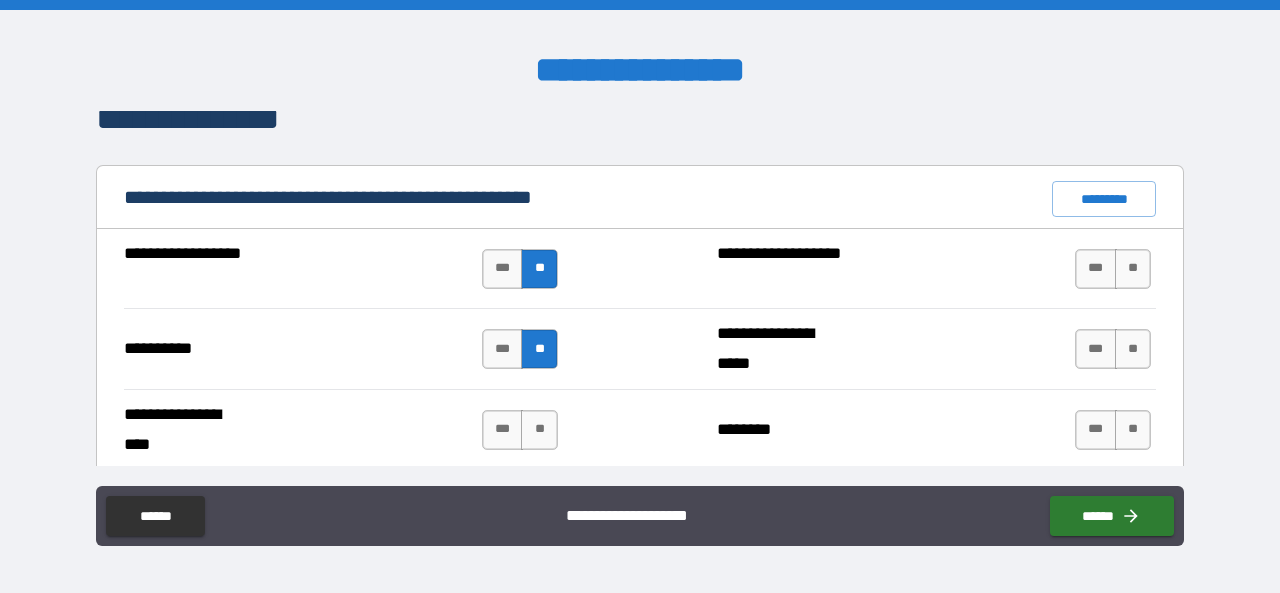 click on "**" at bounding box center [539, 430] 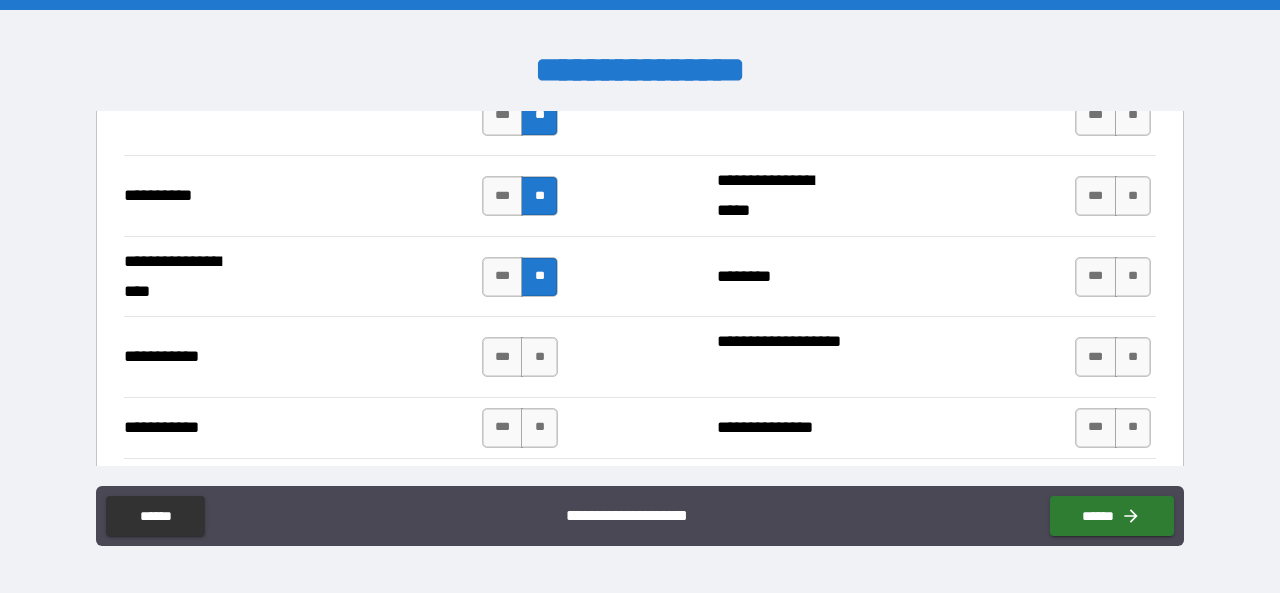 scroll, scrollTop: 2059, scrollLeft: 0, axis: vertical 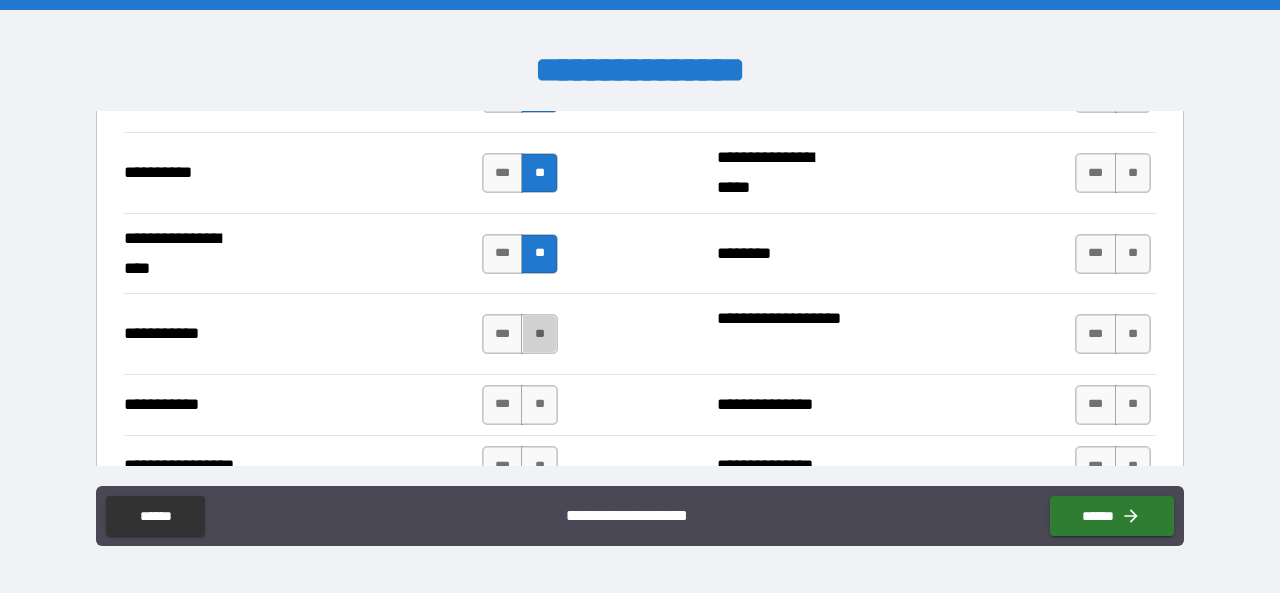 click on "**" at bounding box center (539, 334) 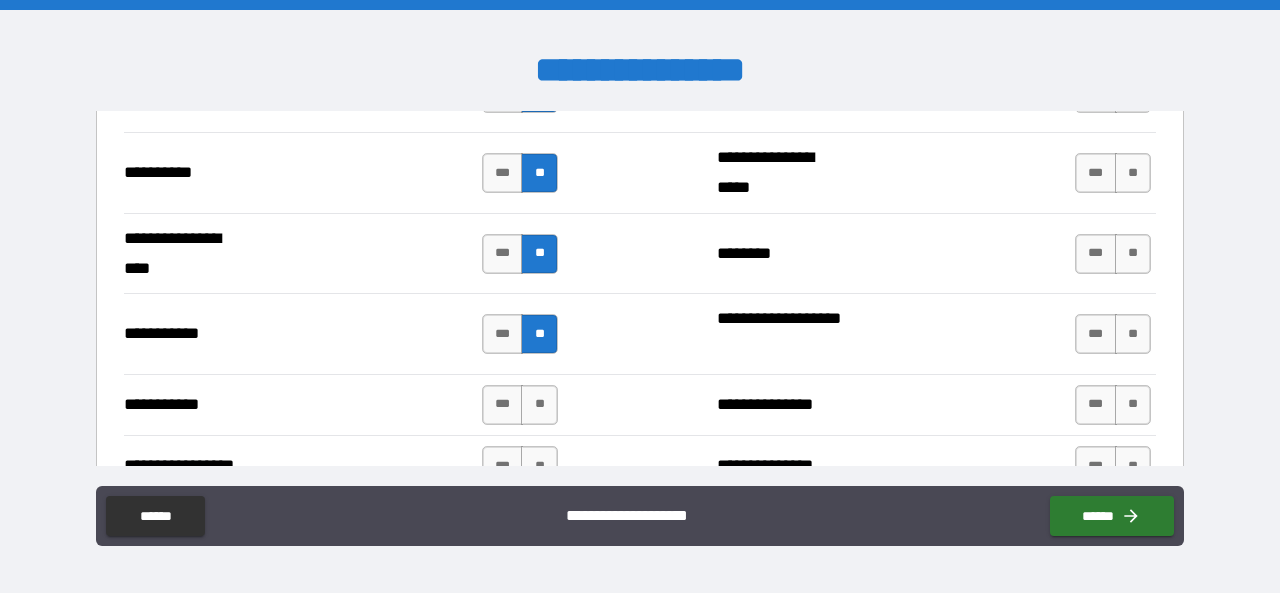 click on "**" at bounding box center (539, 405) 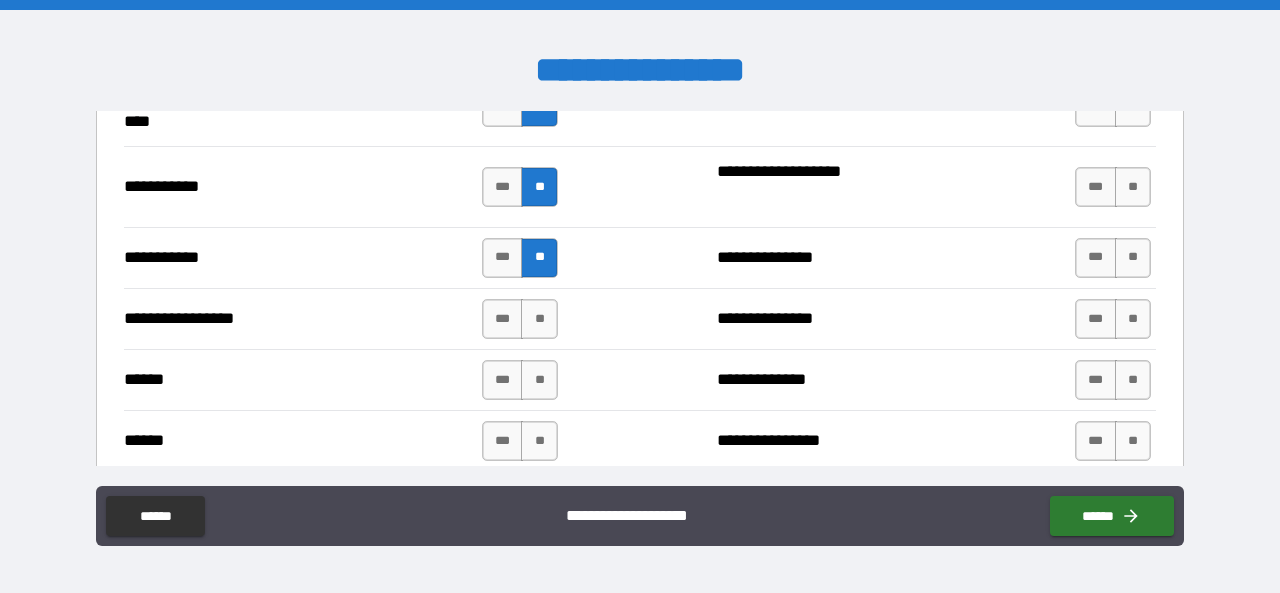scroll, scrollTop: 2215, scrollLeft: 0, axis: vertical 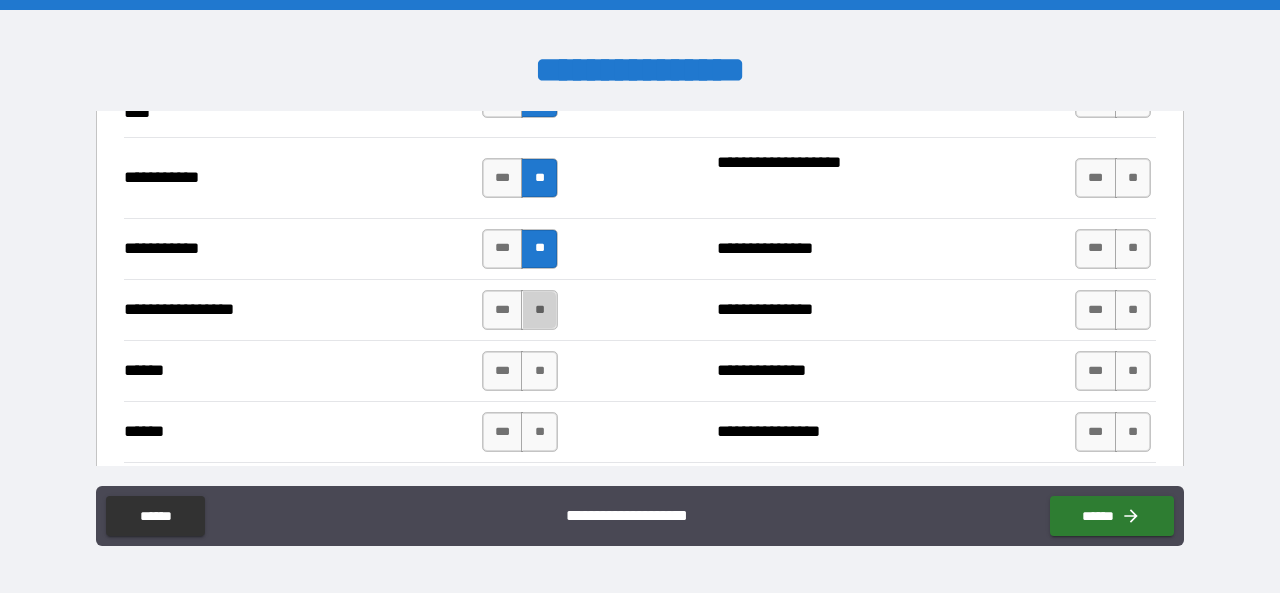 click on "**" at bounding box center (539, 310) 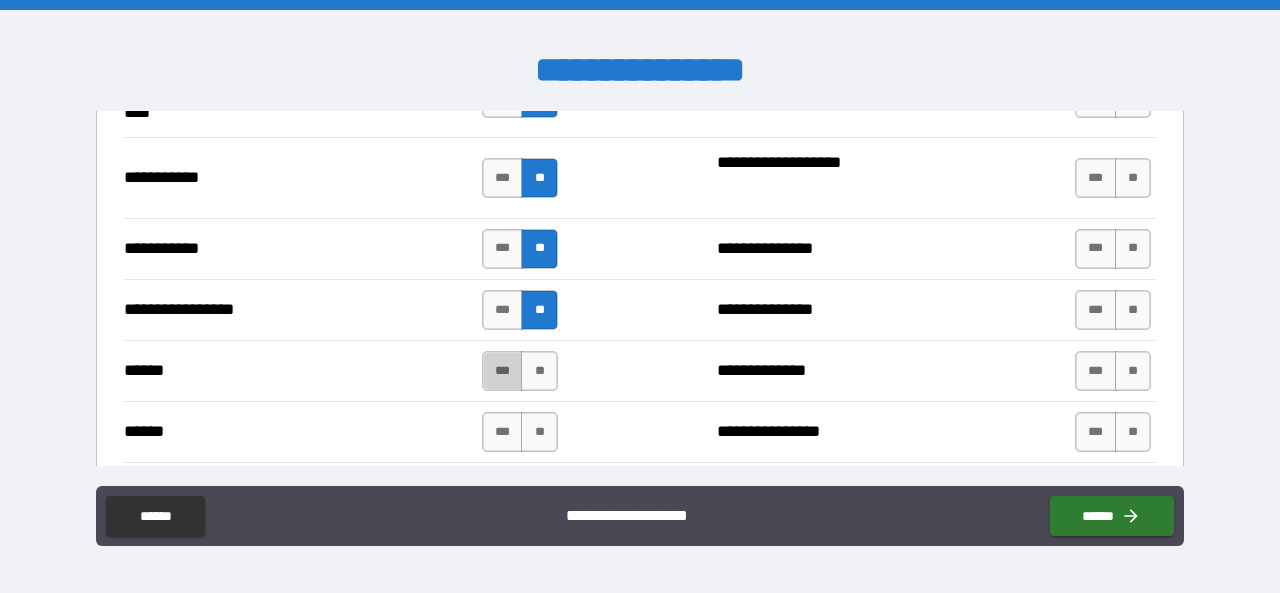 click on "***" at bounding box center [503, 371] 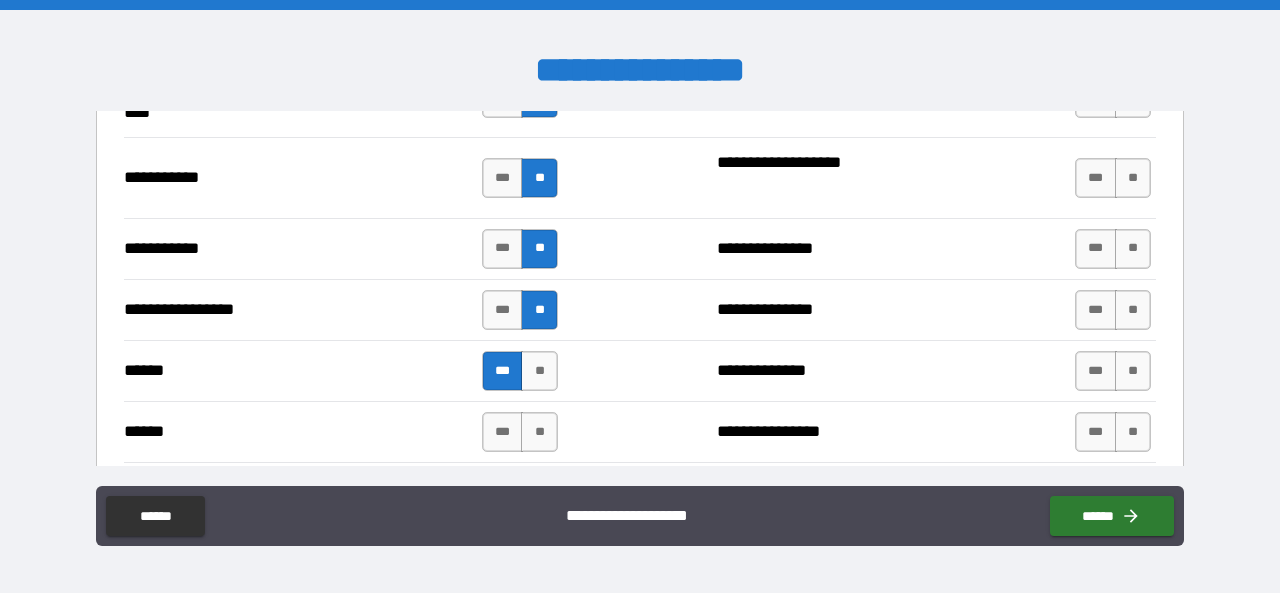 click on "**" at bounding box center (539, 432) 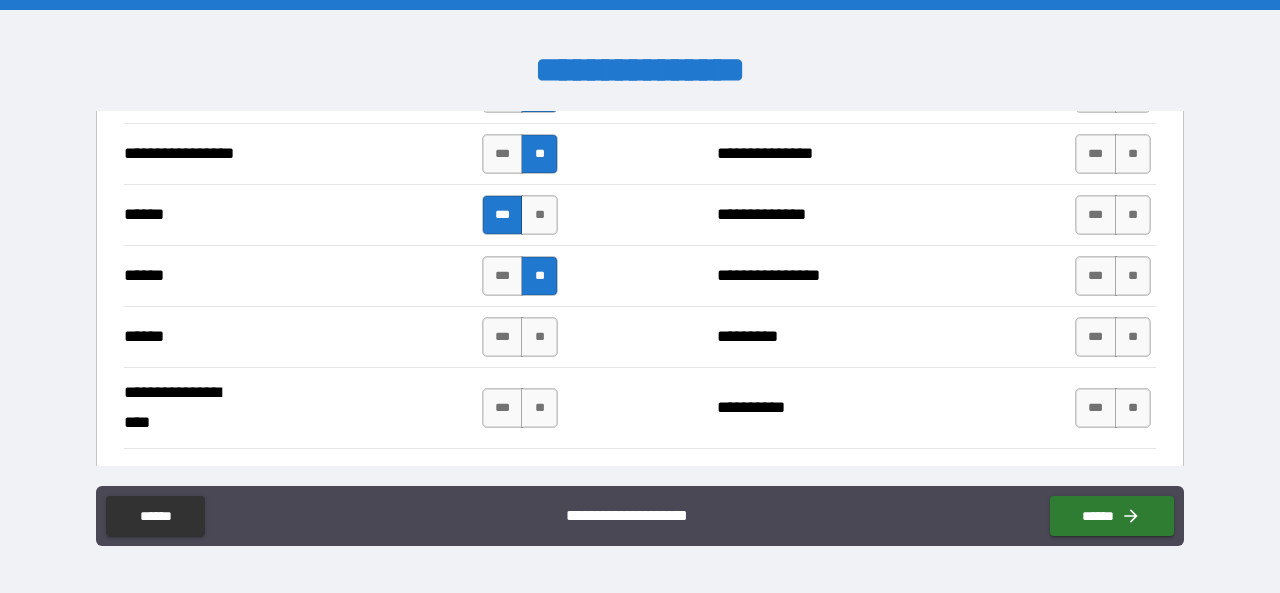 scroll, scrollTop: 2388, scrollLeft: 0, axis: vertical 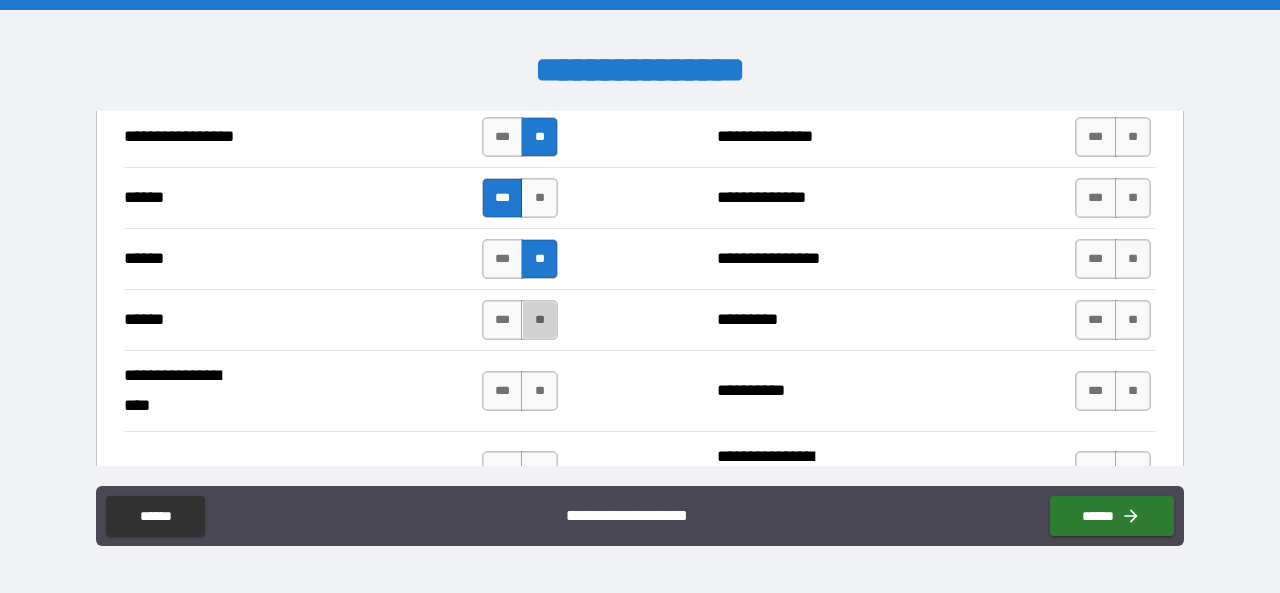 click on "**" at bounding box center (539, 320) 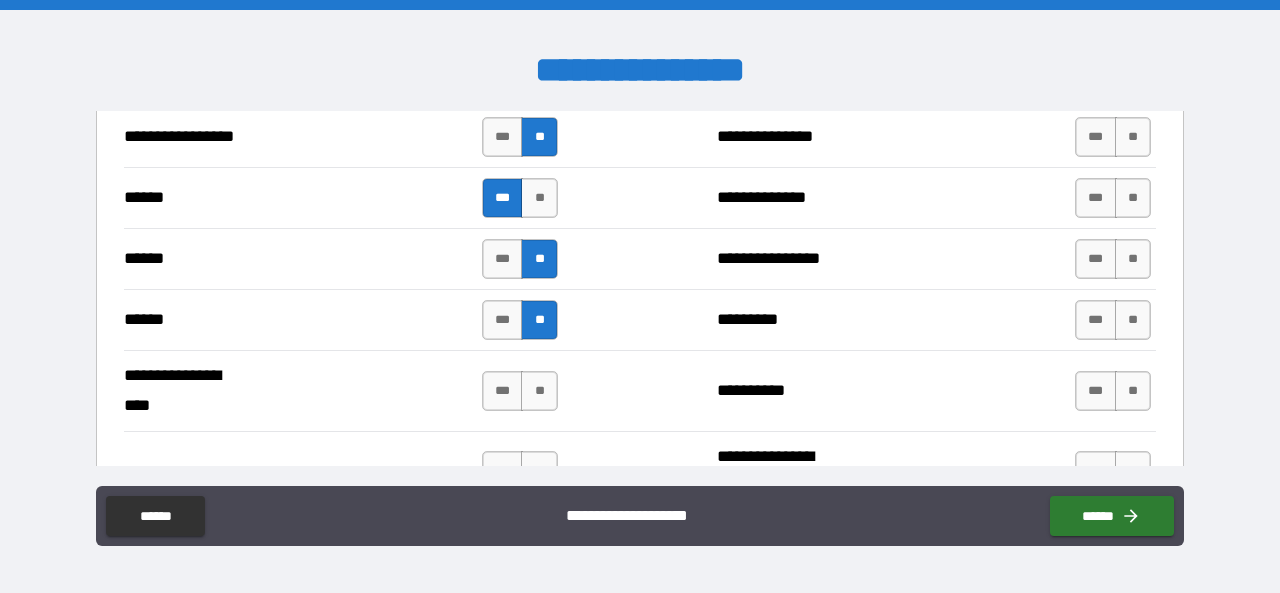 click on "**" at bounding box center (539, 391) 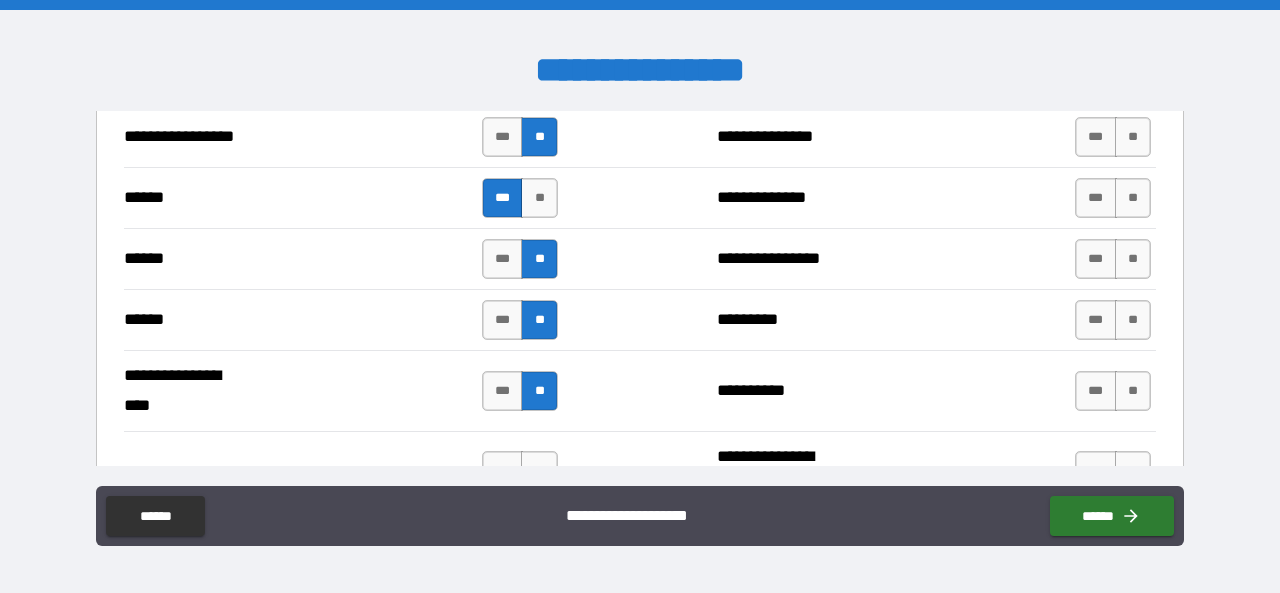 scroll, scrollTop: 2530, scrollLeft: 0, axis: vertical 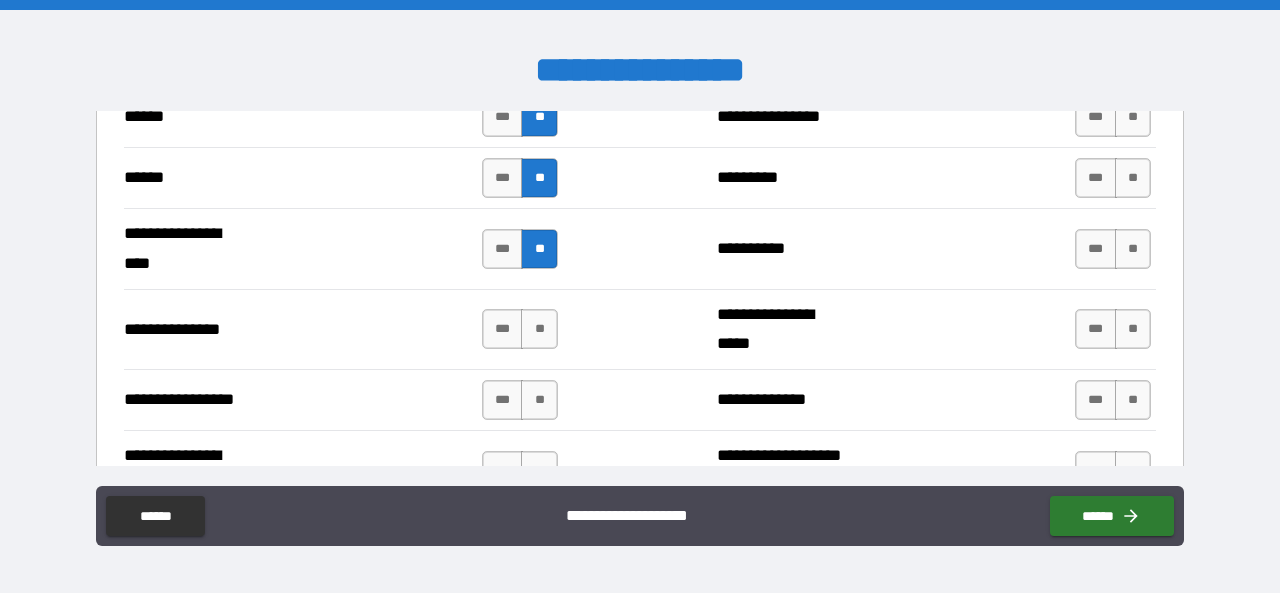 click on "**" at bounding box center (539, 329) 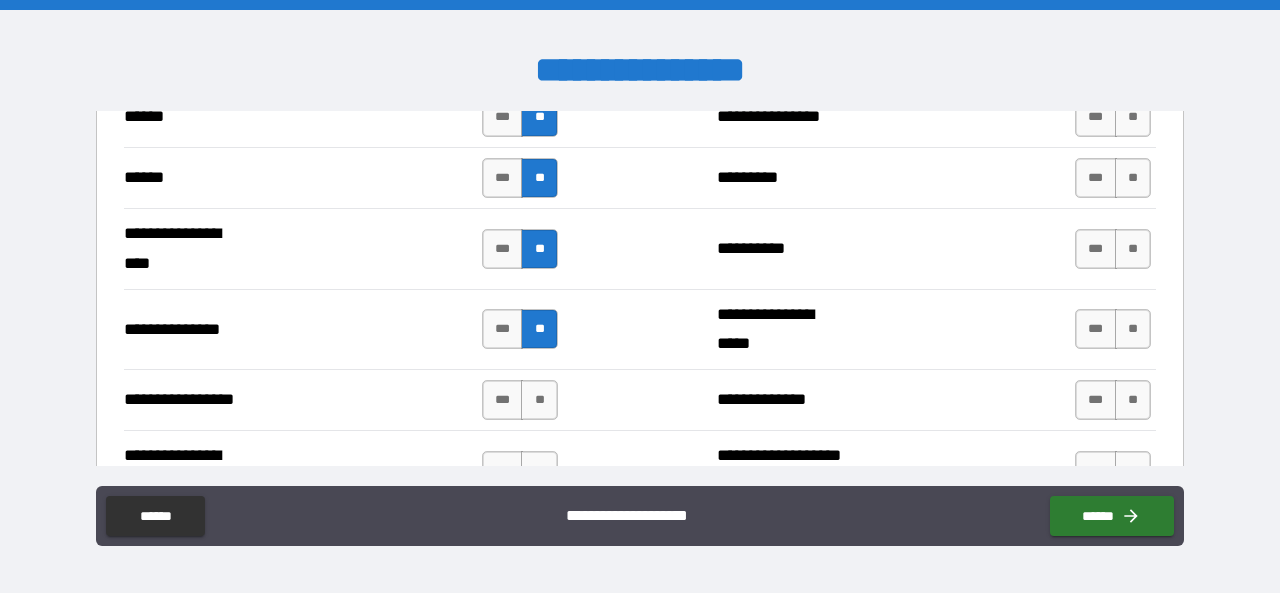 click on "**" at bounding box center (539, 400) 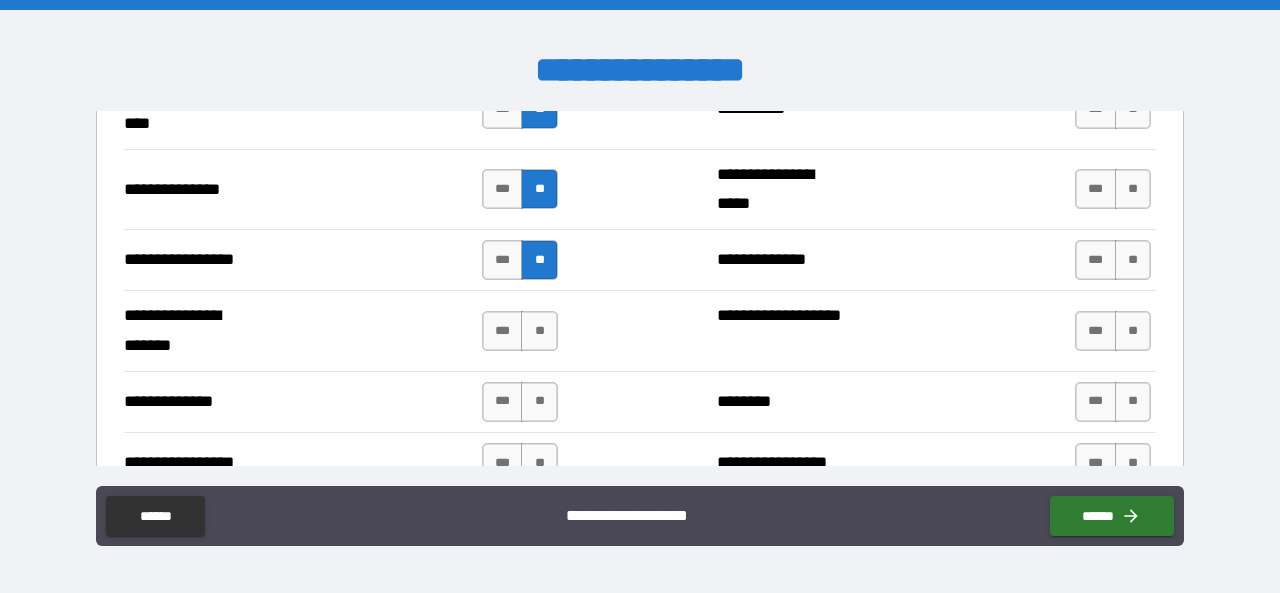 scroll, scrollTop: 2718, scrollLeft: 0, axis: vertical 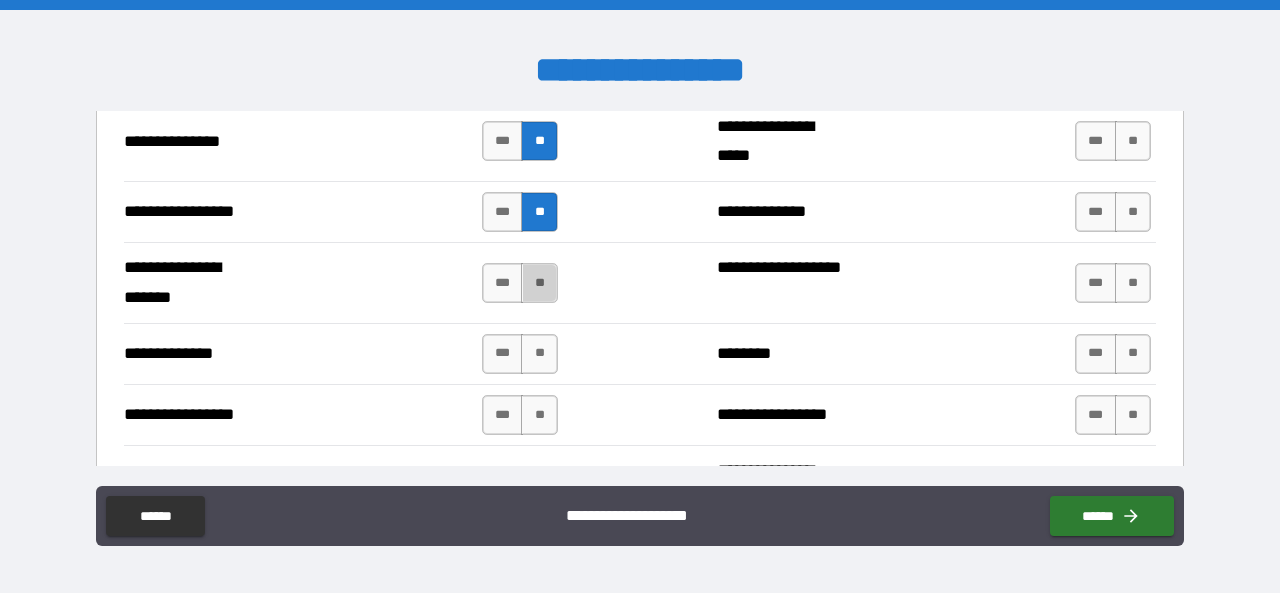 click on "**" at bounding box center (539, 283) 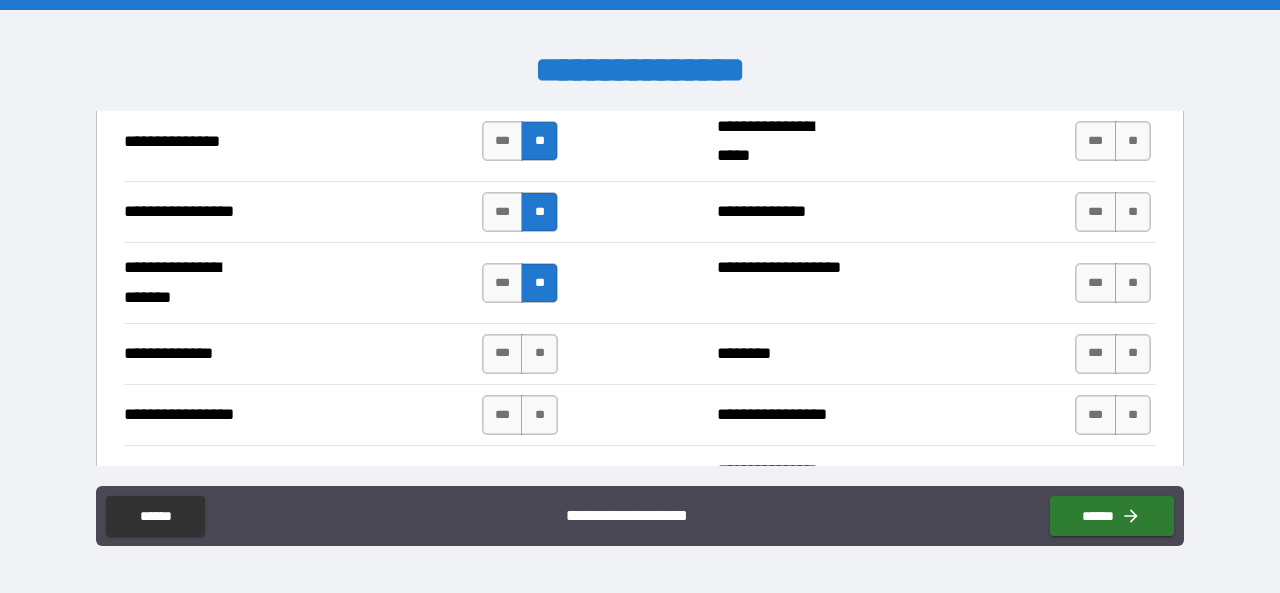 click on "***" at bounding box center [503, 354] 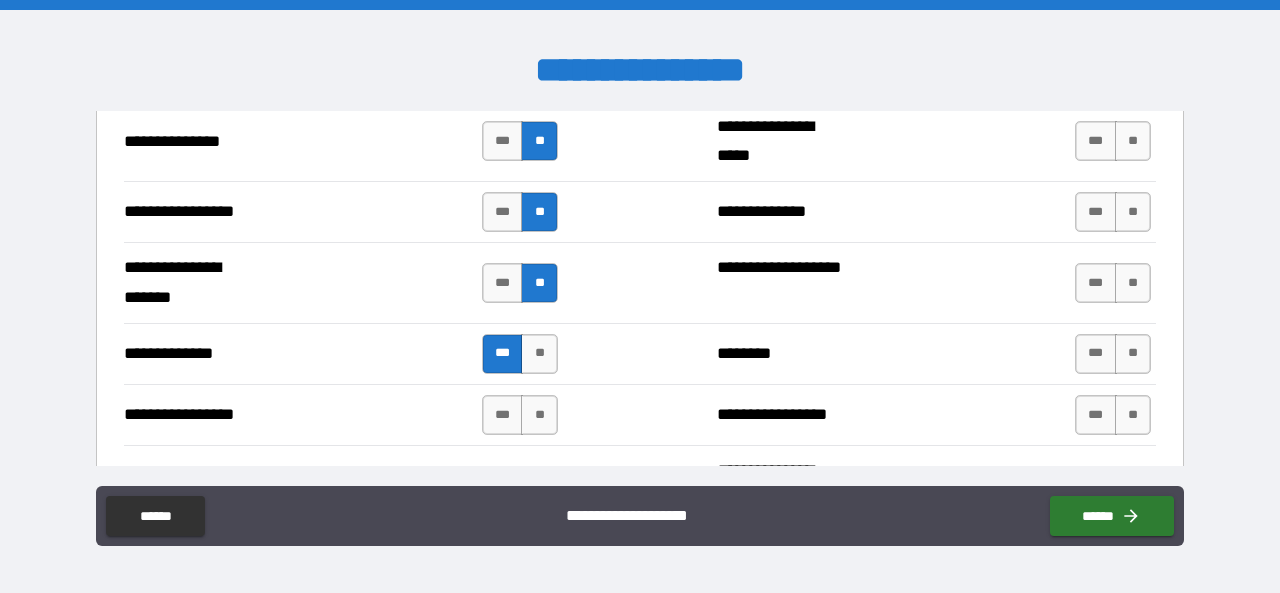 click on "**" at bounding box center [539, 415] 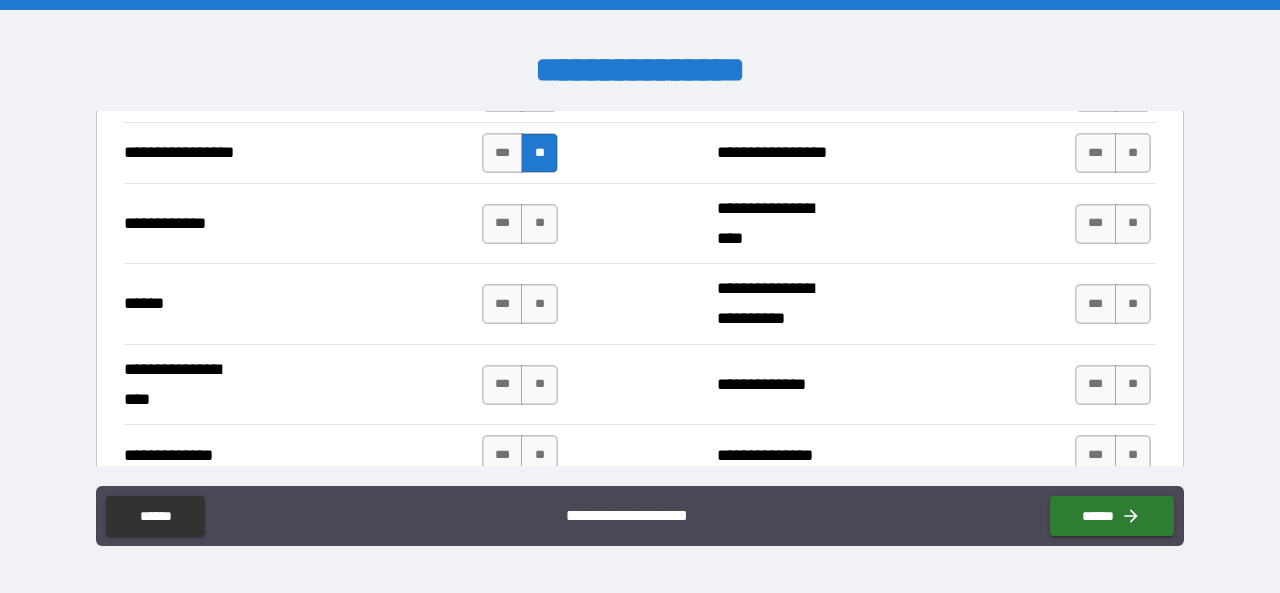 scroll, scrollTop: 2991, scrollLeft: 0, axis: vertical 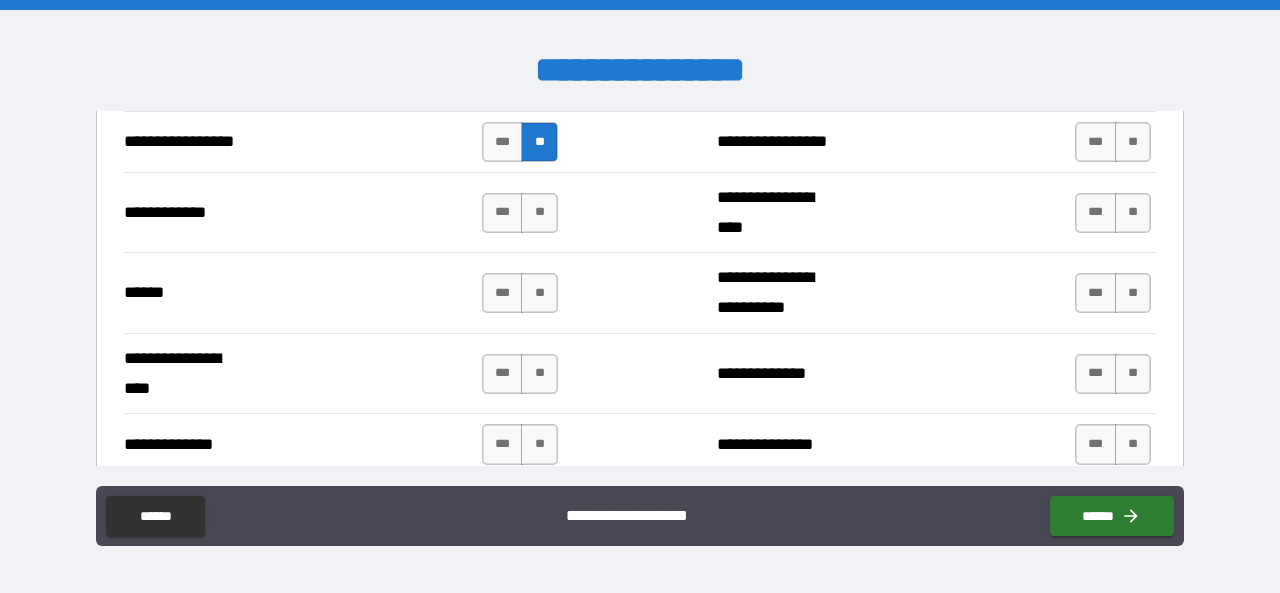 click on "**" at bounding box center (539, 213) 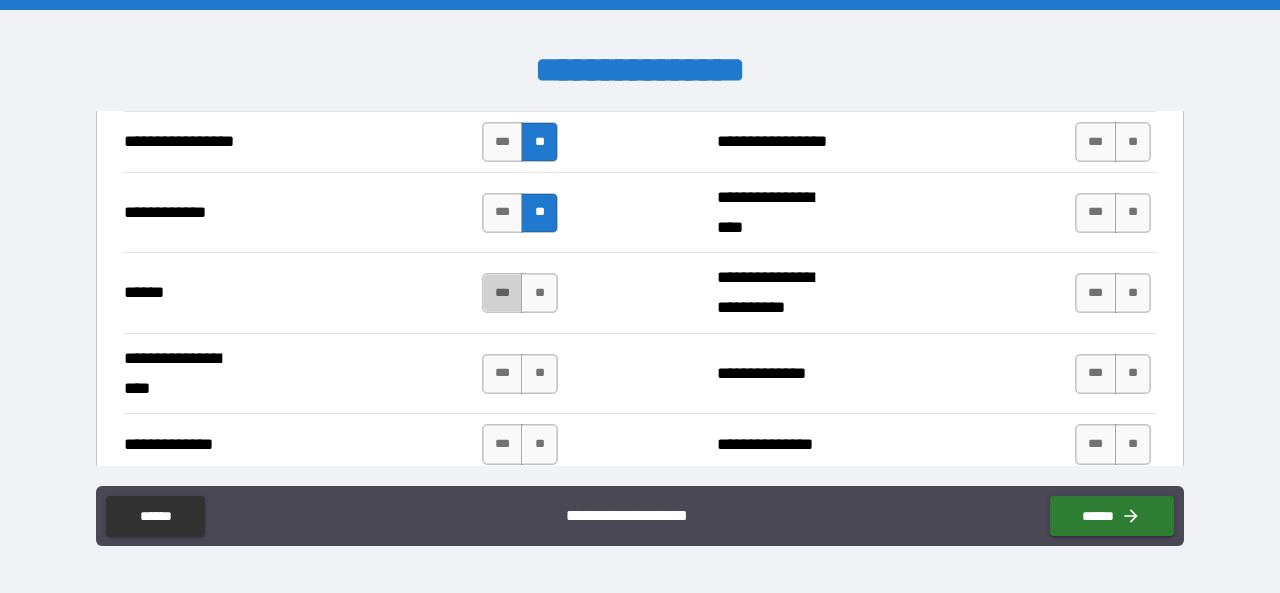 click on "***" at bounding box center [503, 293] 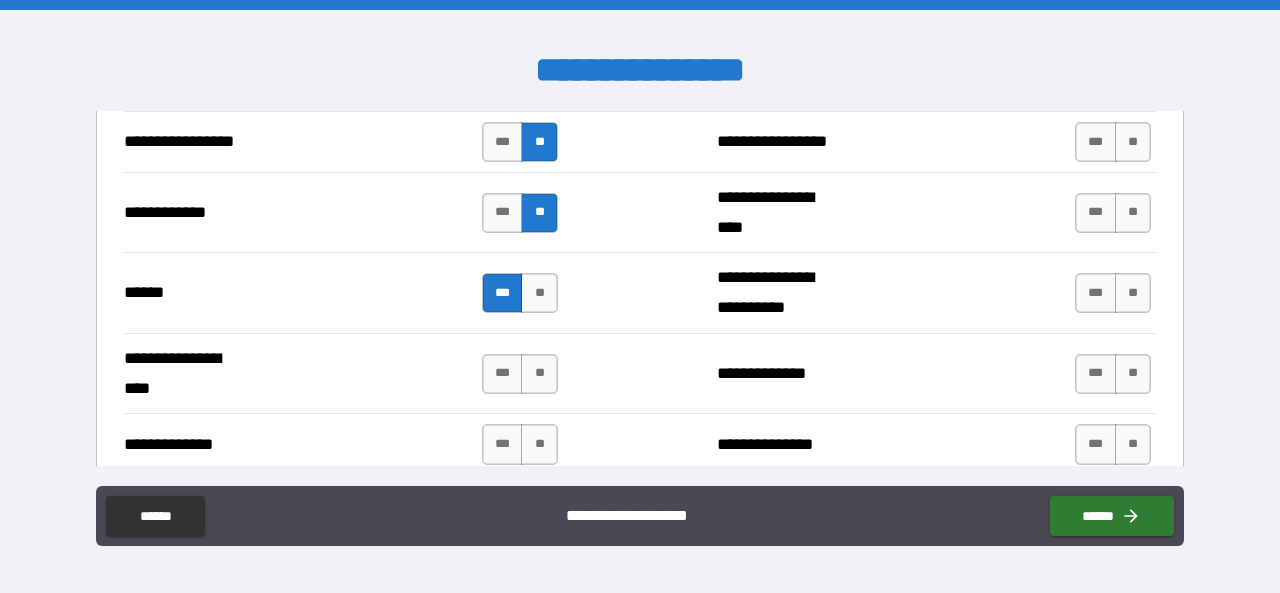 click on "**" at bounding box center [539, 374] 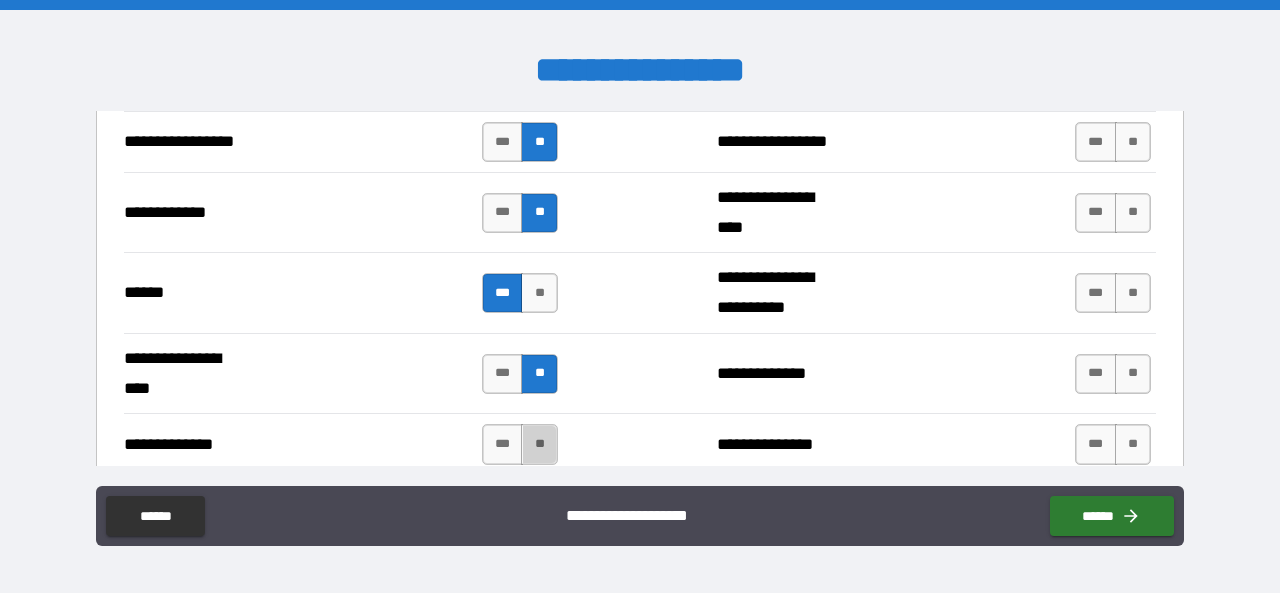 click on "**" at bounding box center (539, 444) 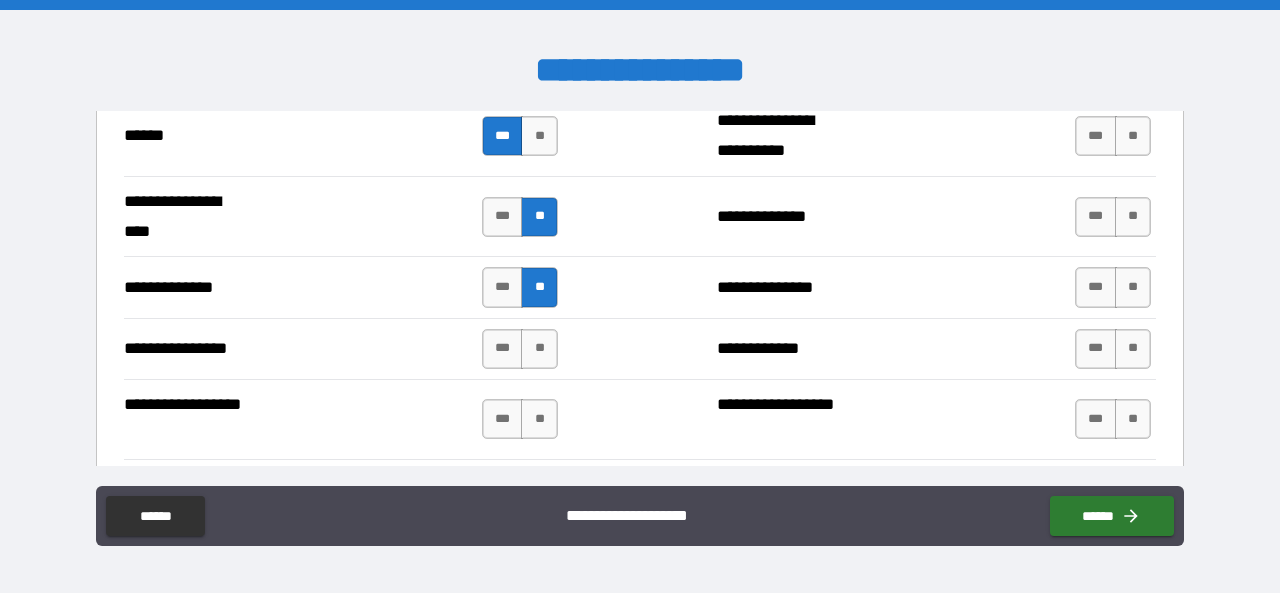 scroll, scrollTop: 3151, scrollLeft: 0, axis: vertical 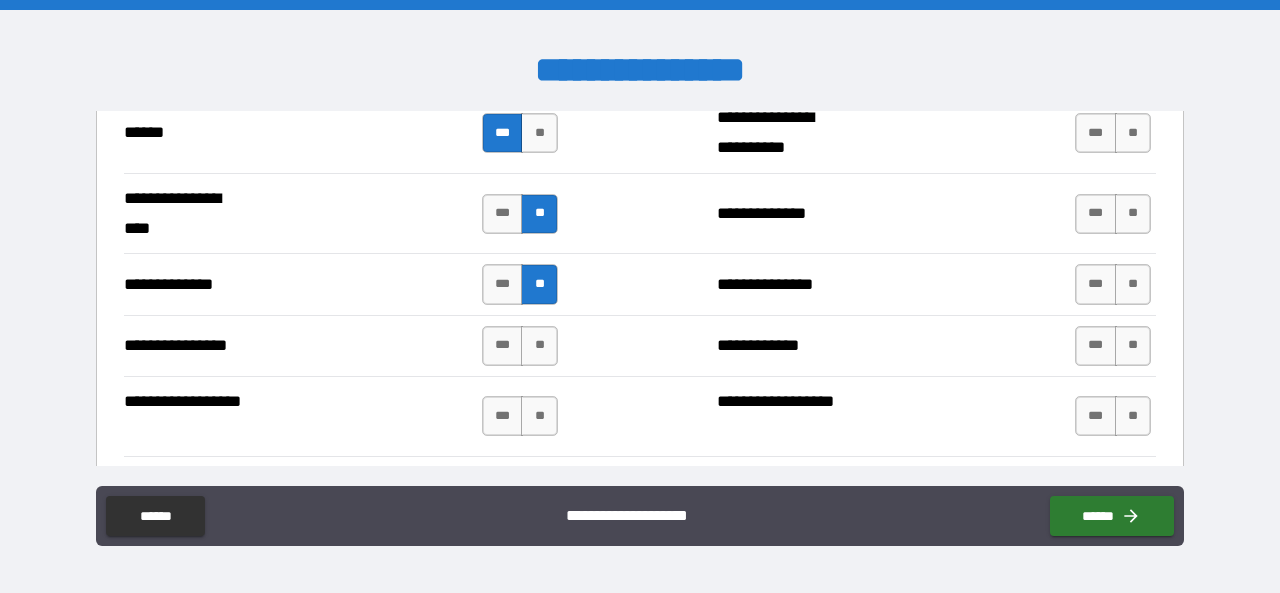 click on "***" at bounding box center (503, 346) 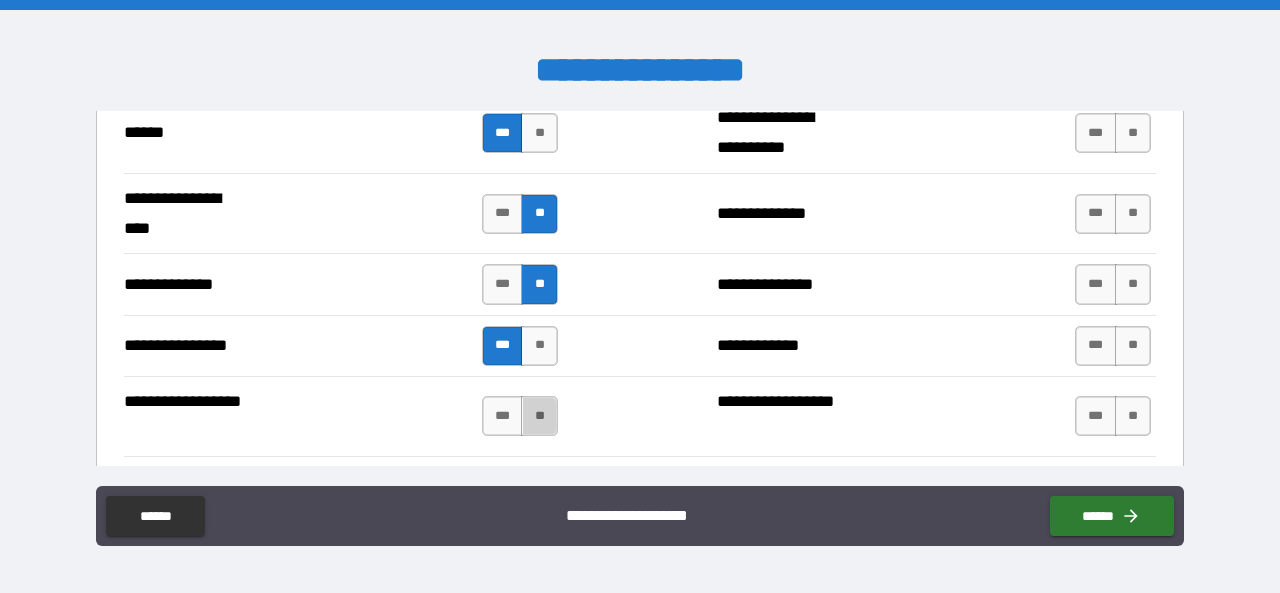 click on "**" at bounding box center [539, 416] 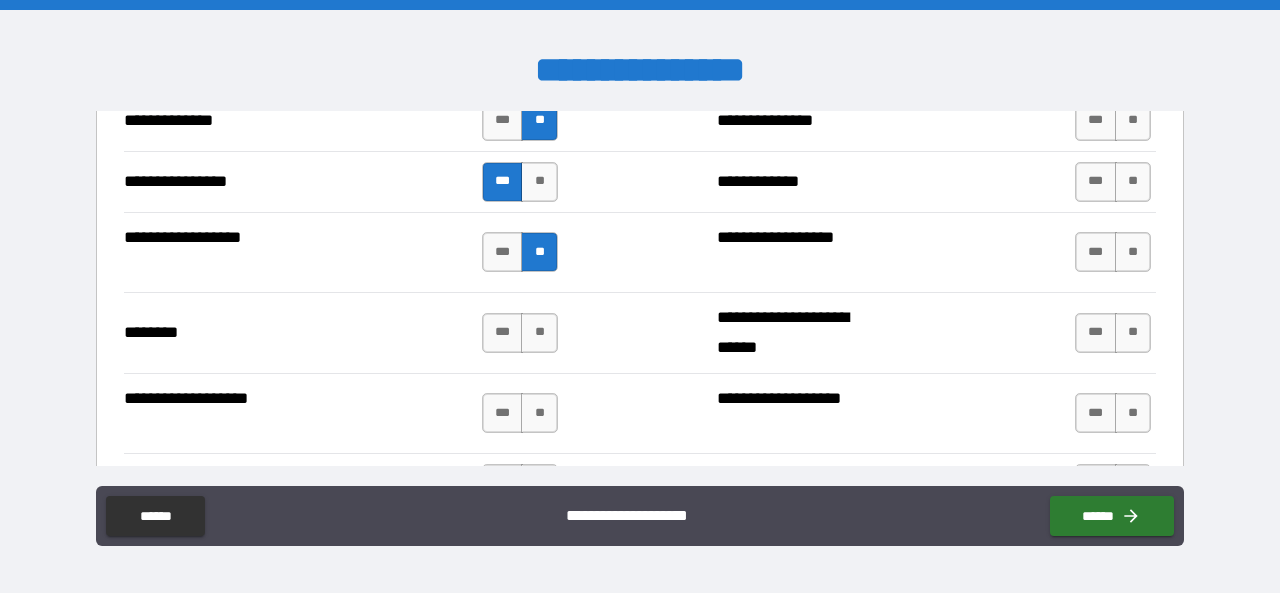 scroll, scrollTop: 3317, scrollLeft: 0, axis: vertical 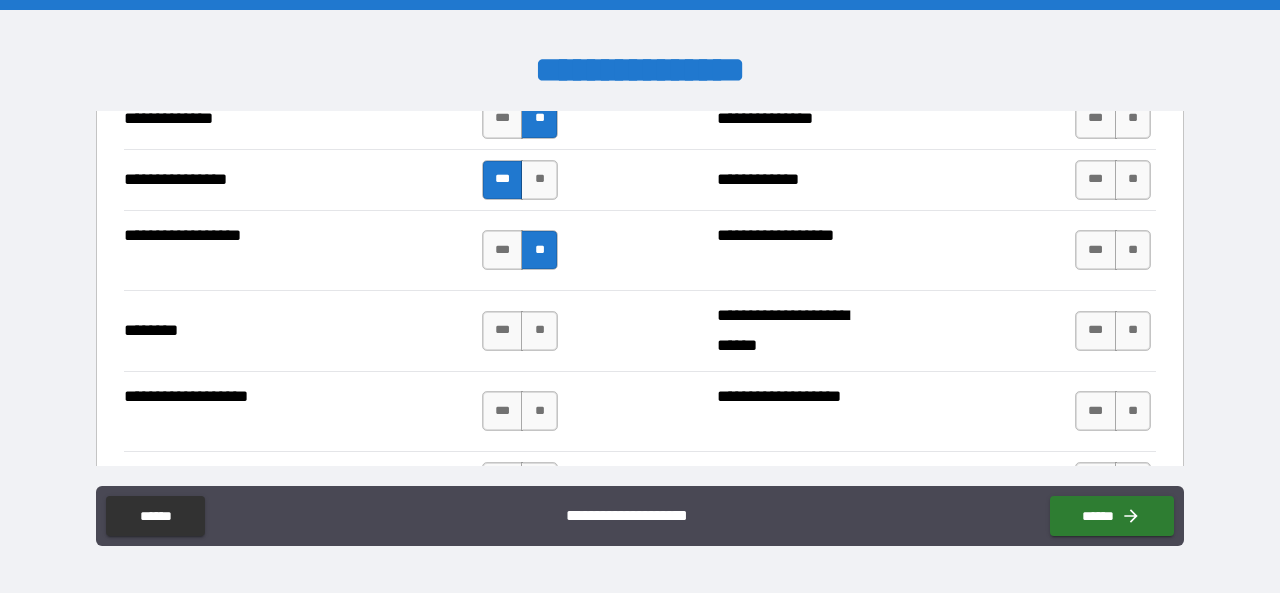 click on "**" at bounding box center [539, 331] 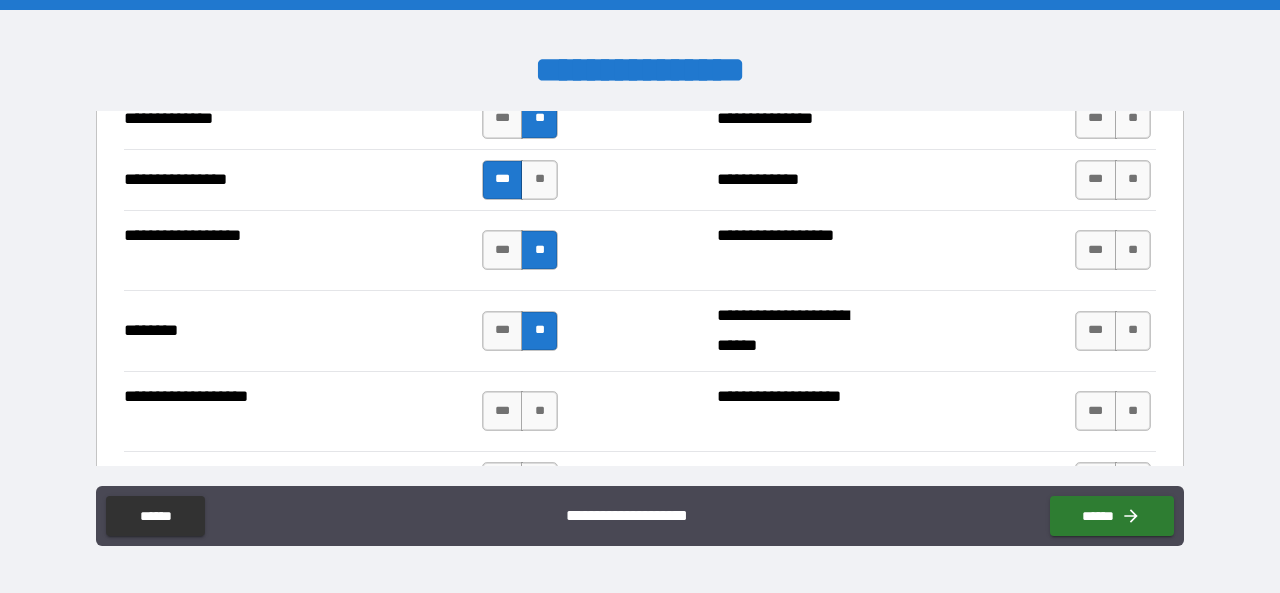 scroll, scrollTop: 3468, scrollLeft: 0, axis: vertical 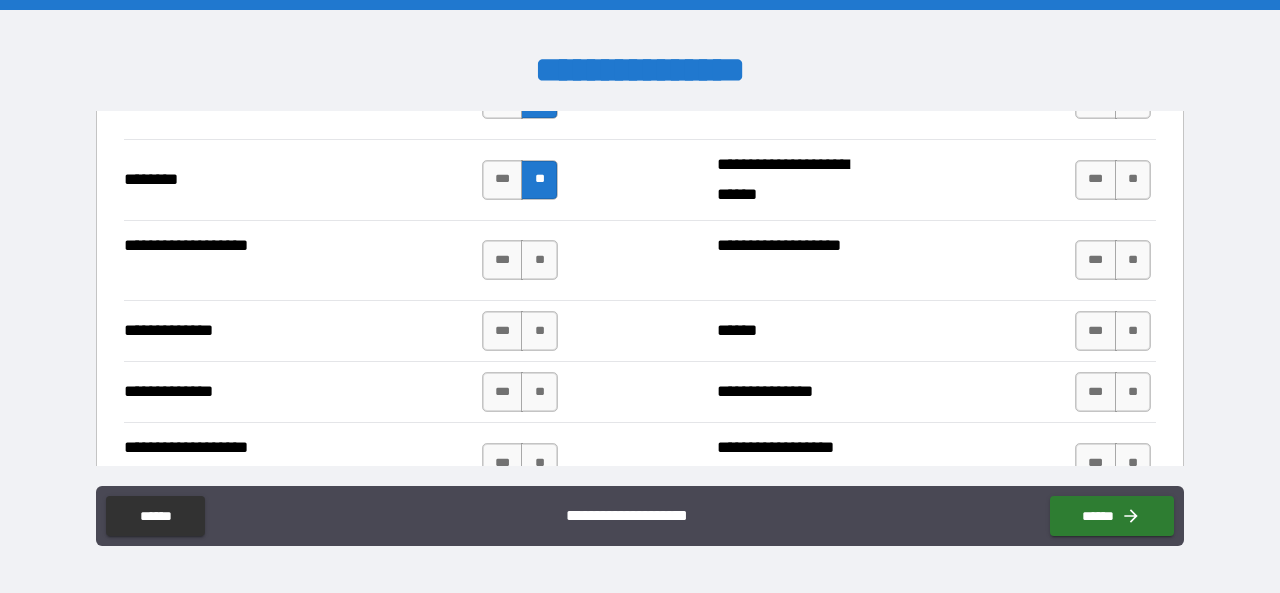 drag, startPoint x: 544, startPoint y: 315, endPoint x: 502, endPoint y: 247, distance: 79.924965 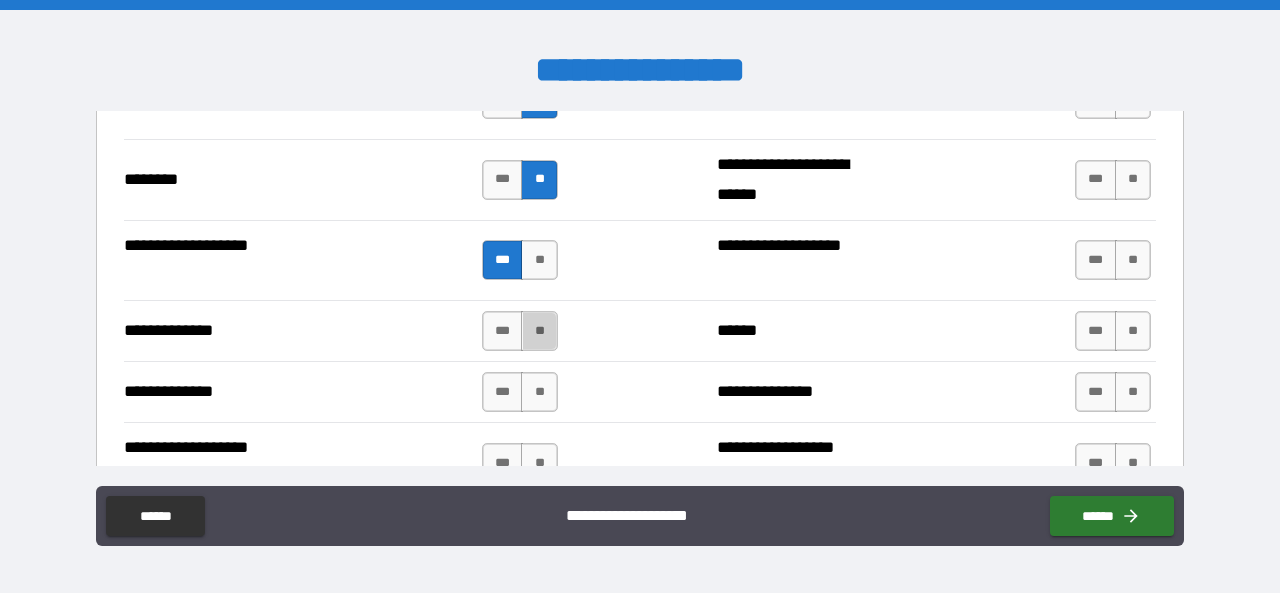 click on "**" at bounding box center (539, 331) 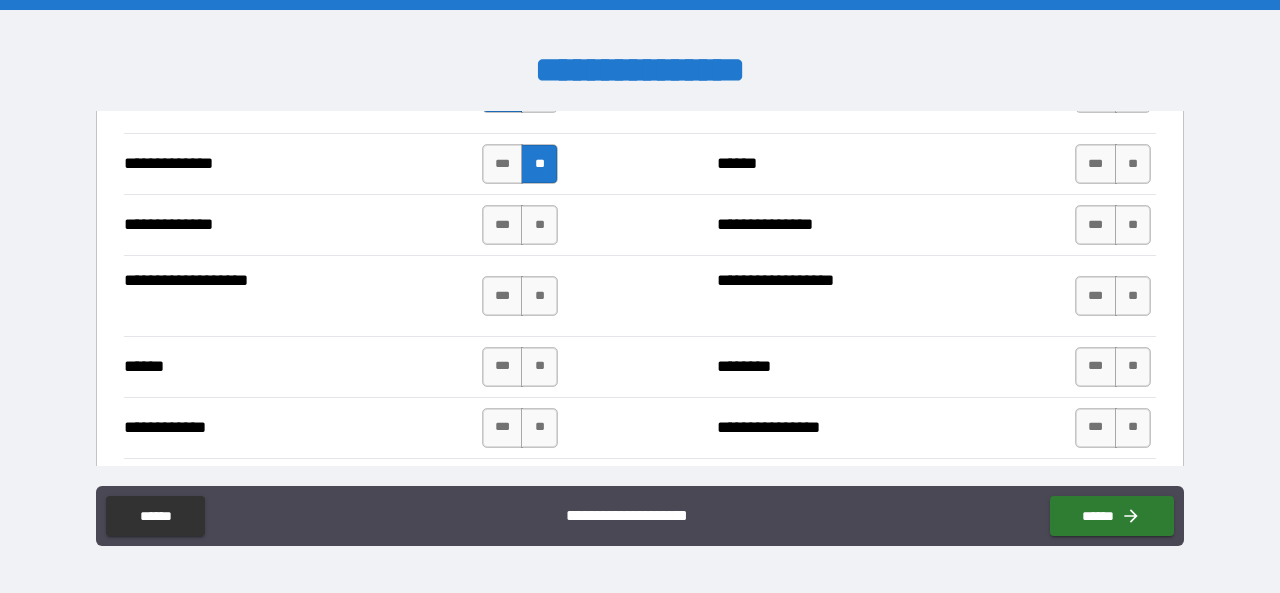 scroll, scrollTop: 3636, scrollLeft: 0, axis: vertical 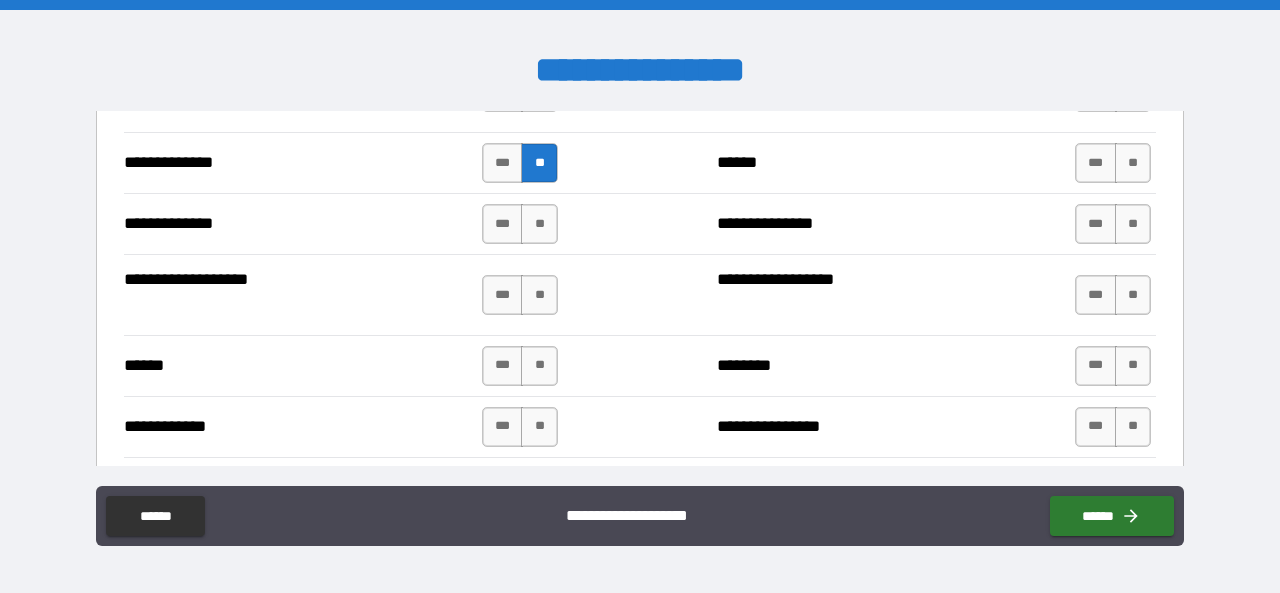 click on "**" at bounding box center [539, 224] 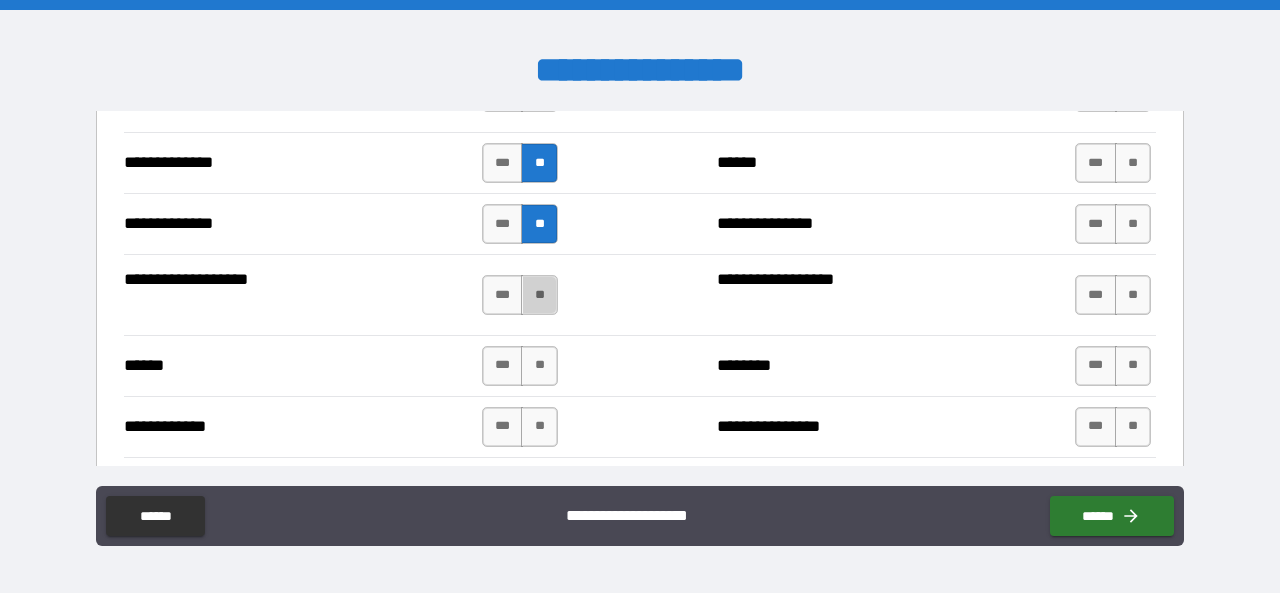 click on "**" at bounding box center (539, 295) 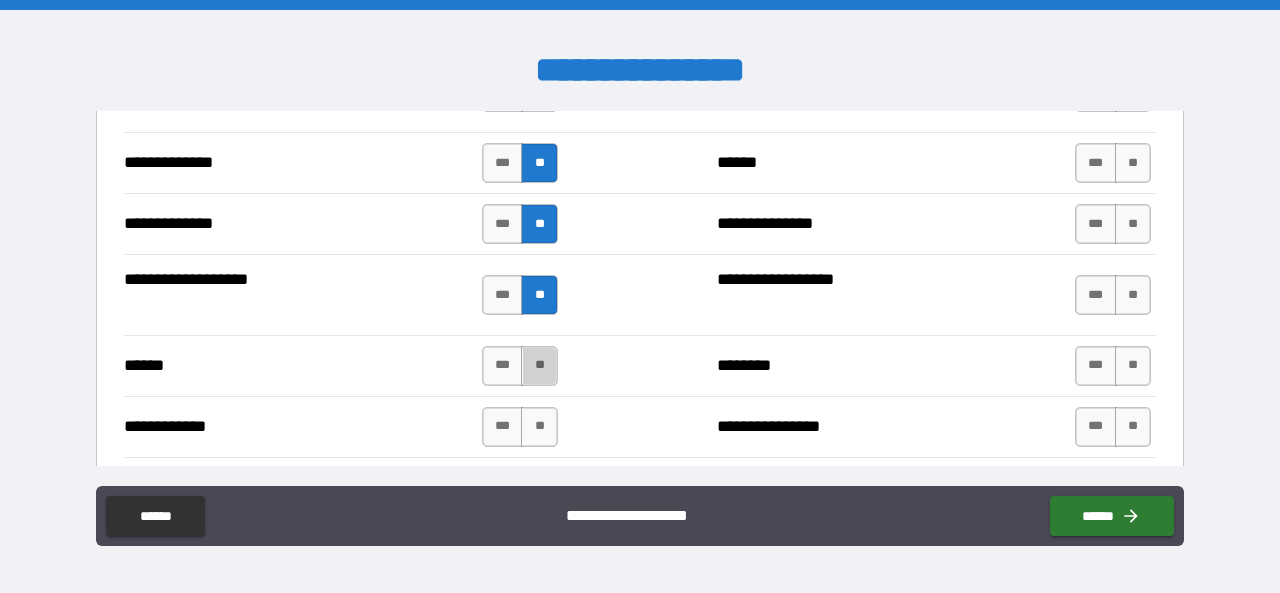 click on "**" at bounding box center (539, 366) 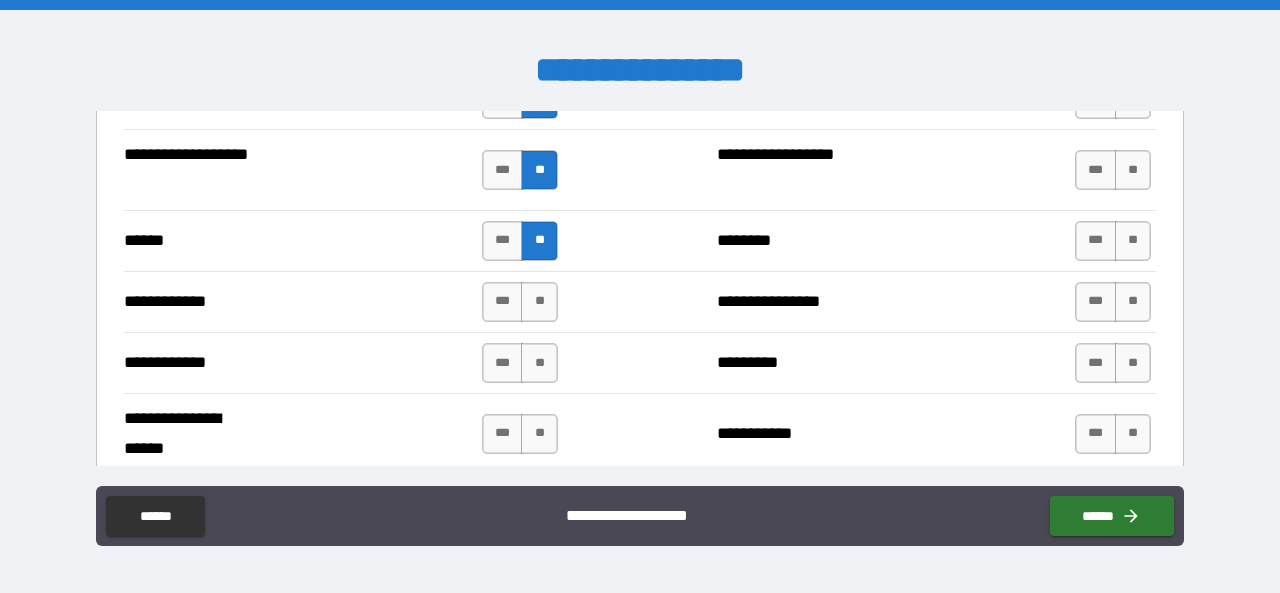 scroll, scrollTop: 3770, scrollLeft: 0, axis: vertical 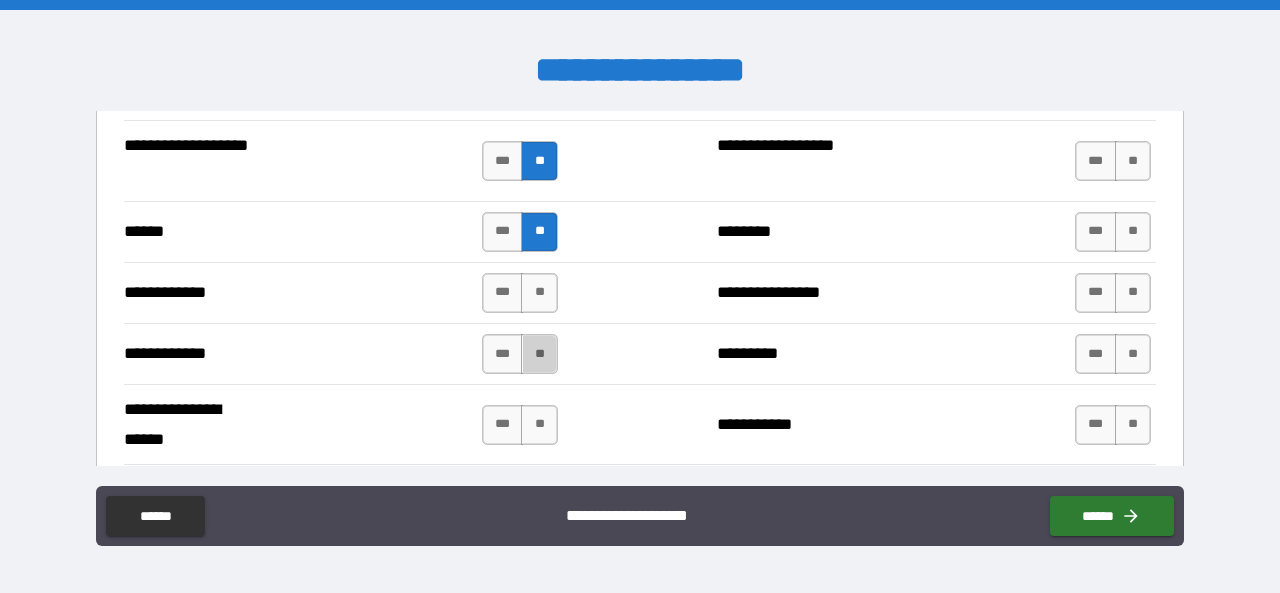 click on "**" at bounding box center [539, 354] 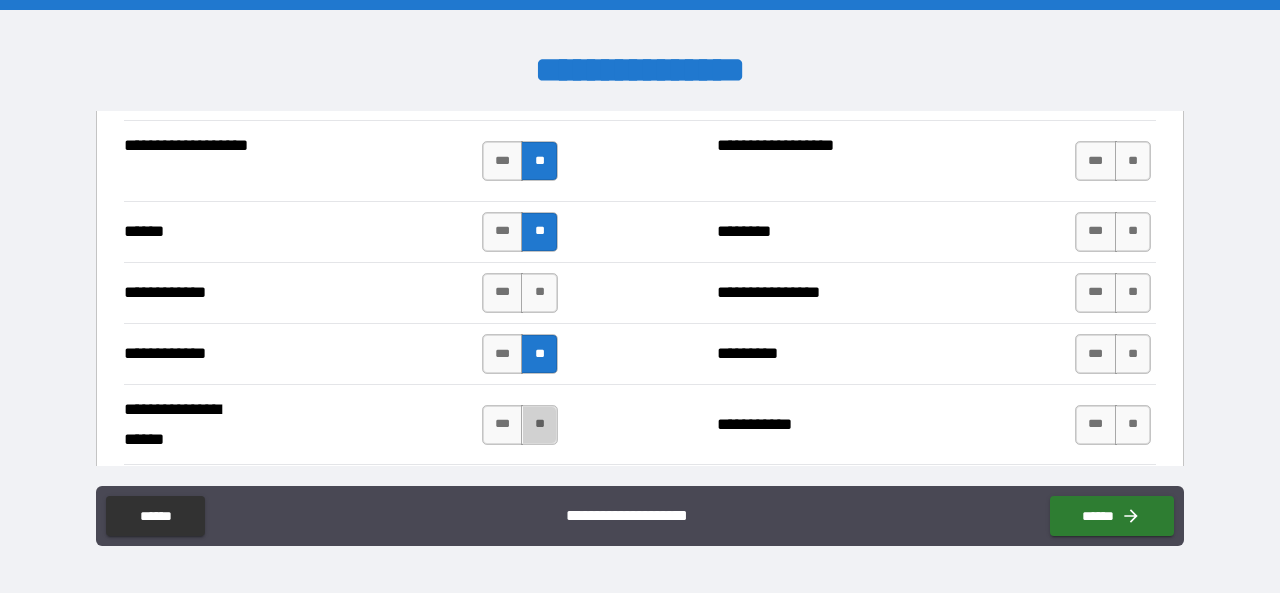click on "**" at bounding box center [539, 425] 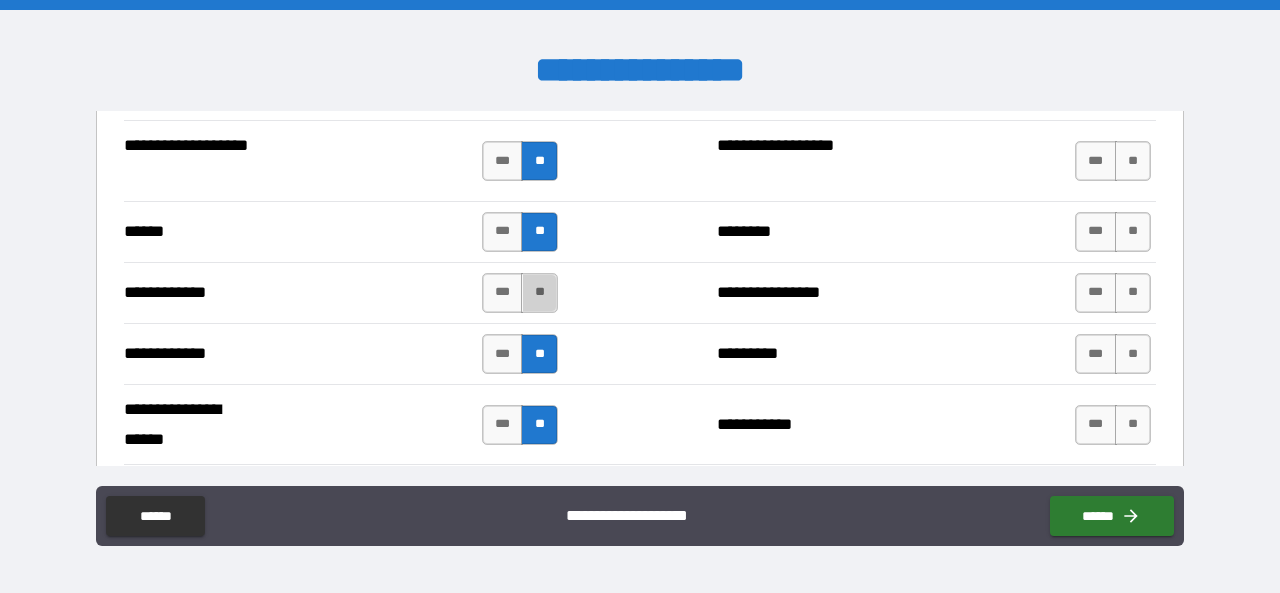 click on "**" at bounding box center (539, 293) 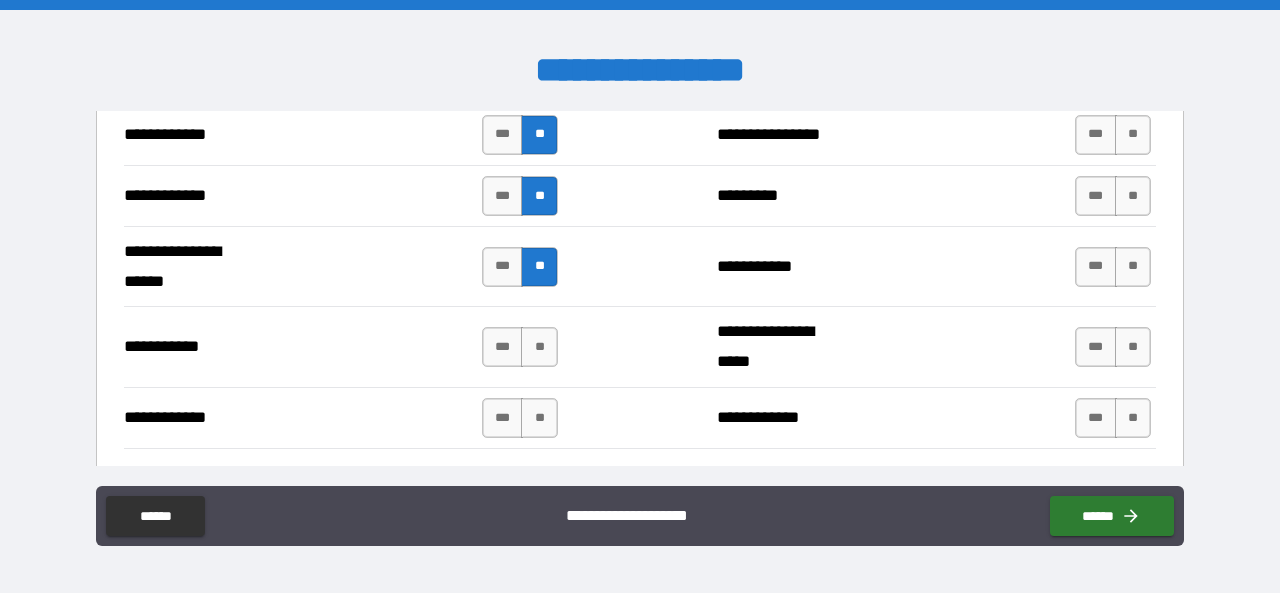 scroll, scrollTop: 3929, scrollLeft: 0, axis: vertical 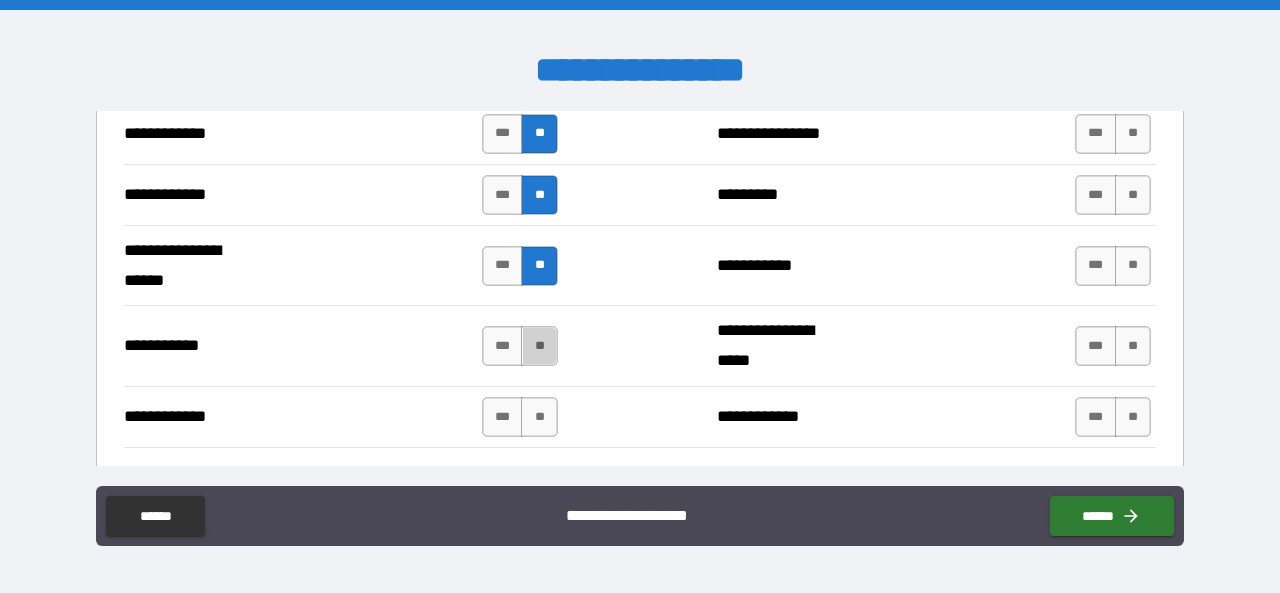 click on "**" at bounding box center [539, 346] 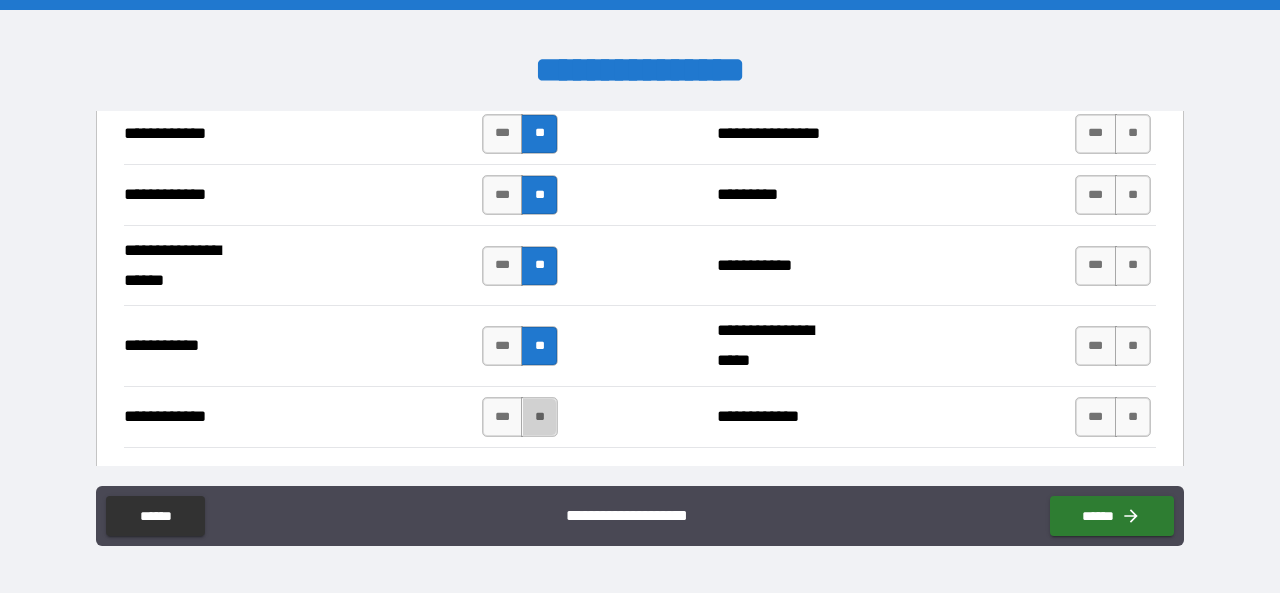 click on "**" at bounding box center (539, 417) 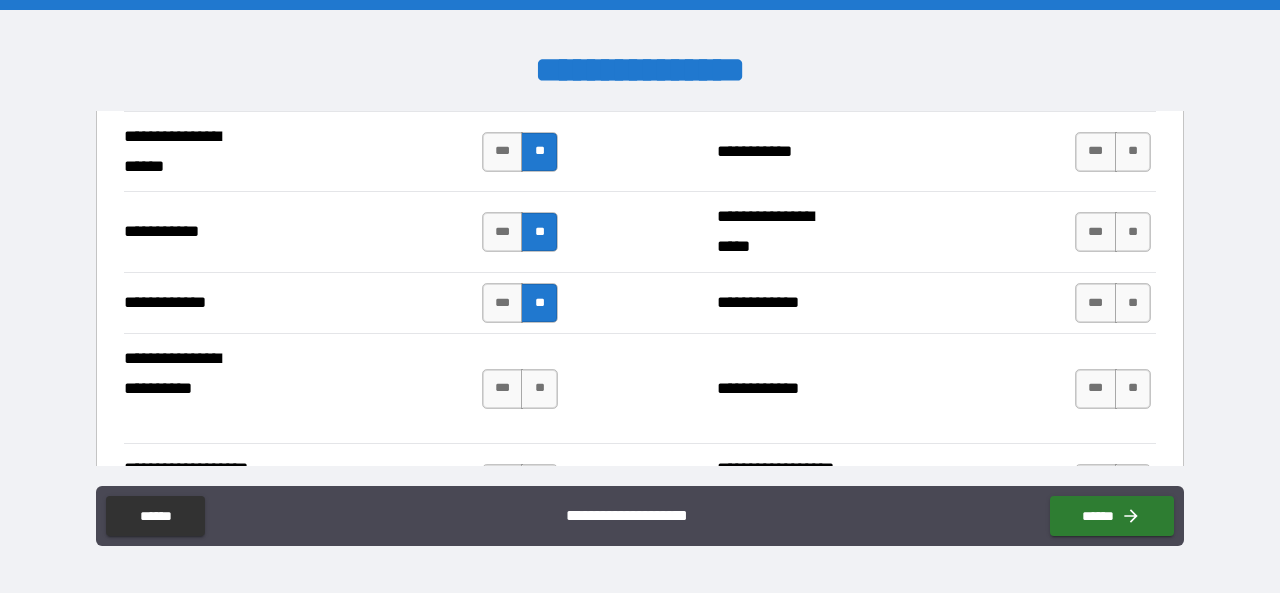 scroll, scrollTop: 4045, scrollLeft: 0, axis: vertical 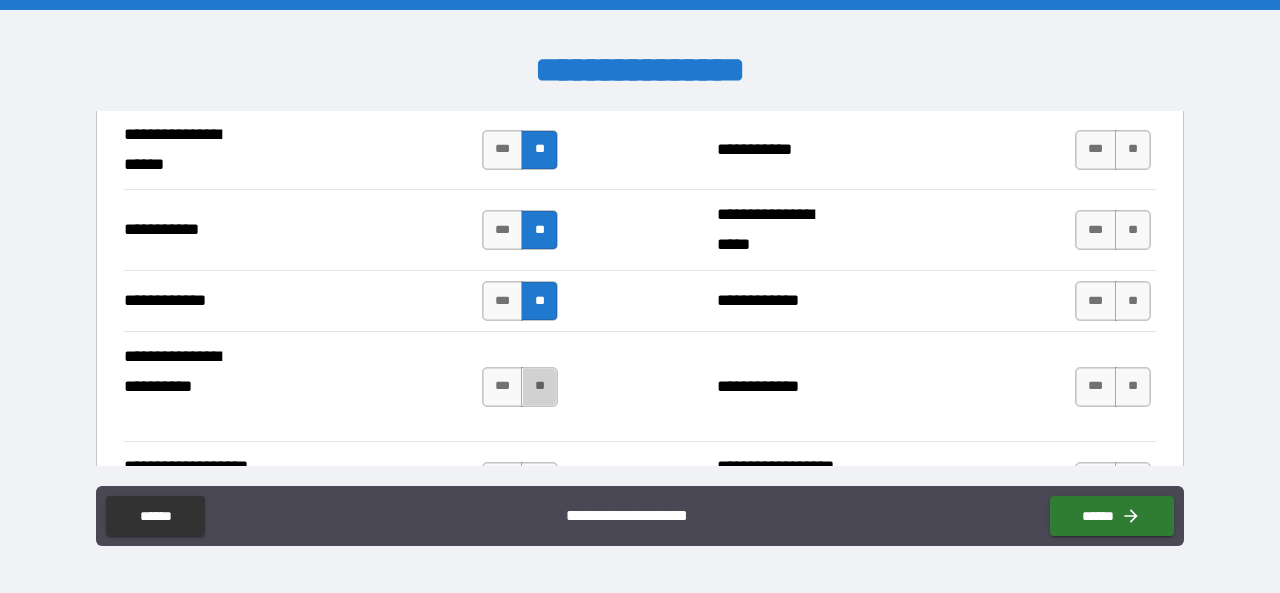 click on "**" at bounding box center (539, 387) 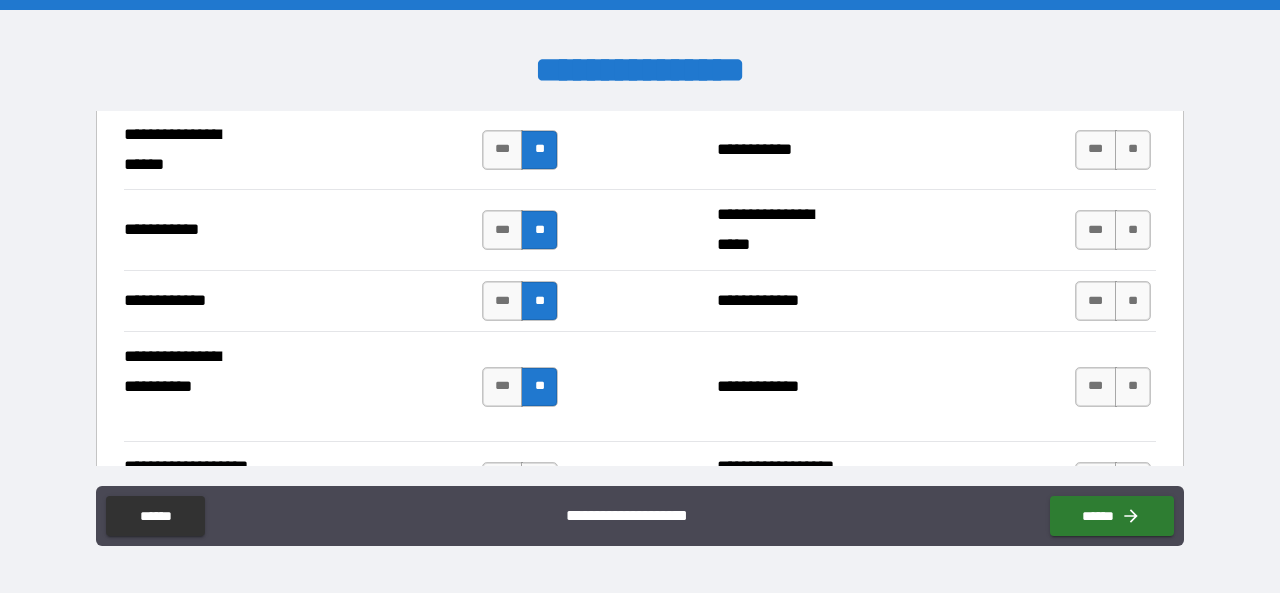 scroll, scrollTop: 4190, scrollLeft: 0, axis: vertical 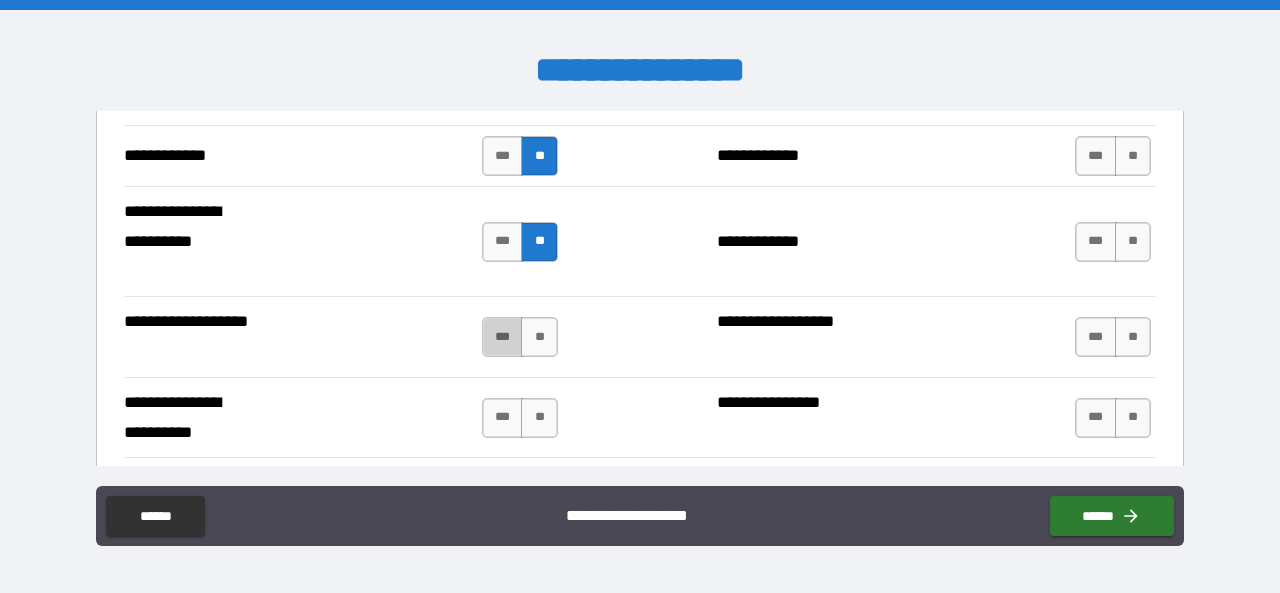 click on "***" at bounding box center (503, 337) 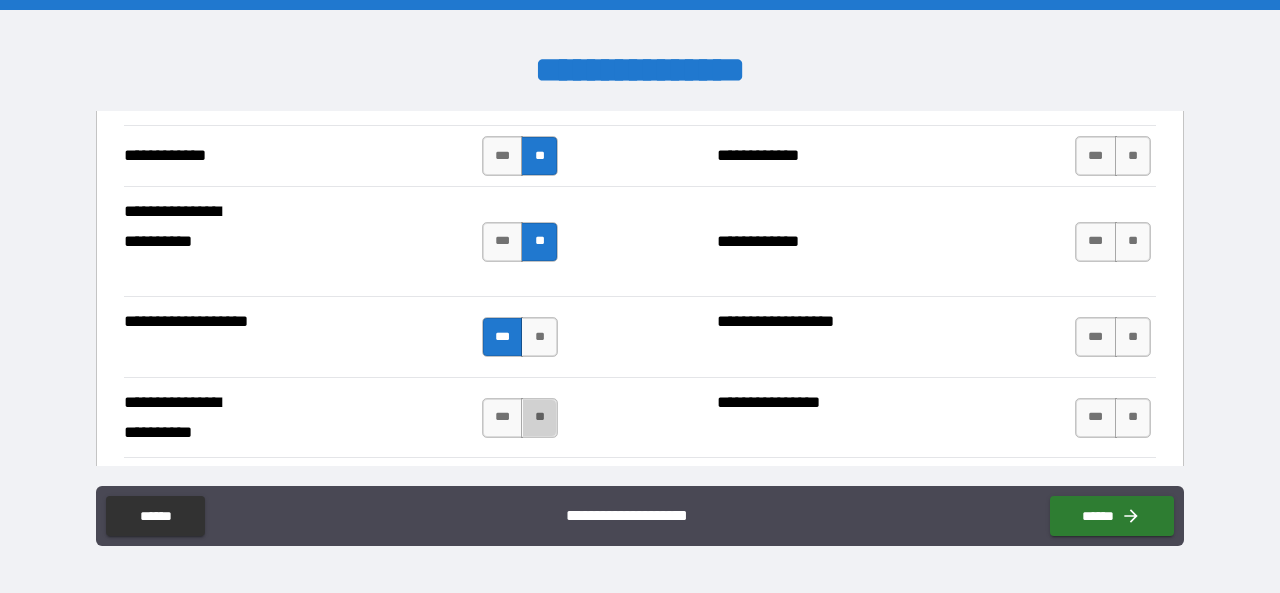 click on "**" at bounding box center (539, 418) 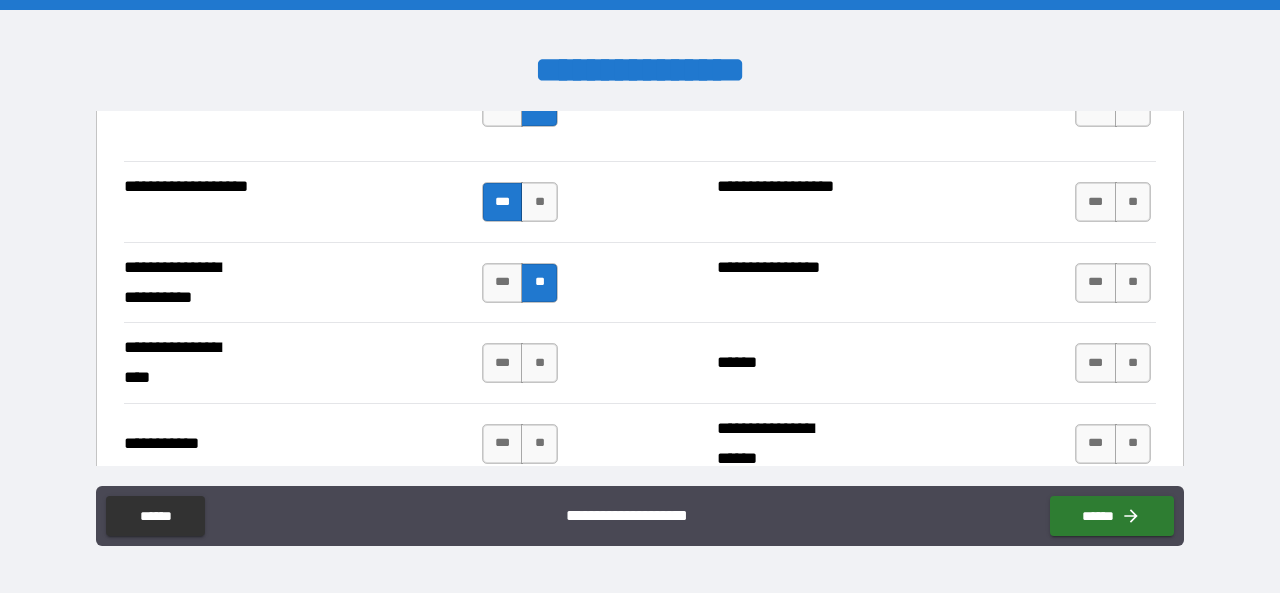 scroll, scrollTop: 4331, scrollLeft: 0, axis: vertical 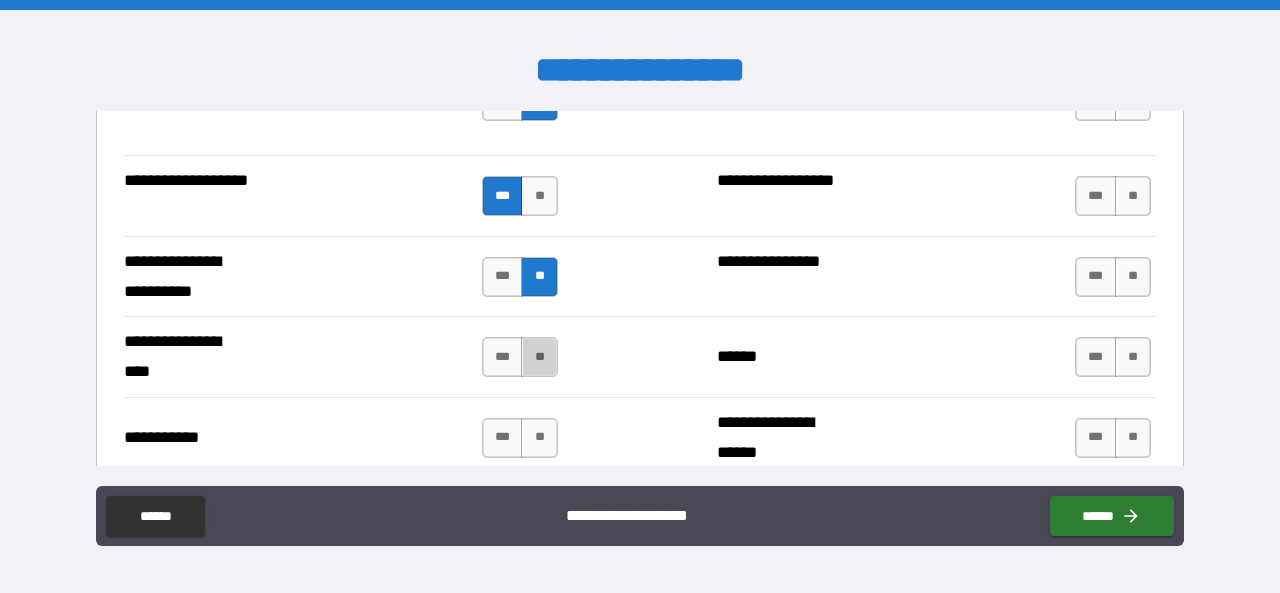 click on "**" at bounding box center [539, 357] 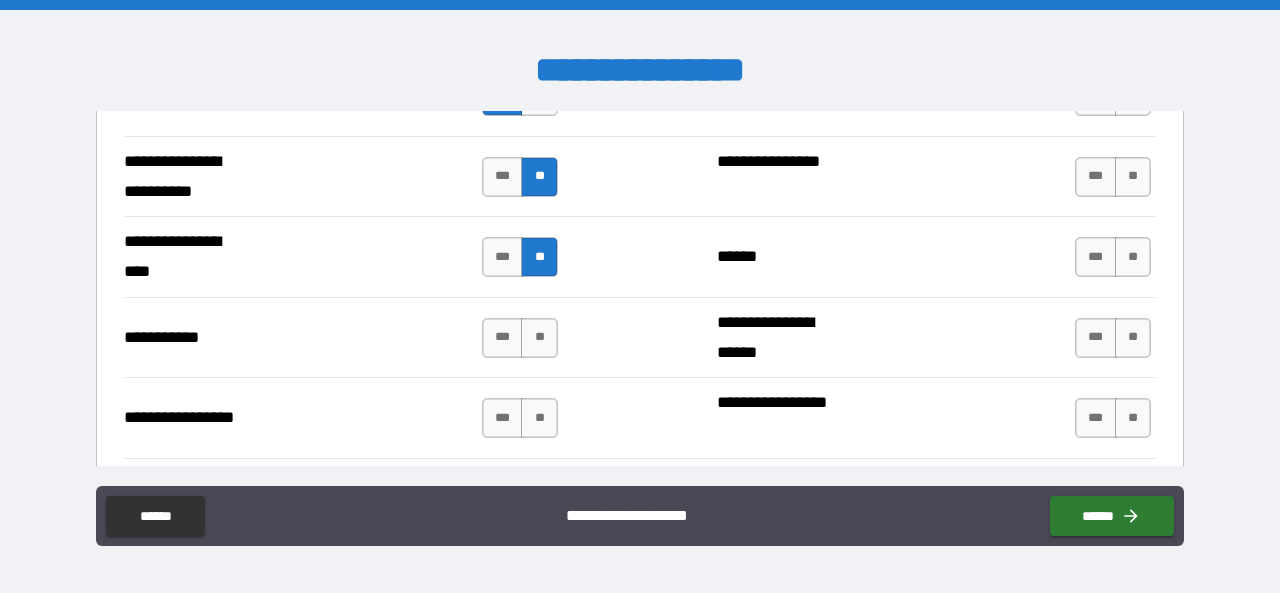 scroll, scrollTop: 4432, scrollLeft: 0, axis: vertical 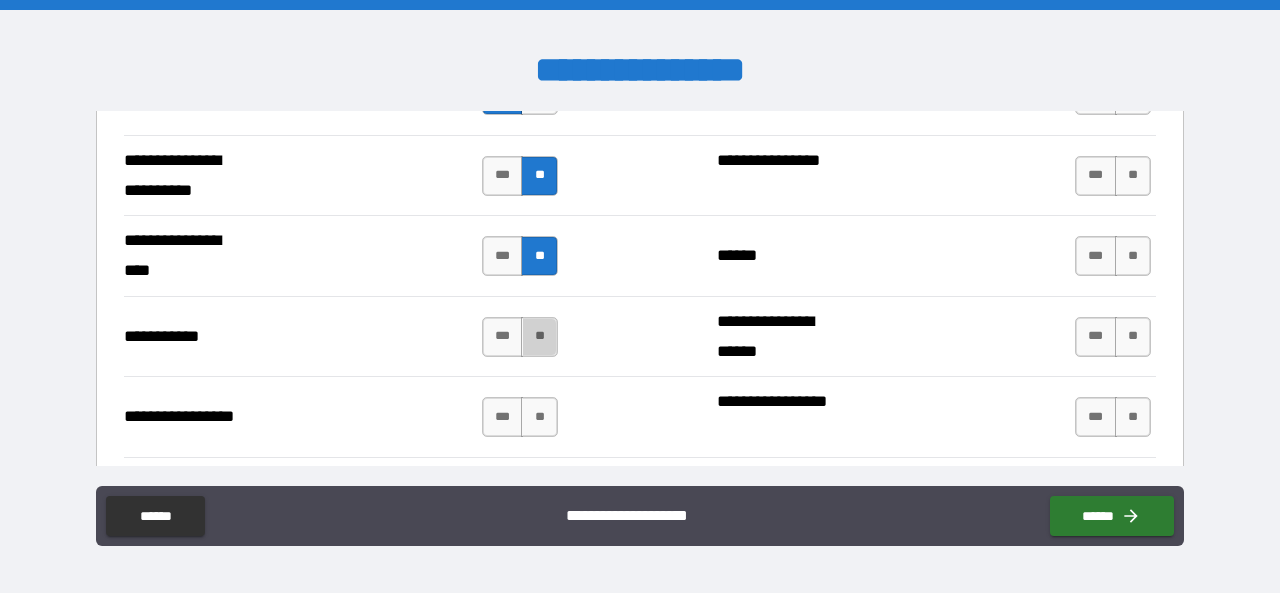 click on "**" at bounding box center [539, 337] 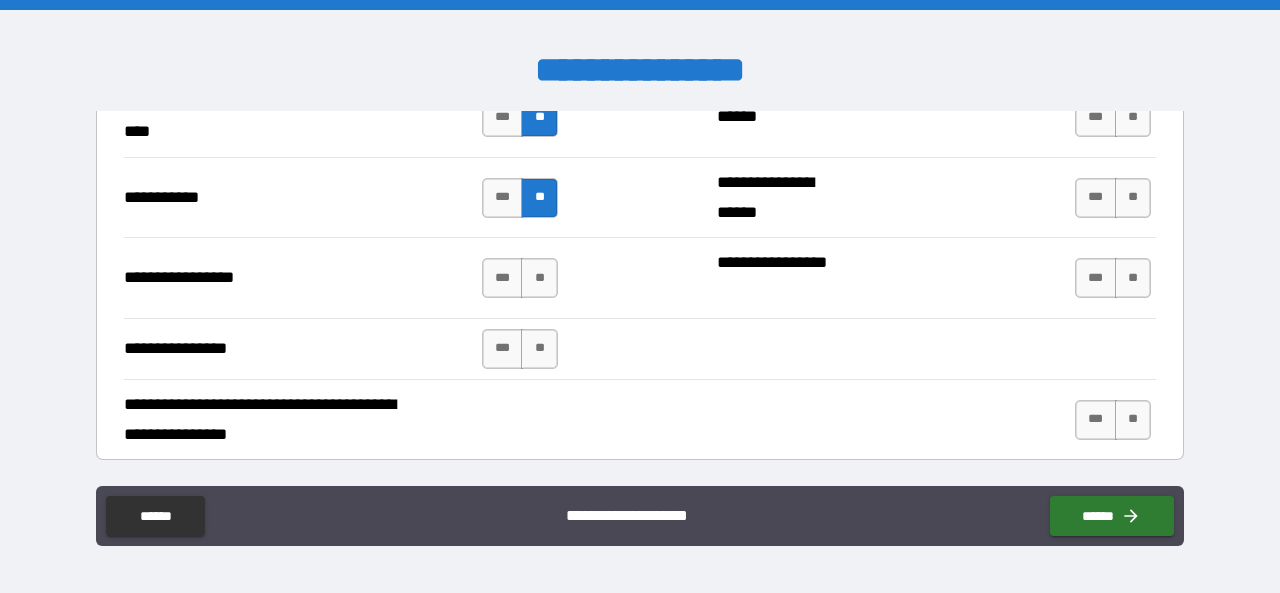 scroll, scrollTop: 4571, scrollLeft: 0, axis: vertical 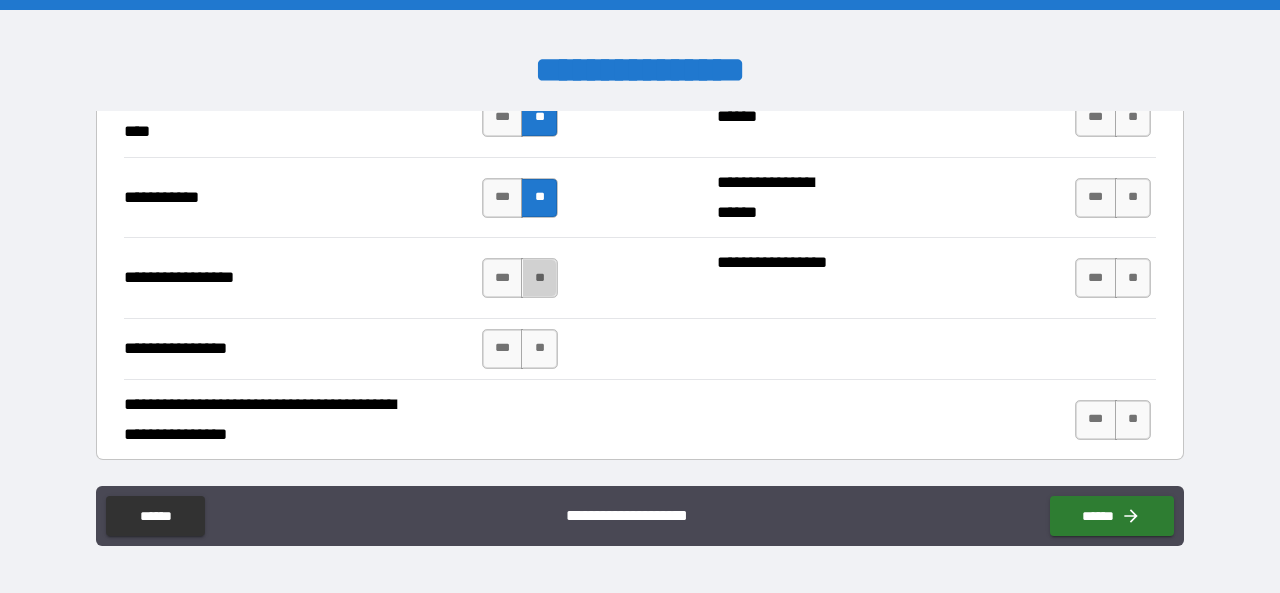 click on "**" at bounding box center (539, 278) 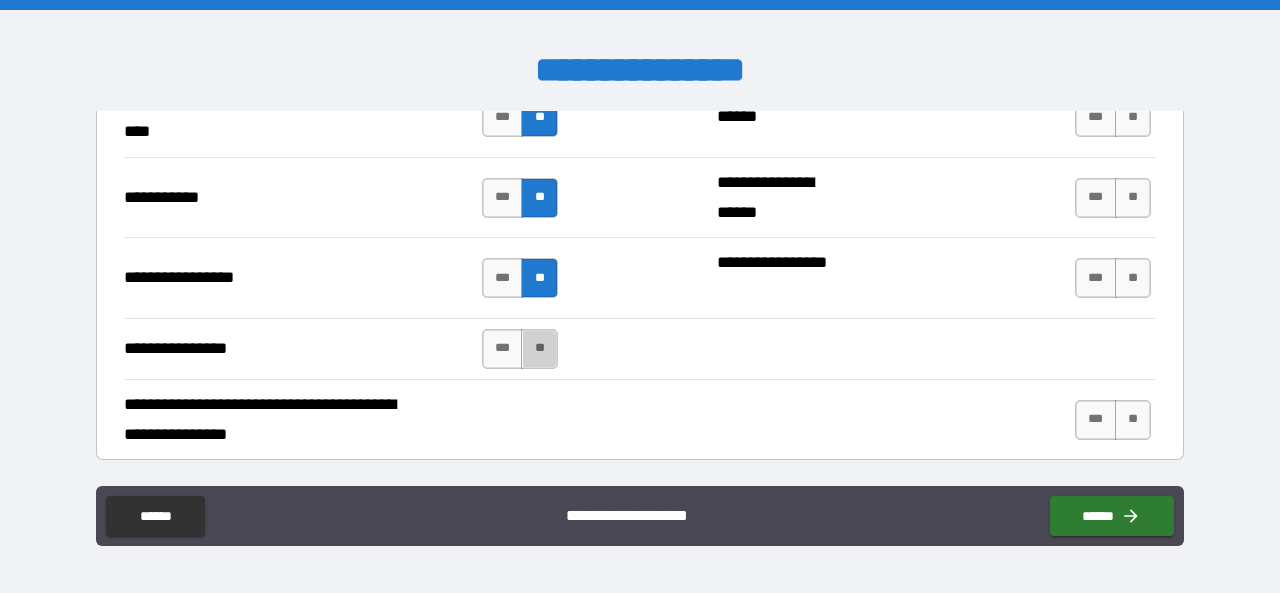 click on "**" at bounding box center (539, 349) 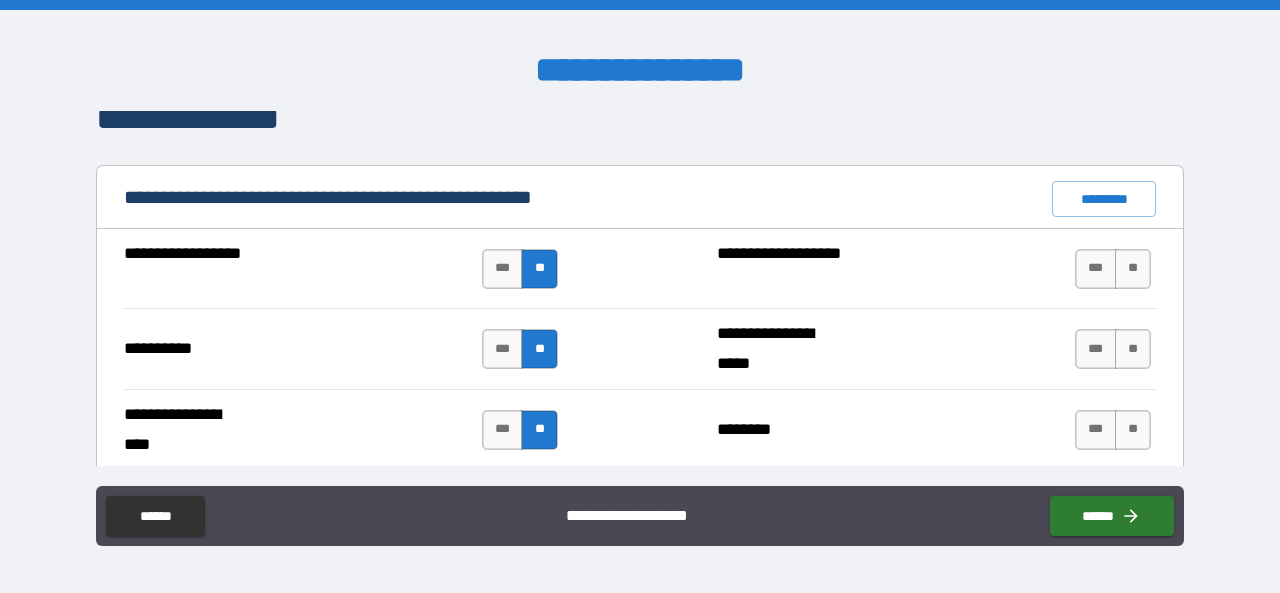 scroll, scrollTop: 1882, scrollLeft: 0, axis: vertical 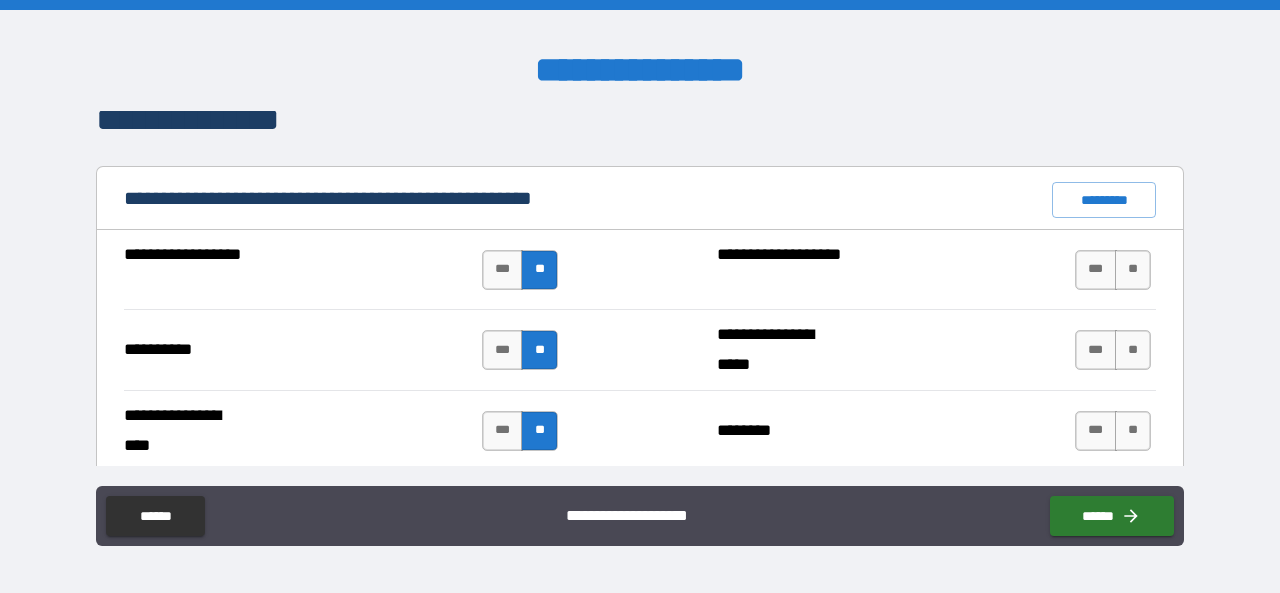 click on "**" at bounding box center [1133, 270] 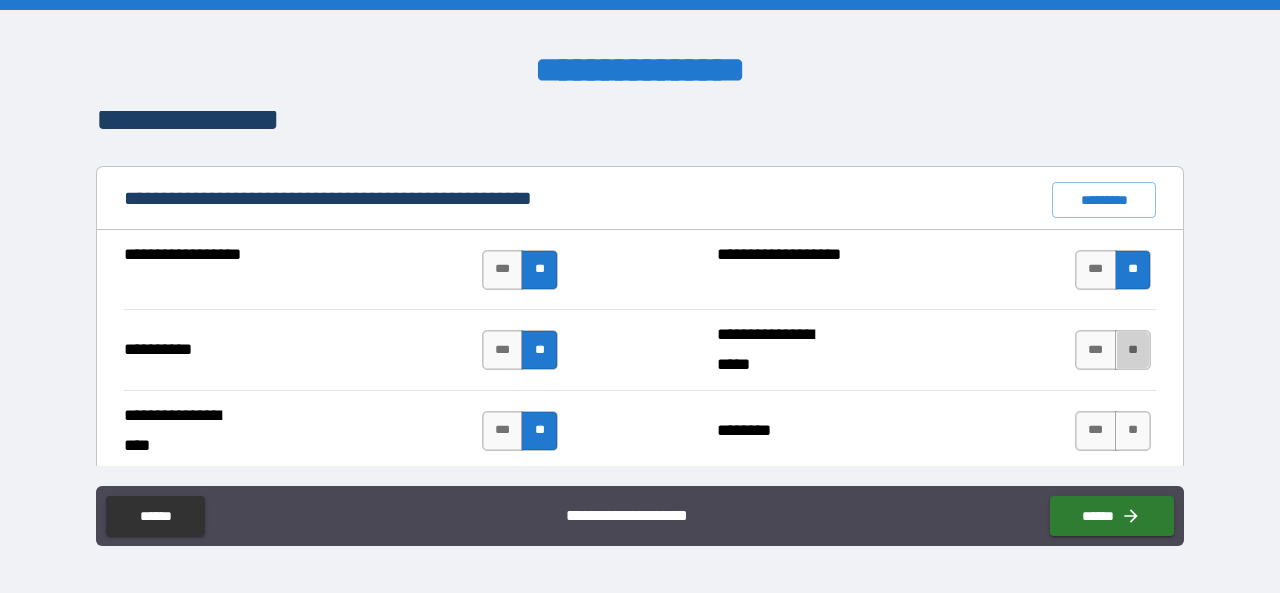 click on "**" at bounding box center (1133, 350) 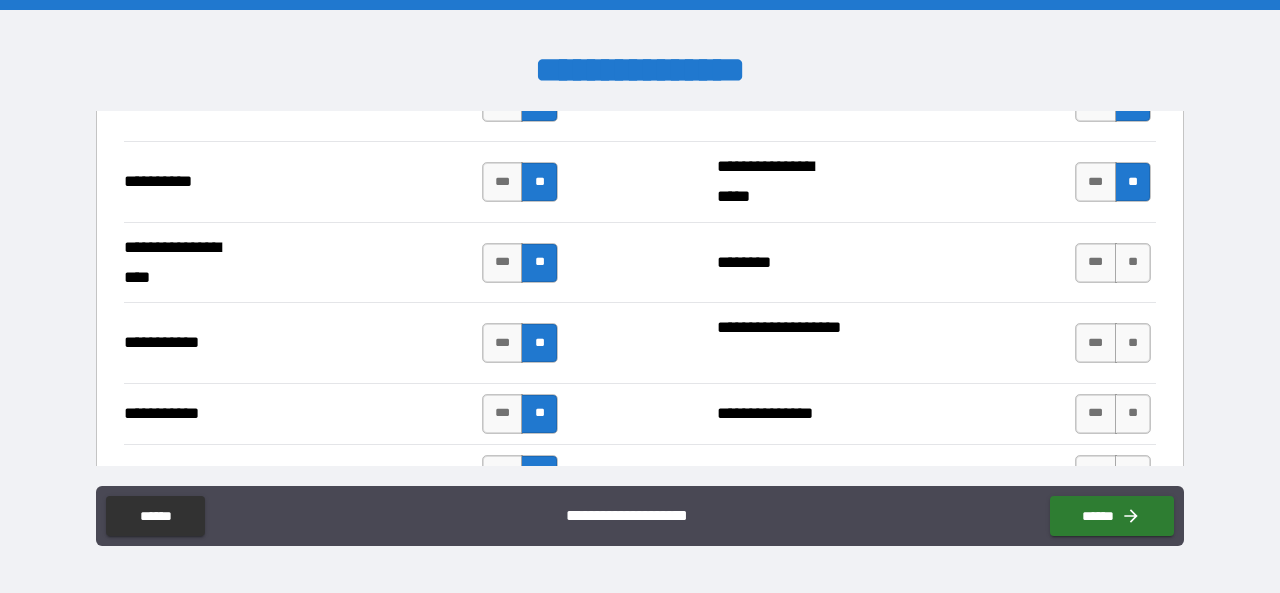 scroll, scrollTop: 2062, scrollLeft: 0, axis: vertical 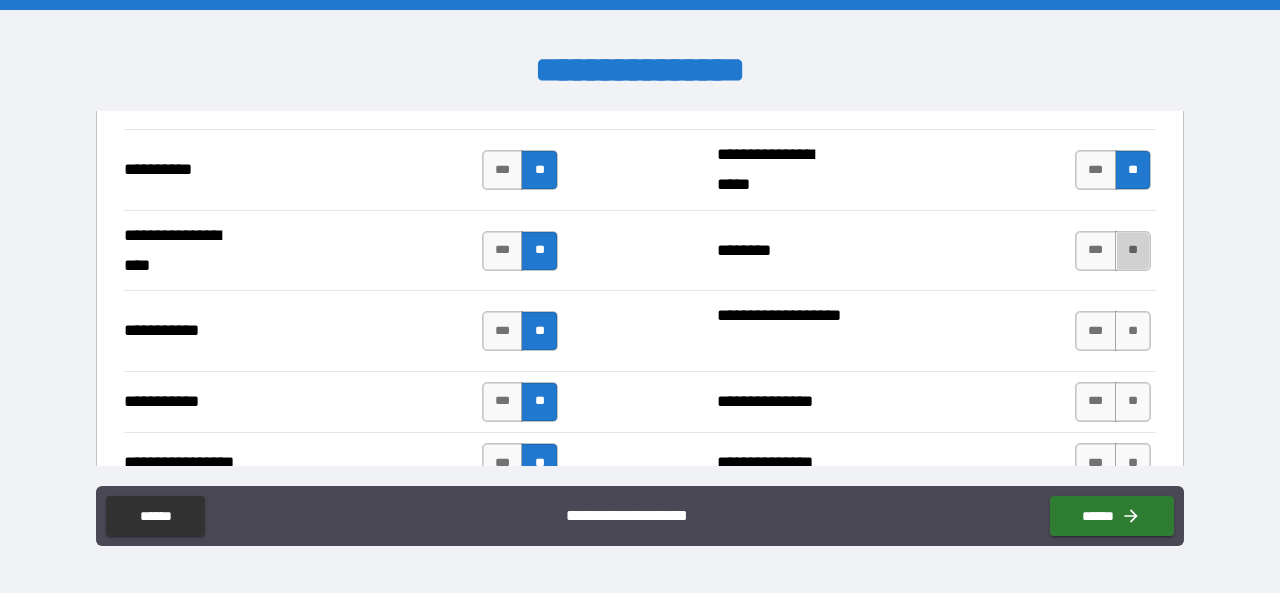 click on "**" at bounding box center (1133, 251) 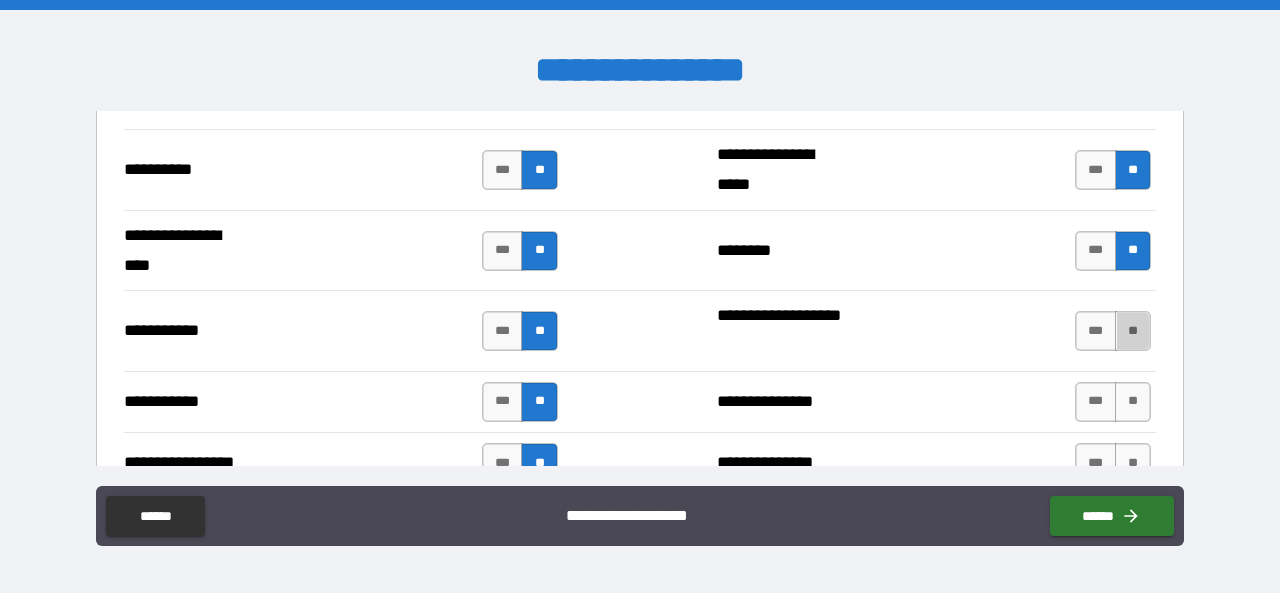 click on "**" at bounding box center (1133, 331) 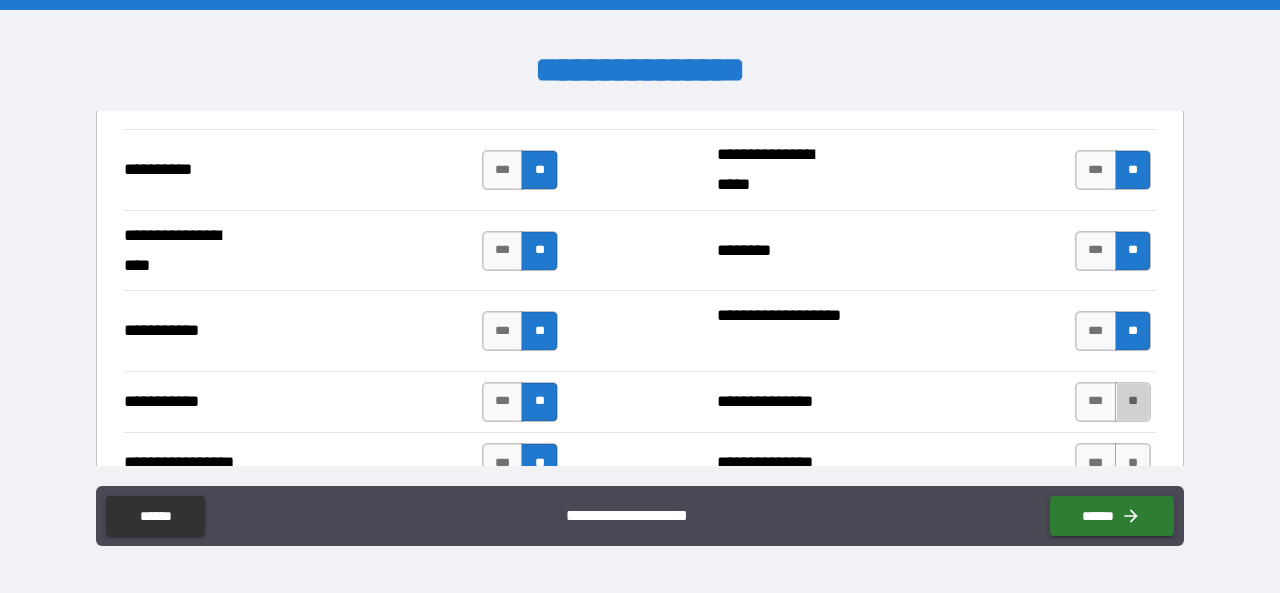 click on "**" at bounding box center (1133, 402) 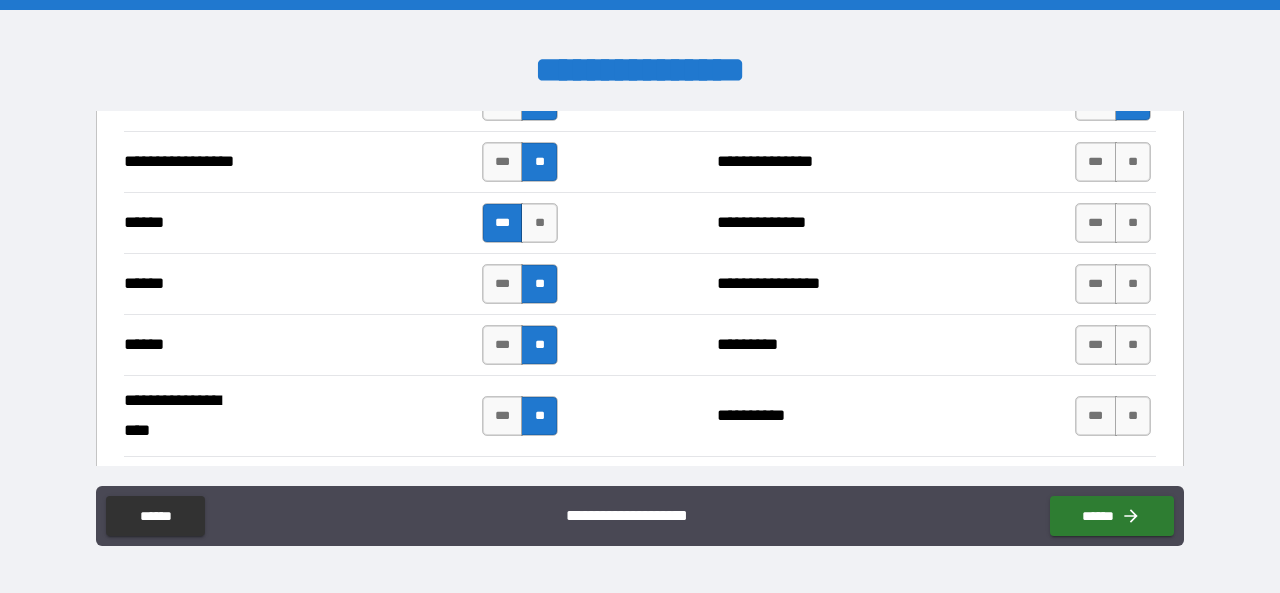 scroll, scrollTop: 2365, scrollLeft: 0, axis: vertical 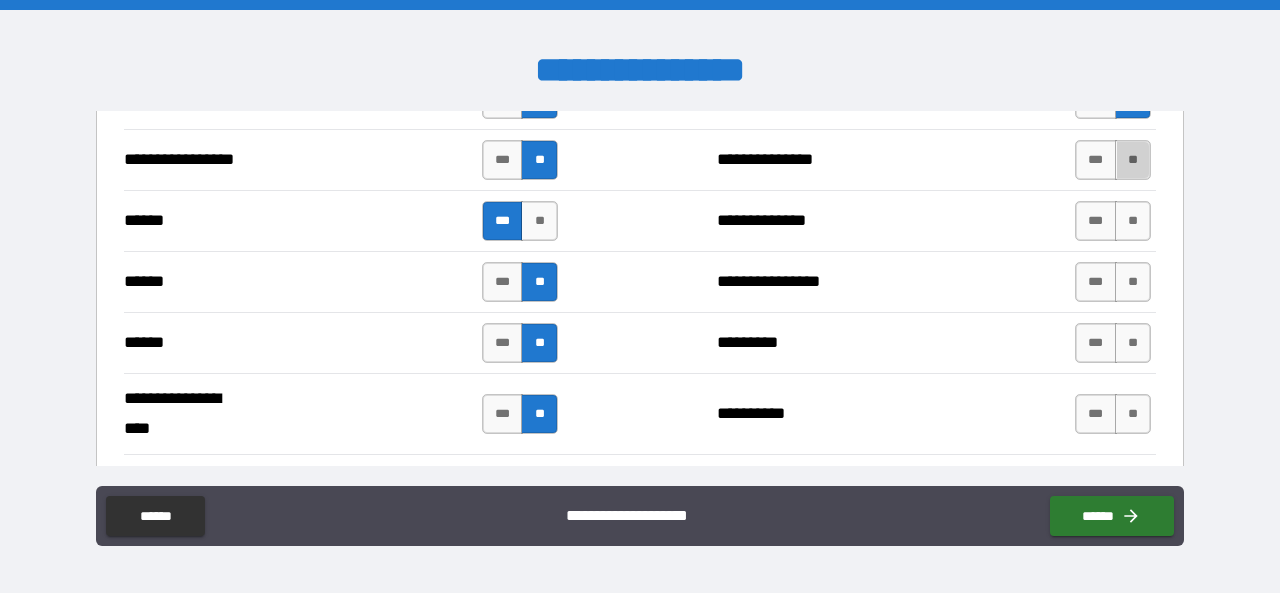 click on "**" at bounding box center (1133, 160) 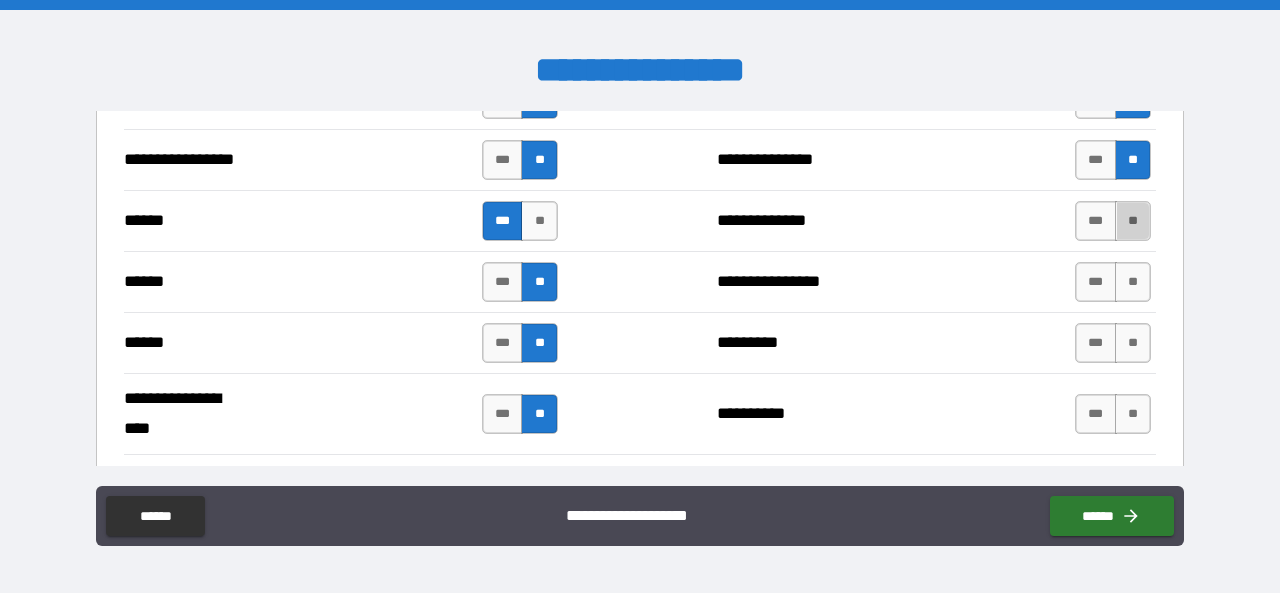 click on "**" at bounding box center (1133, 221) 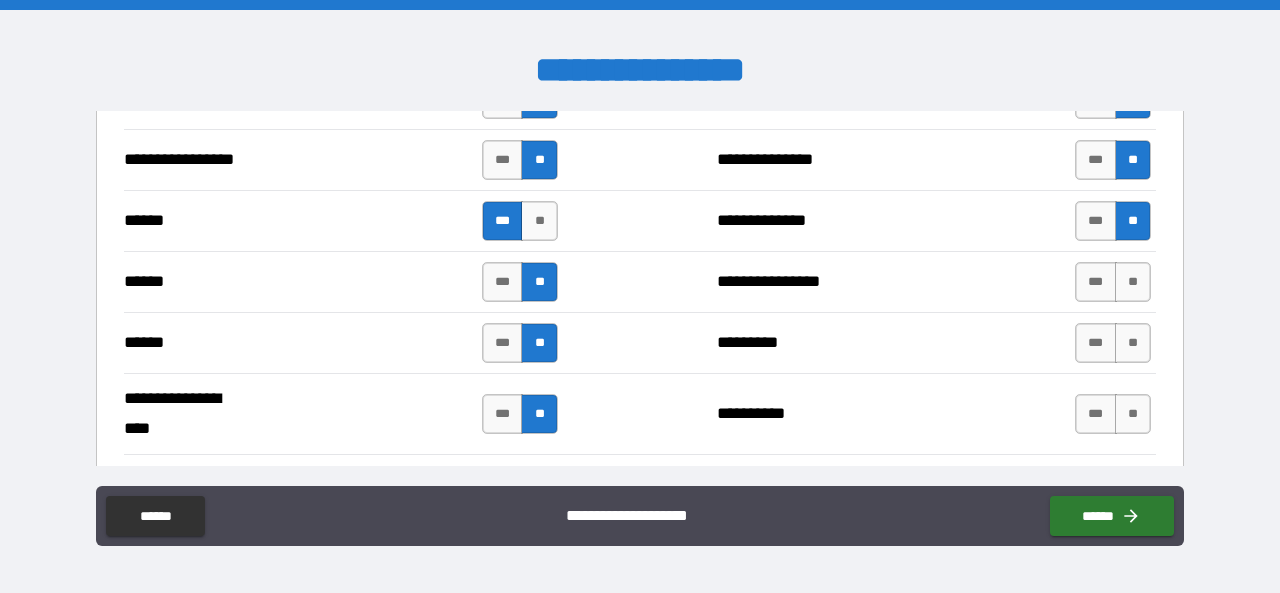 click on "**" at bounding box center (1133, 282) 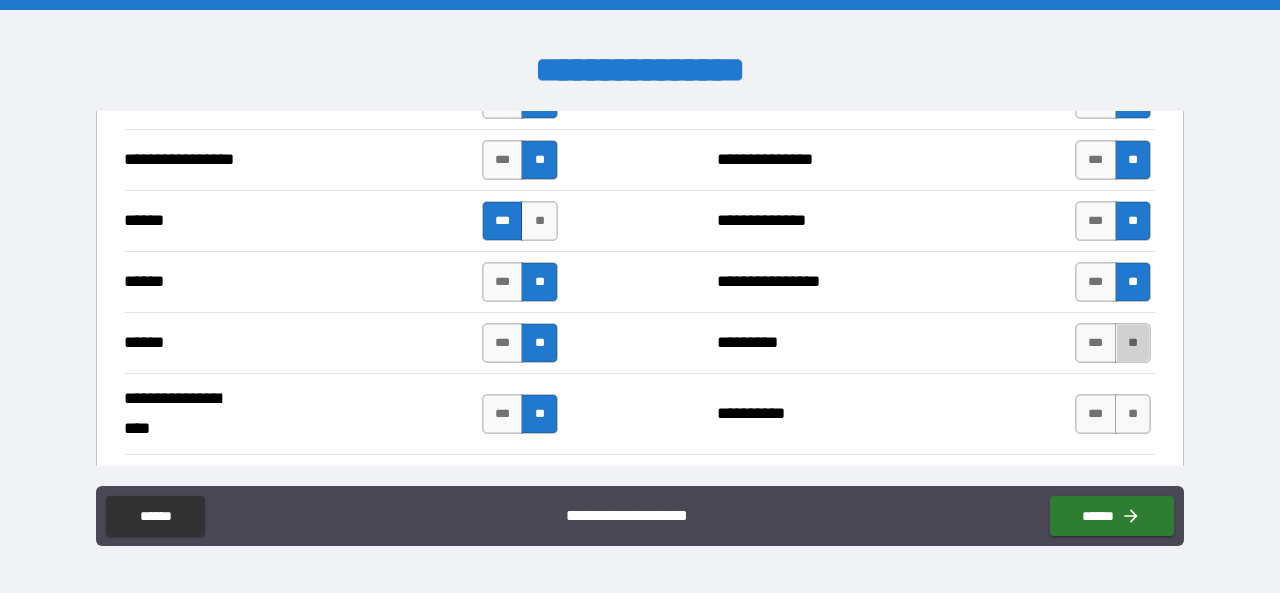 click on "**" at bounding box center [1133, 343] 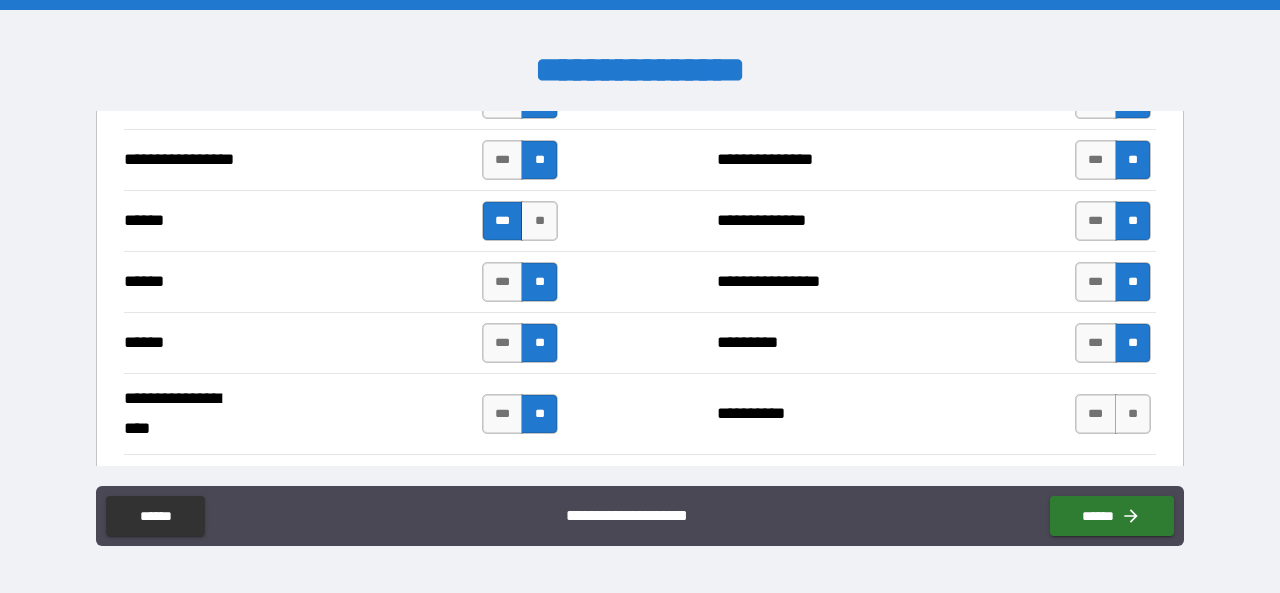 click on "**" at bounding box center [1133, 414] 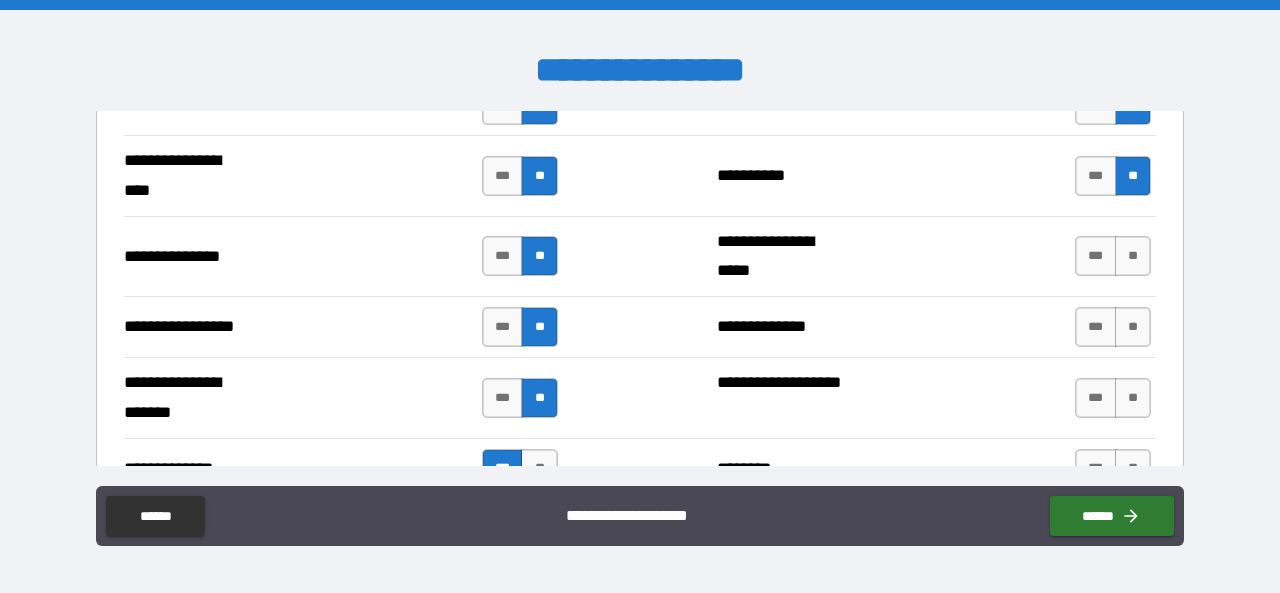 scroll, scrollTop: 2605, scrollLeft: 0, axis: vertical 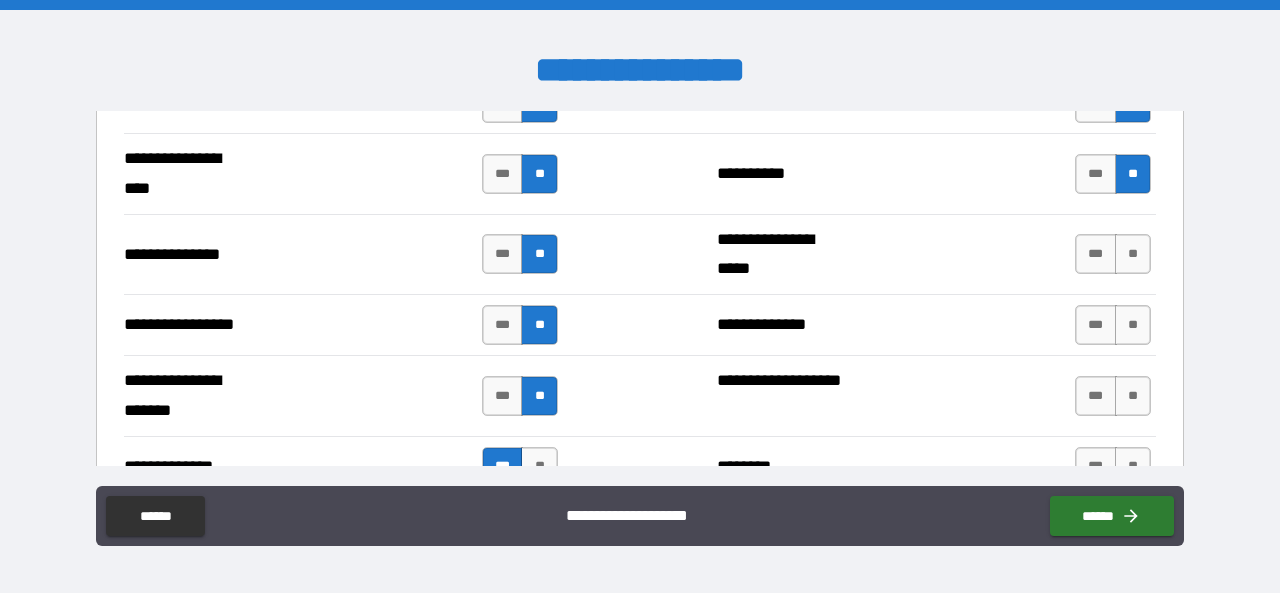 click on "**" at bounding box center (1133, 254) 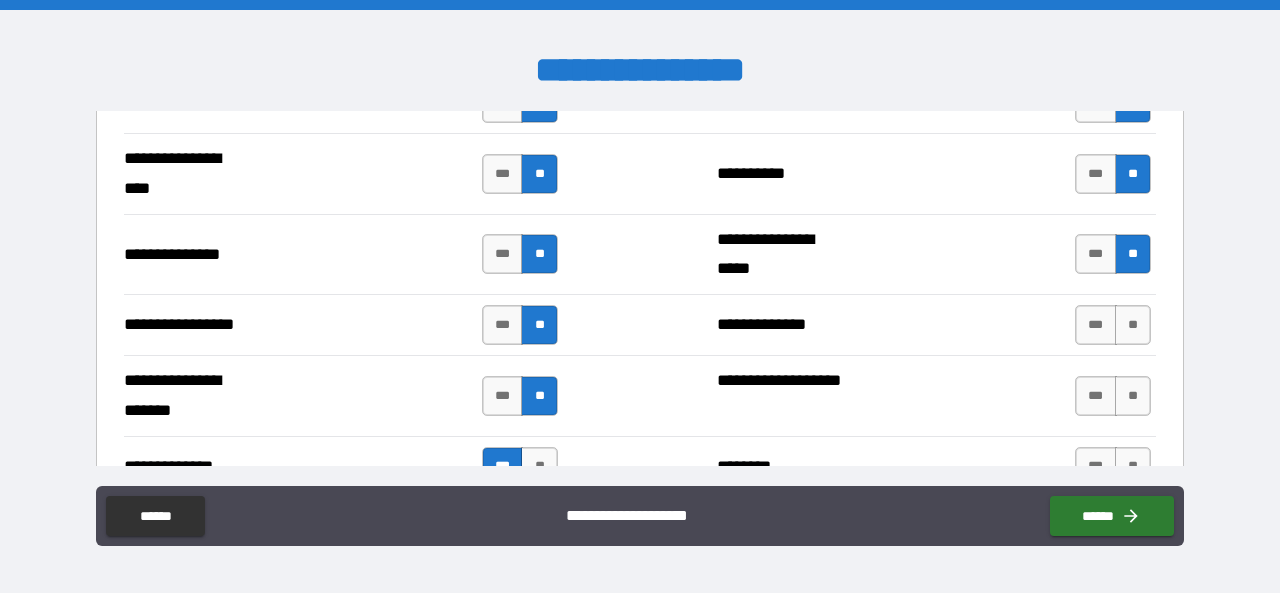 click on "**" at bounding box center (1133, 325) 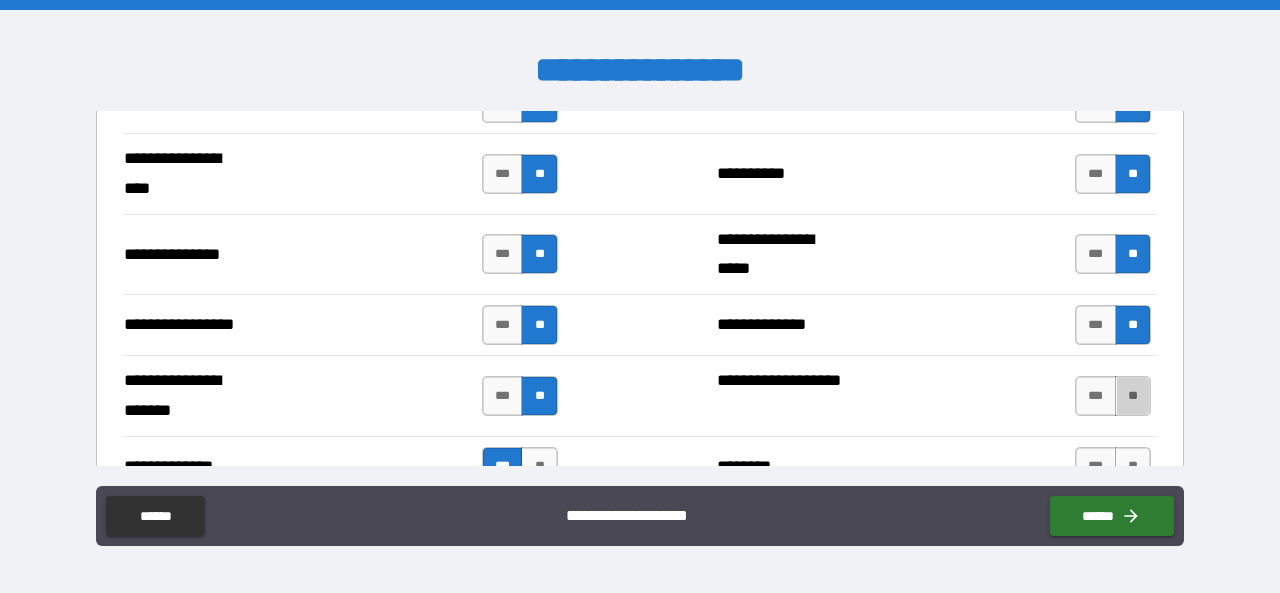 click on "**" at bounding box center (1133, 396) 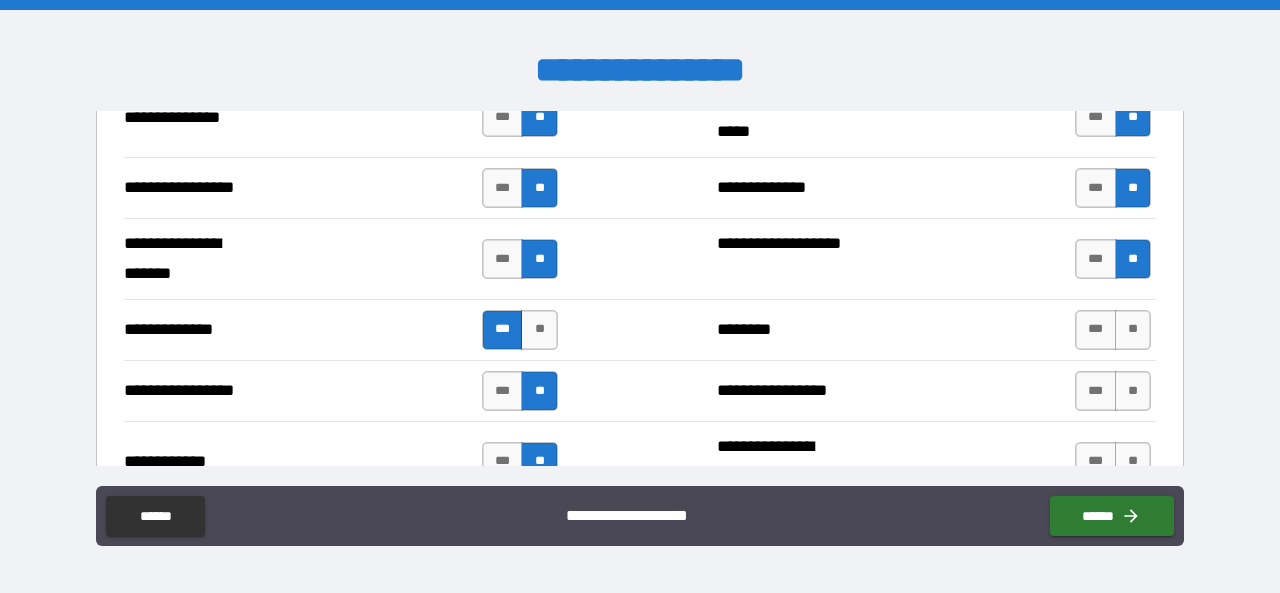 scroll, scrollTop: 2739, scrollLeft: 0, axis: vertical 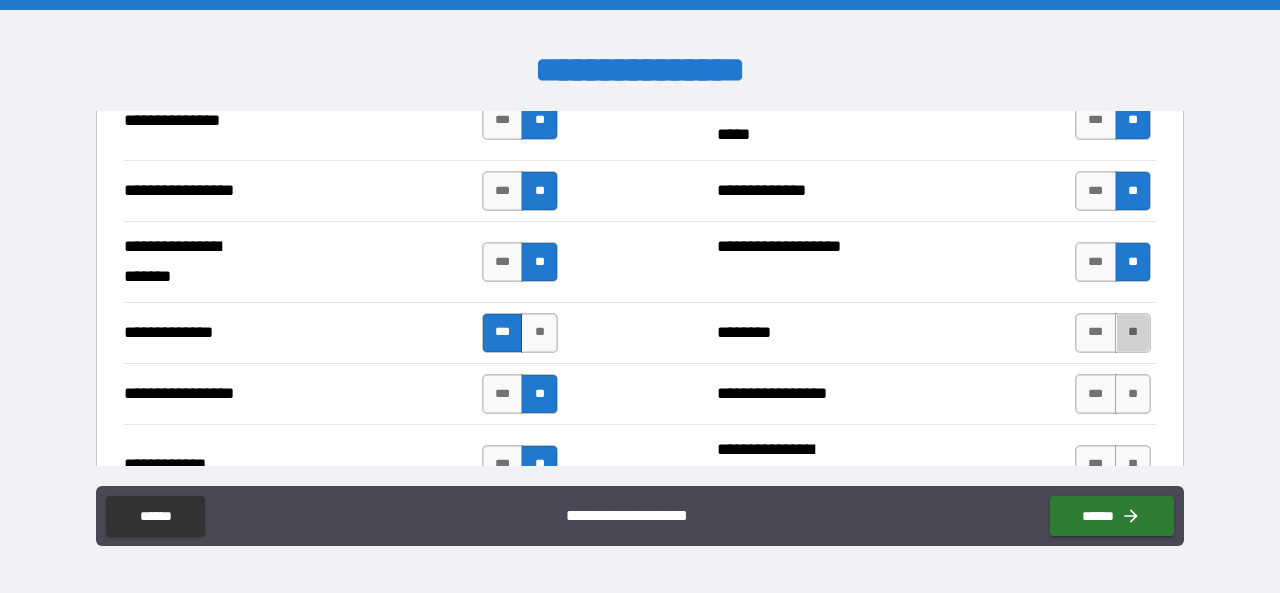 click on "**" at bounding box center (1133, 333) 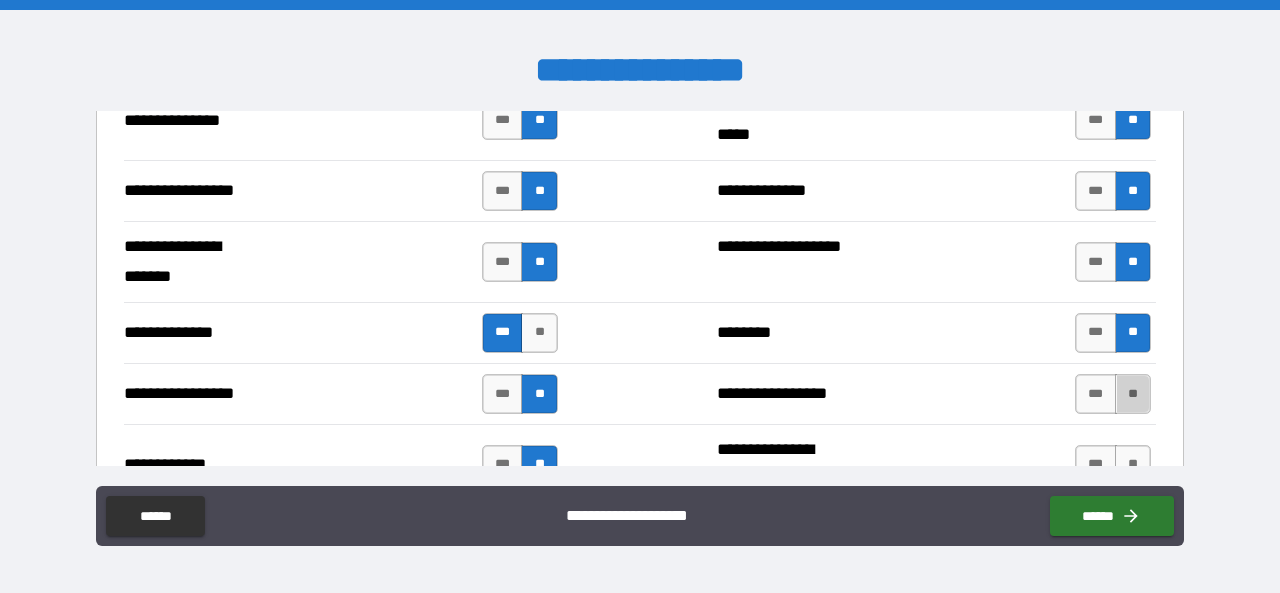 click on "**" at bounding box center (1133, 394) 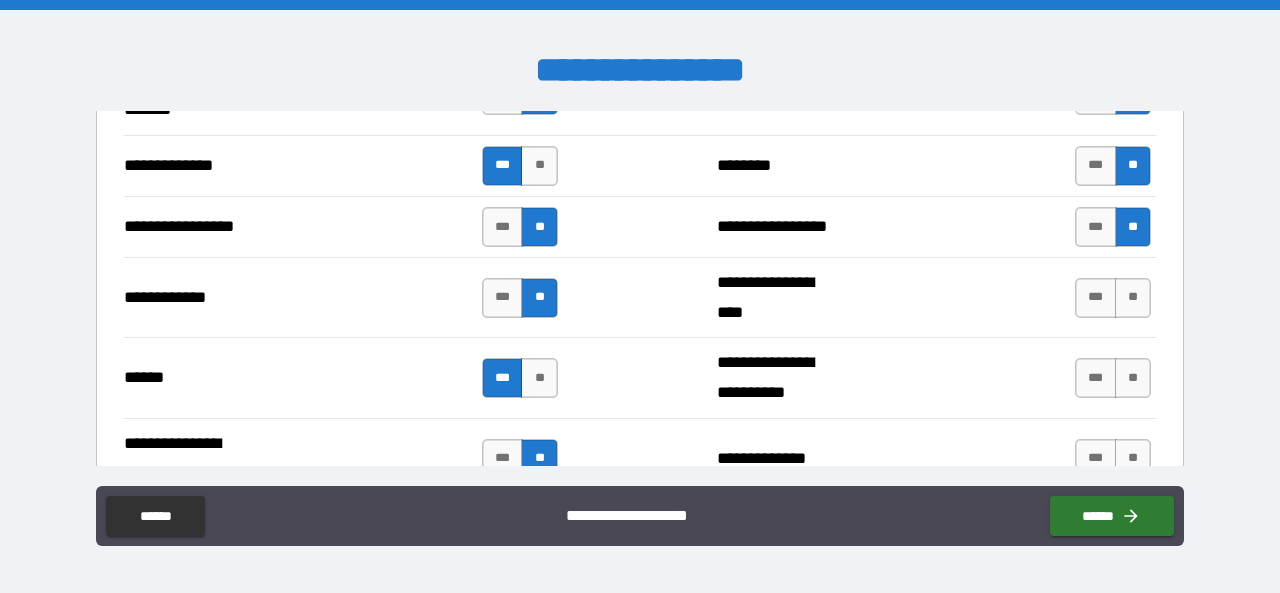 scroll, scrollTop: 2907, scrollLeft: 0, axis: vertical 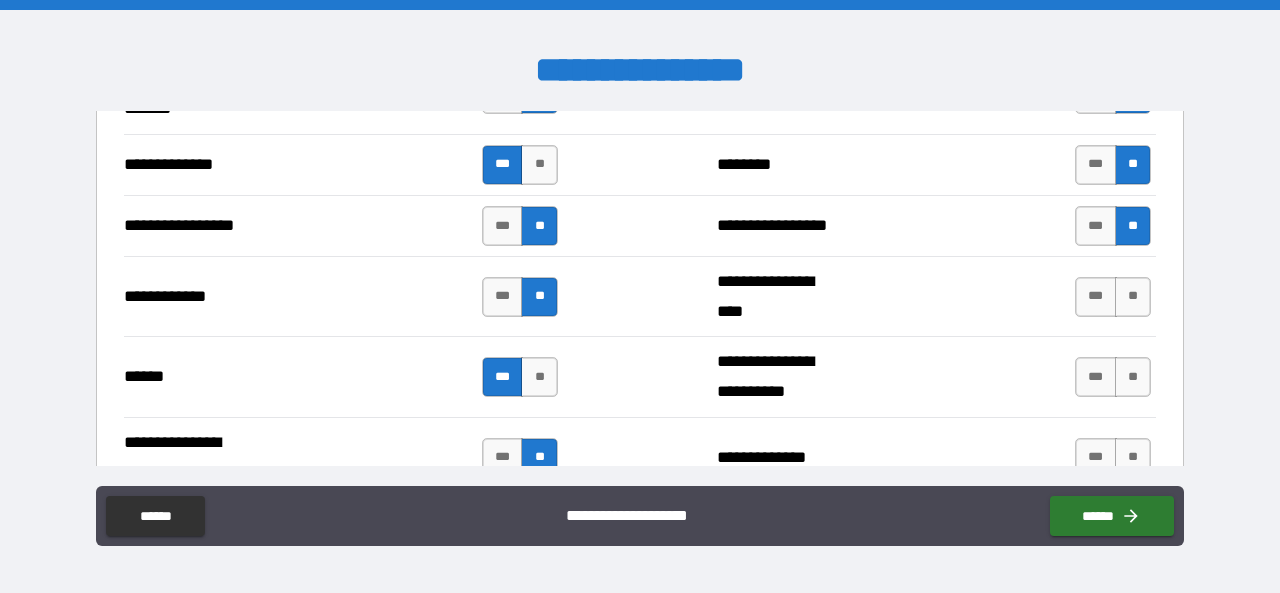 click on "**" at bounding box center (1133, 297) 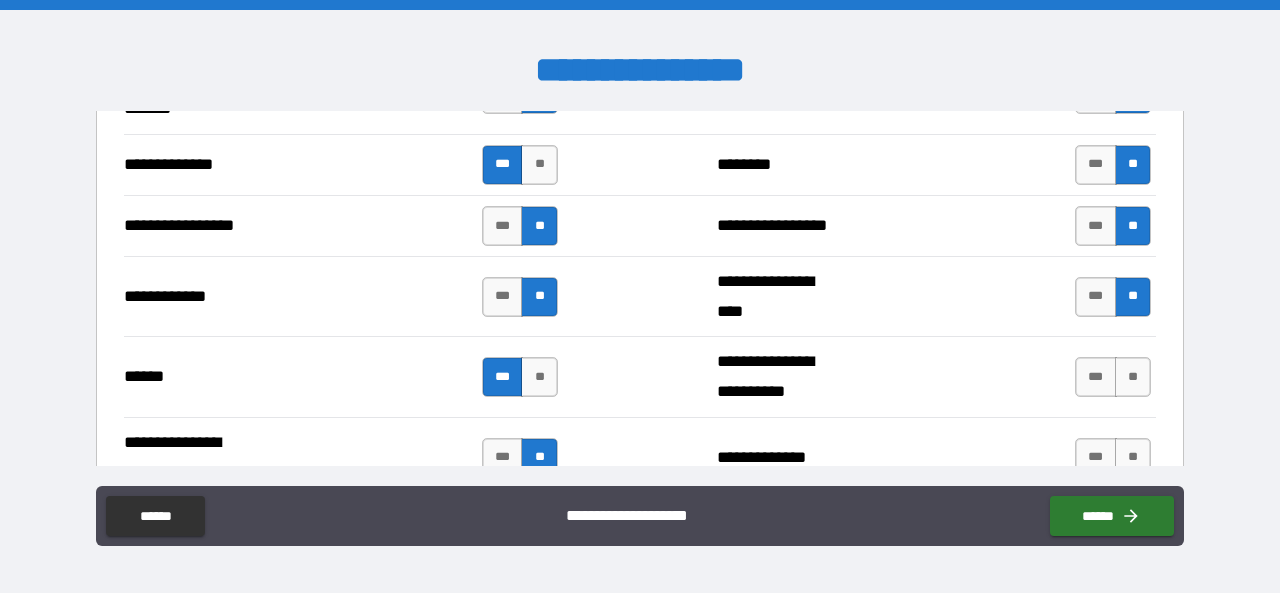 click on "**" at bounding box center [1133, 377] 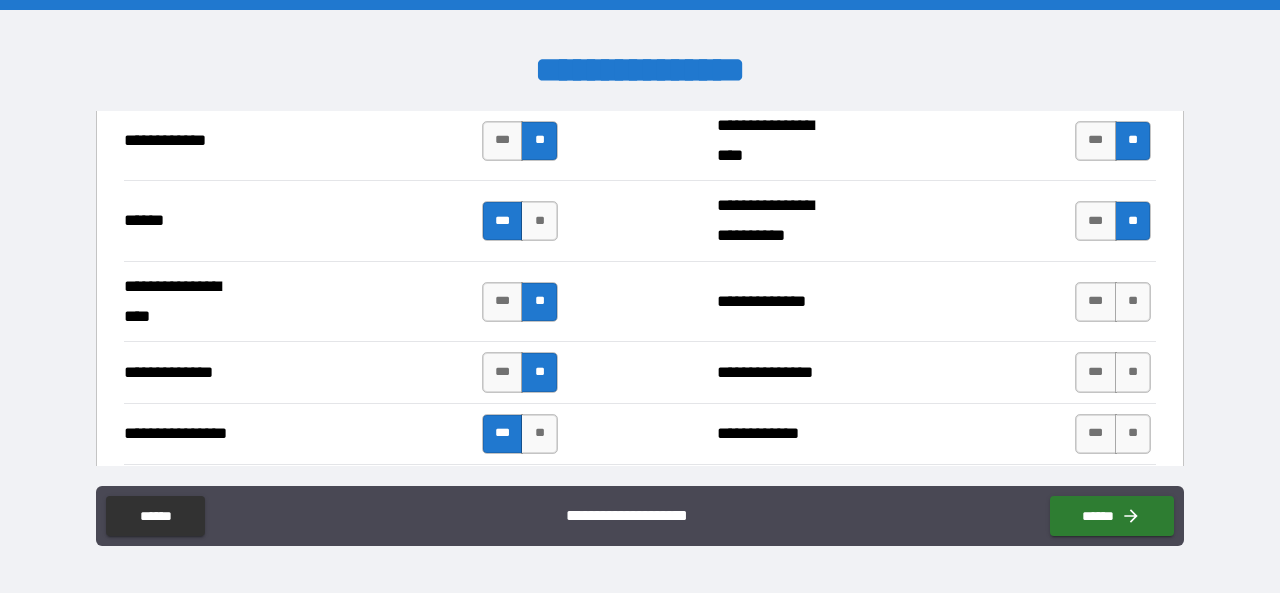 scroll, scrollTop: 3066, scrollLeft: 0, axis: vertical 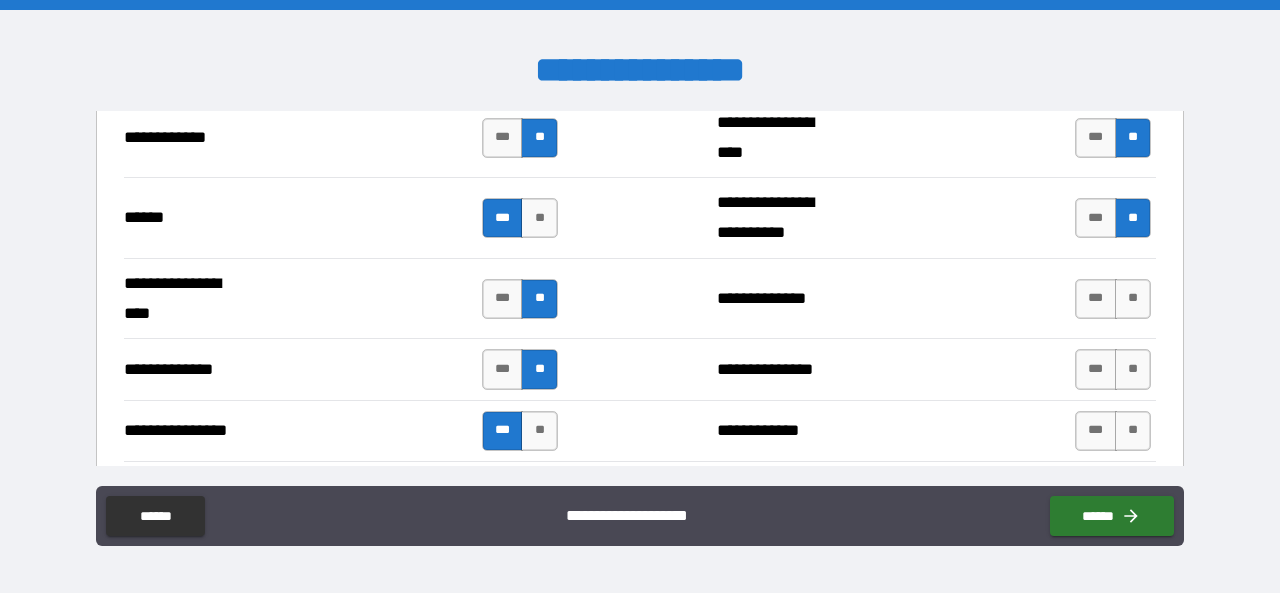 click on "**" at bounding box center (1133, 299) 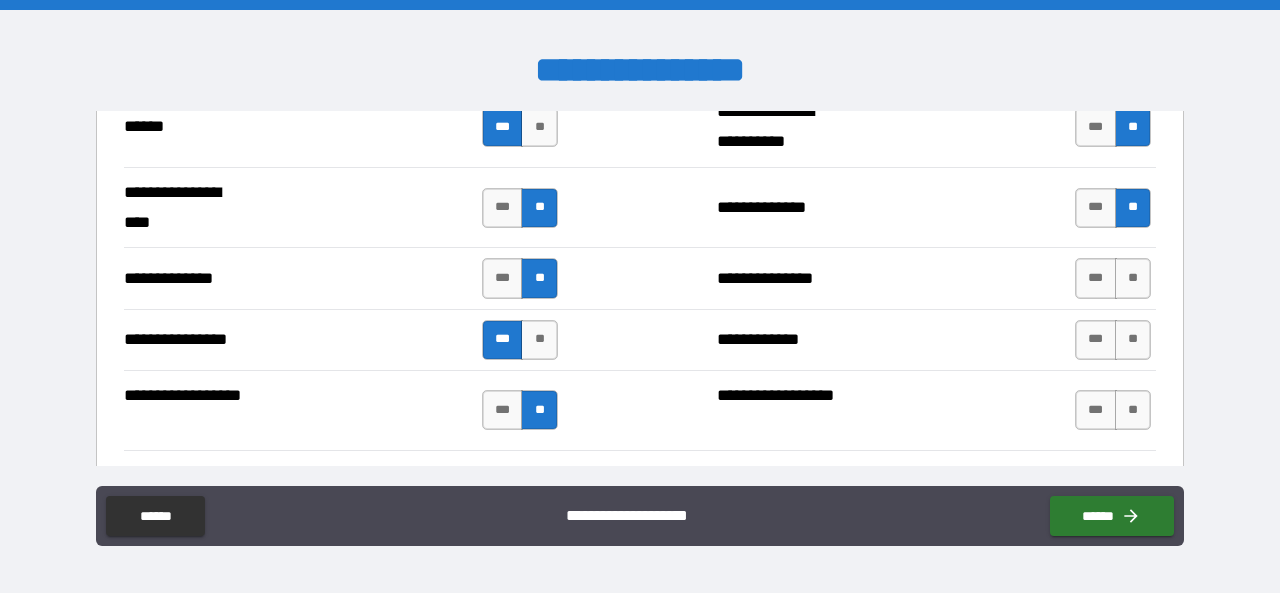 scroll, scrollTop: 3158, scrollLeft: 0, axis: vertical 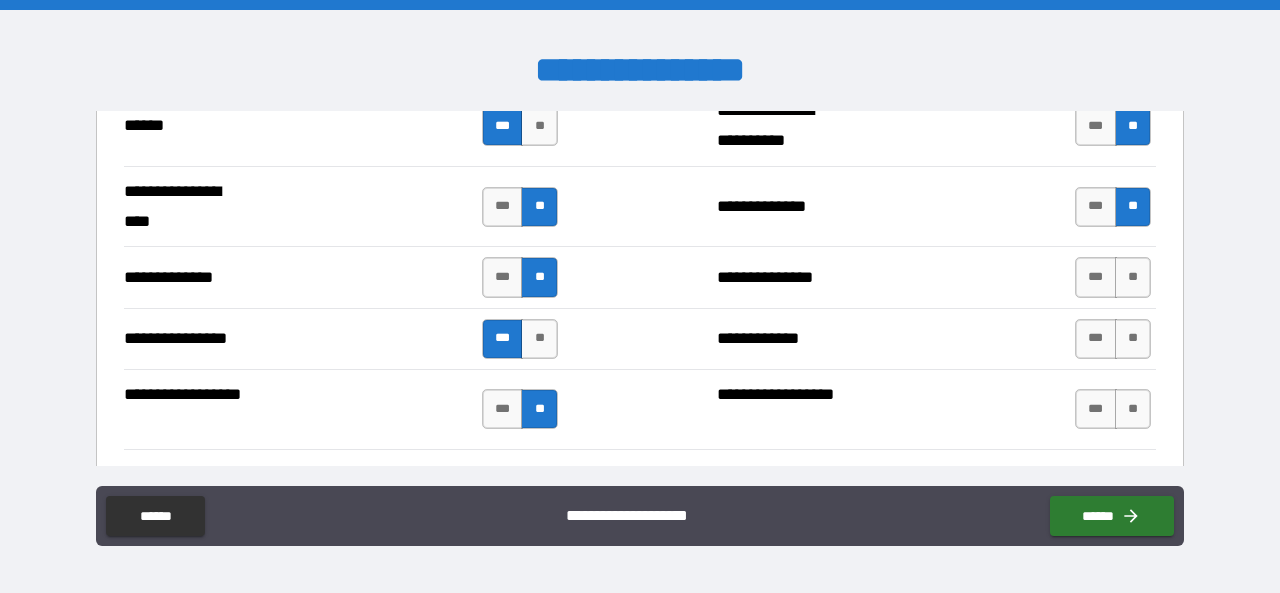 click on "**" at bounding box center [1133, 277] 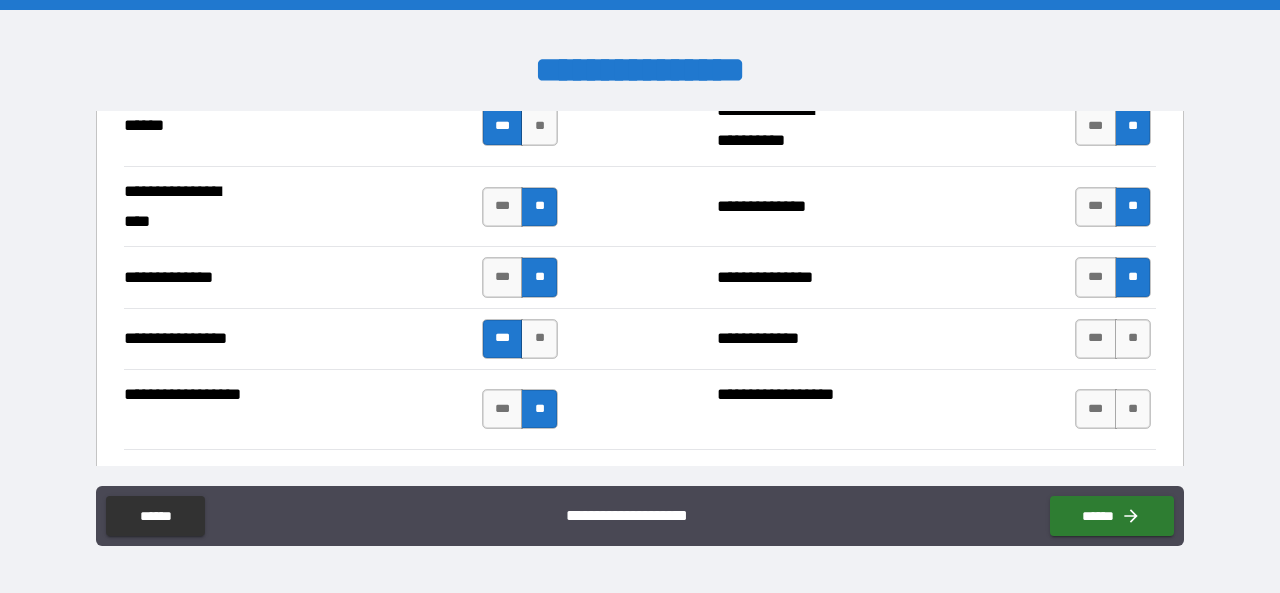click on "**" at bounding box center (1133, 339) 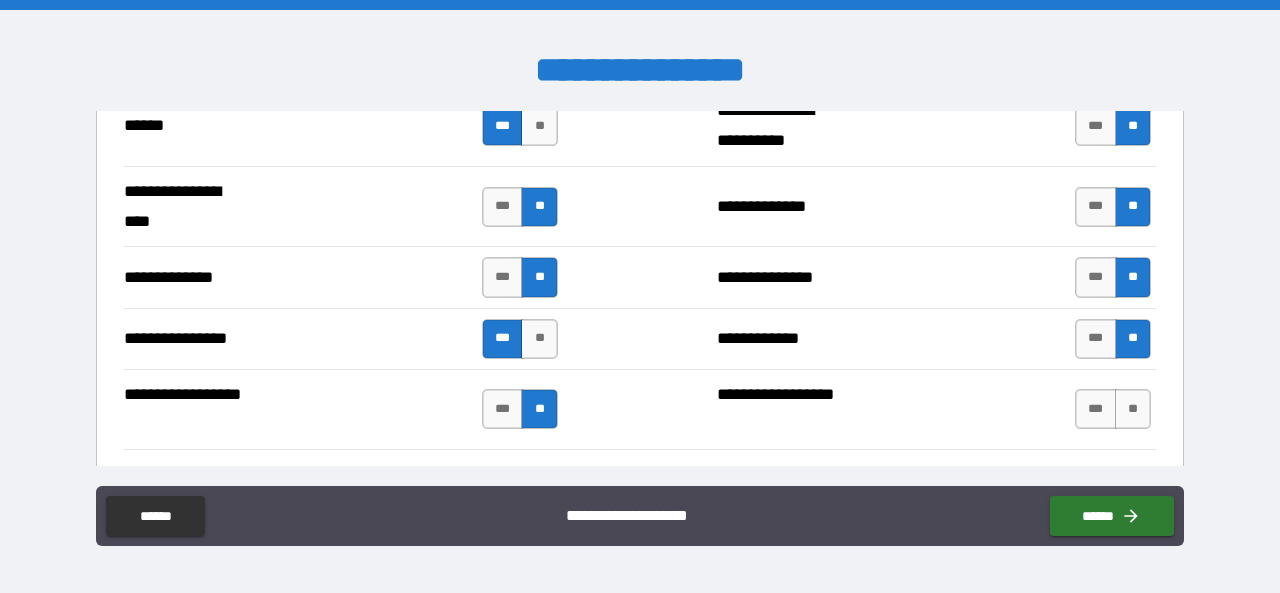 click on "**" at bounding box center [1133, 409] 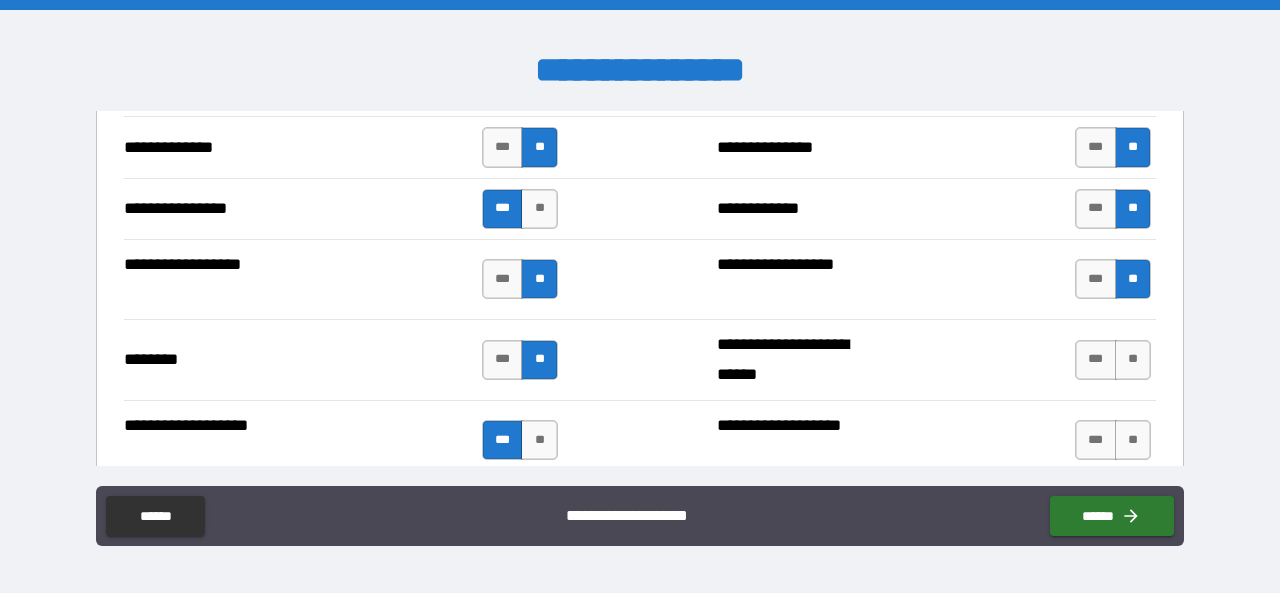 scroll, scrollTop: 3311, scrollLeft: 0, axis: vertical 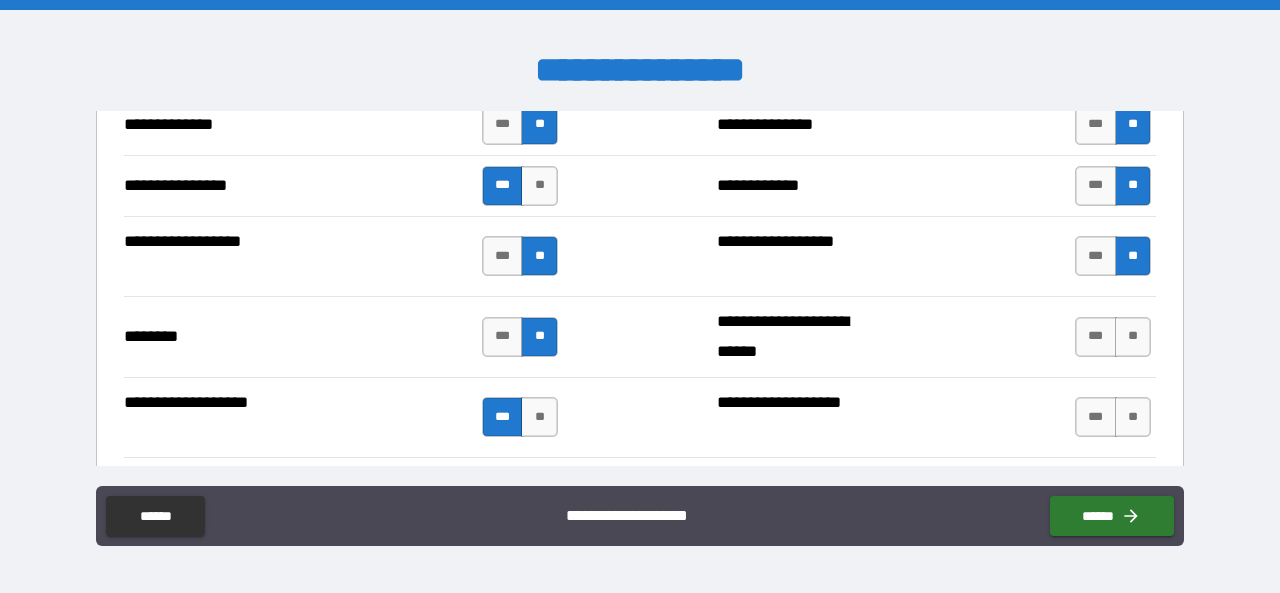 click on "**" at bounding box center (1133, 337) 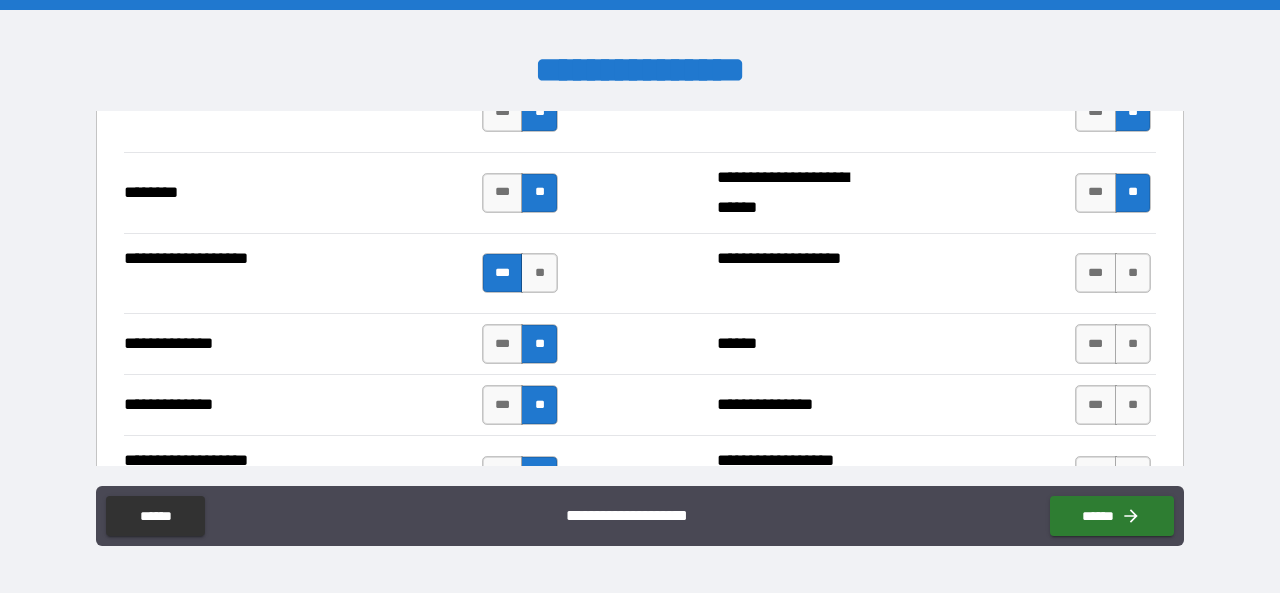 scroll, scrollTop: 3514, scrollLeft: 0, axis: vertical 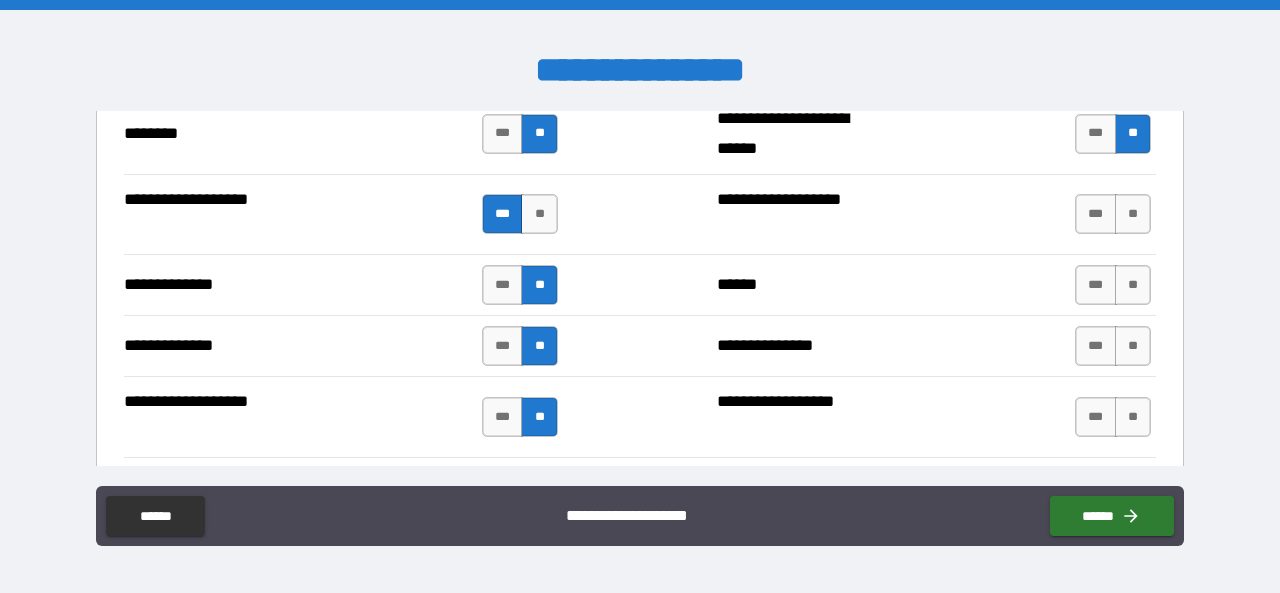 click on "**" at bounding box center (1133, 214) 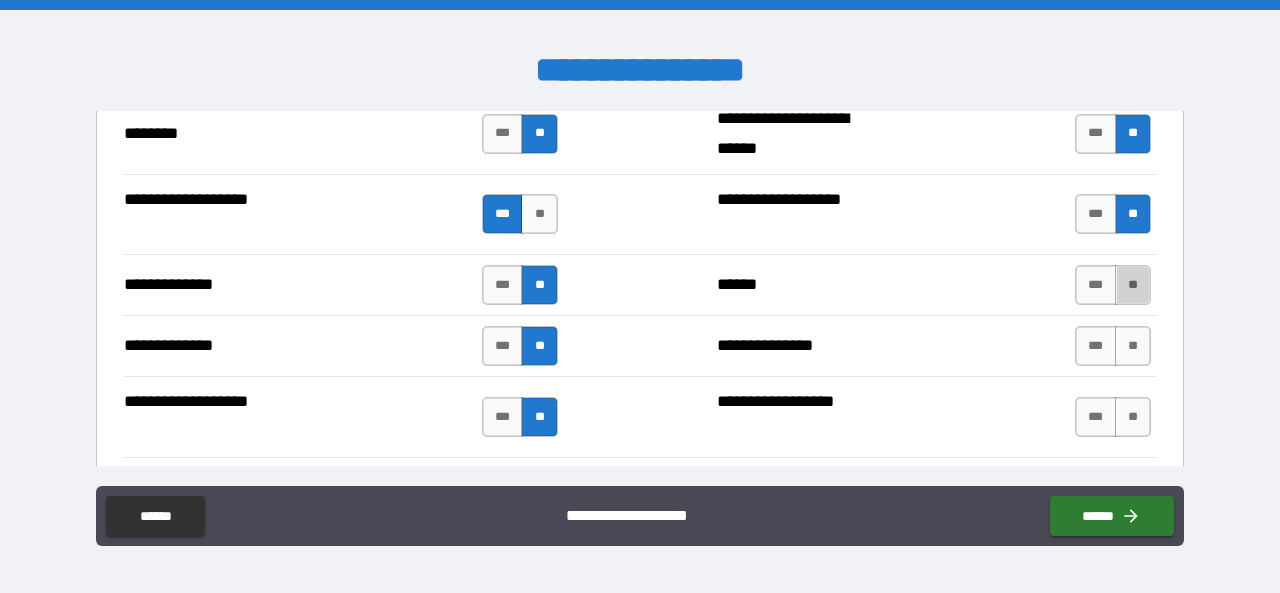 click on "**" at bounding box center [1133, 285] 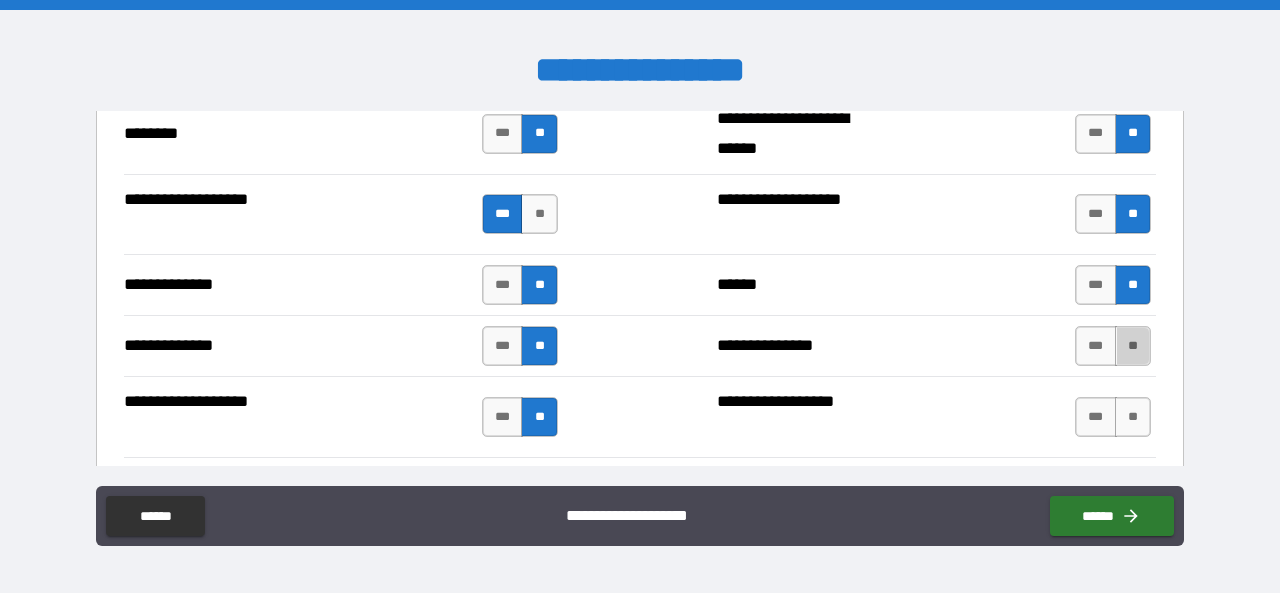 click on "**" at bounding box center [1133, 346] 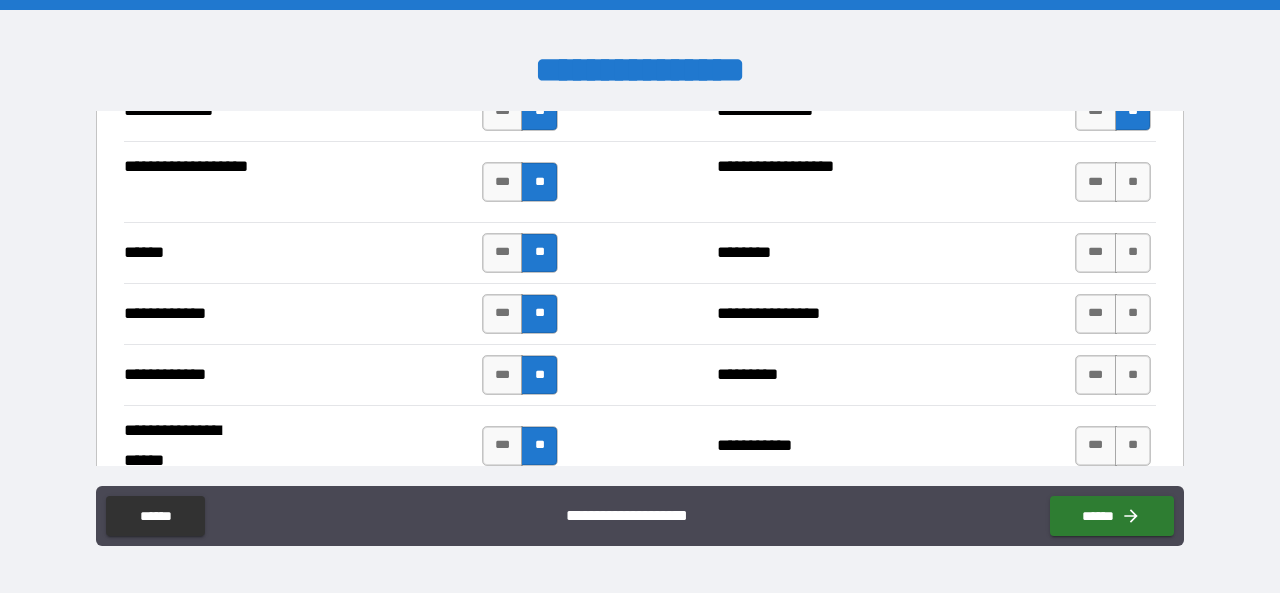 scroll, scrollTop: 3750, scrollLeft: 0, axis: vertical 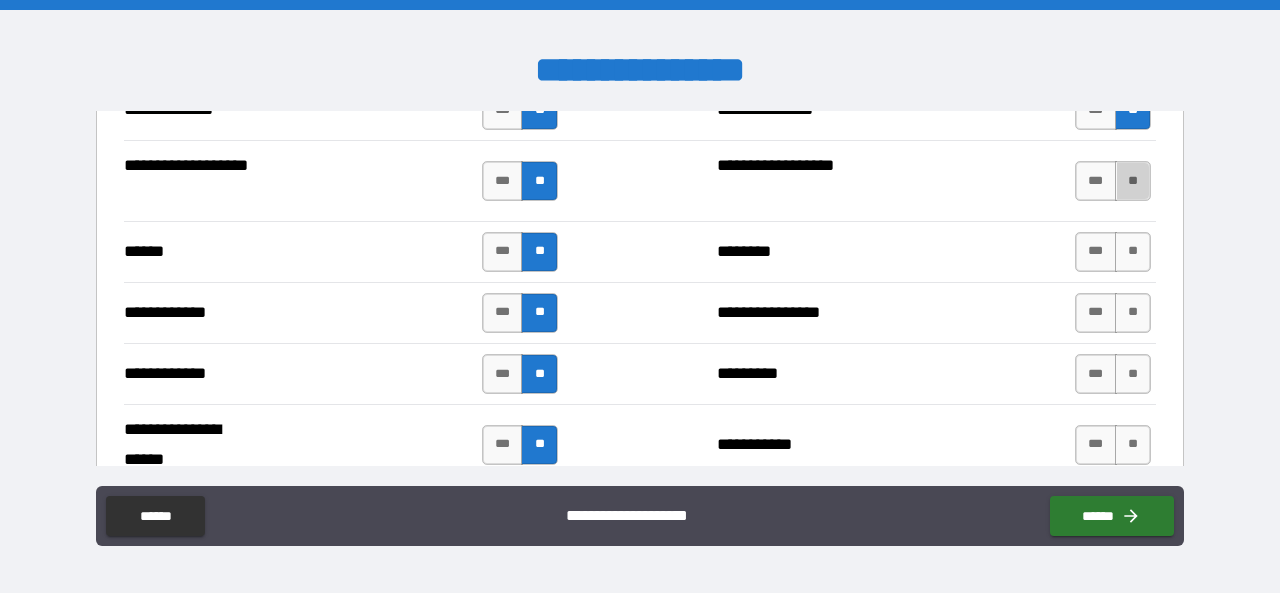 click on "**" at bounding box center (1133, 181) 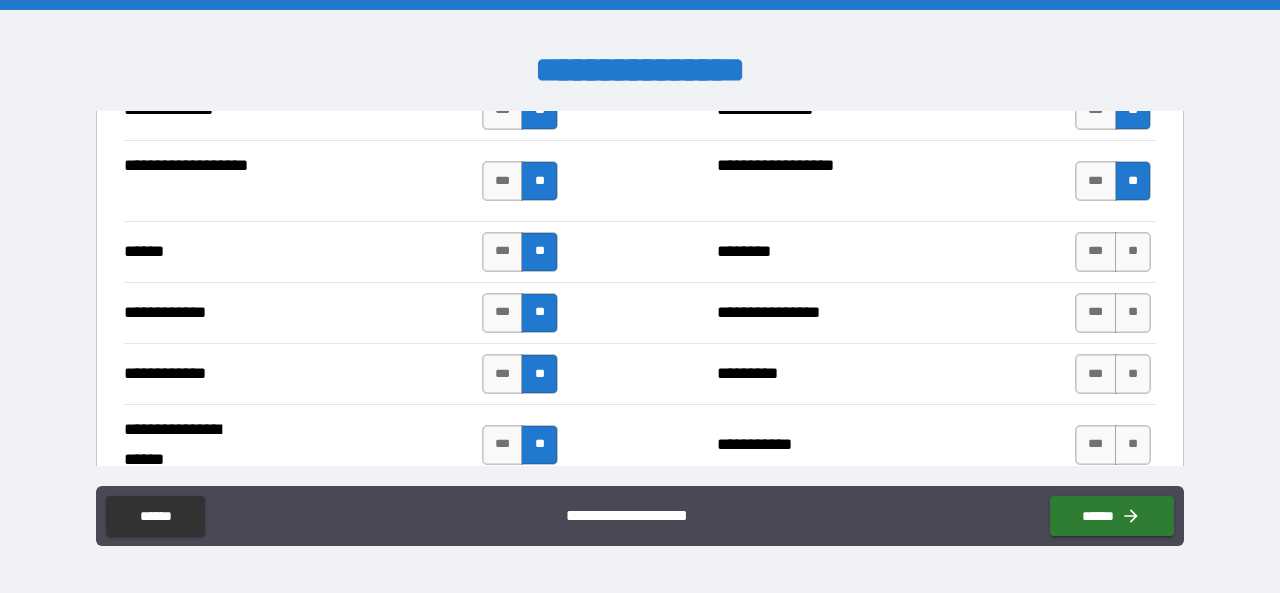 click on "**" at bounding box center [1133, 252] 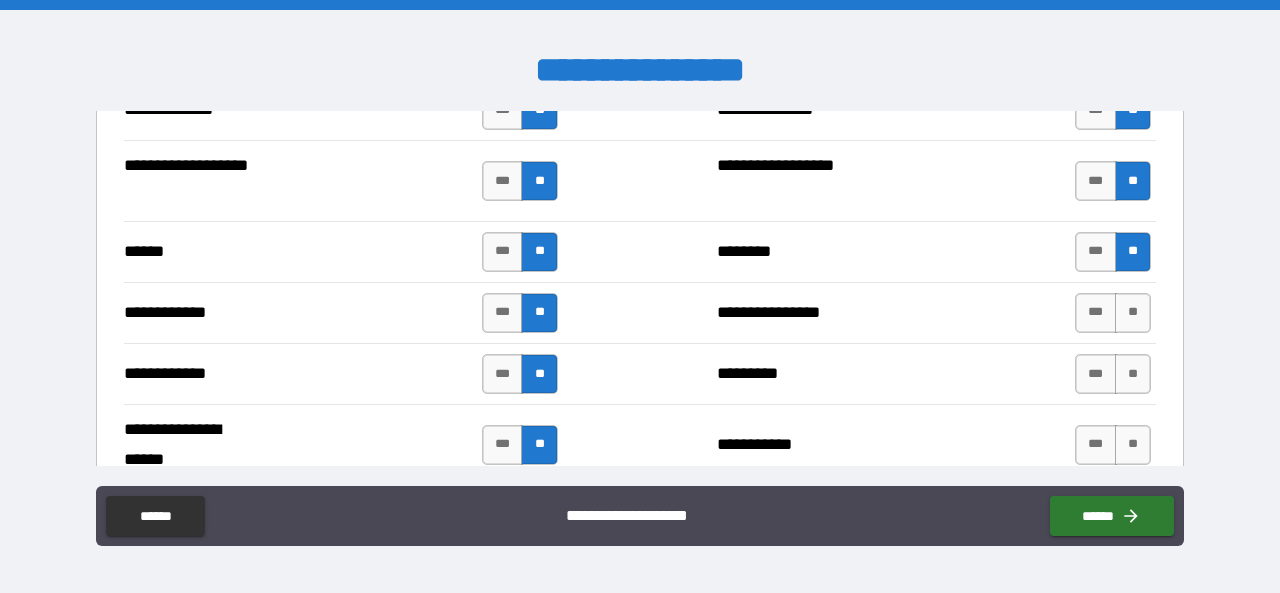 click on "***" at bounding box center (1096, 313) 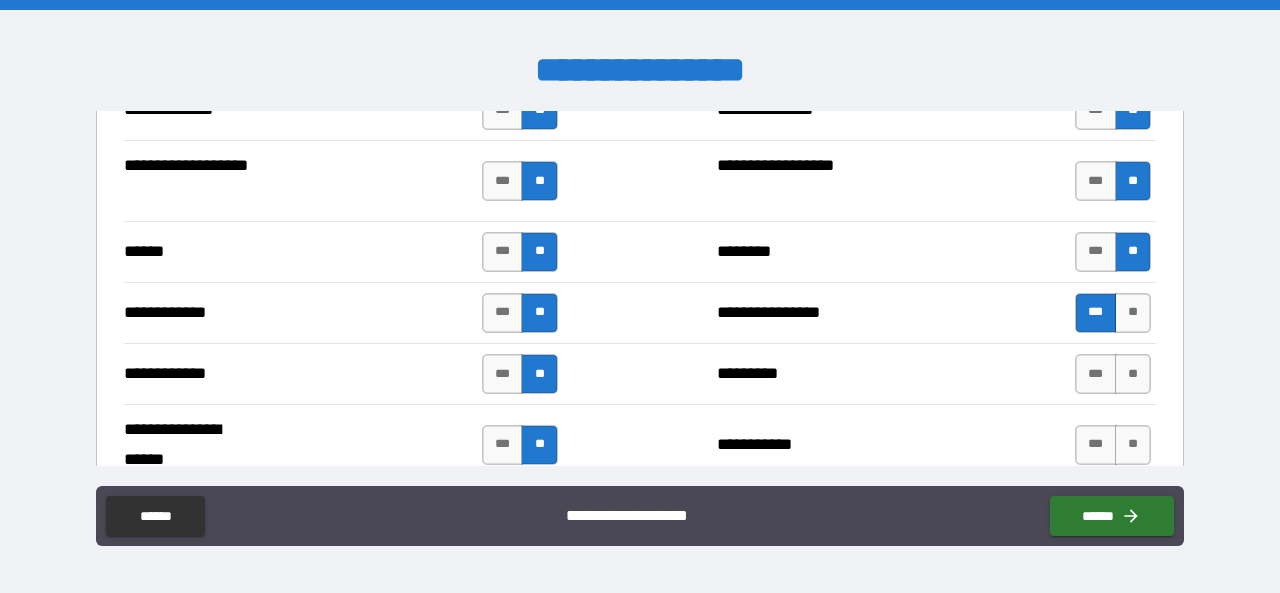 click on "**" at bounding box center (1133, 374) 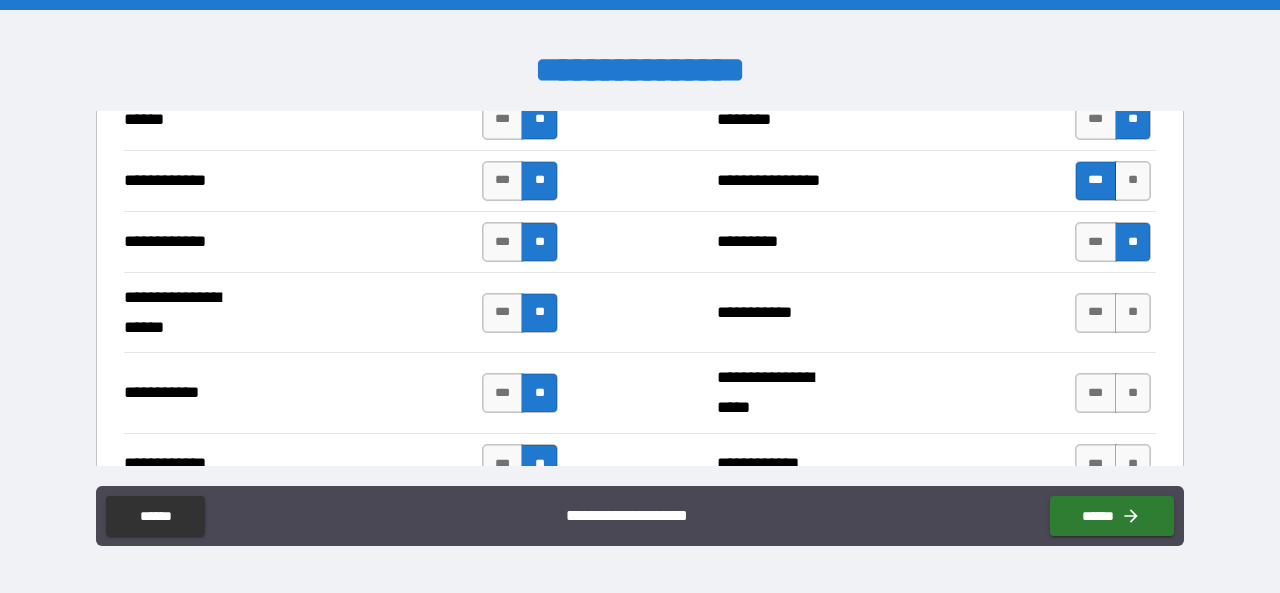 scroll, scrollTop: 3883, scrollLeft: 0, axis: vertical 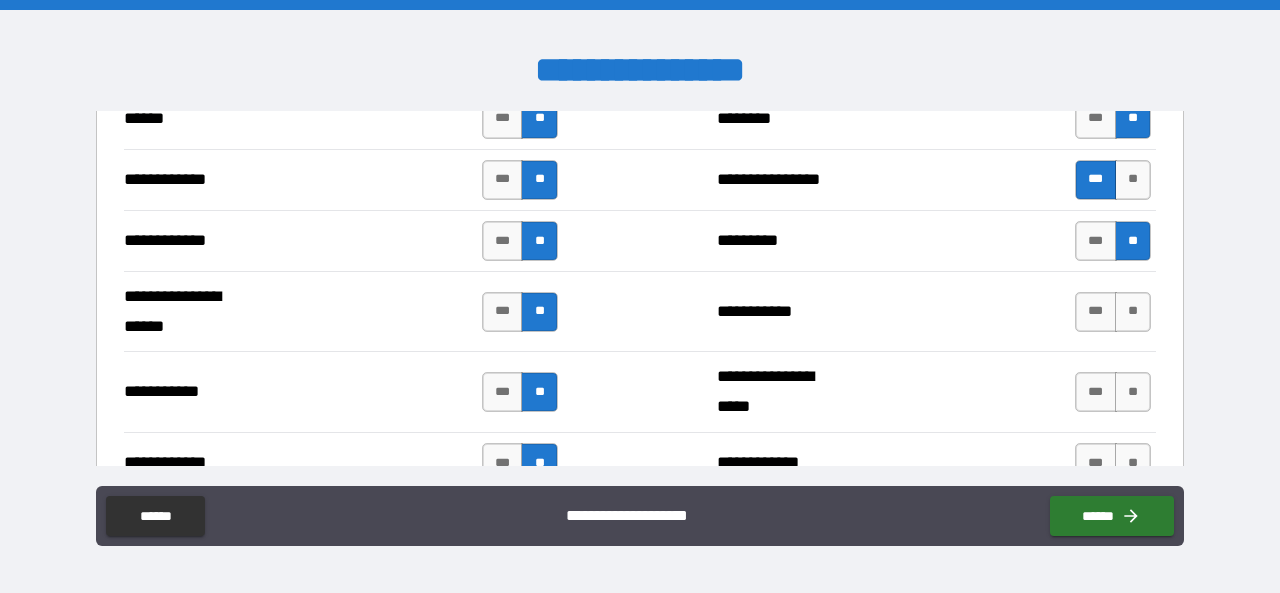 click on "**" at bounding box center (1133, 312) 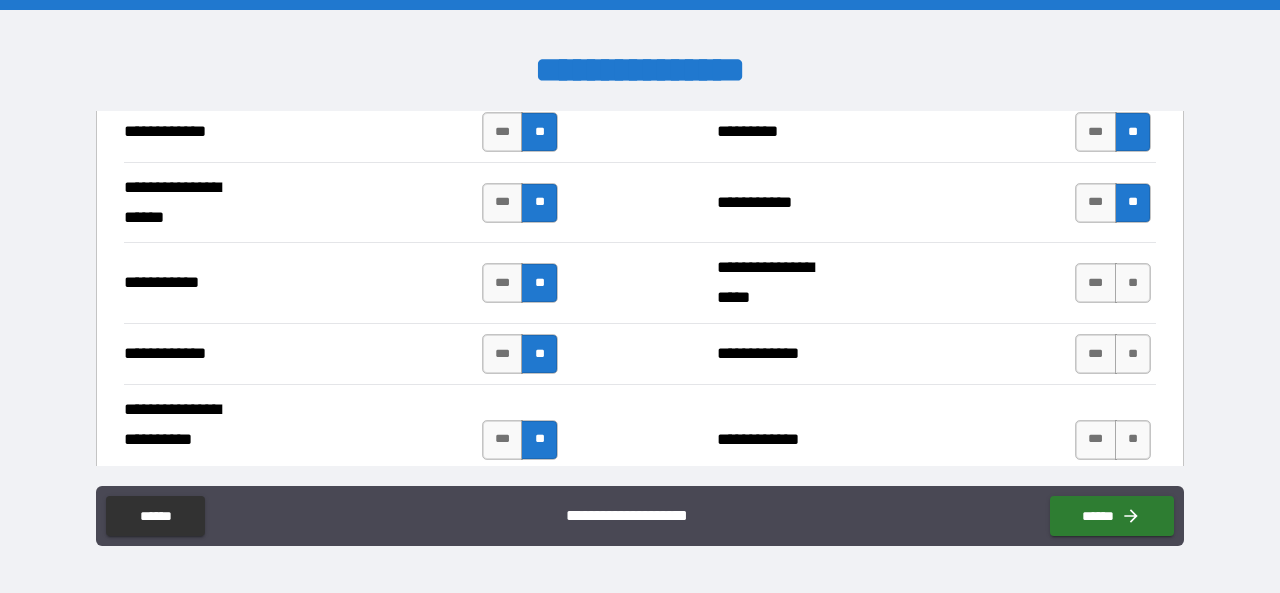 scroll, scrollTop: 3993, scrollLeft: 0, axis: vertical 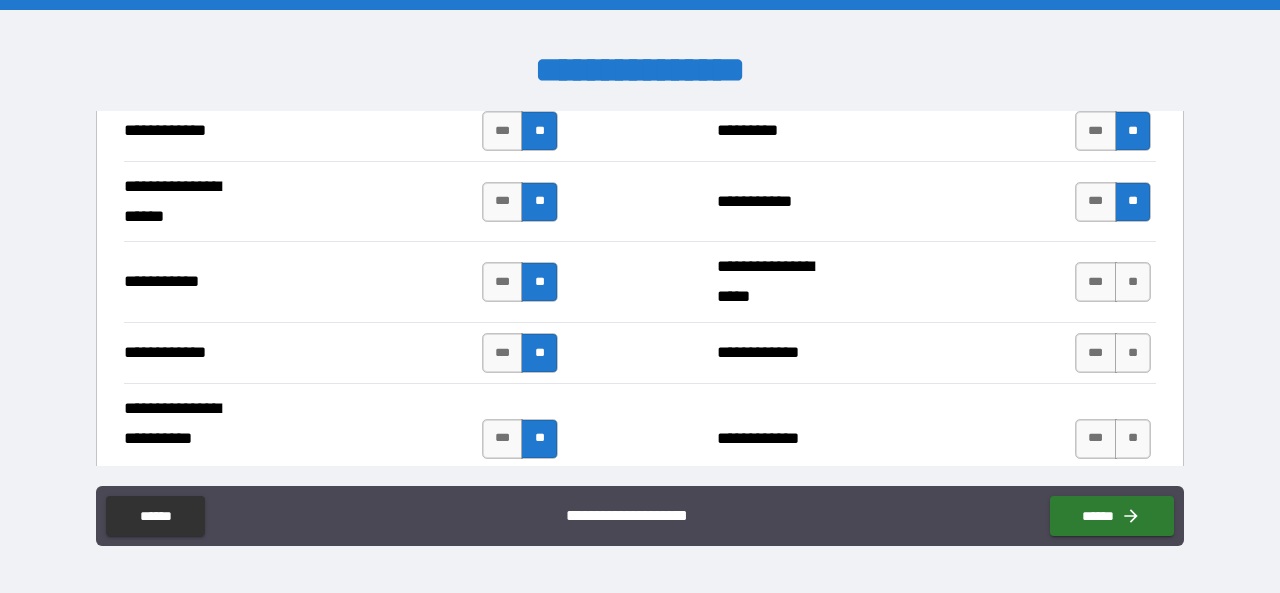 click on "**" at bounding box center (1133, 282) 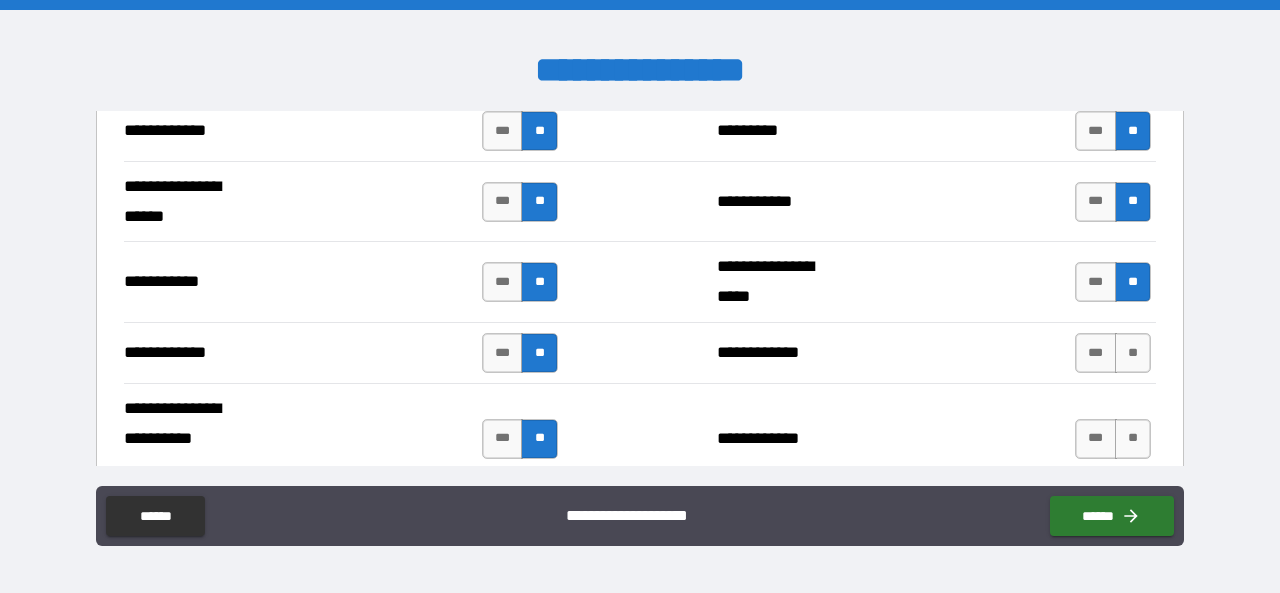 click on "**" at bounding box center (1133, 353) 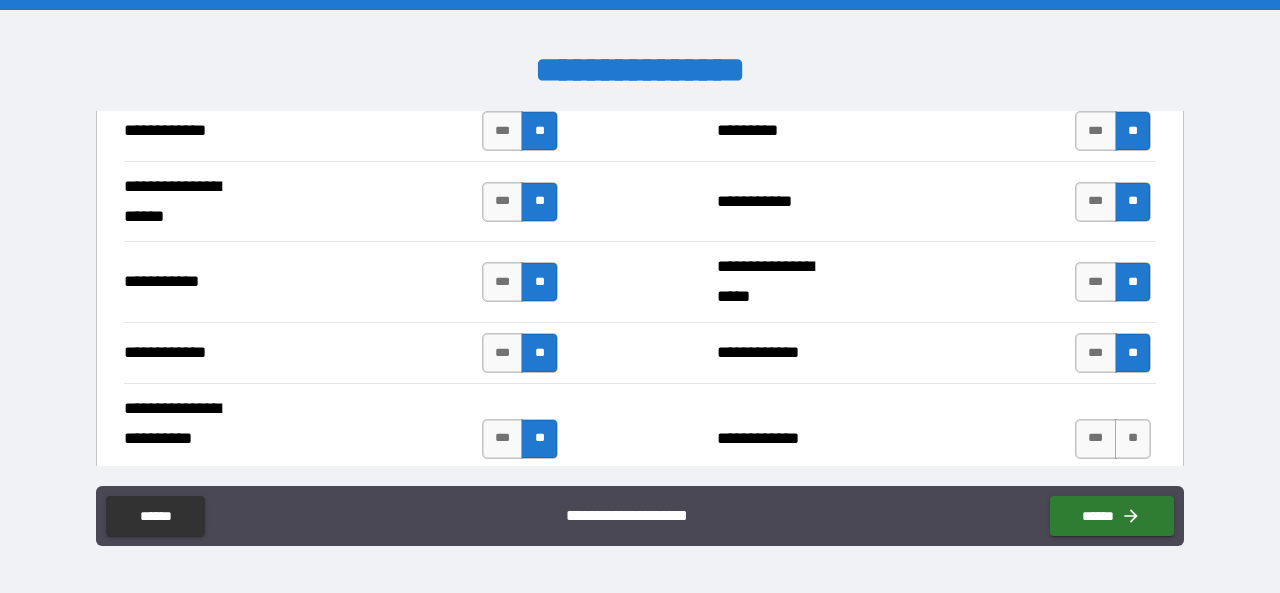 click on "**" at bounding box center (1133, 439) 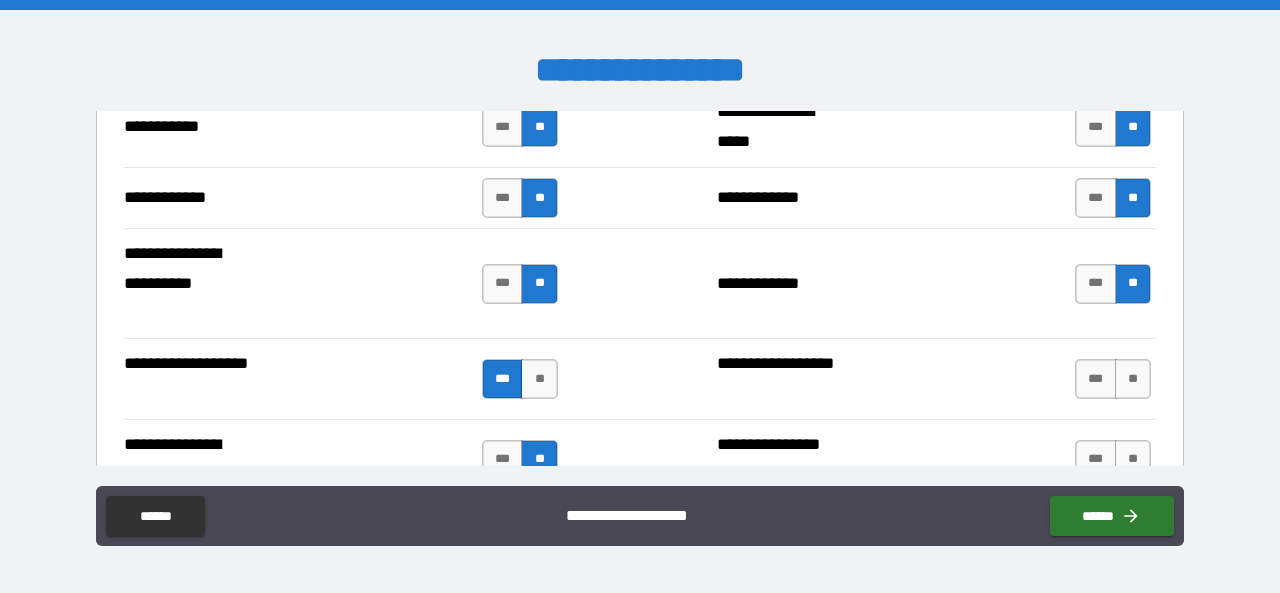 scroll, scrollTop: 4149, scrollLeft: 0, axis: vertical 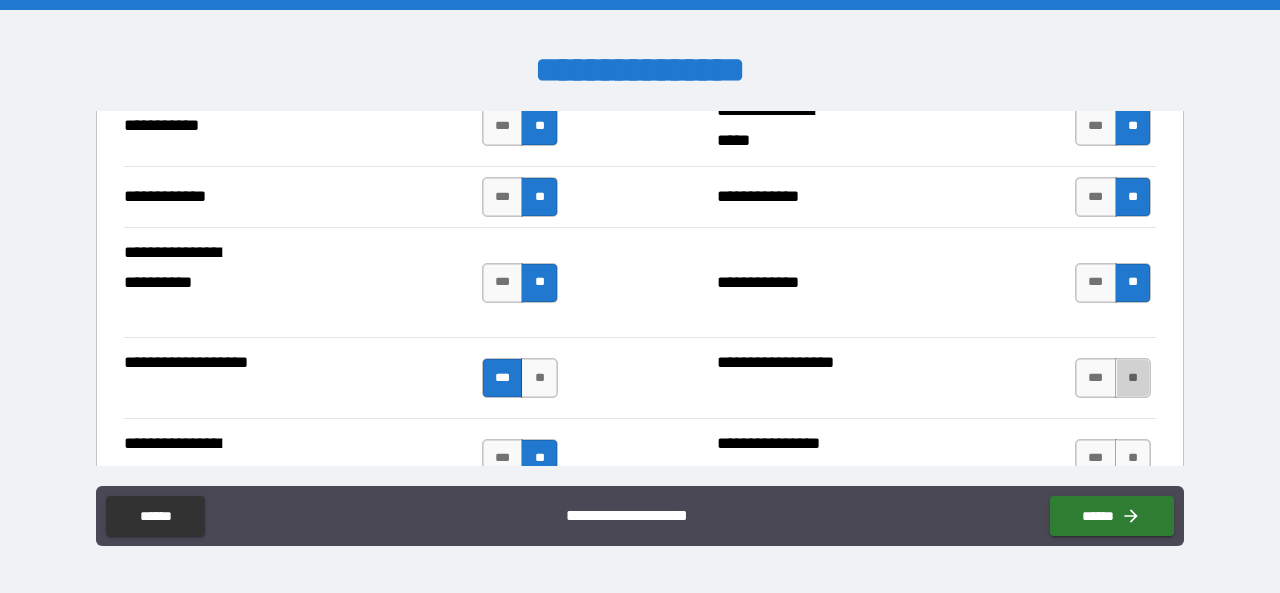 click on "**" at bounding box center (1133, 378) 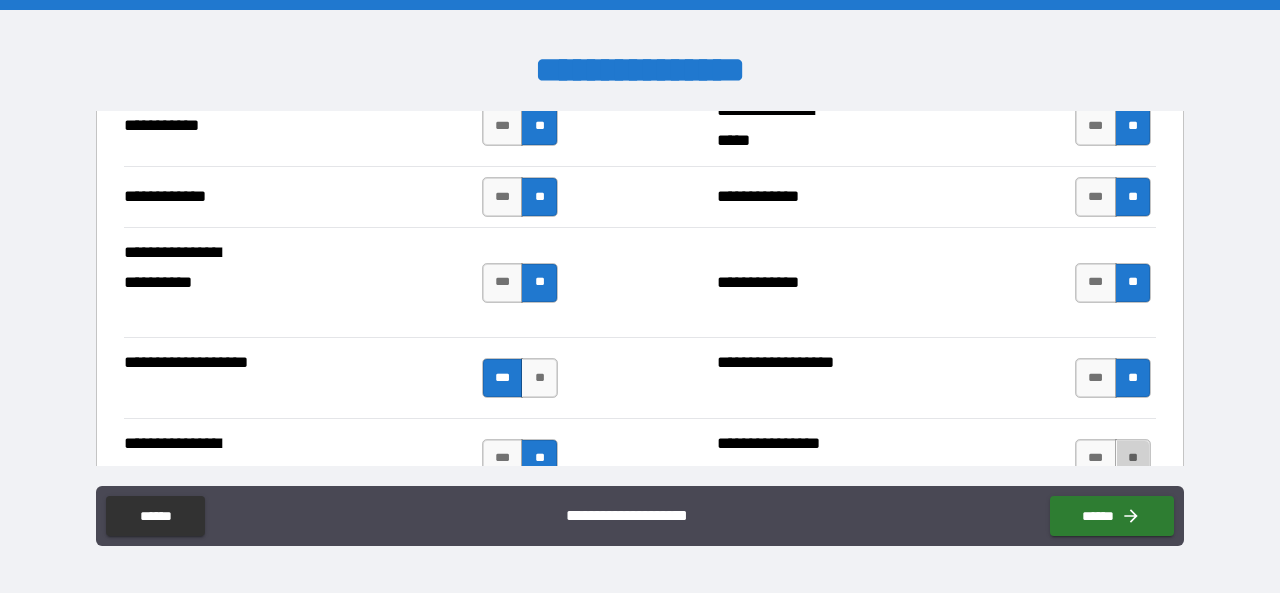 click on "**" at bounding box center (1133, 459) 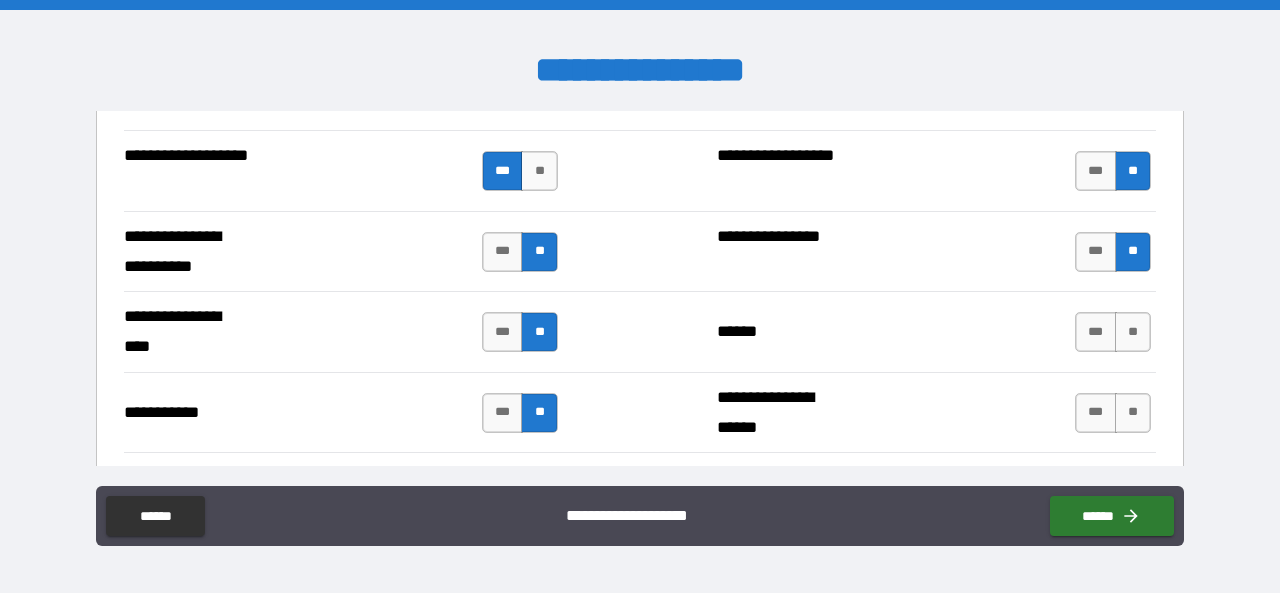 scroll, scrollTop: 4358, scrollLeft: 0, axis: vertical 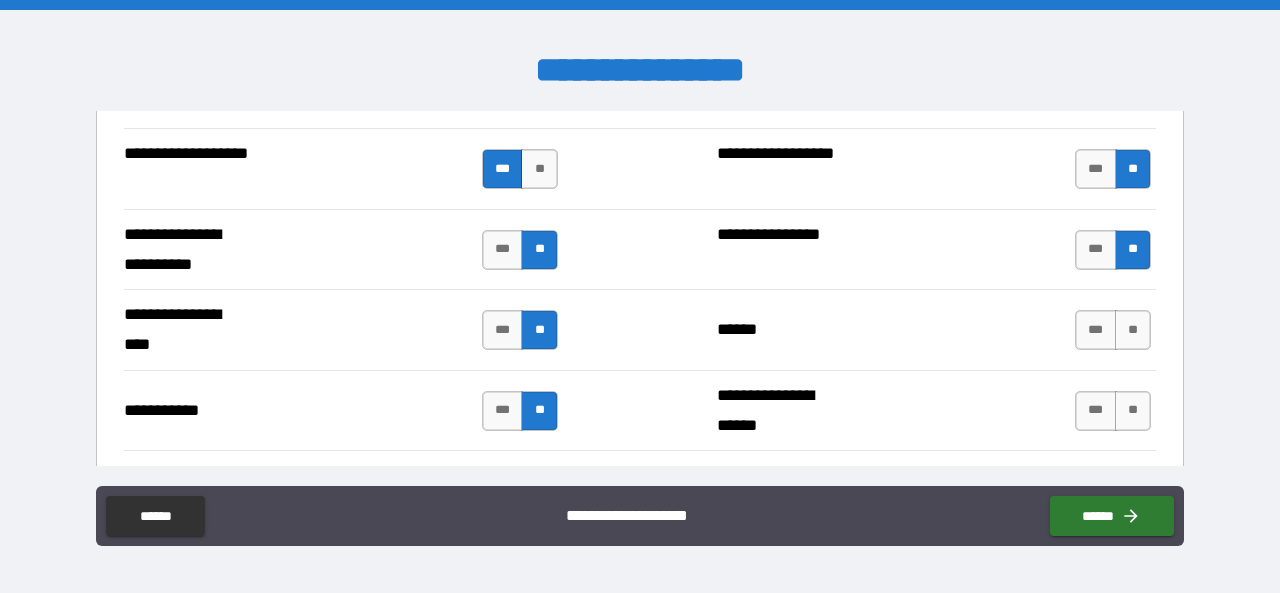 click on "**" at bounding box center (1133, 330) 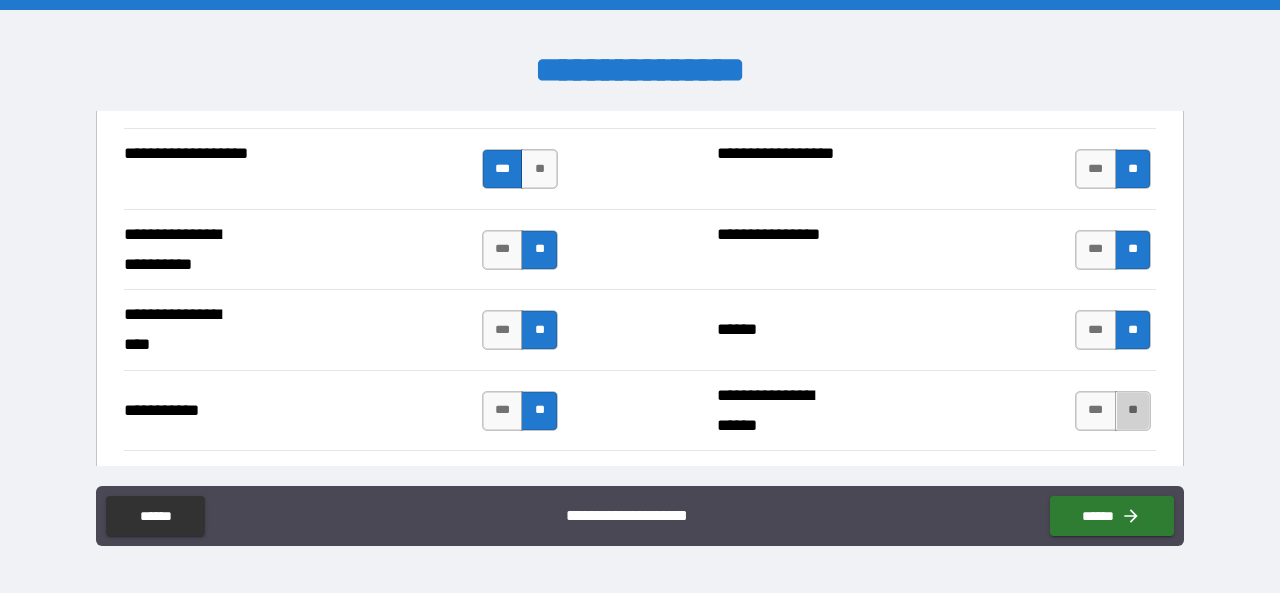 click on "**" at bounding box center (1133, 411) 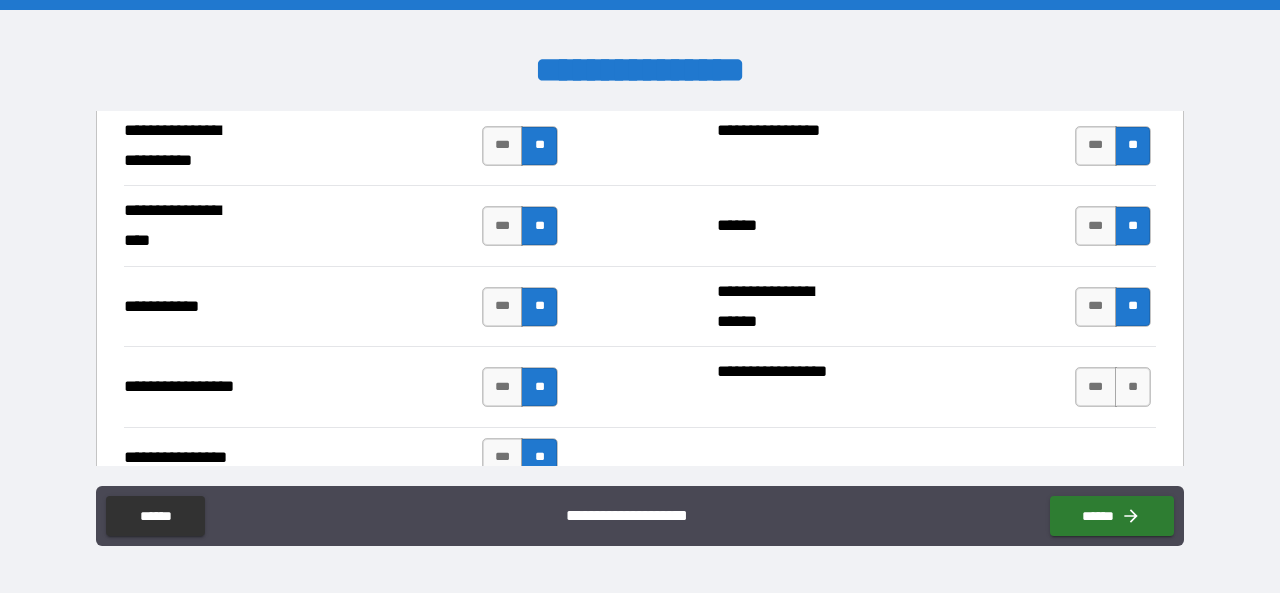 scroll, scrollTop: 4463, scrollLeft: 0, axis: vertical 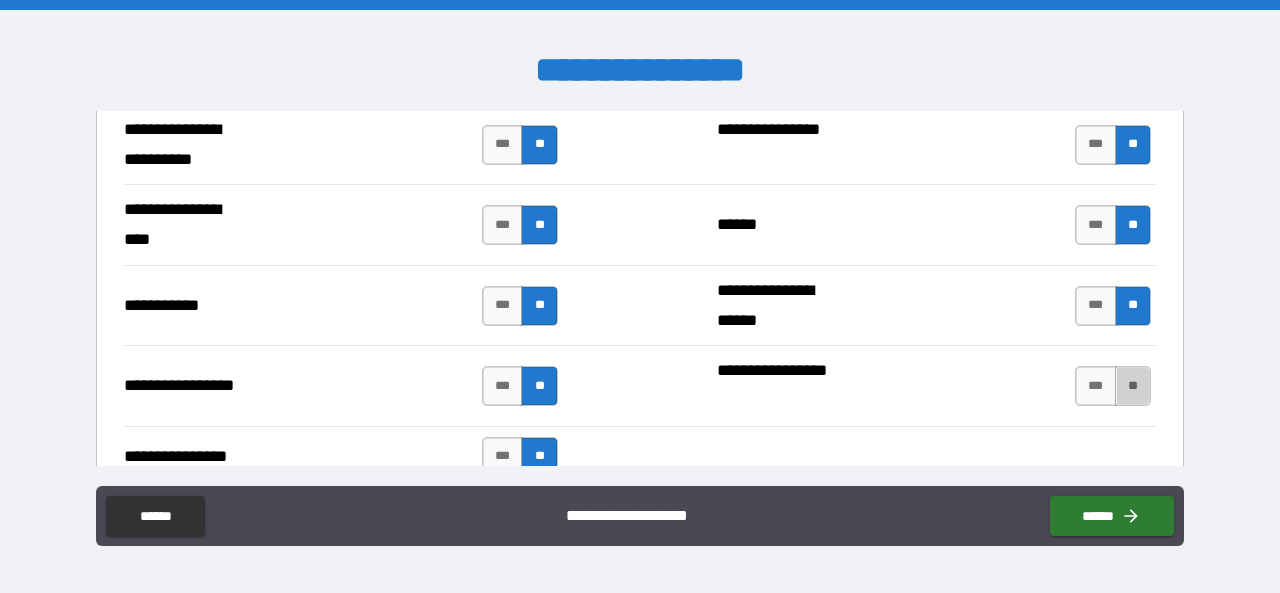 click on "**" at bounding box center [1133, 386] 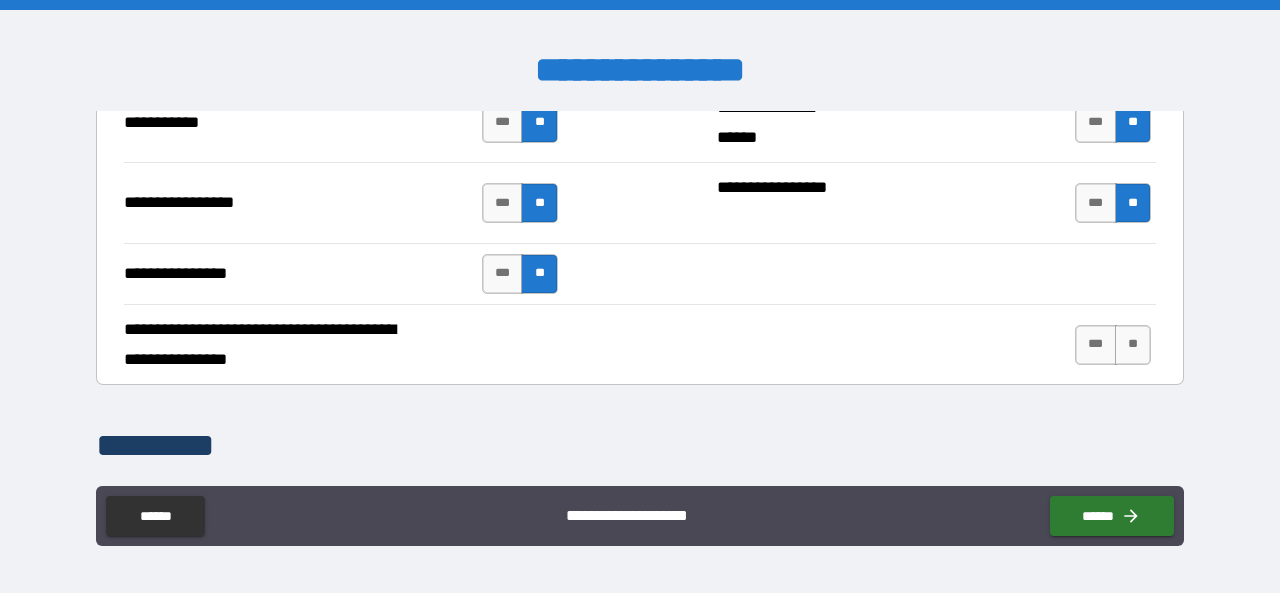 scroll, scrollTop: 4648, scrollLeft: 0, axis: vertical 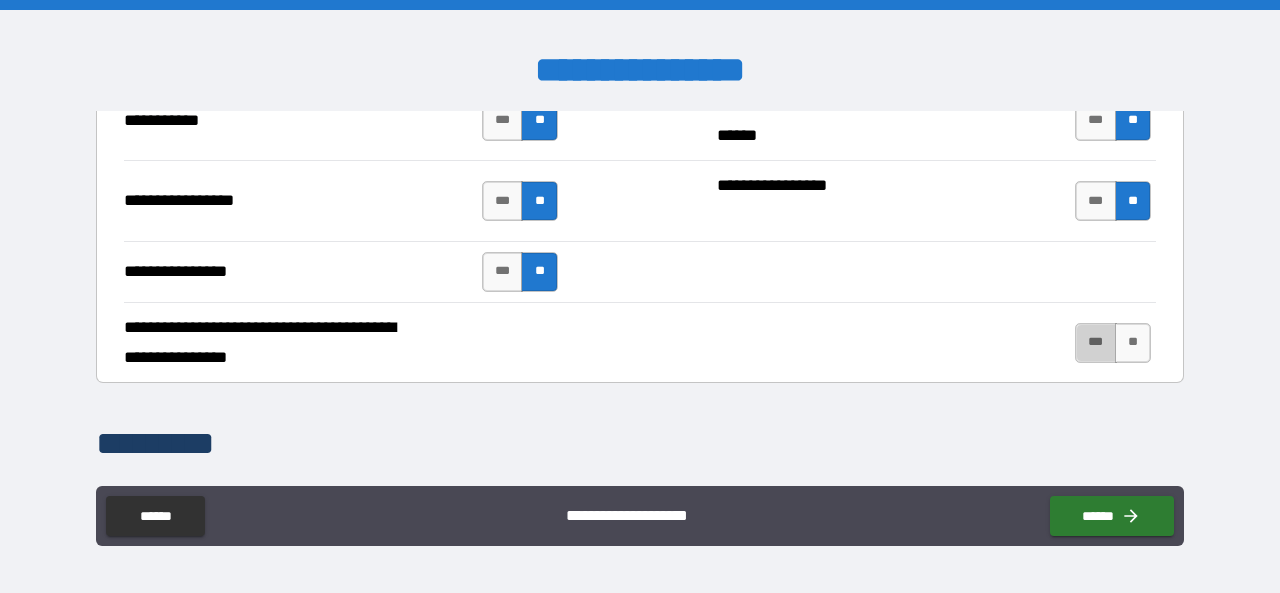 click on "***" at bounding box center [1096, 343] 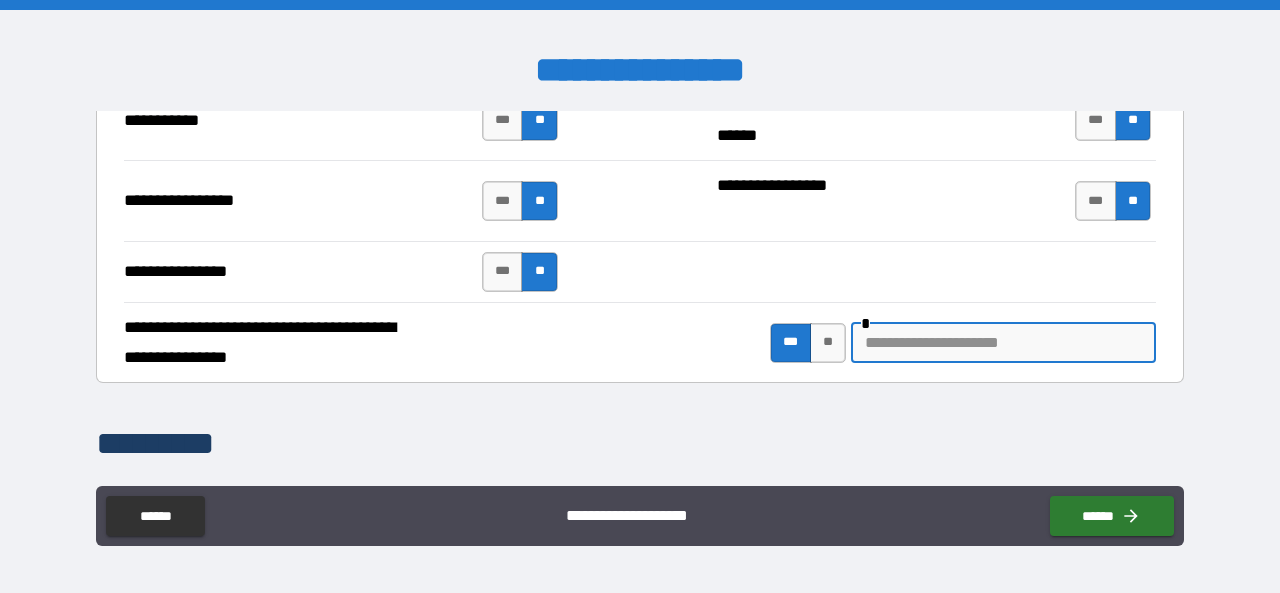 click at bounding box center [1003, 343] 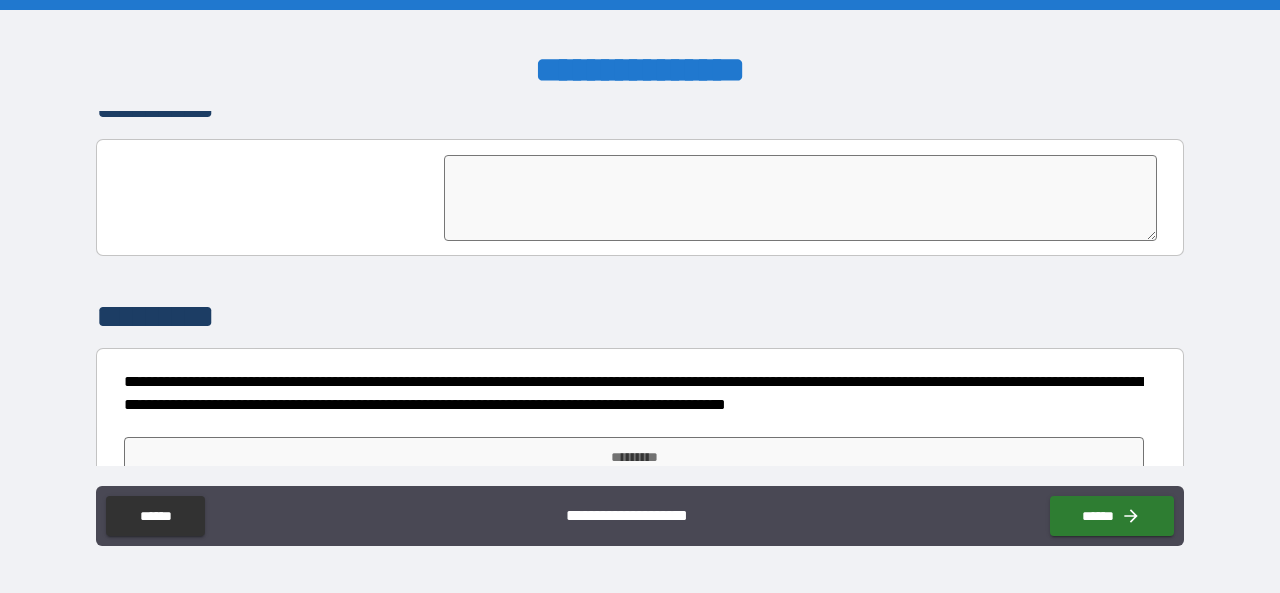 scroll, scrollTop: 5001, scrollLeft: 0, axis: vertical 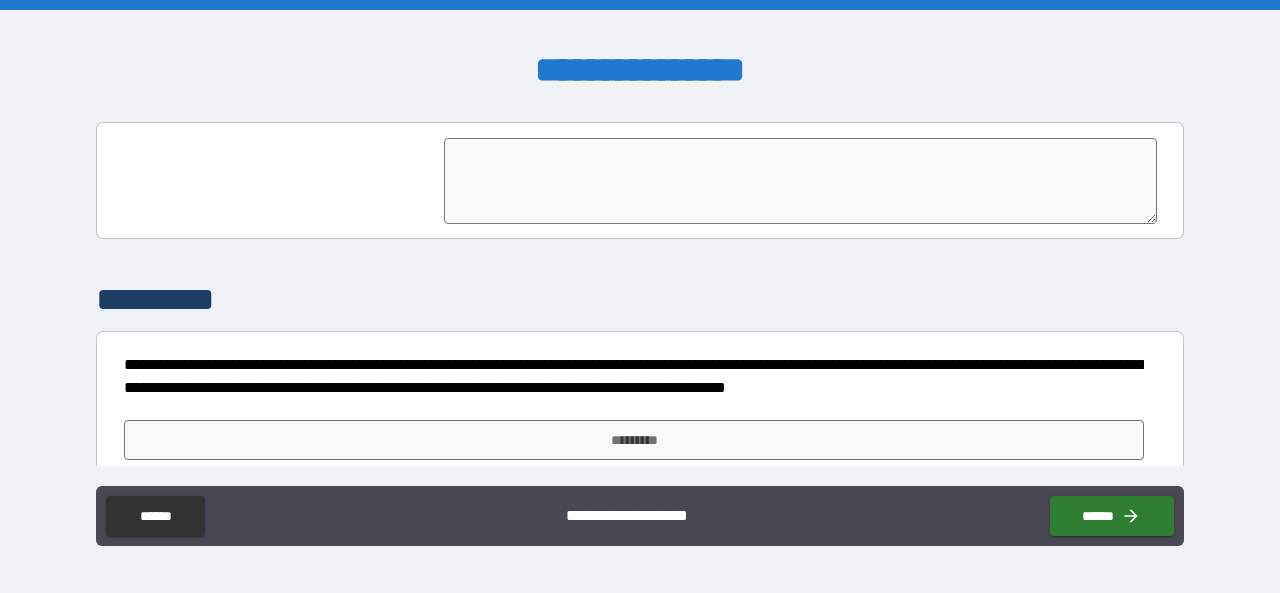 type on "****" 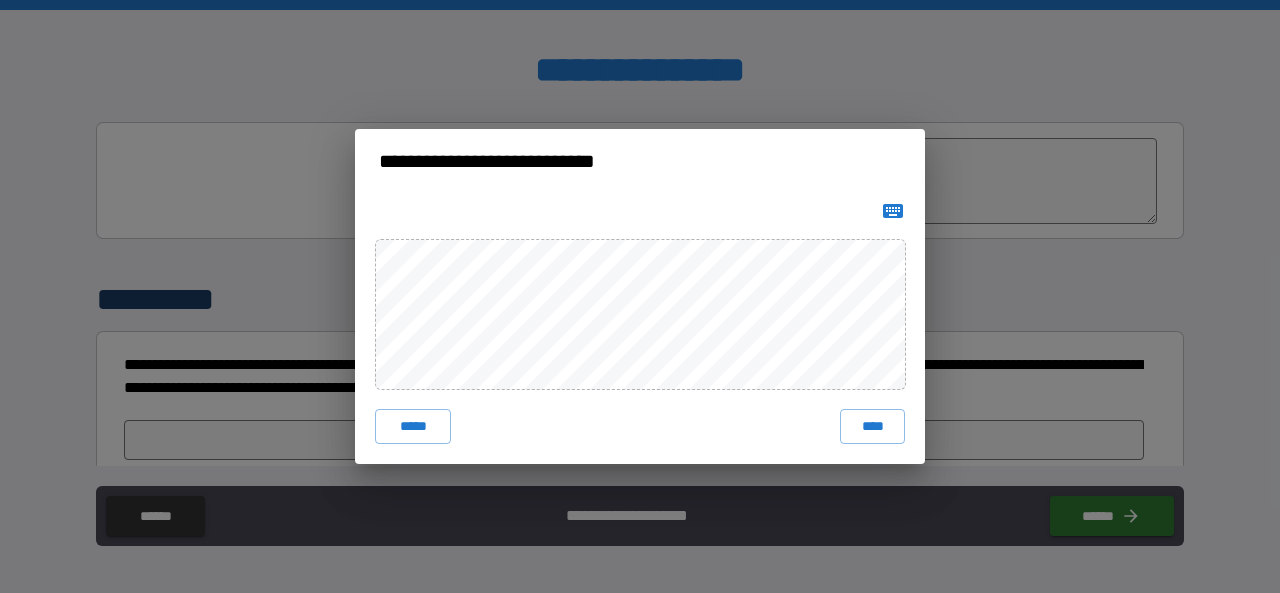 click on "****" at bounding box center [872, 427] 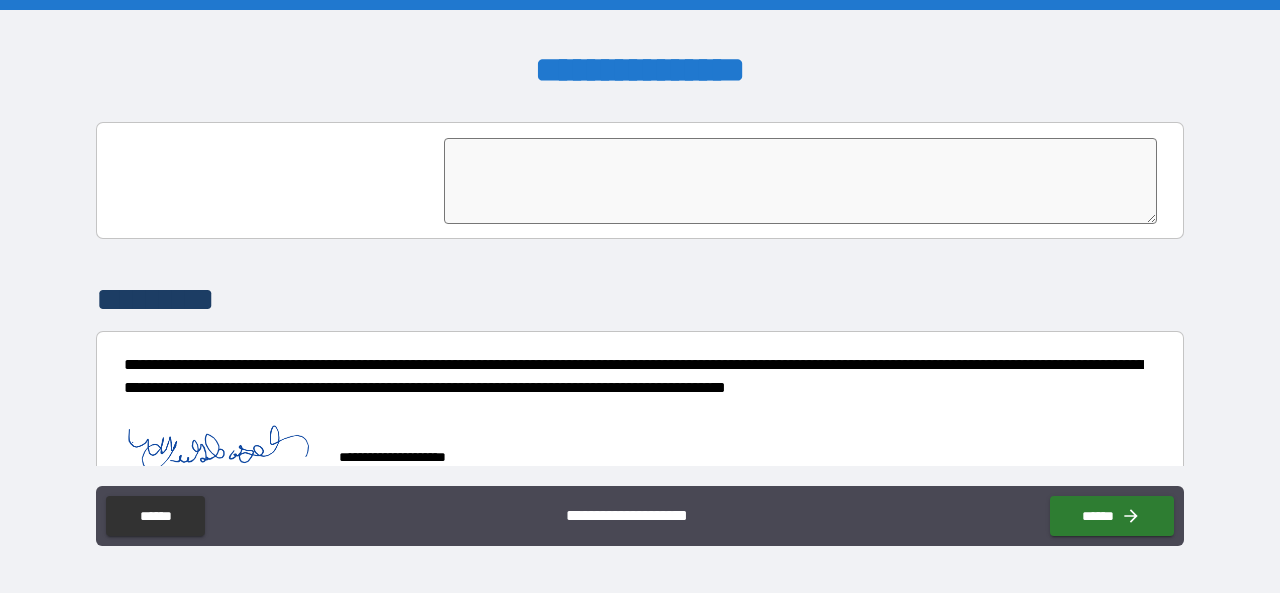 scroll, scrollTop: 5018, scrollLeft: 0, axis: vertical 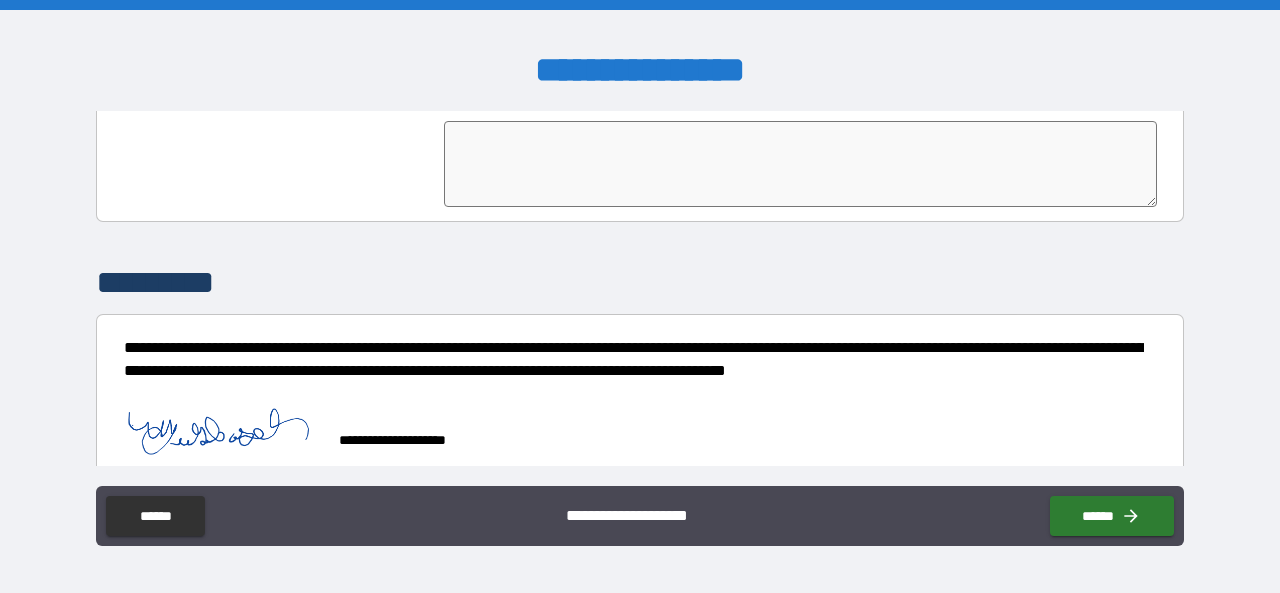 click on "******" at bounding box center [1112, 516] 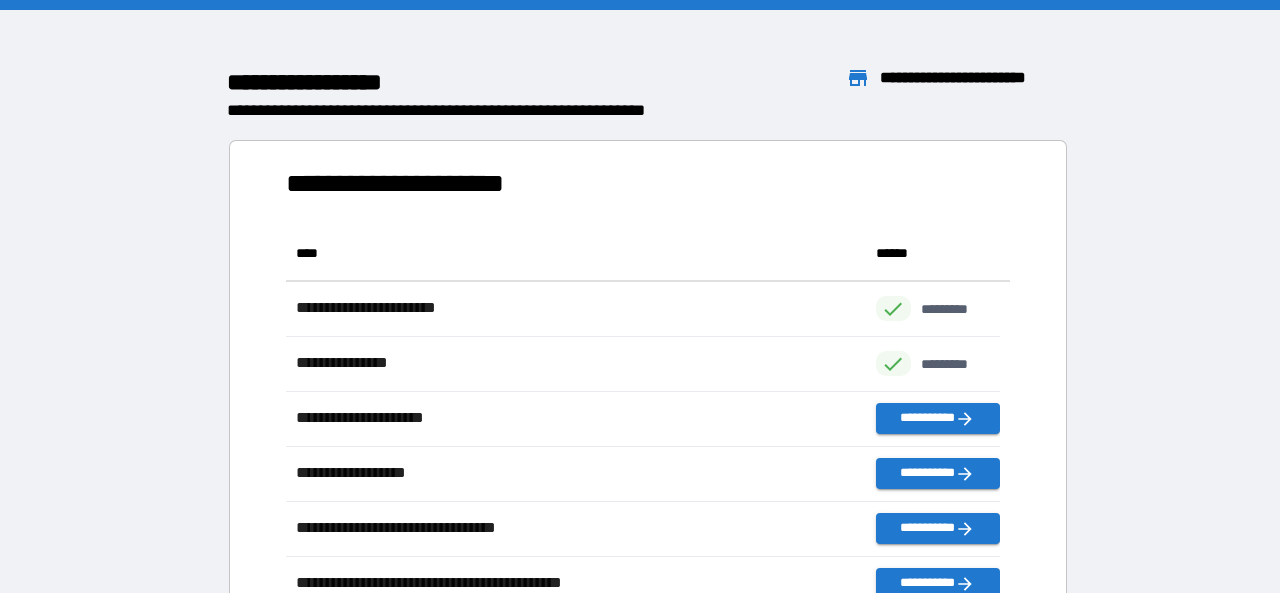 scroll, scrollTop: 370, scrollLeft: 698, axis: both 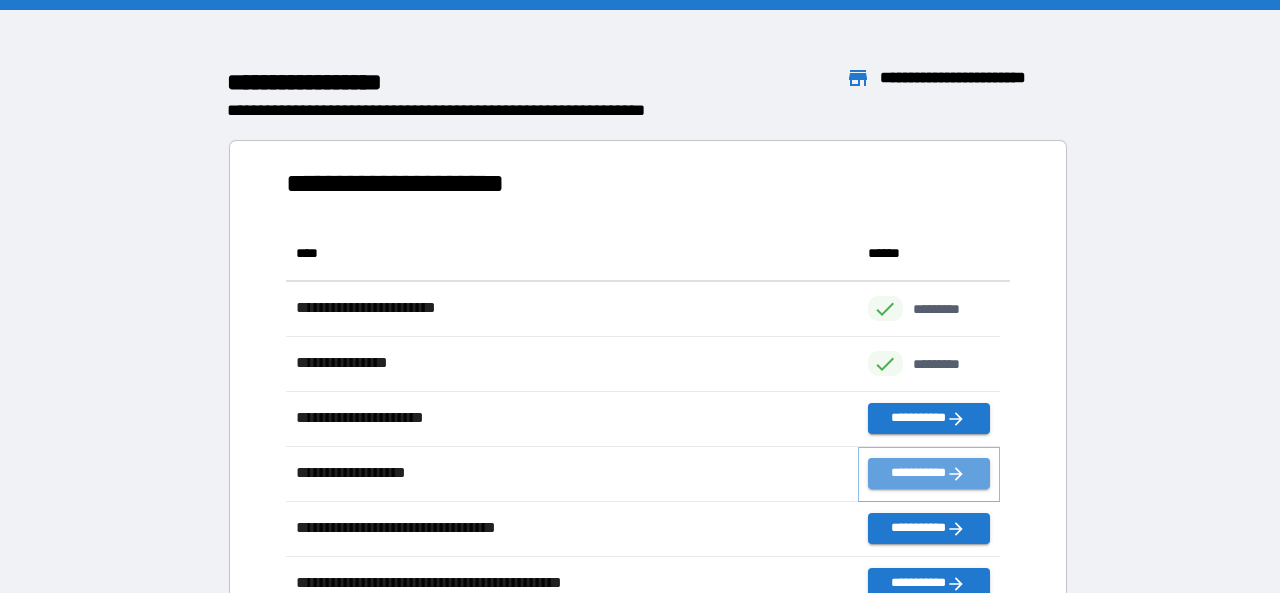 click on "**********" at bounding box center [929, 473] 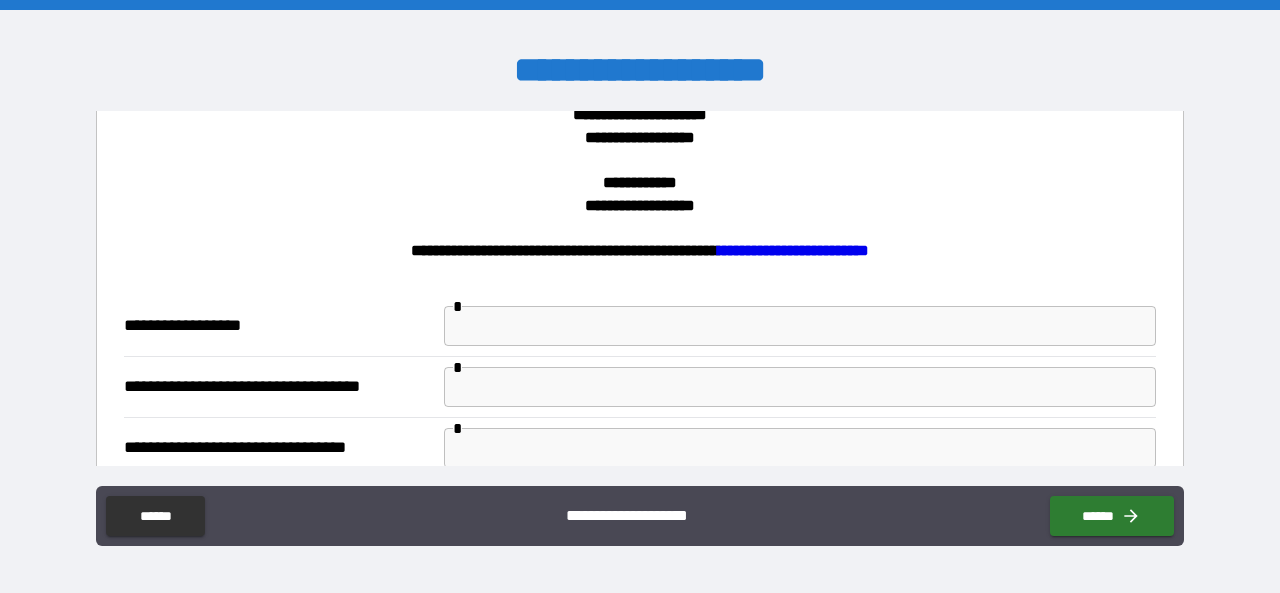 scroll, scrollTop: 366, scrollLeft: 0, axis: vertical 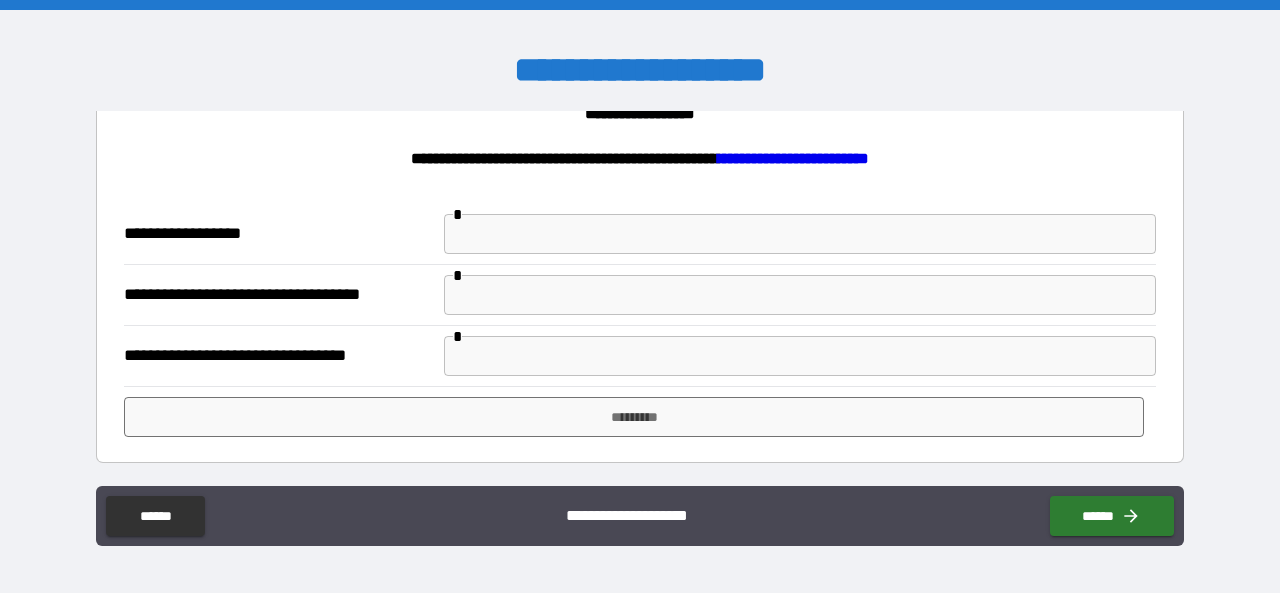 click at bounding box center [800, 234] 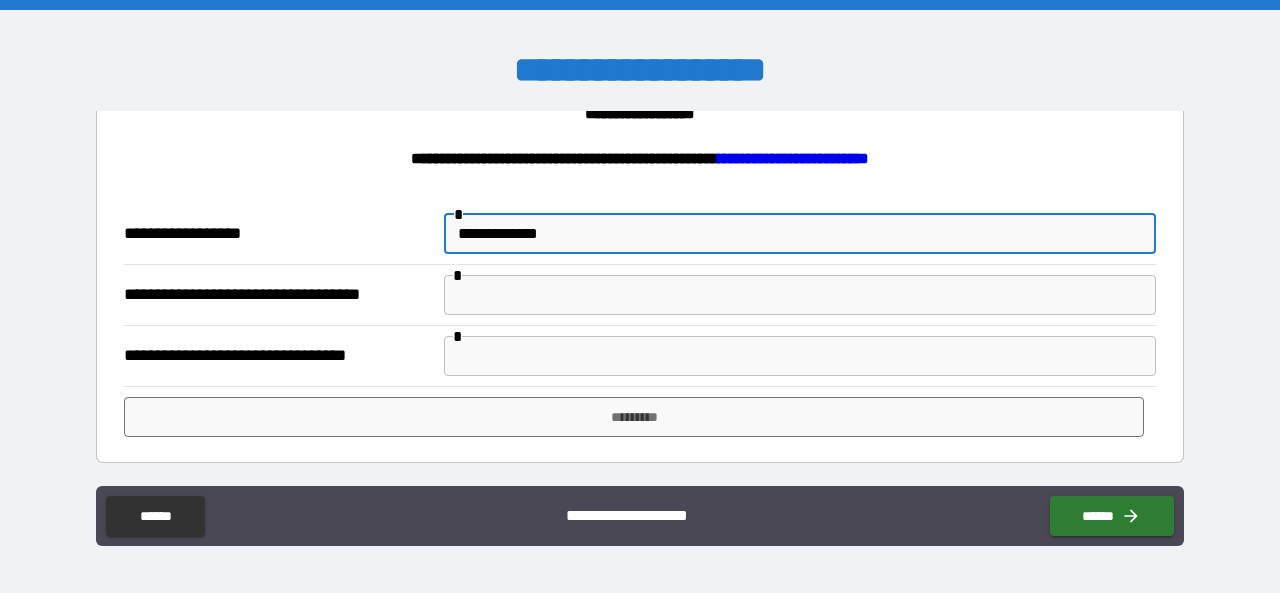 type on "**********" 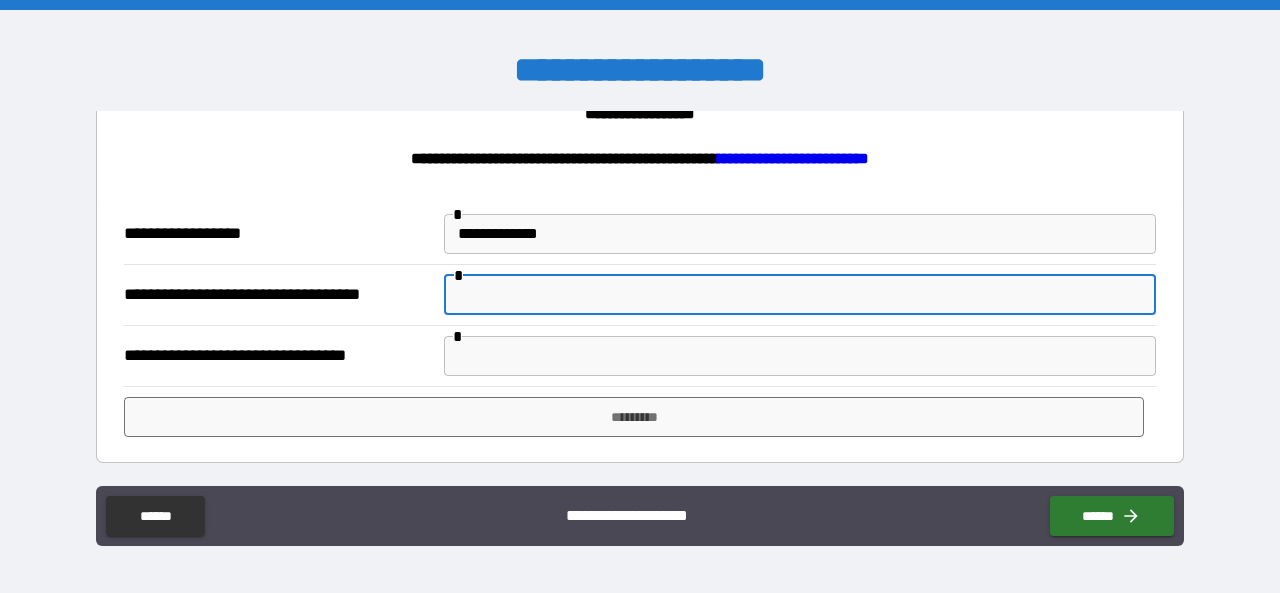 click at bounding box center (800, 295) 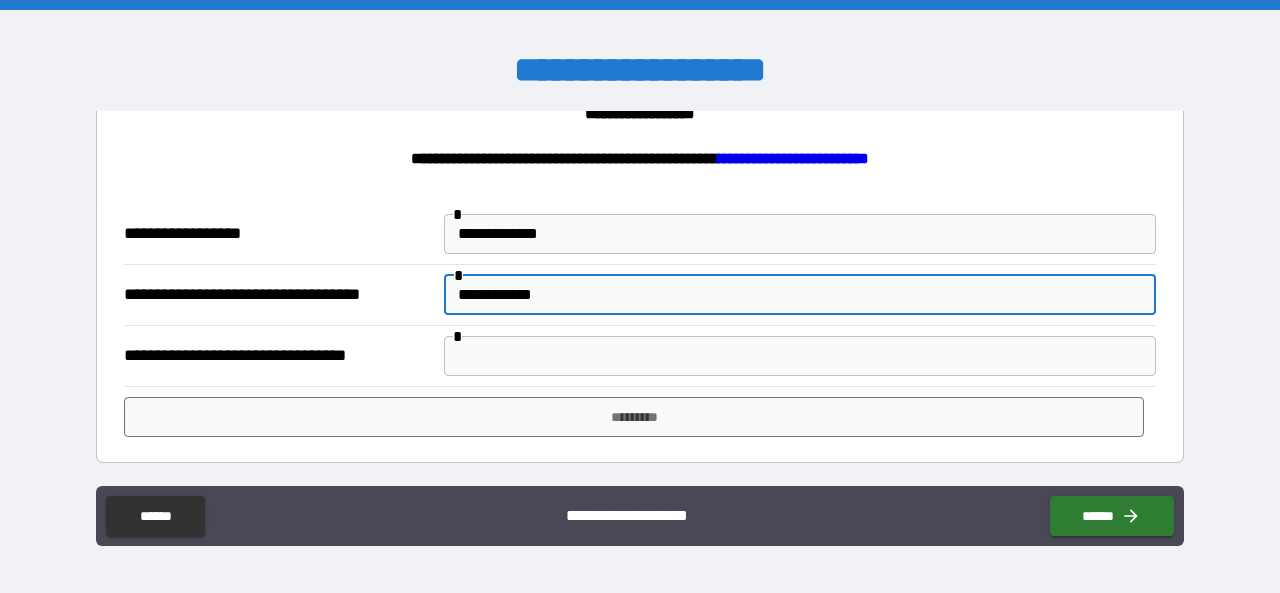 type on "**********" 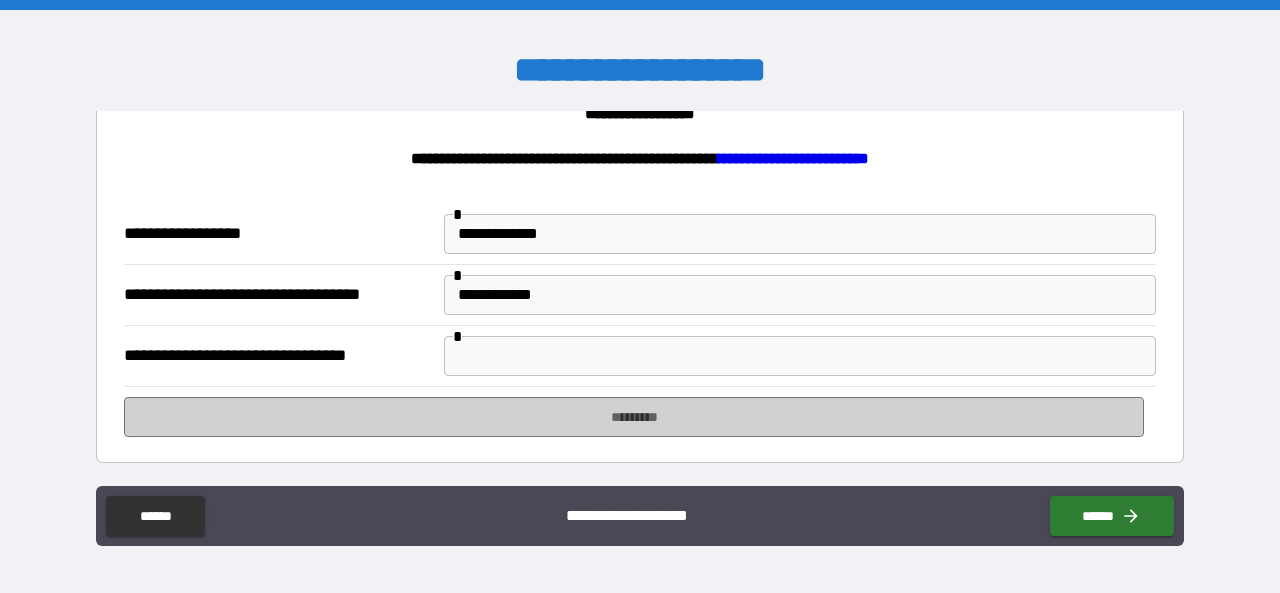 click on "*********" at bounding box center [634, 417] 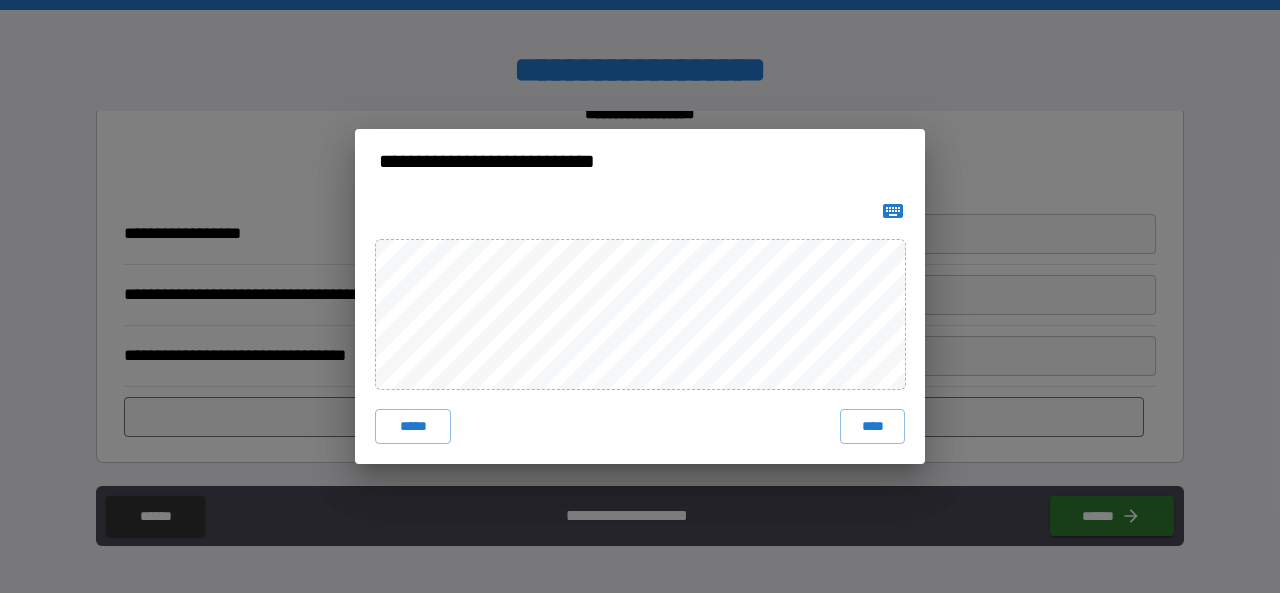 click on "****" at bounding box center (872, 427) 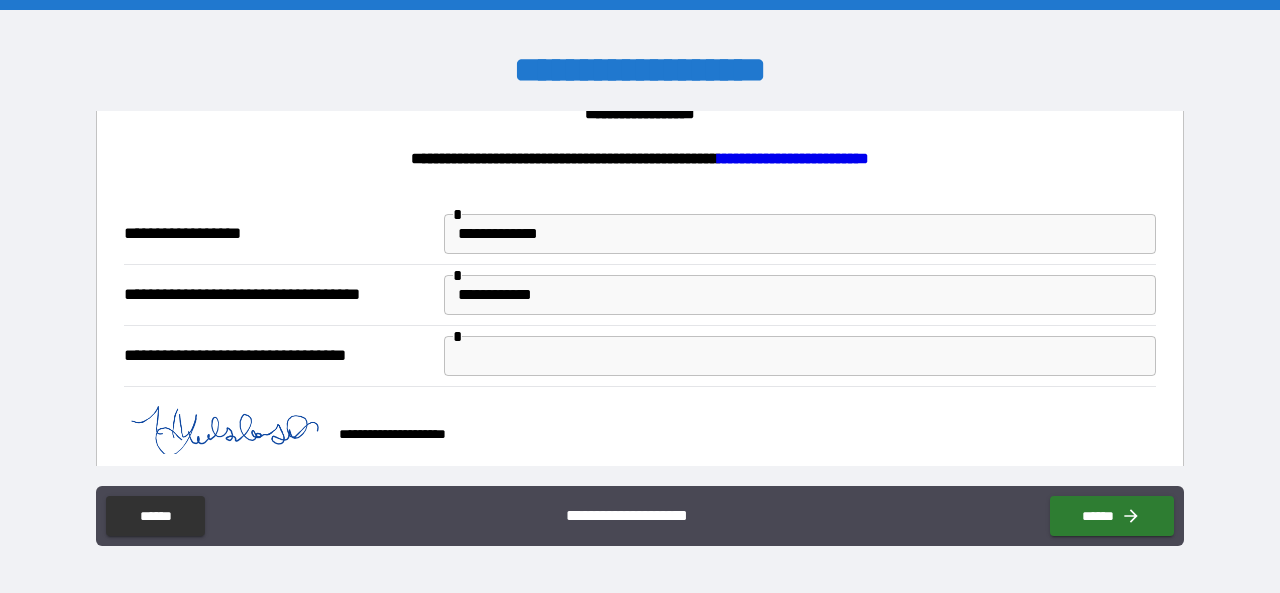 click on "******" at bounding box center (1112, 516) 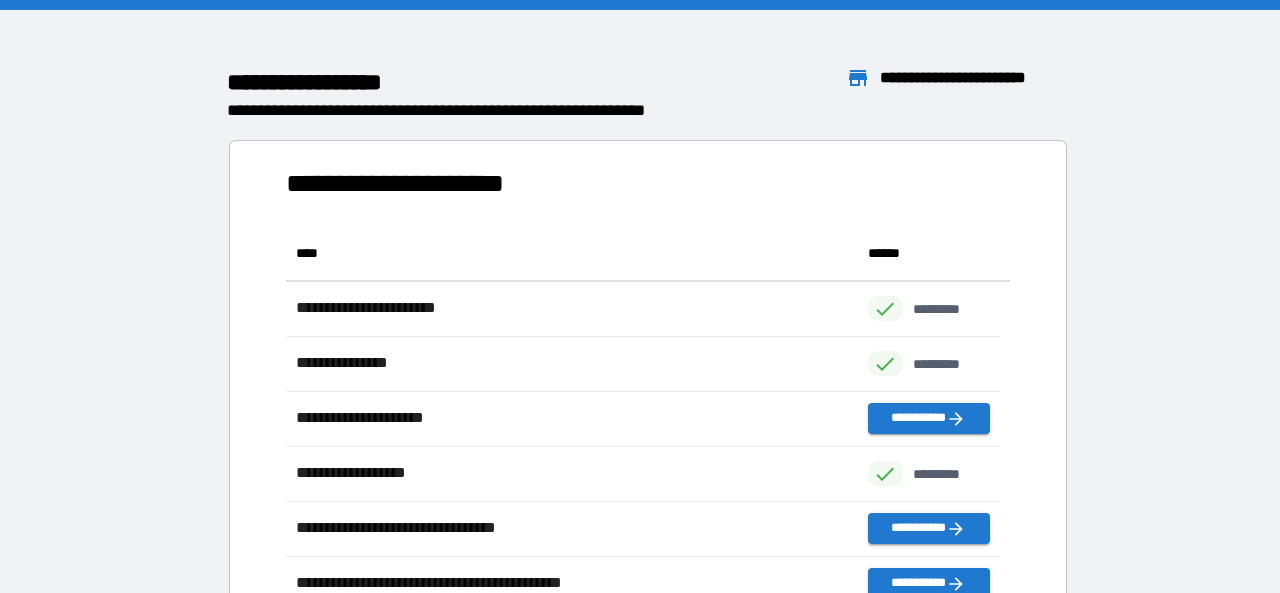 scroll, scrollTop: 16, scrollLeft: 16, axis: both 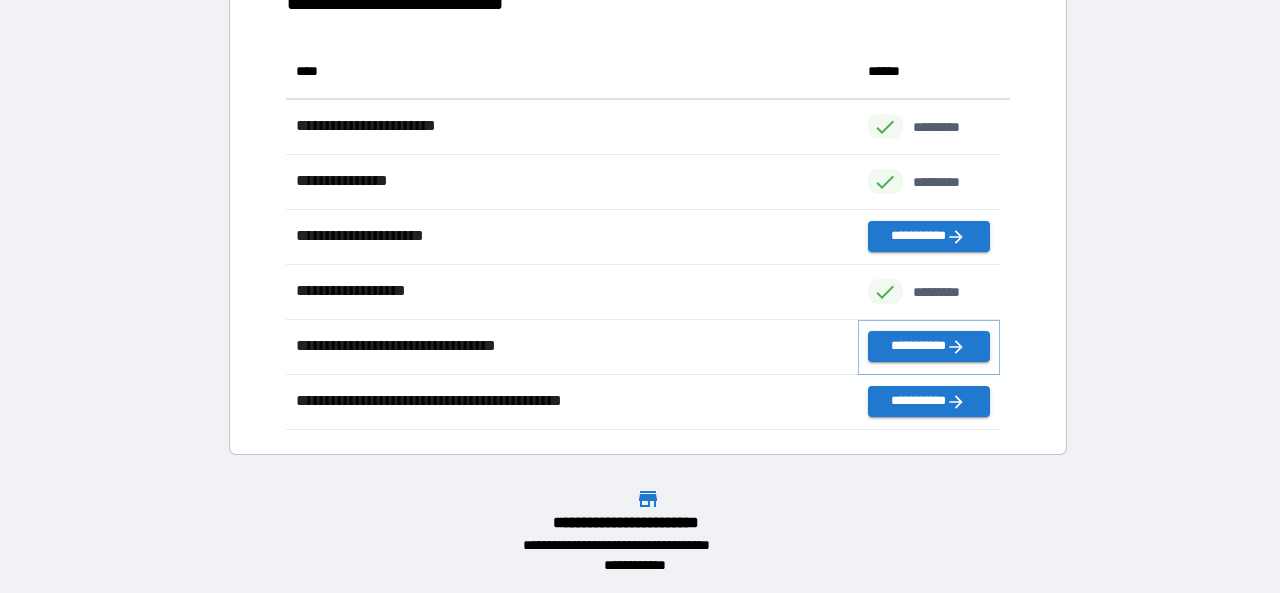 click on "**********" at bounding box center [929, 346] 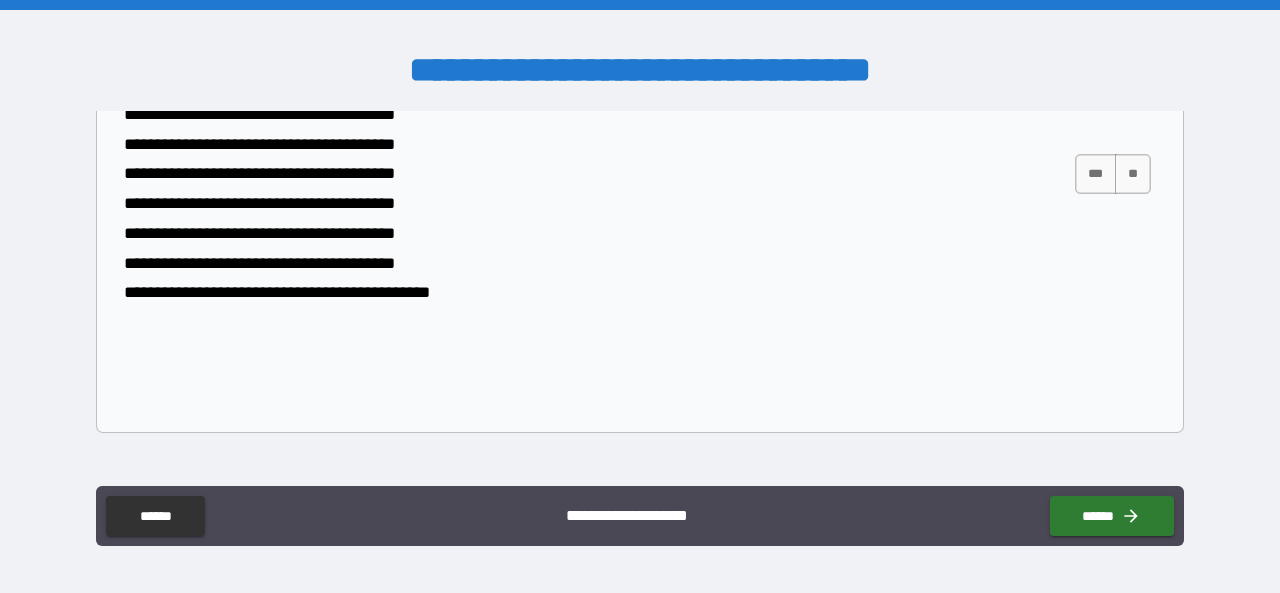 click on "*********" at bounding box center [640, 489] 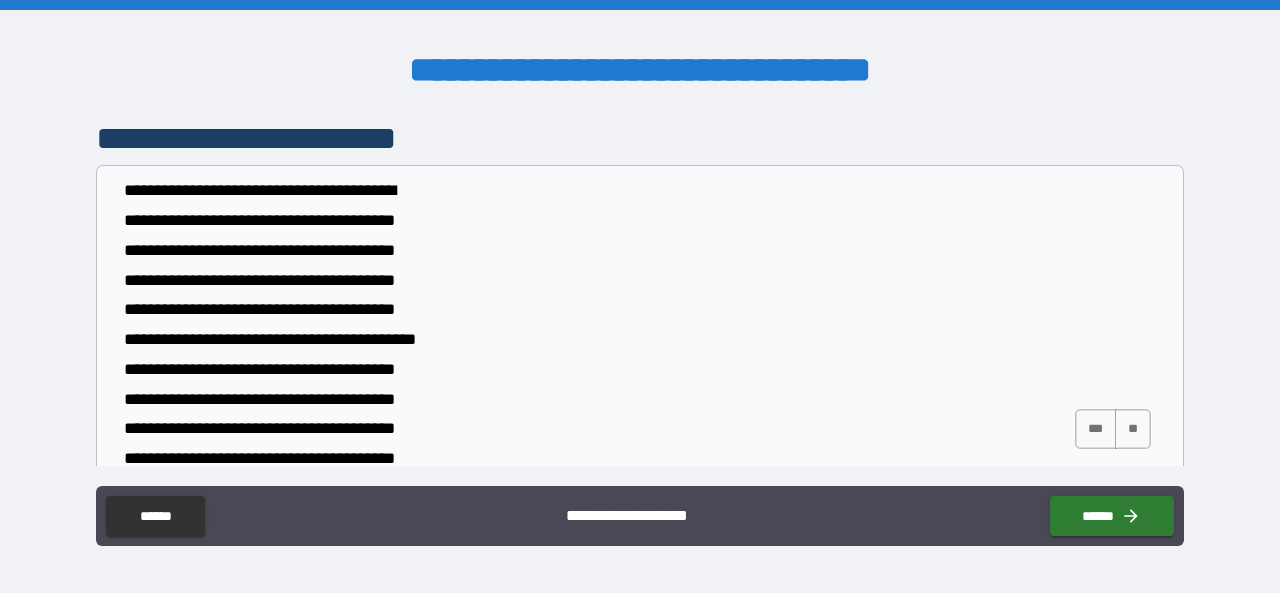 scroll, scrollTop: 2867, scrollLeft: 0, axis: vertical 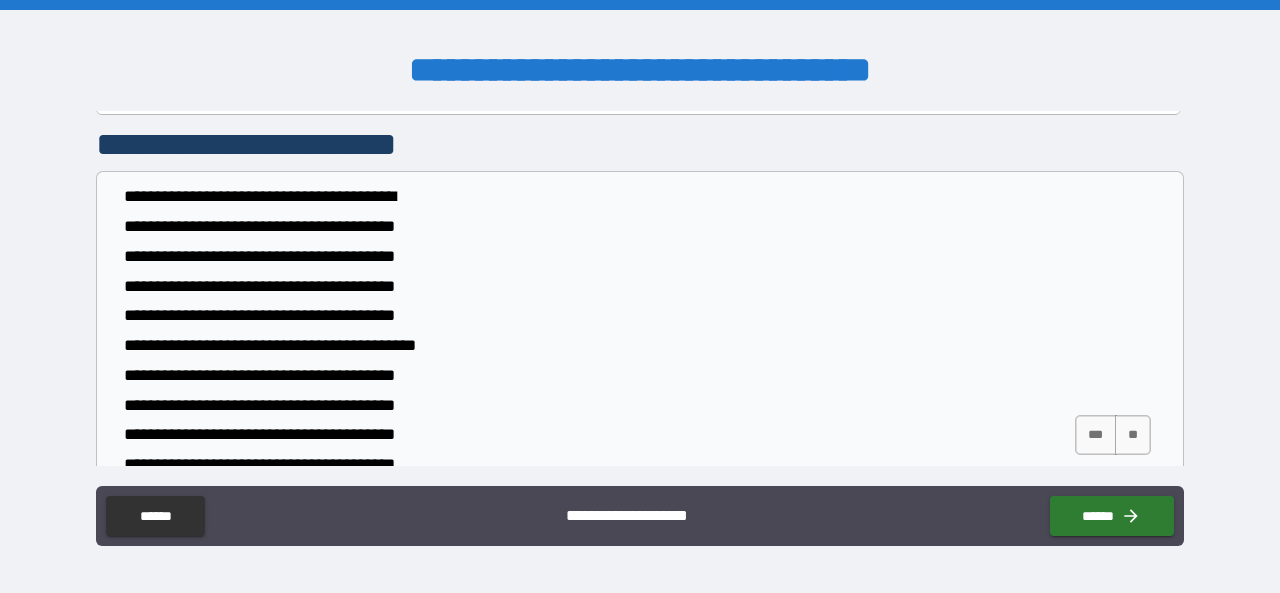 click on "***" at bounding box center (1096, 435) 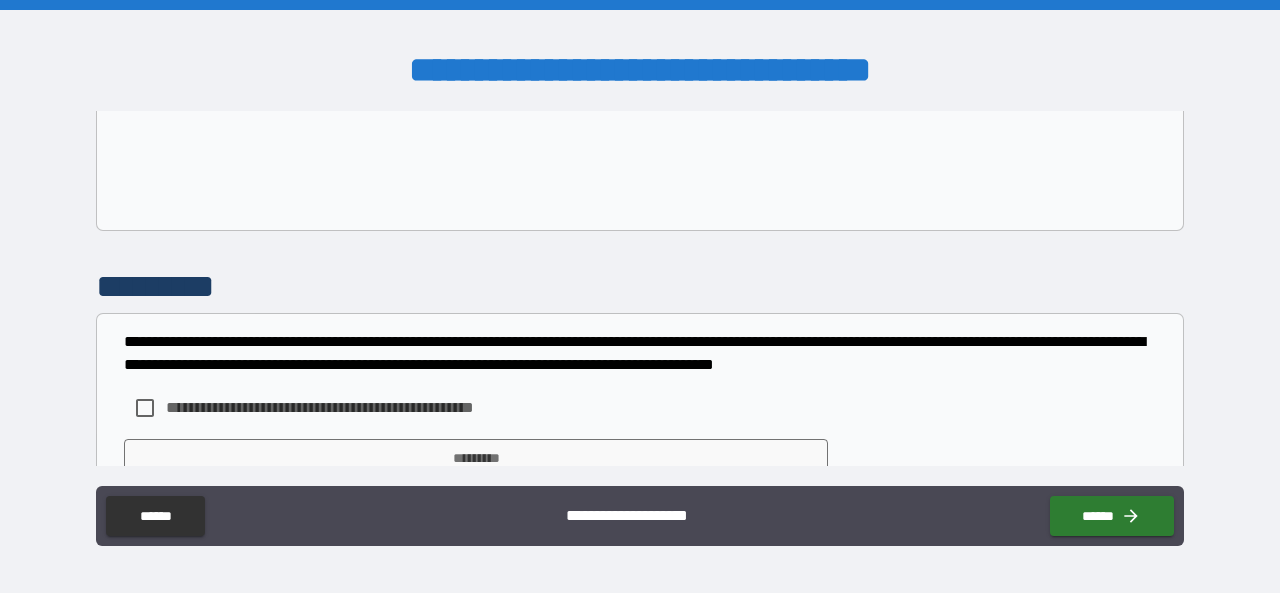 scroll, scrollTop: 3373, scrollLeft: 0, axis: vertical 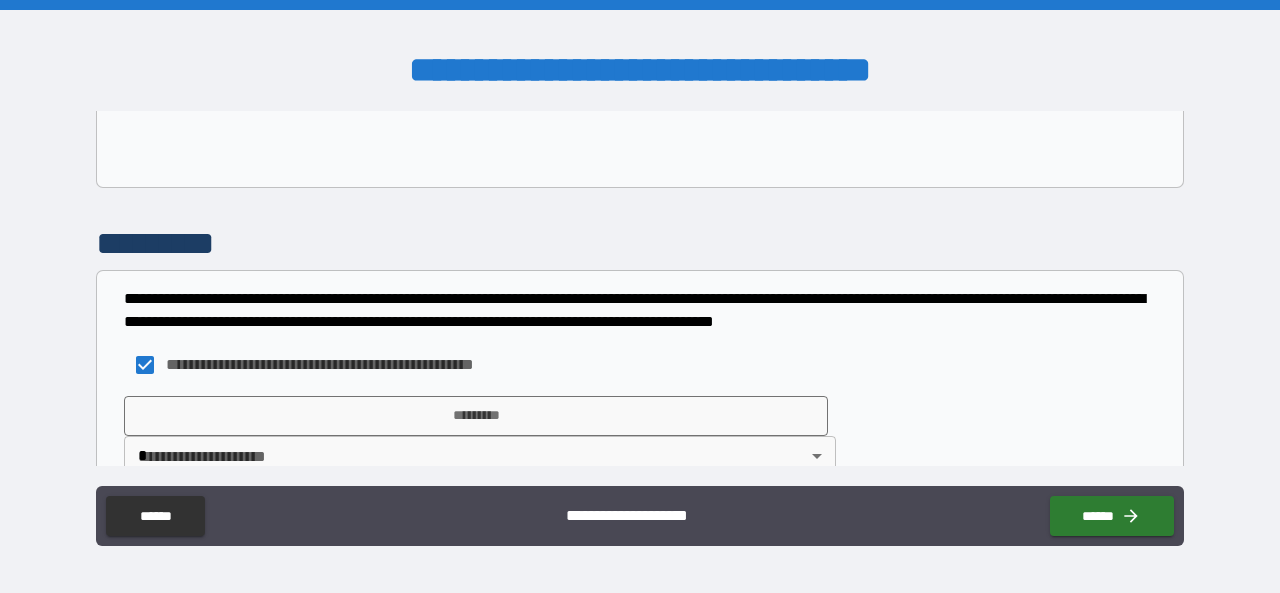 click on "*********" at bounding box center [476, 416] 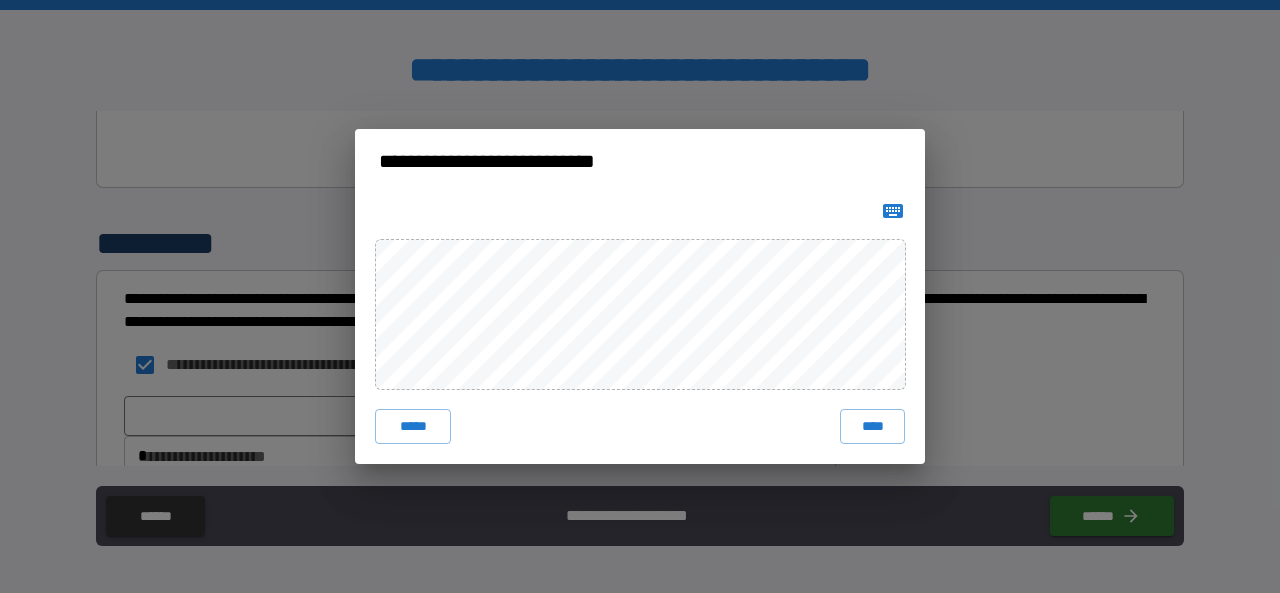 click on "****" at bounding box center [872, 427] 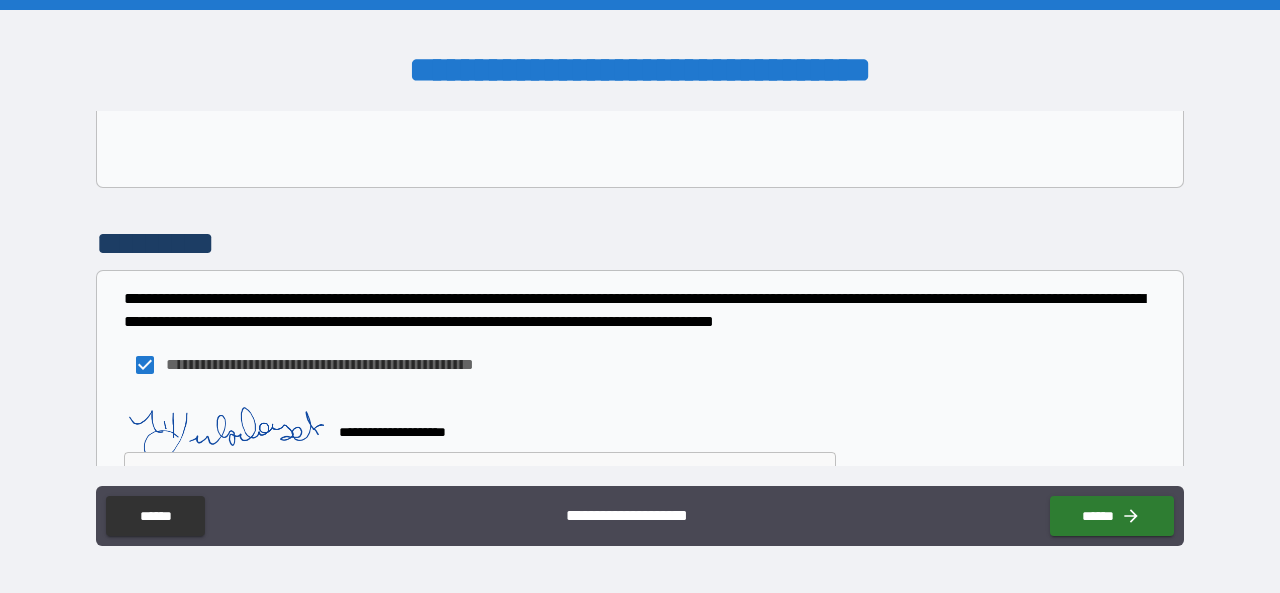 click on "******" at bounding box center [1112, 516] 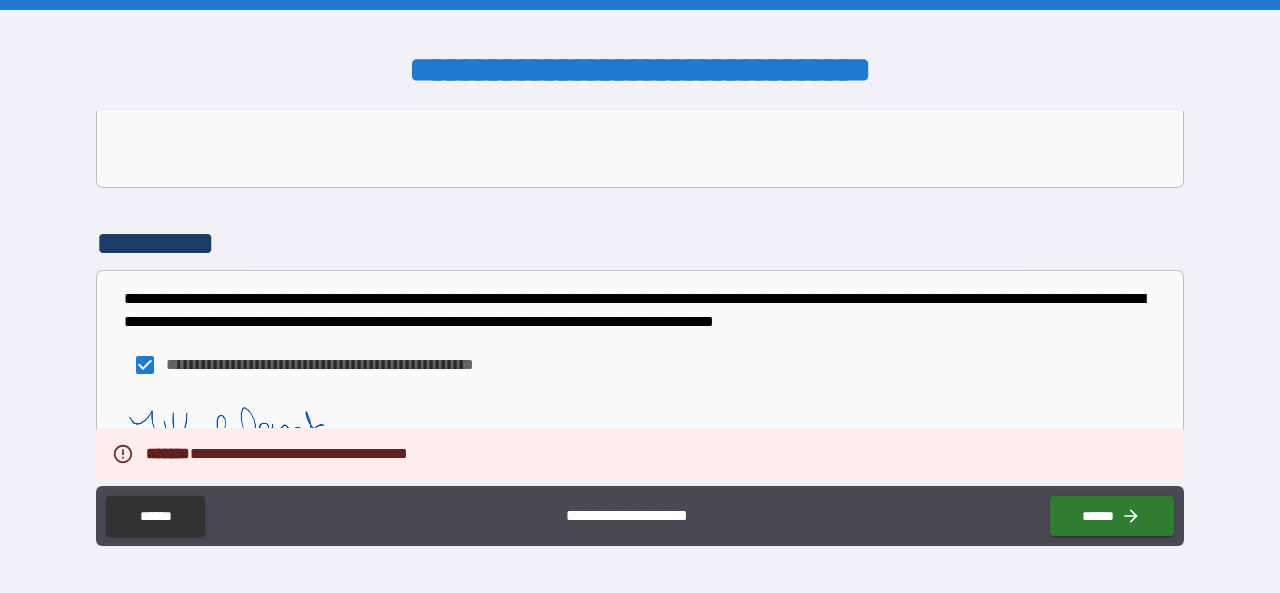 scroll, scrollTop: 3390, scrollLeft: 0, axis: vertical 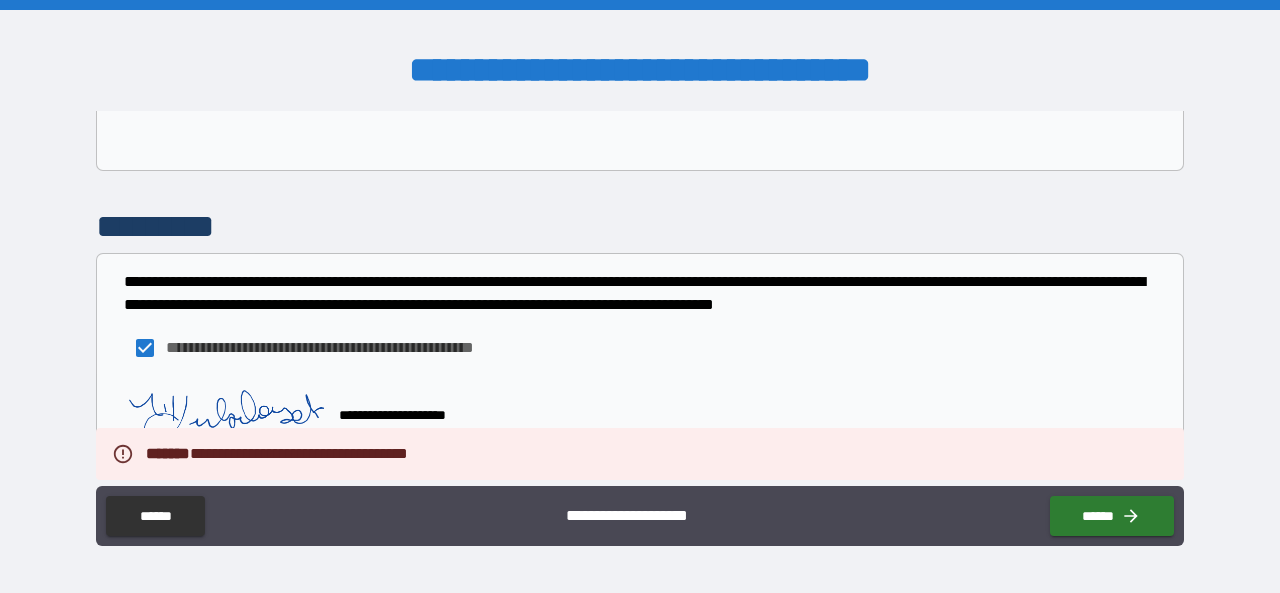 click on "**********" at bounding box center [640, 427] 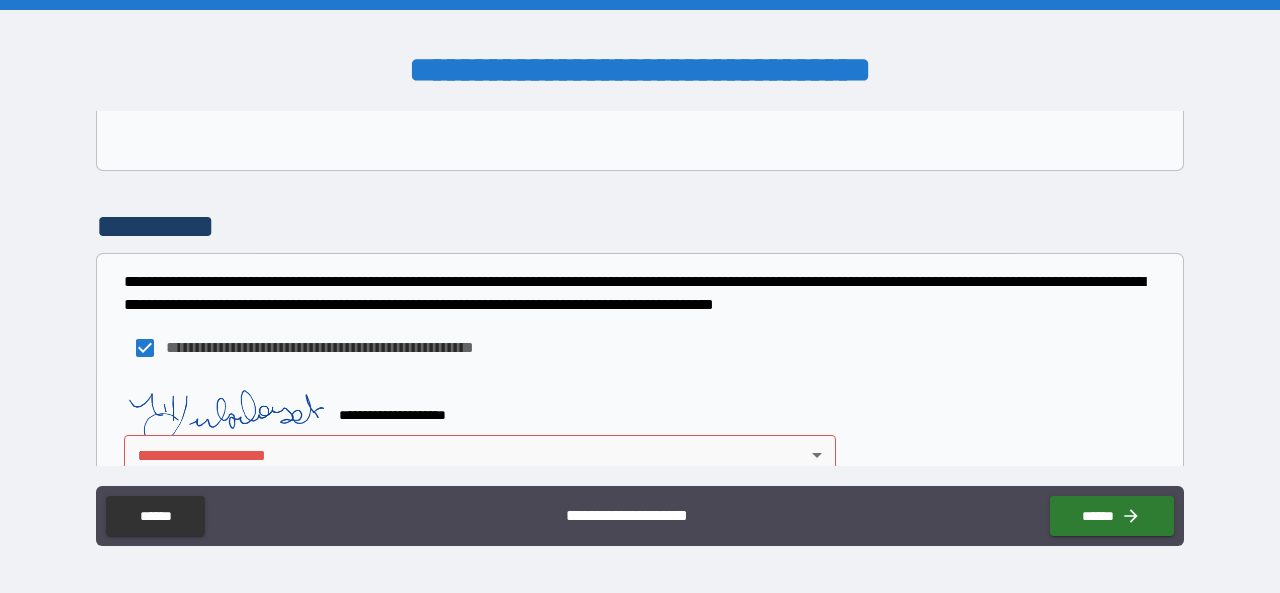 click on "**********" at bounding box center (640, 296) 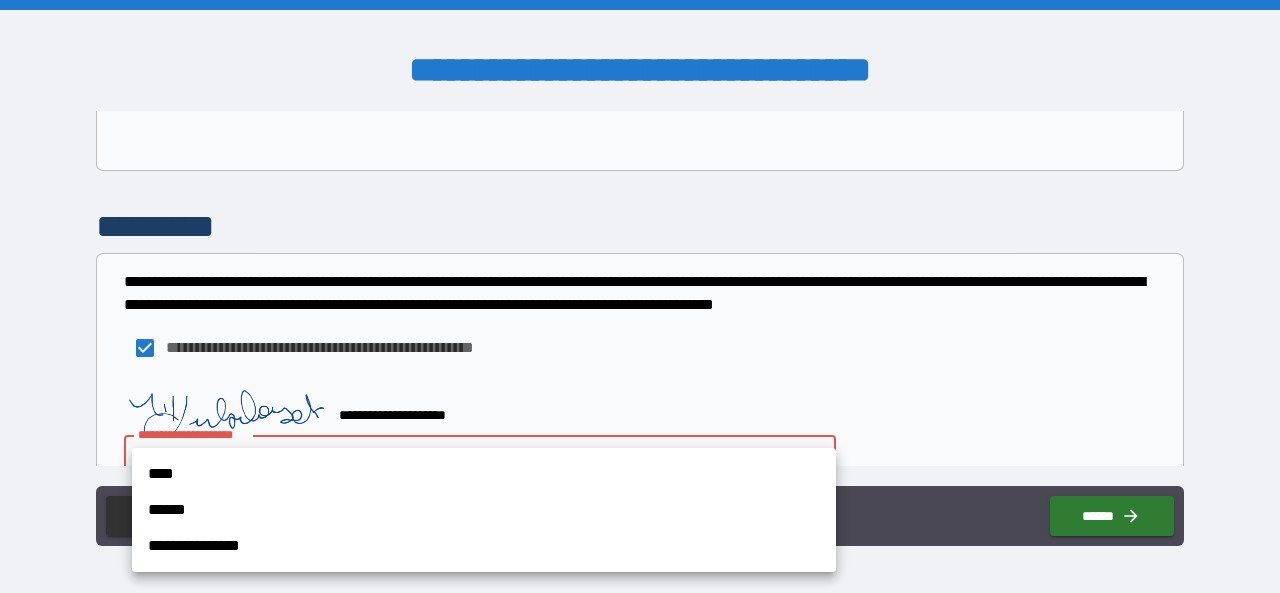 click on "****" at bounding box center [484, 474] 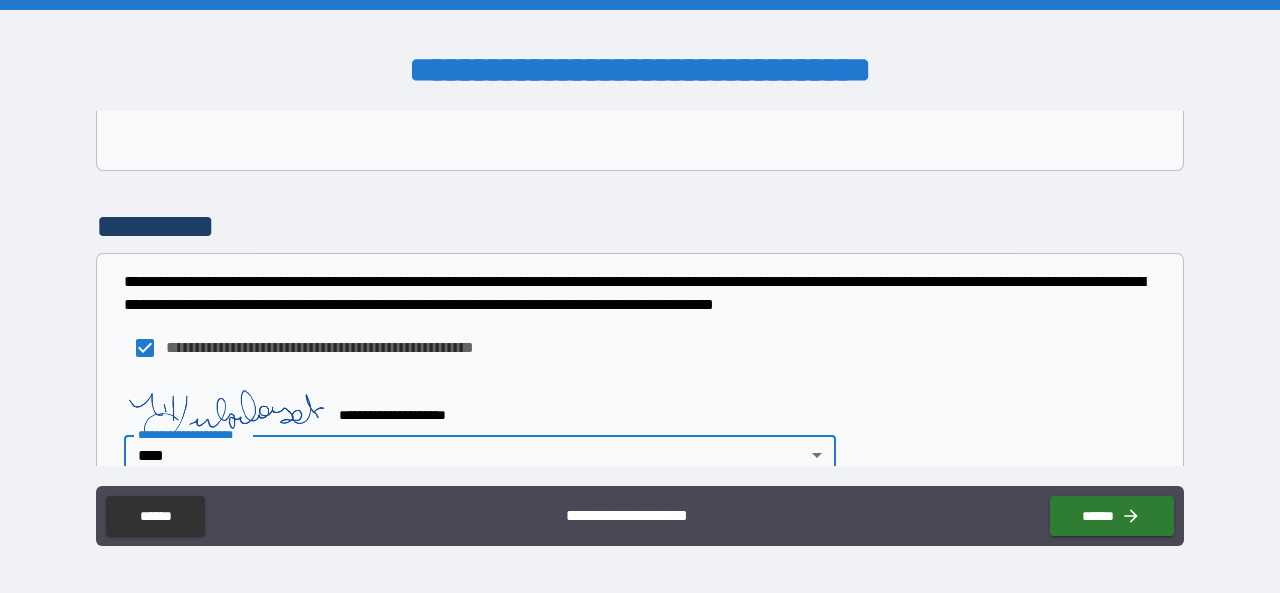 click on "******" at bounding box center (1112, 516) 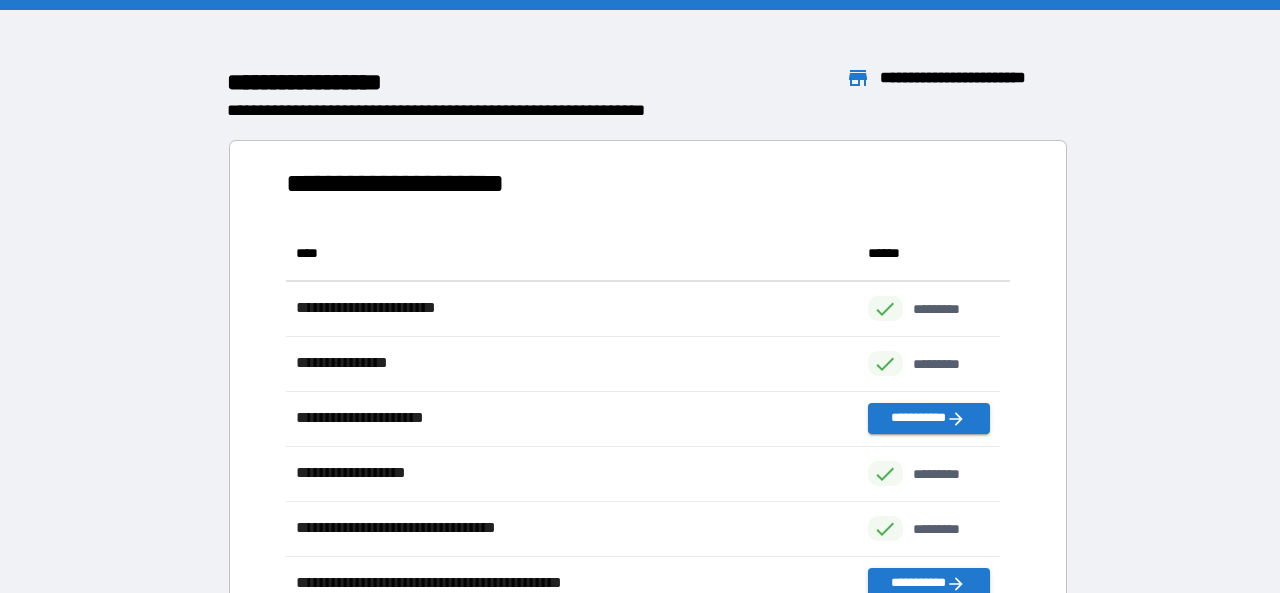 scroll, scrollTop: 16, scrollLeft: 16, axis: both 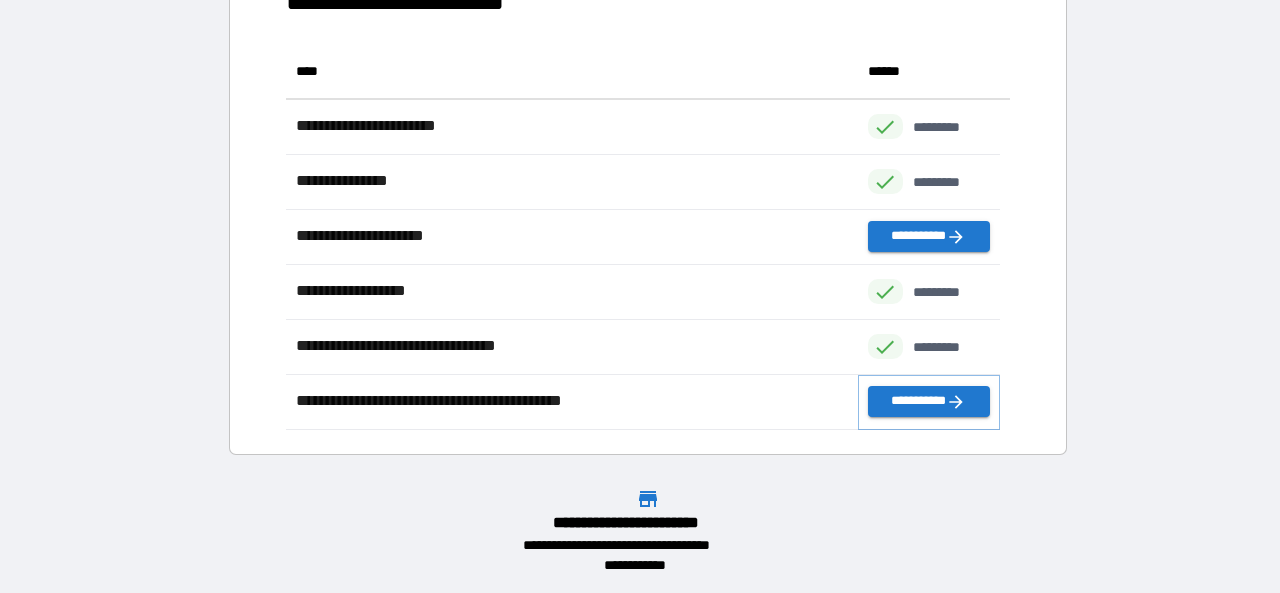 click on "**********" at bounding box center [929, 401] 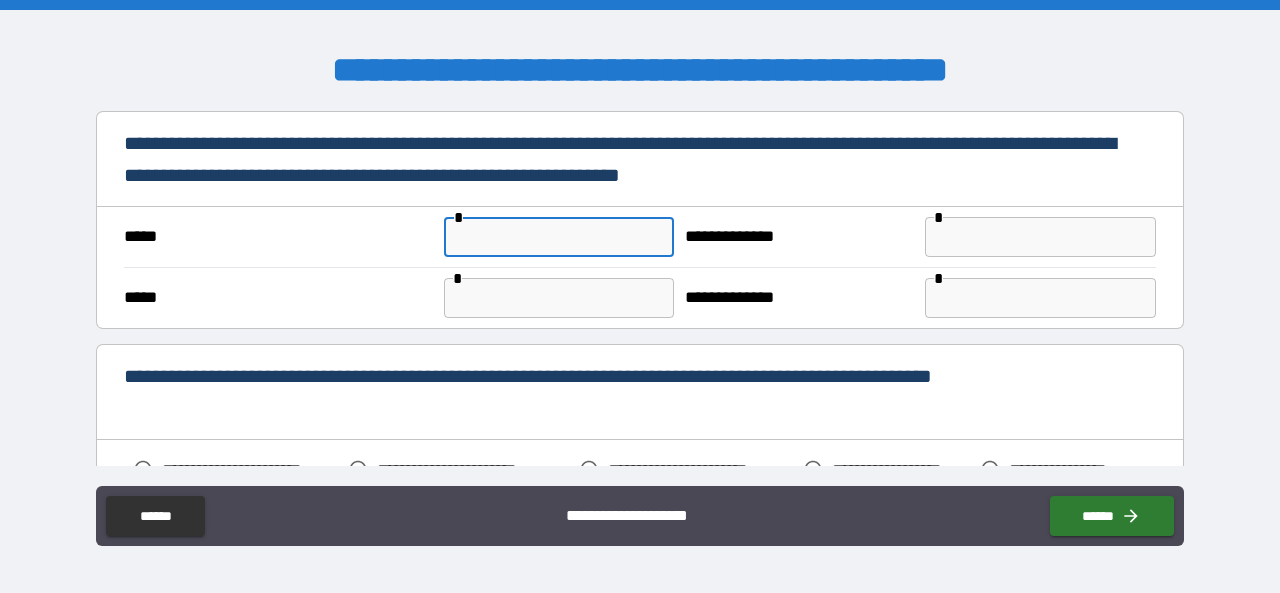 click at bounding box center [559, 237] 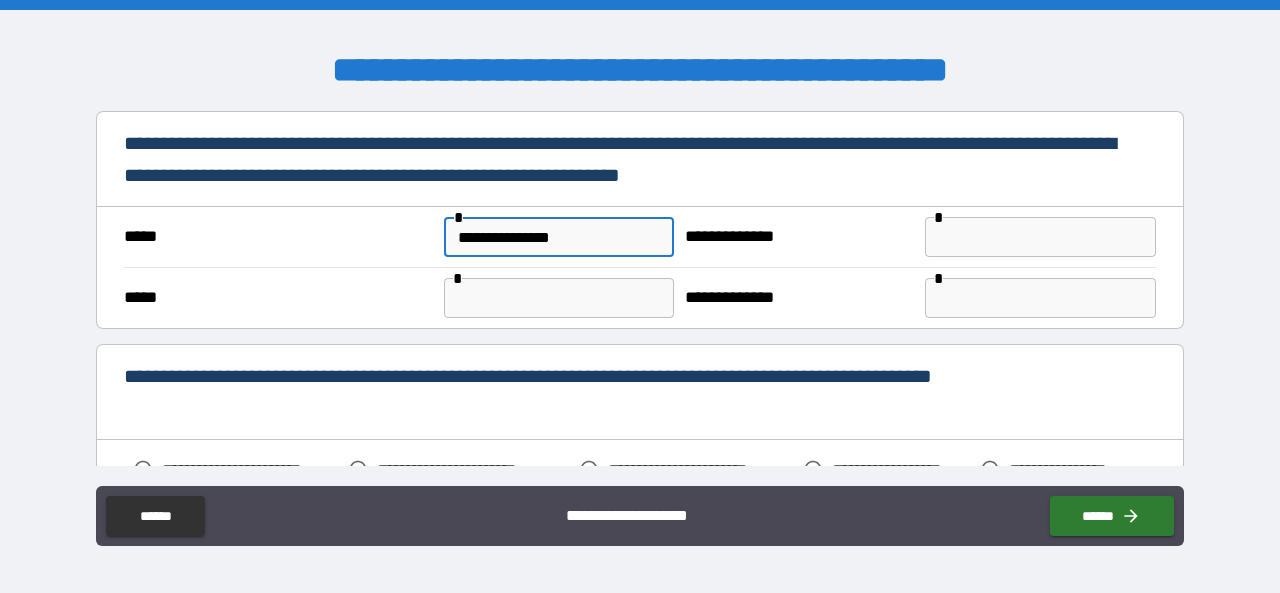 type on "**********" 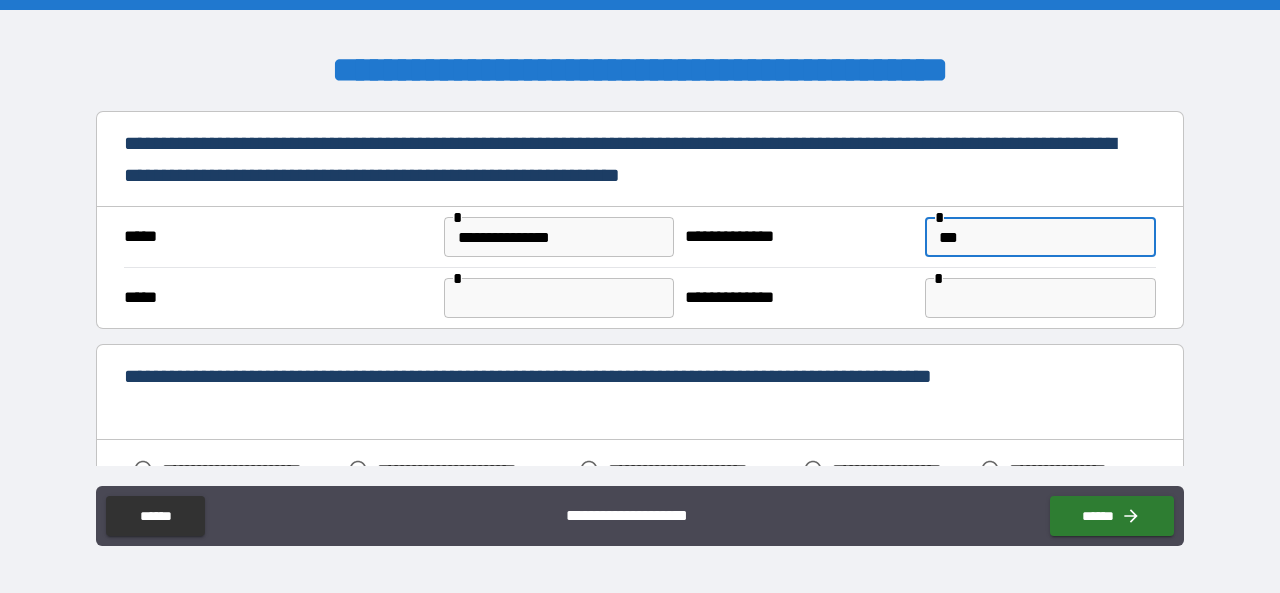 type on "***" 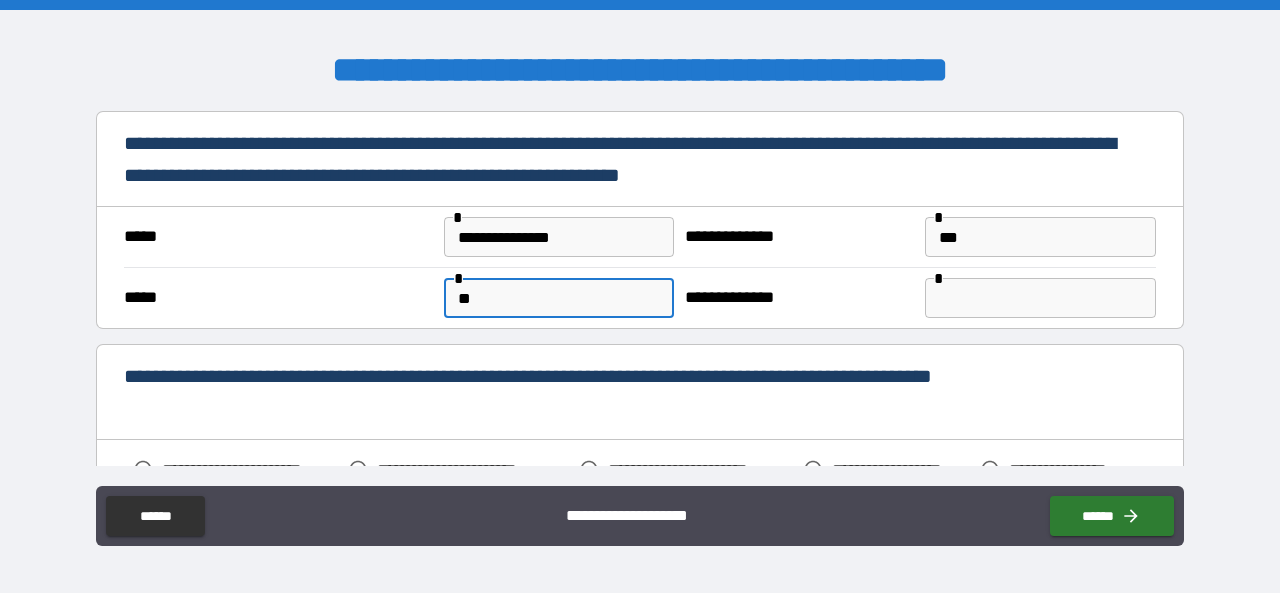 type on "*" 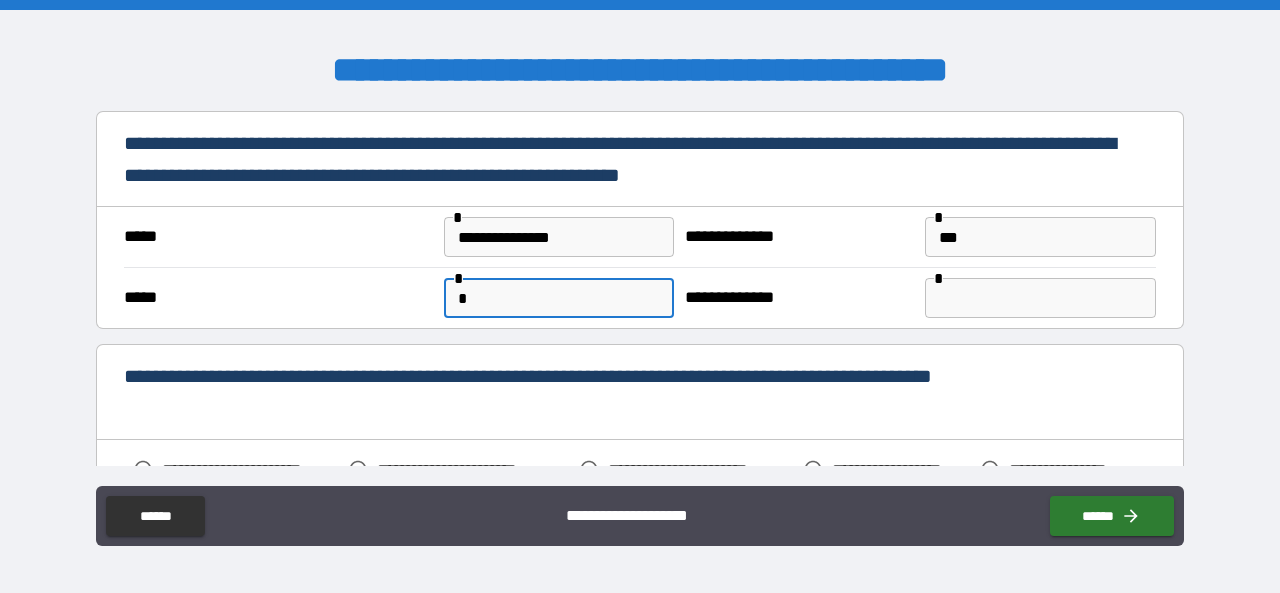 type 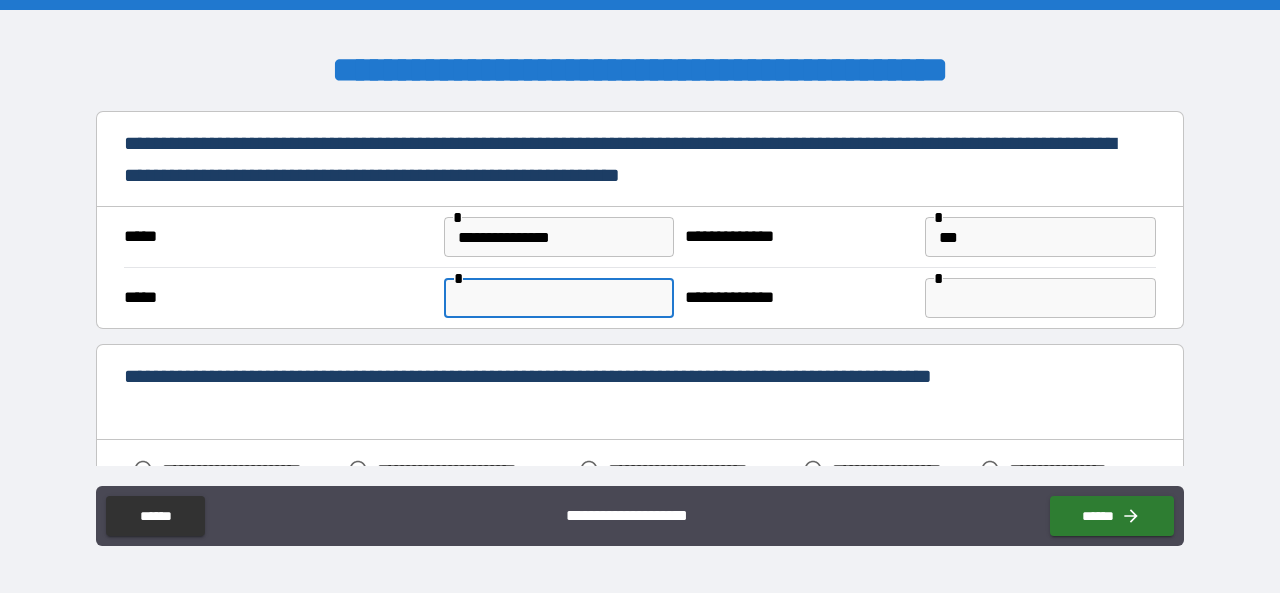 click on "**********" at bounding box center (640, 299) 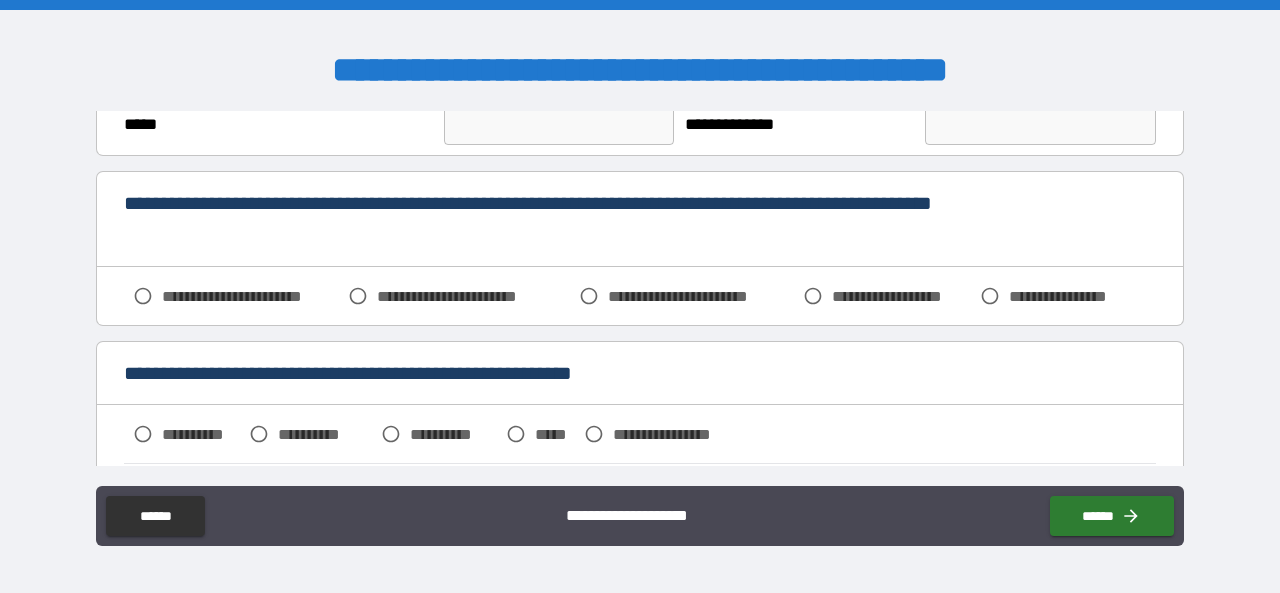 scroll, scrollTop: 174, scrollLeft: 0, axis: vertical 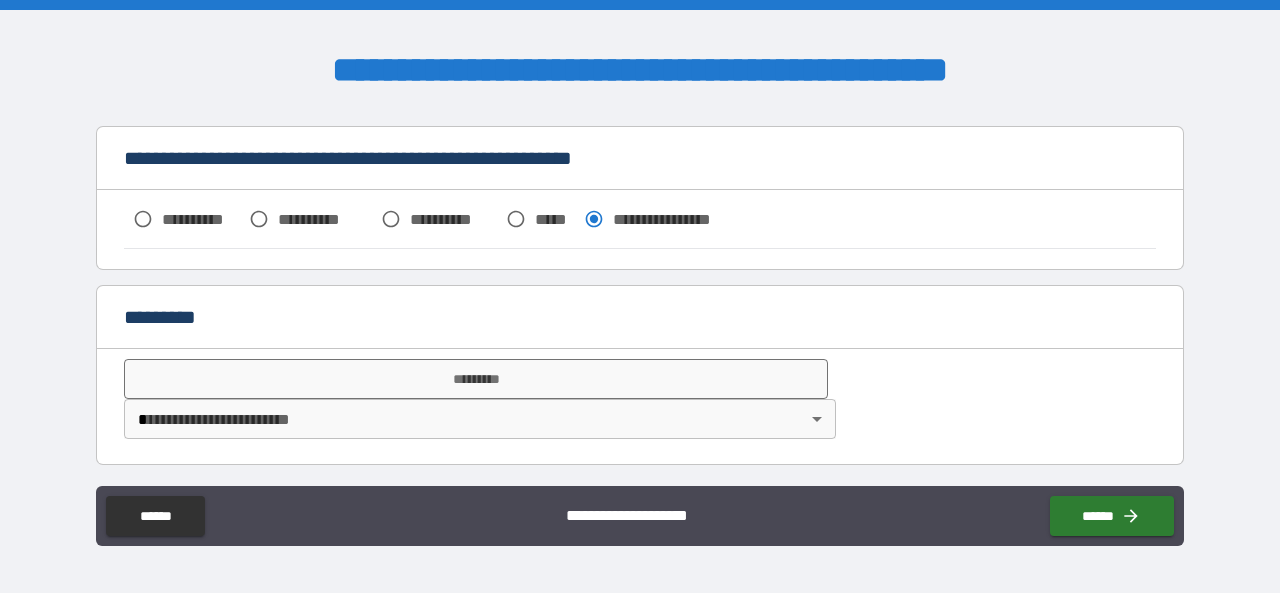 click at bounding box center [640, 258] 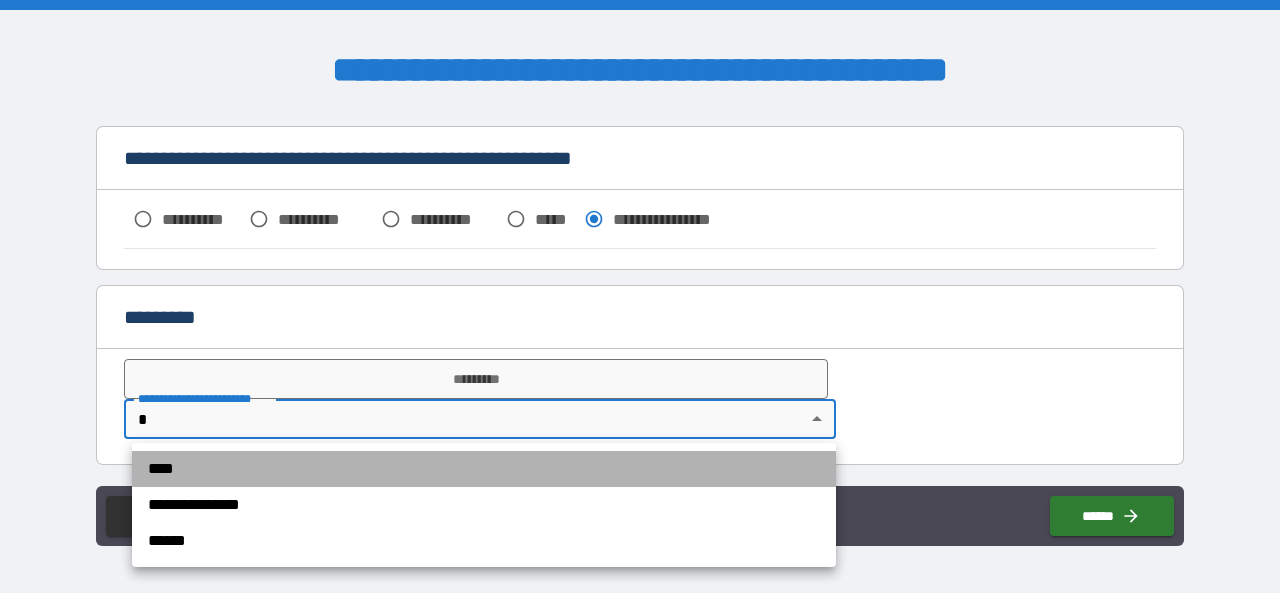 click on "****" at bounding box center (484, 469) 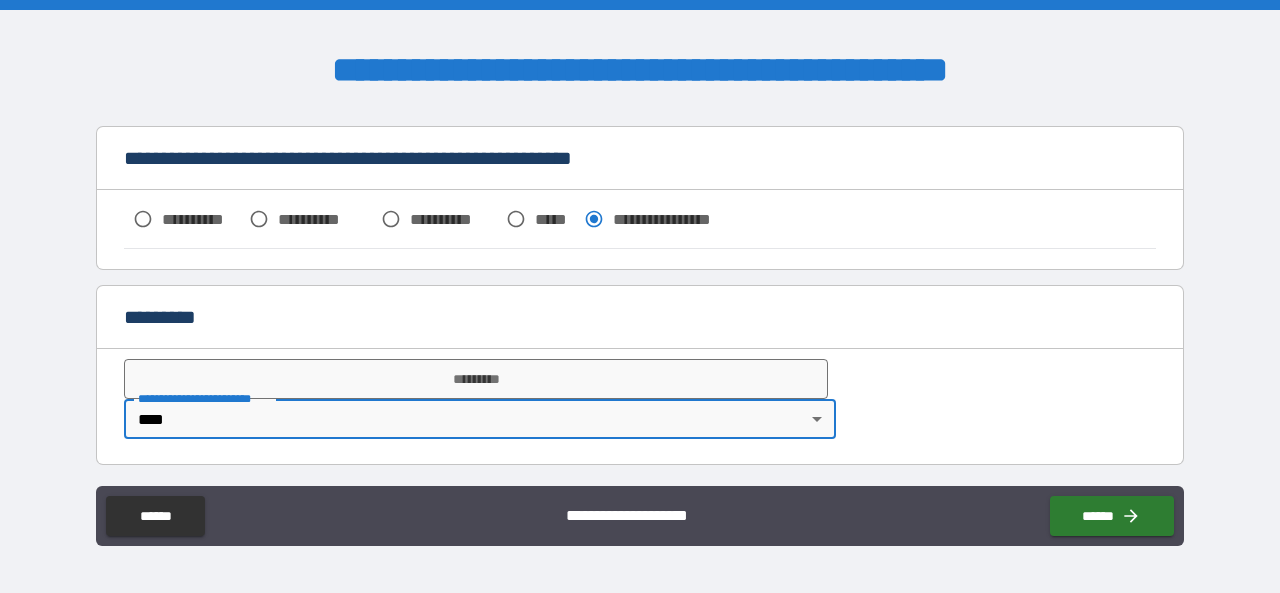click on "*********" at bounding box center (476, 379) 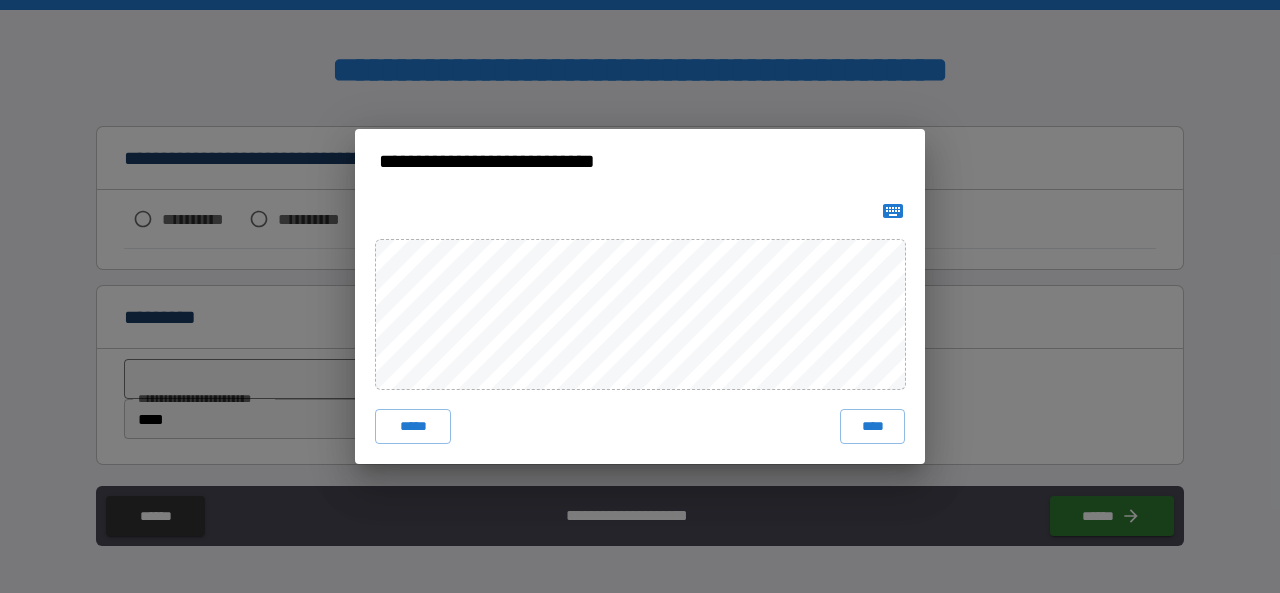 click on "****" at bounding box center (872, 427) 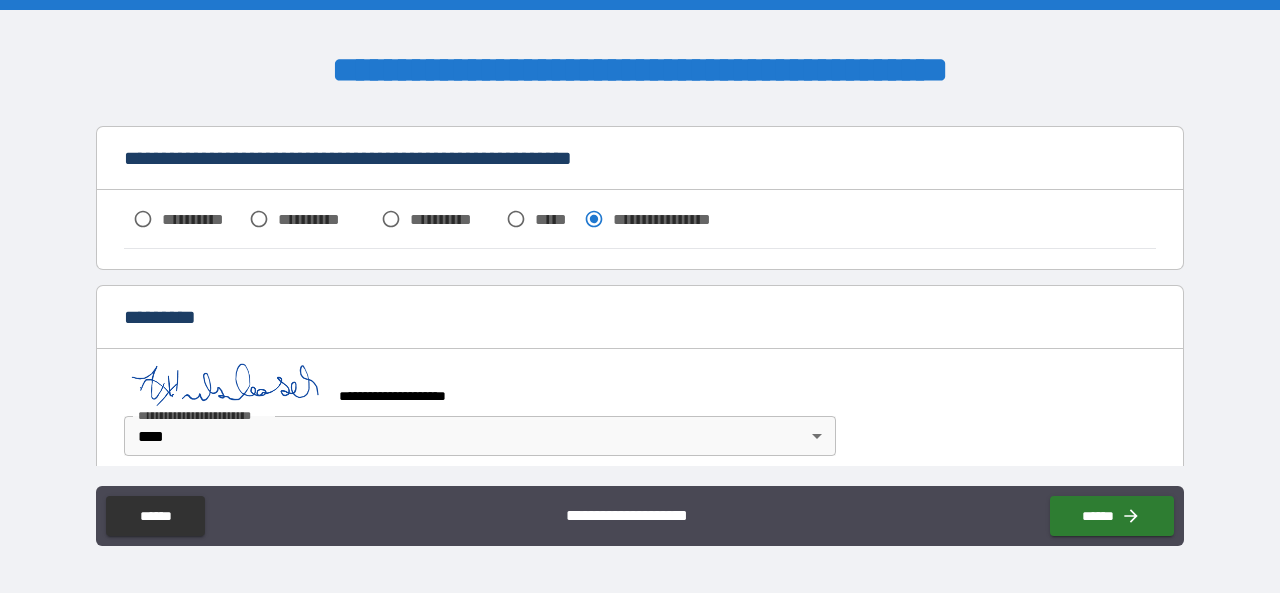 click on "******" at bounding box center (1112, 516) 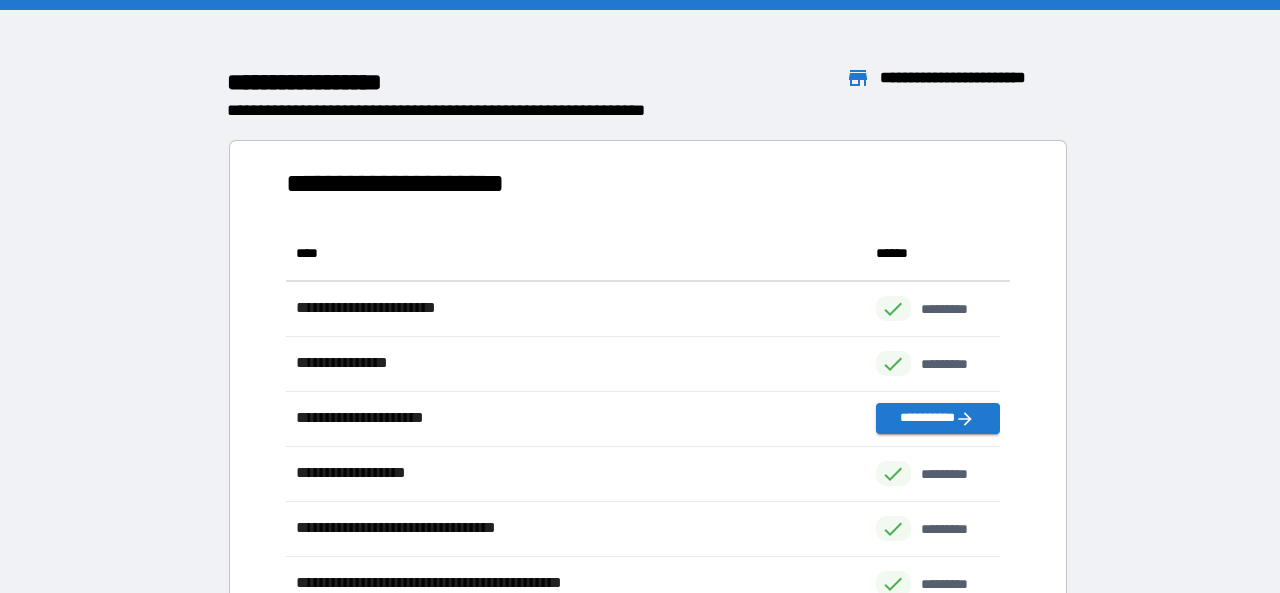 scroll, scrollTop: 16, scrollLeft: 16, axis: both 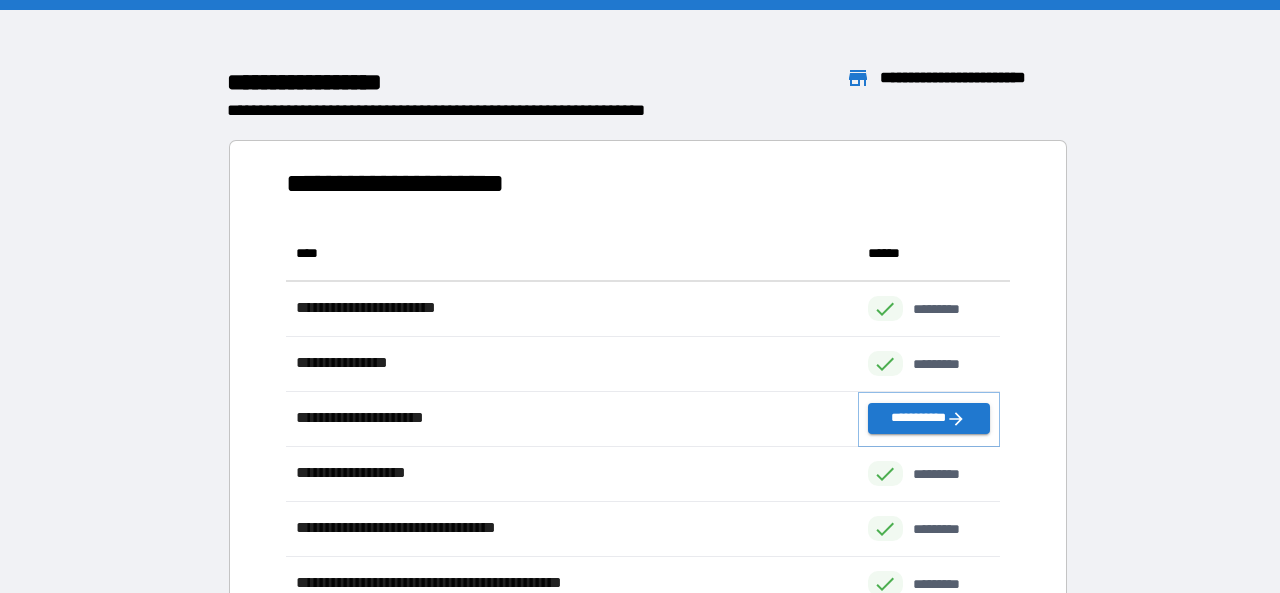 click on "**********" at bounding box center (929, 418) 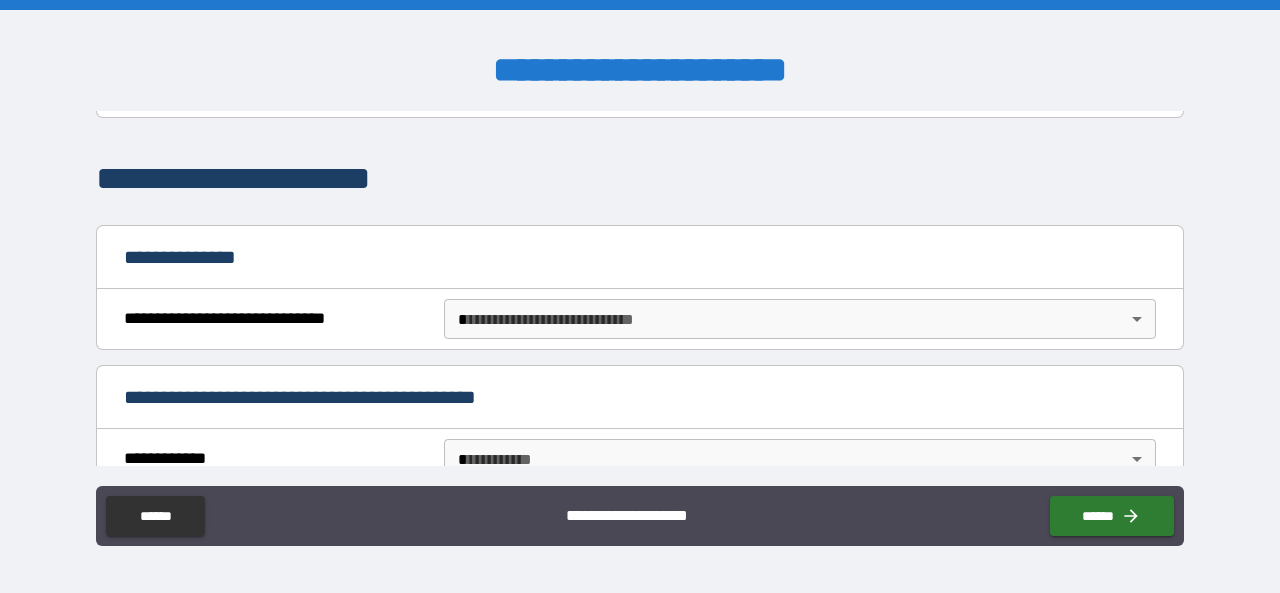 scroll, scrollTop: 125, scrollLeft: 0, axis: vertical 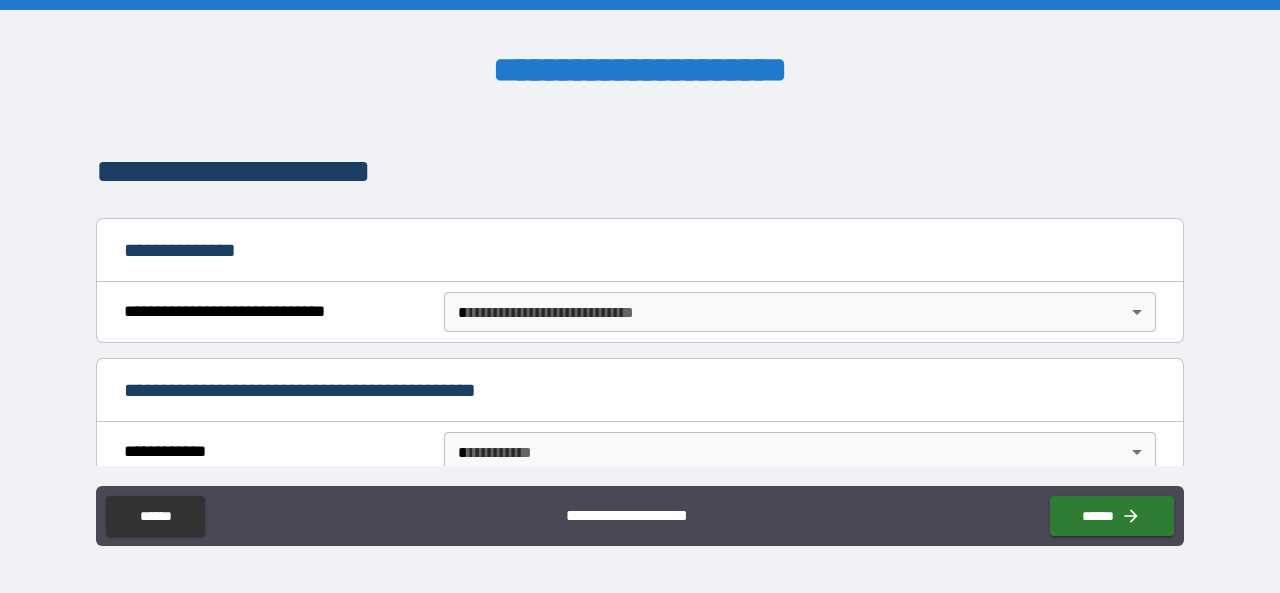 click on "**********" at bounding box center (640, 296) 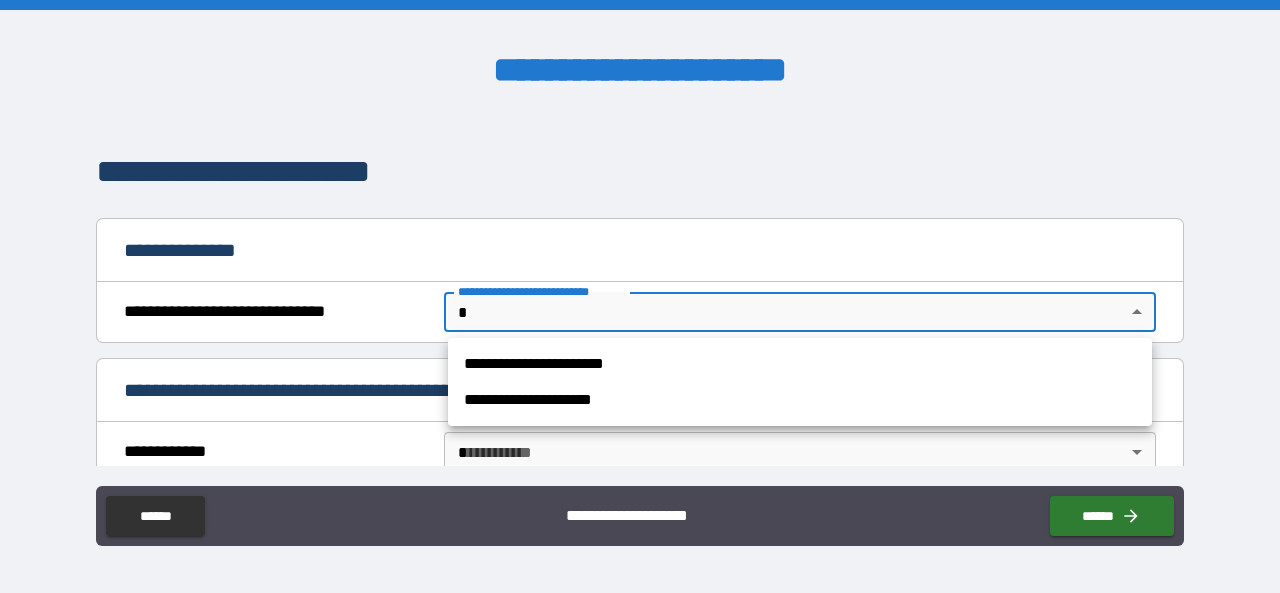 click on "**********" at bounding box center [800, 364] 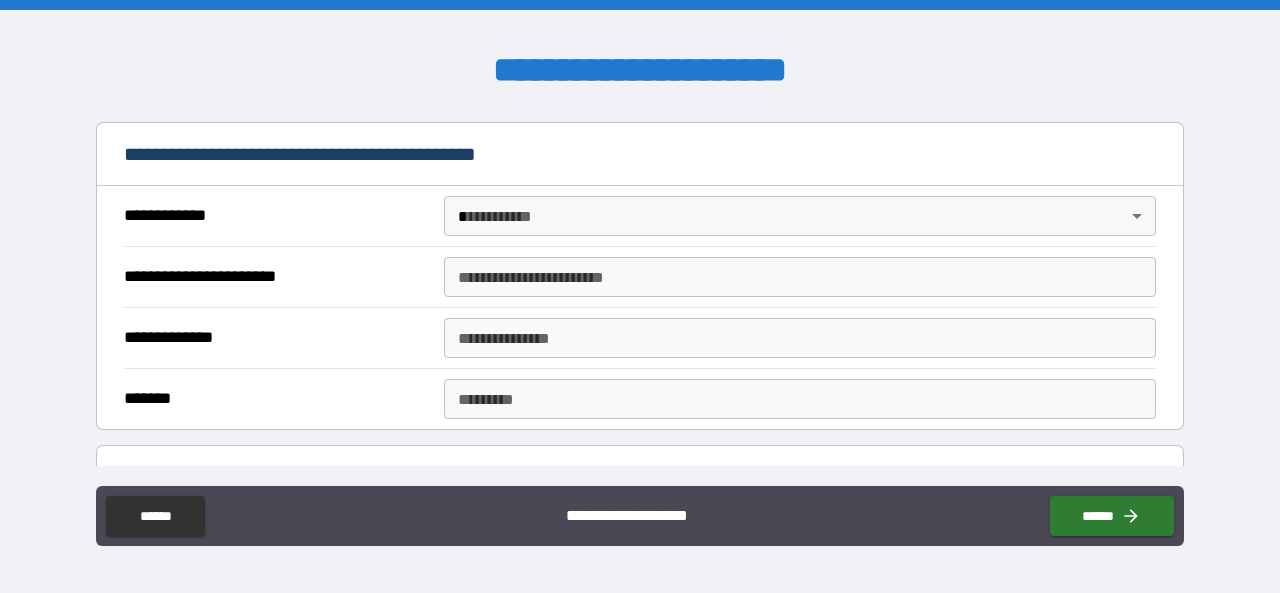 scroll, scrollTop: 364, scrollLeft: 0, axis: vertical 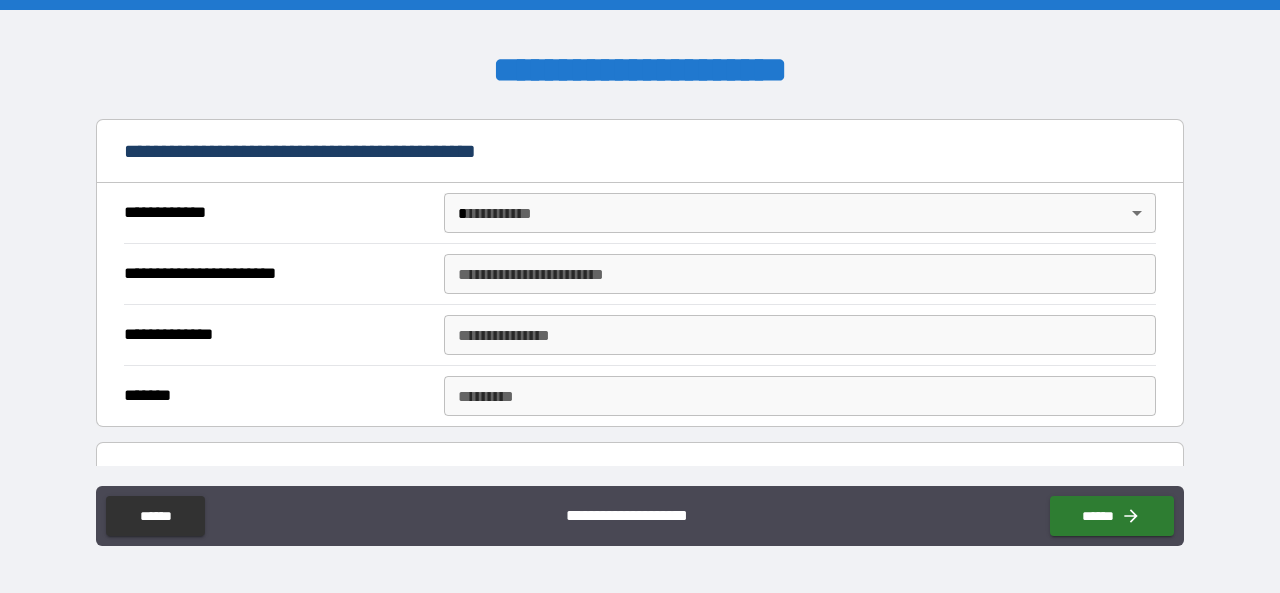 click on "**********" at bounding box center [640, 296] 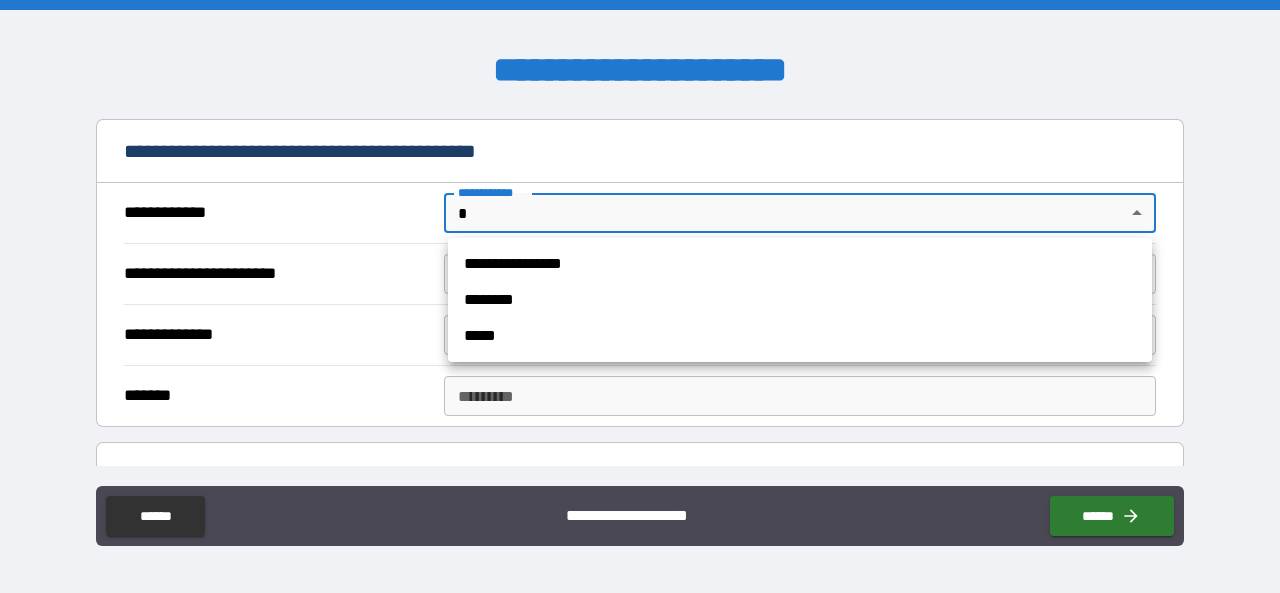 click on "**********" at bounding box center (800, 264) 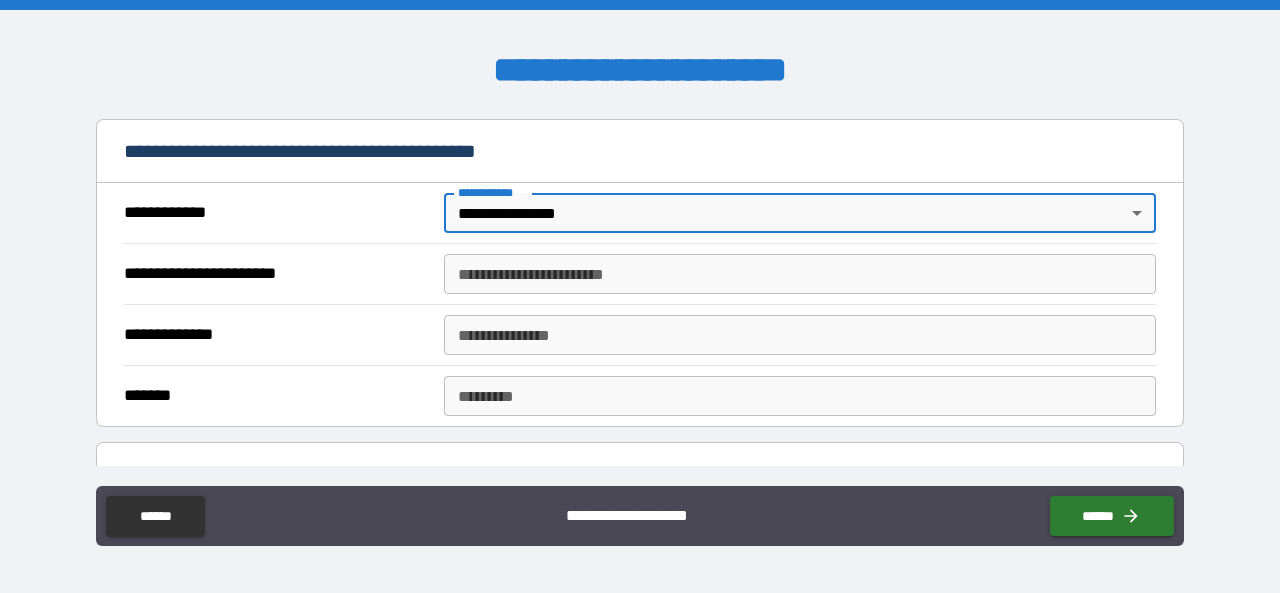 click on "**********" at bounding box center (800, 274) 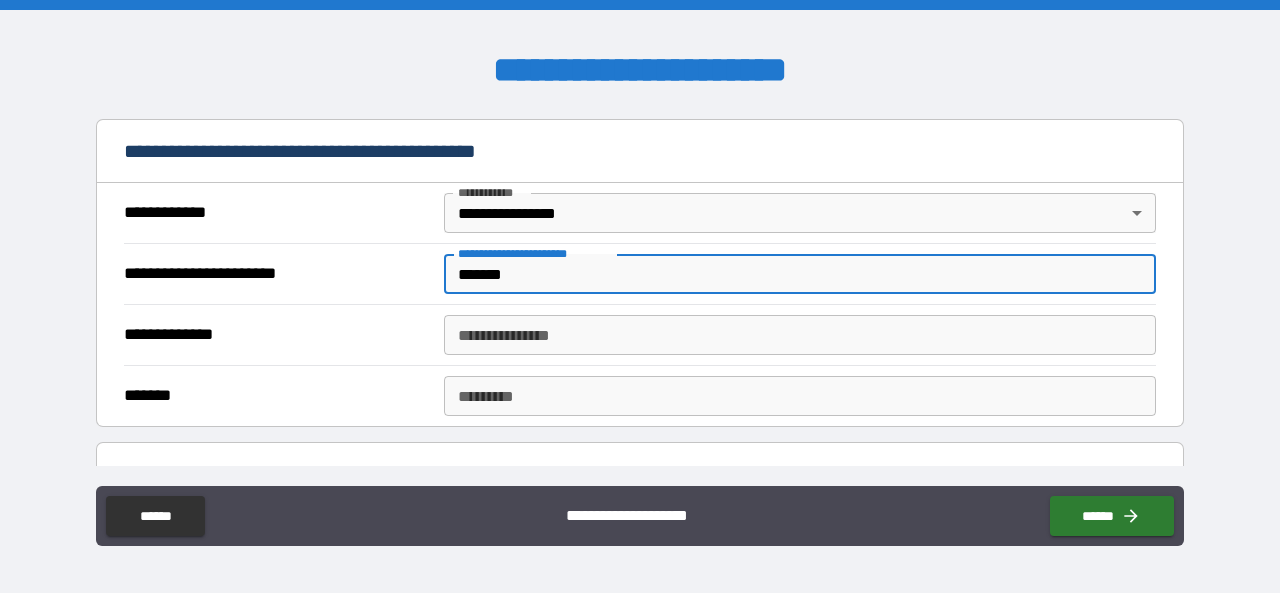 type on "*******" 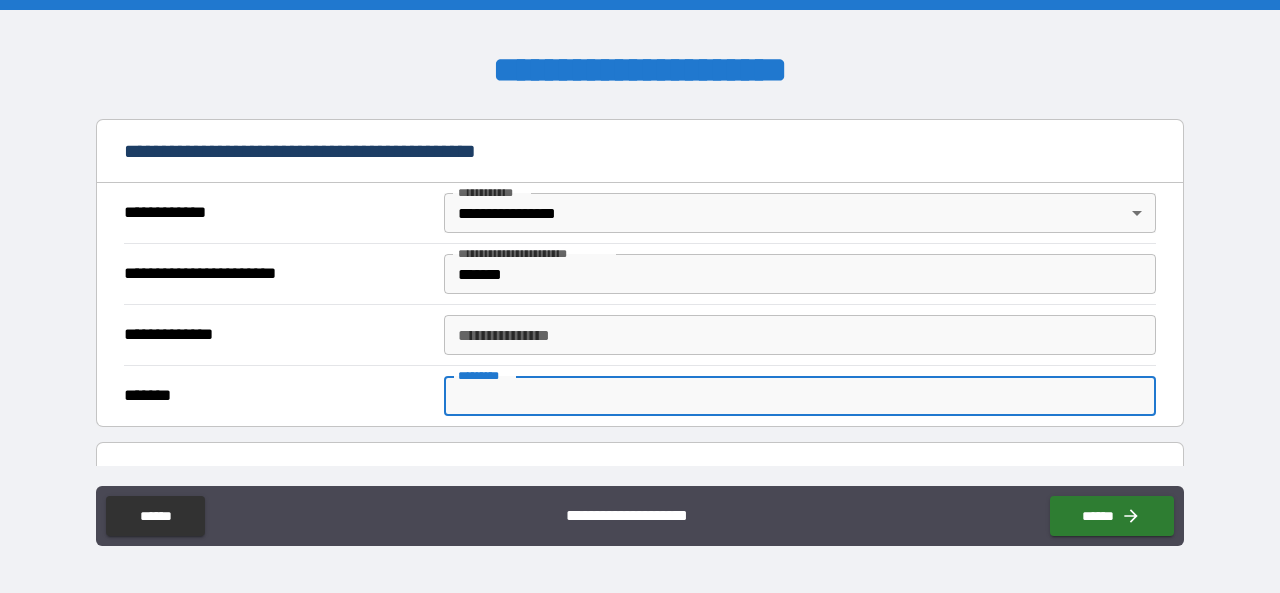 click on "*******   *" at bounding box center [800, 396] 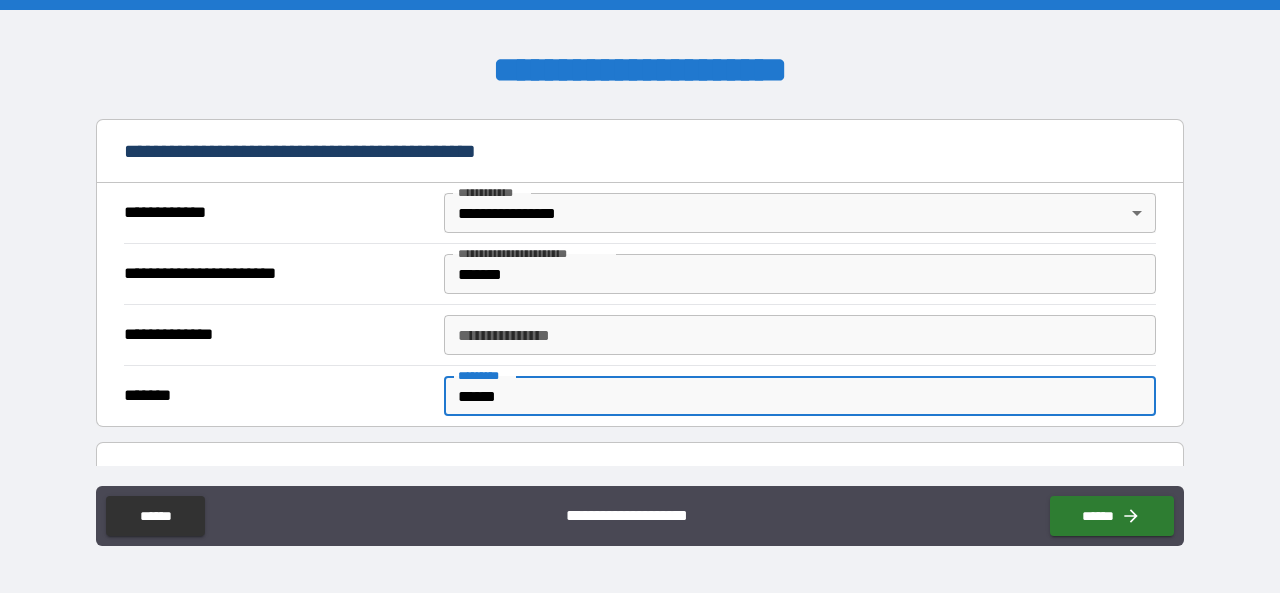 type on "******" 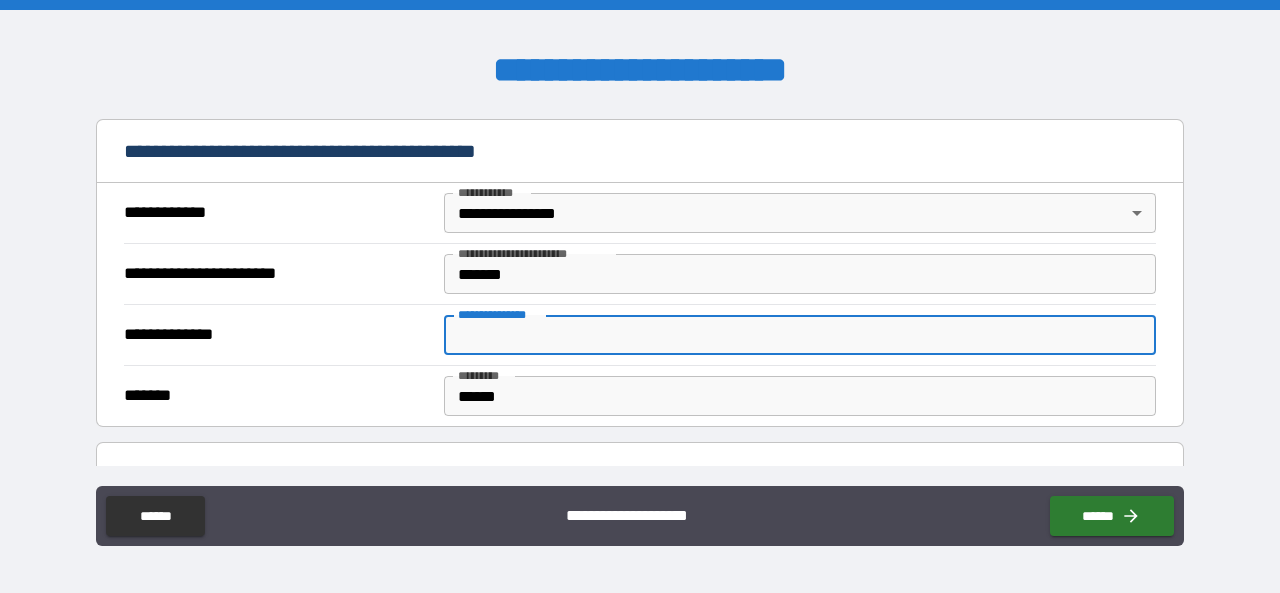 click on "**********" at bounding box center (800, 335) 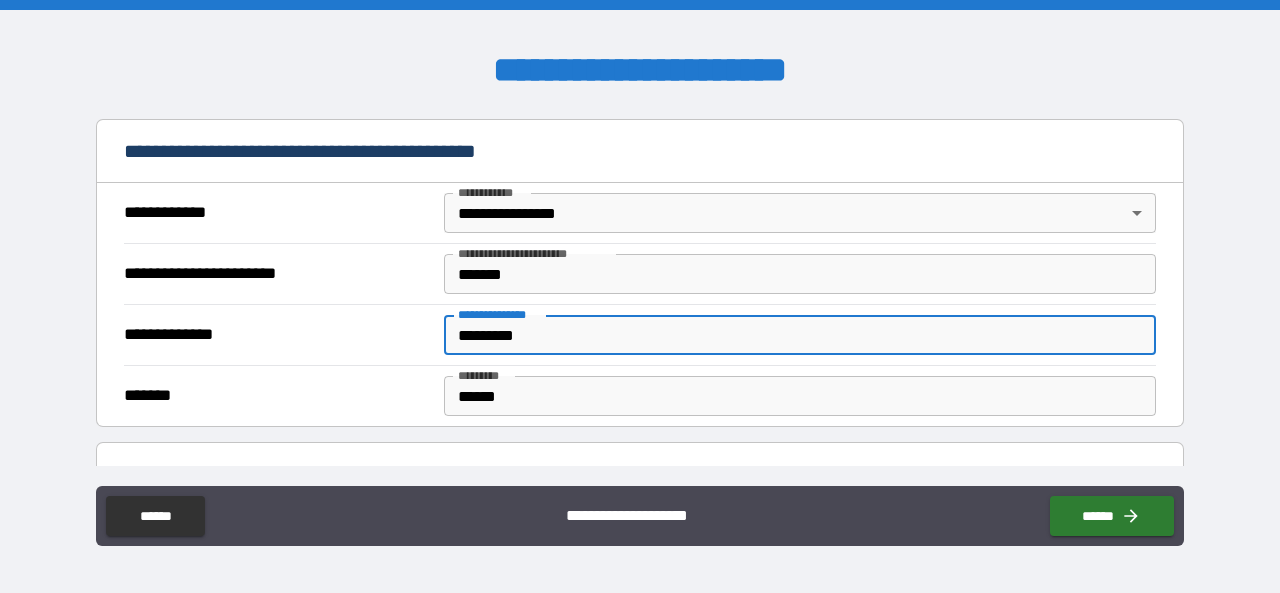 type on "*********" 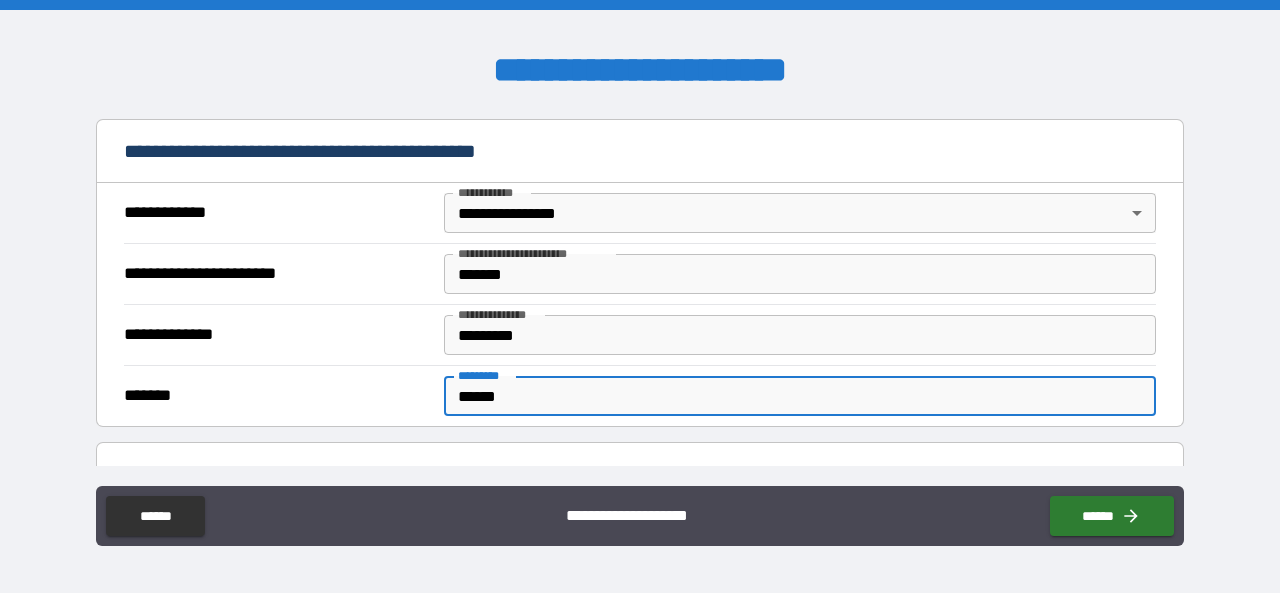 click on "******" at bounding box center (800, 396) 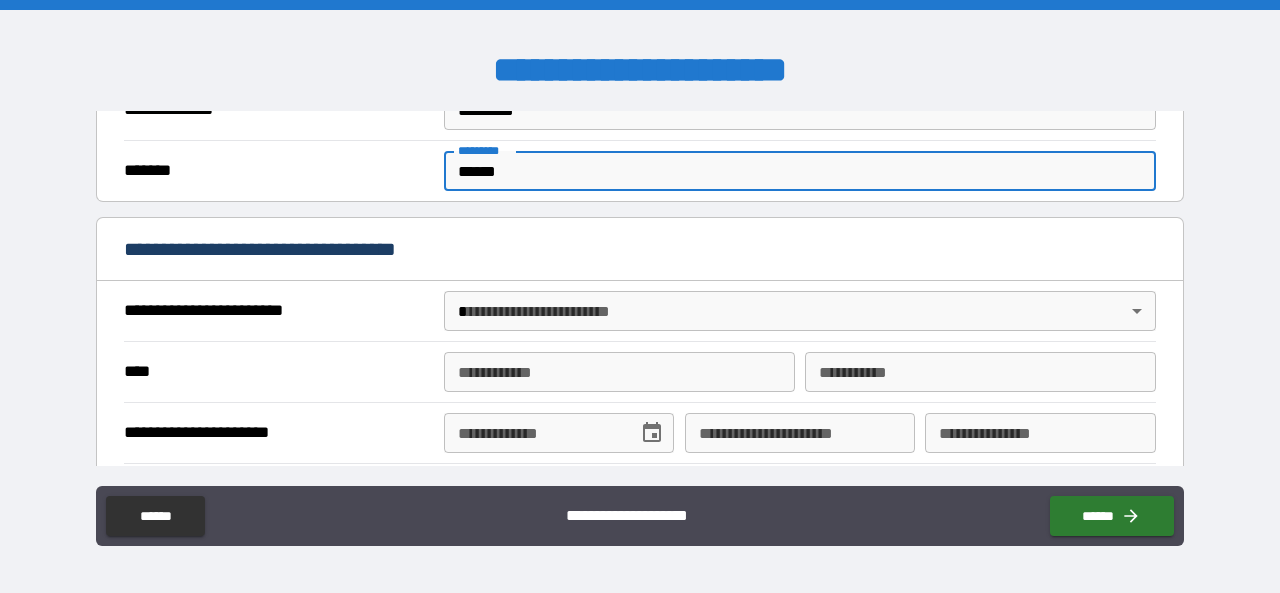scroll, scrollTop: 590, scrollLeft: 0, axis: vertical 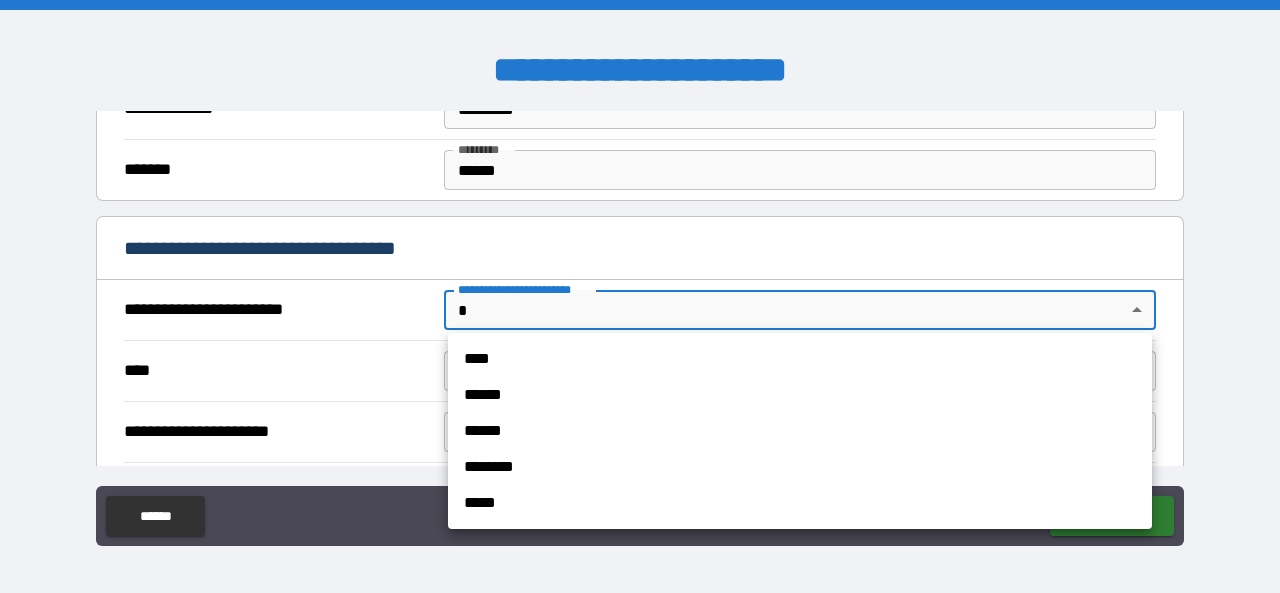 click on "**********" at bounding box center (640, 296) 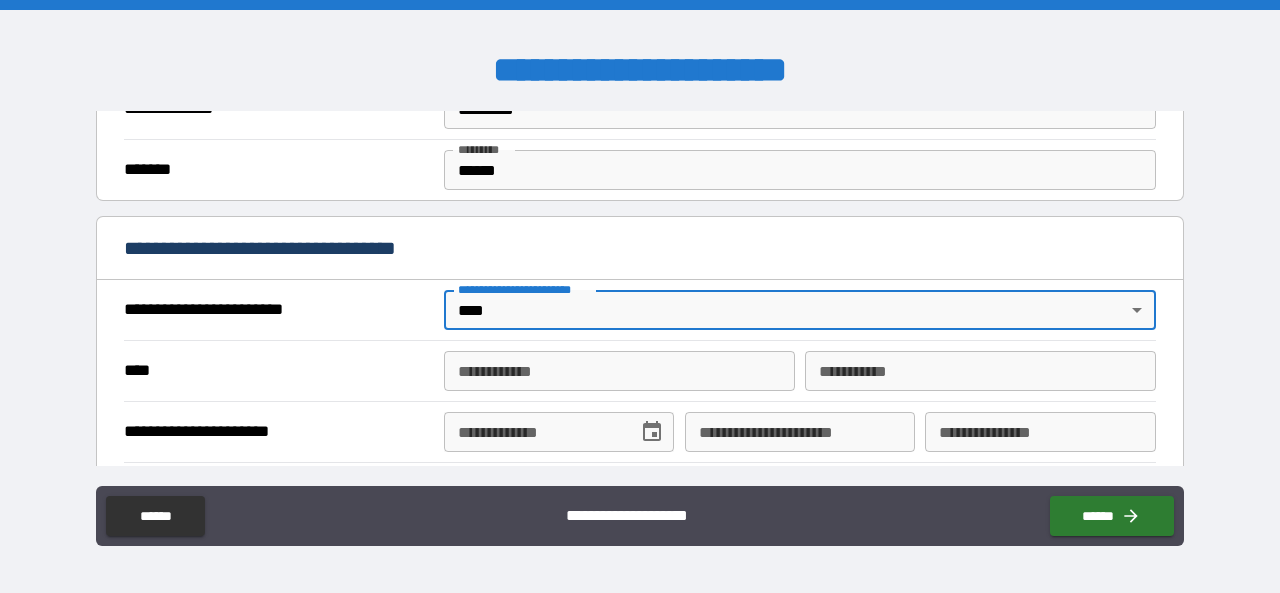 click on "**********" at bounding box center (619, 371) 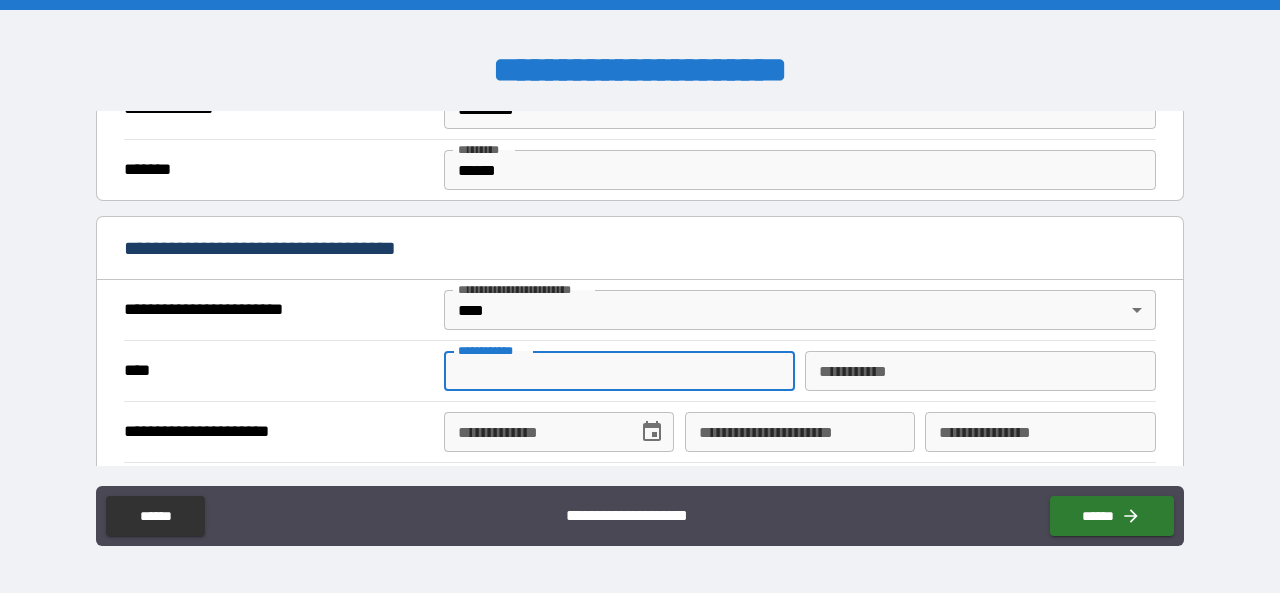 type on "******" 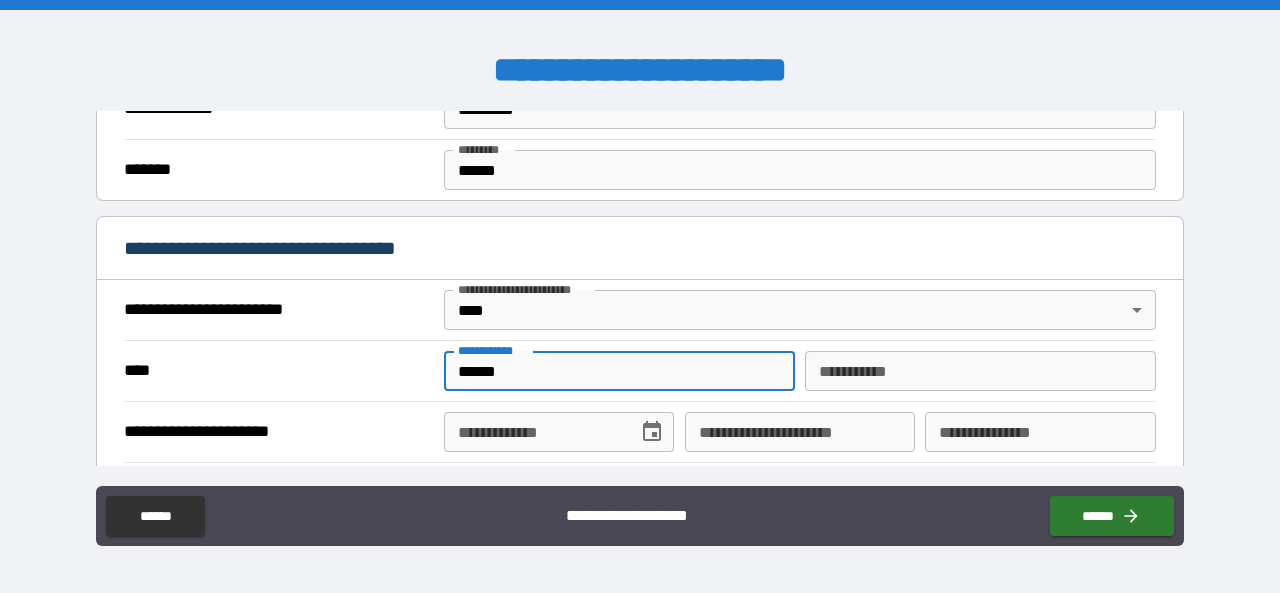 type on "**********" 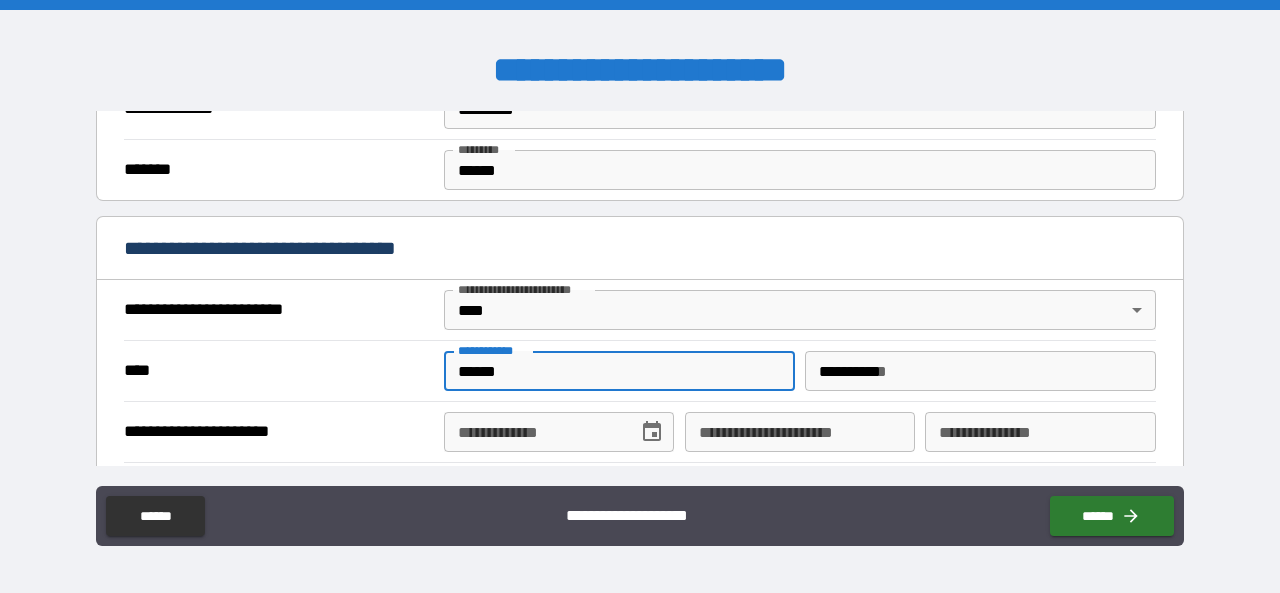 type on "**********" 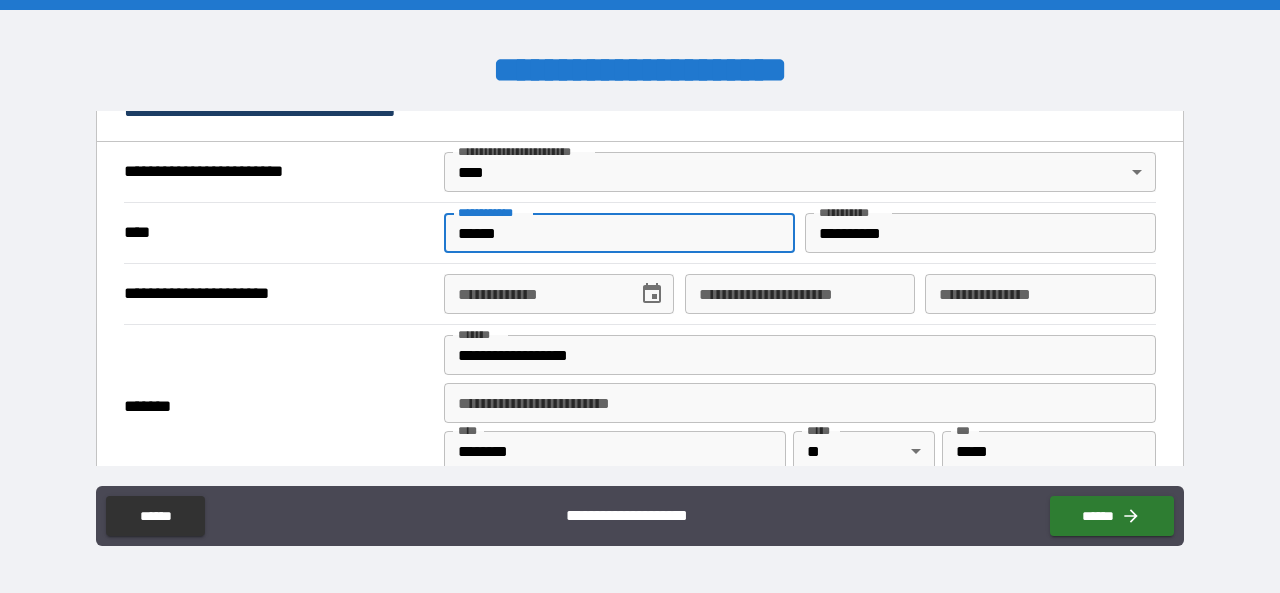 scroll, scrollTop: 729, scrollLeft: 0, axis: vertical 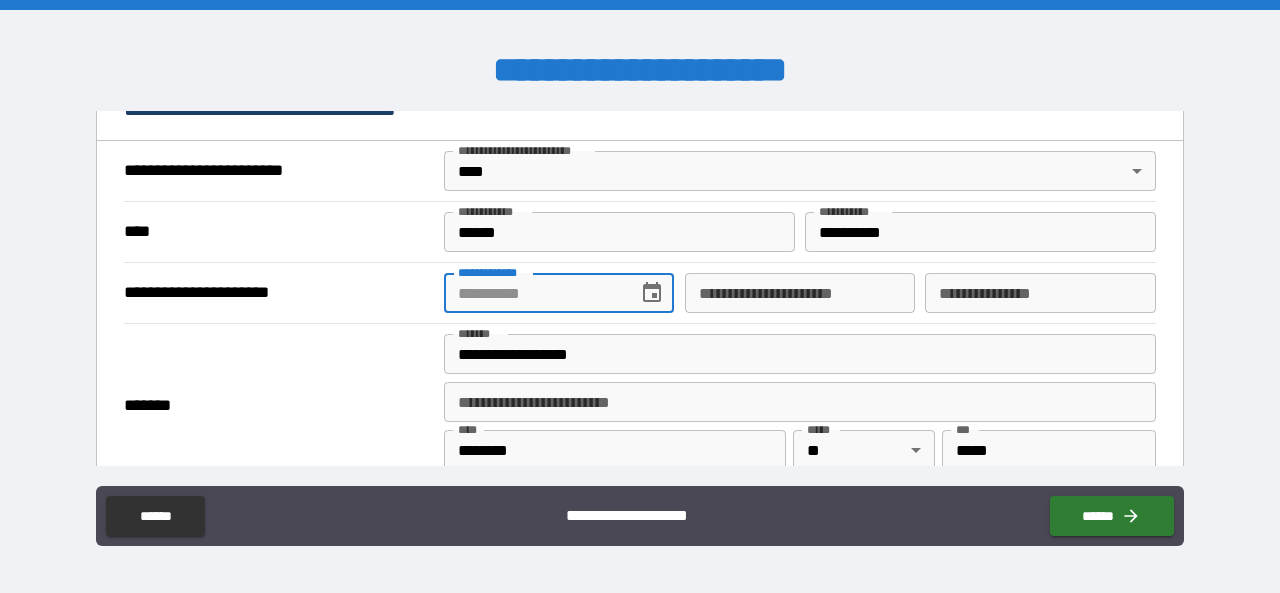click on "**********" at bounding box center [534, 293] 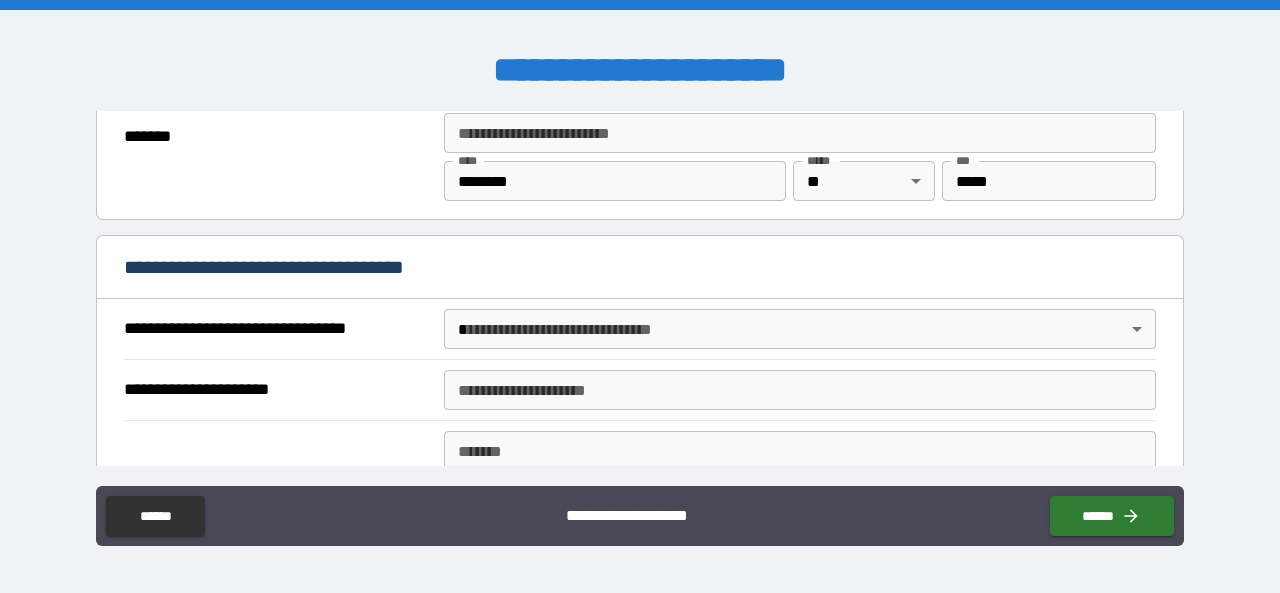 scroll, scrollTop: 1014, scrollLeft: 0, axis: vertical 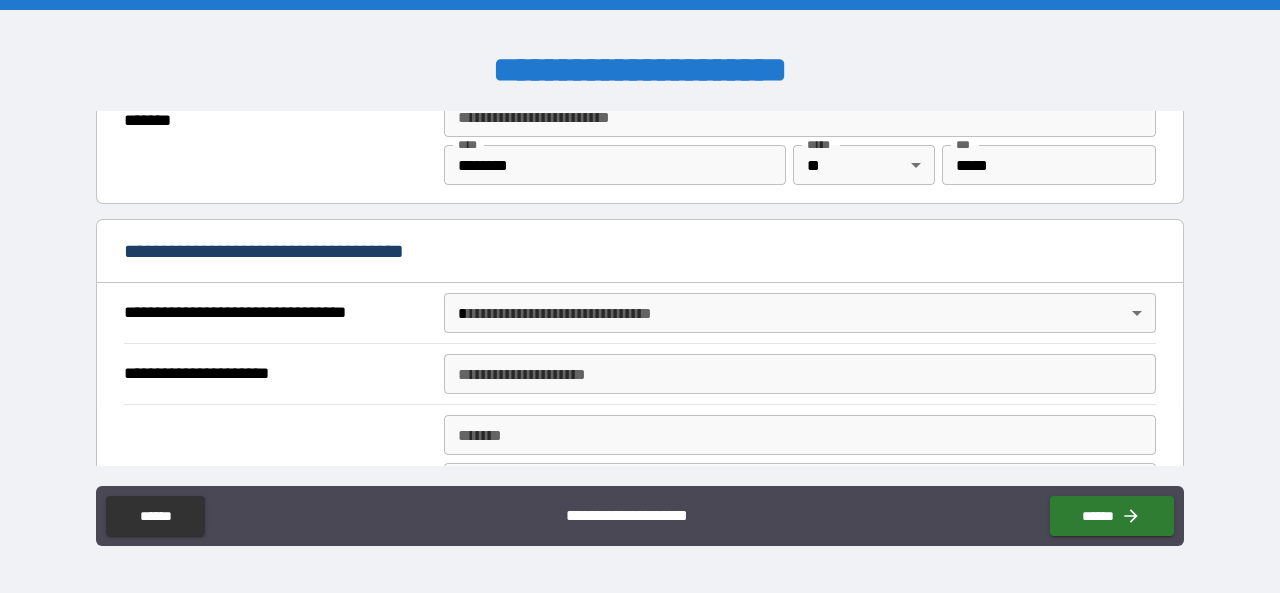 type on "**********" 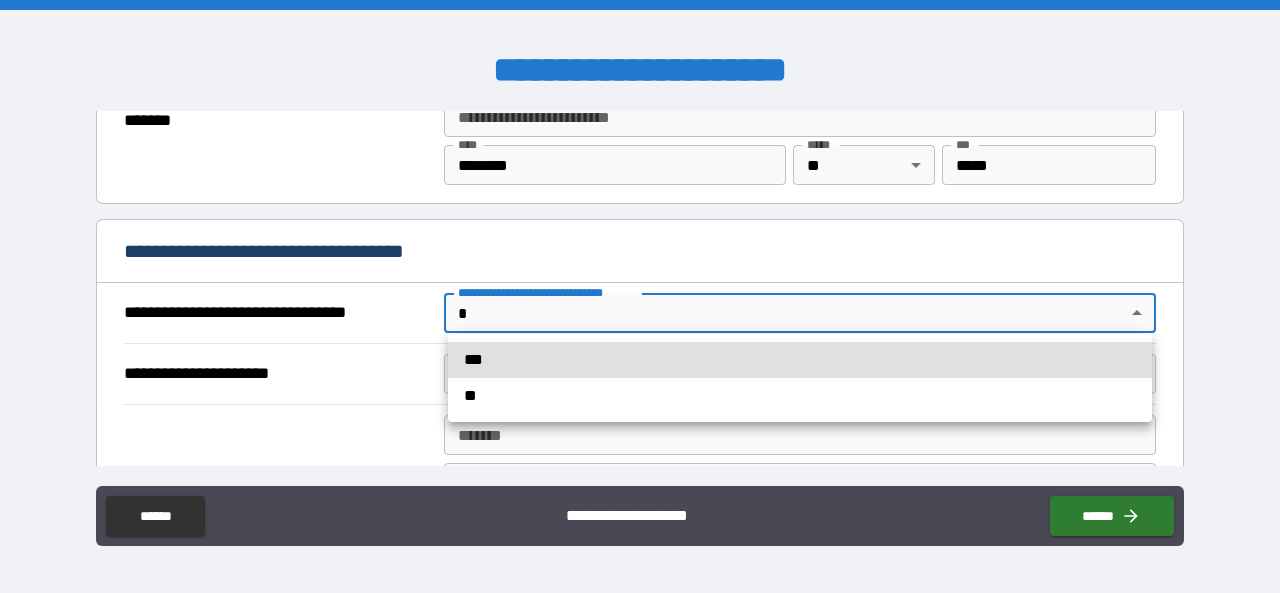 click on "***" at bounding box center (800, 360) 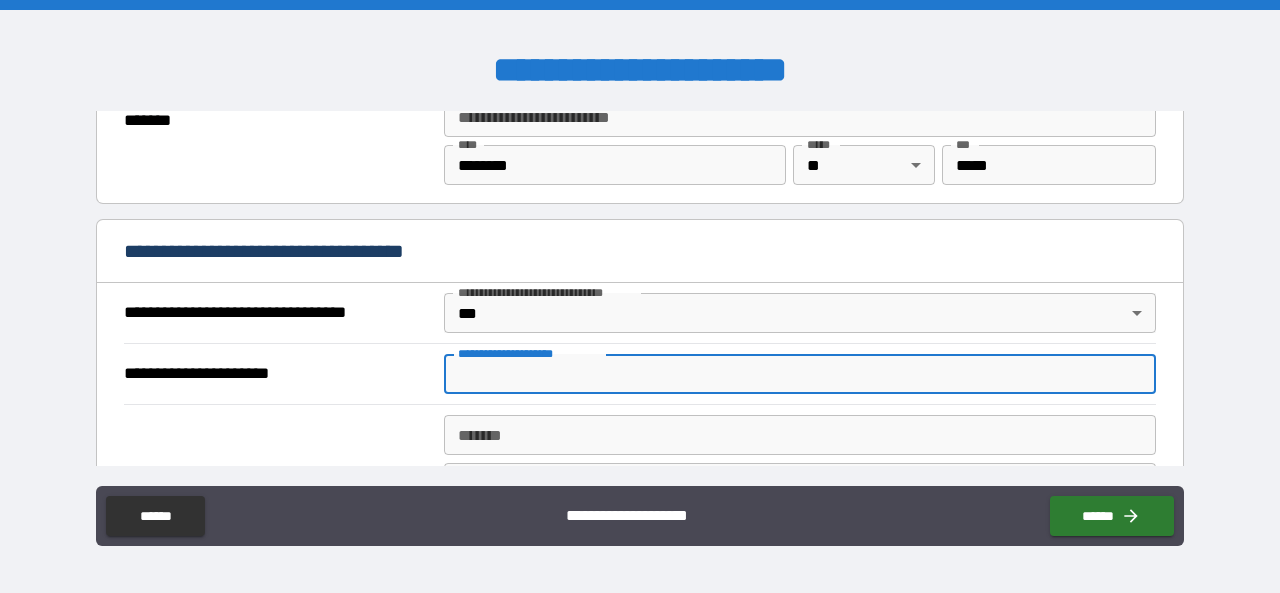click on "**********" at bounding box center [800, 374] 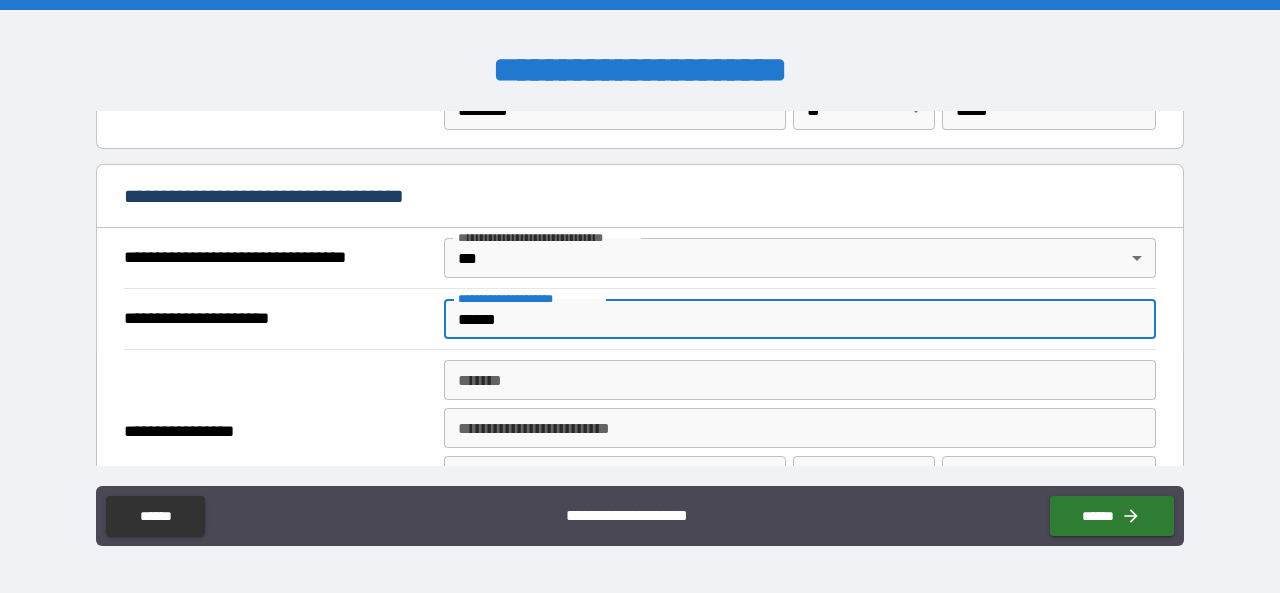 scroll, scrollTop: 1073, scrollLeft: 0, axis: vertical 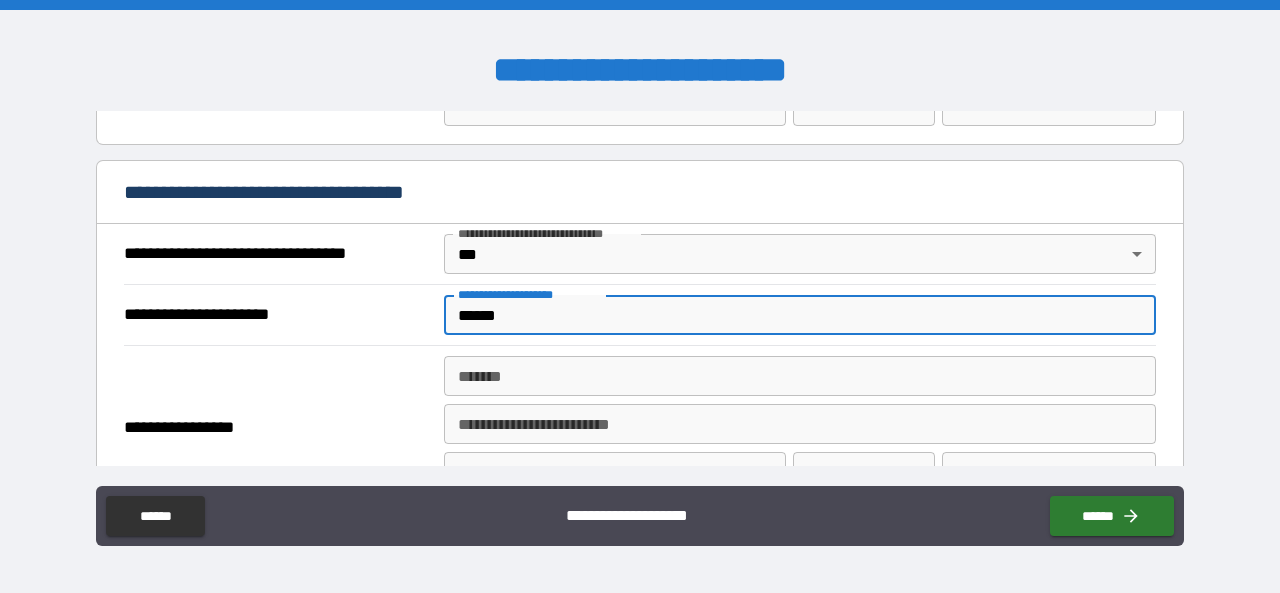 type on "******" 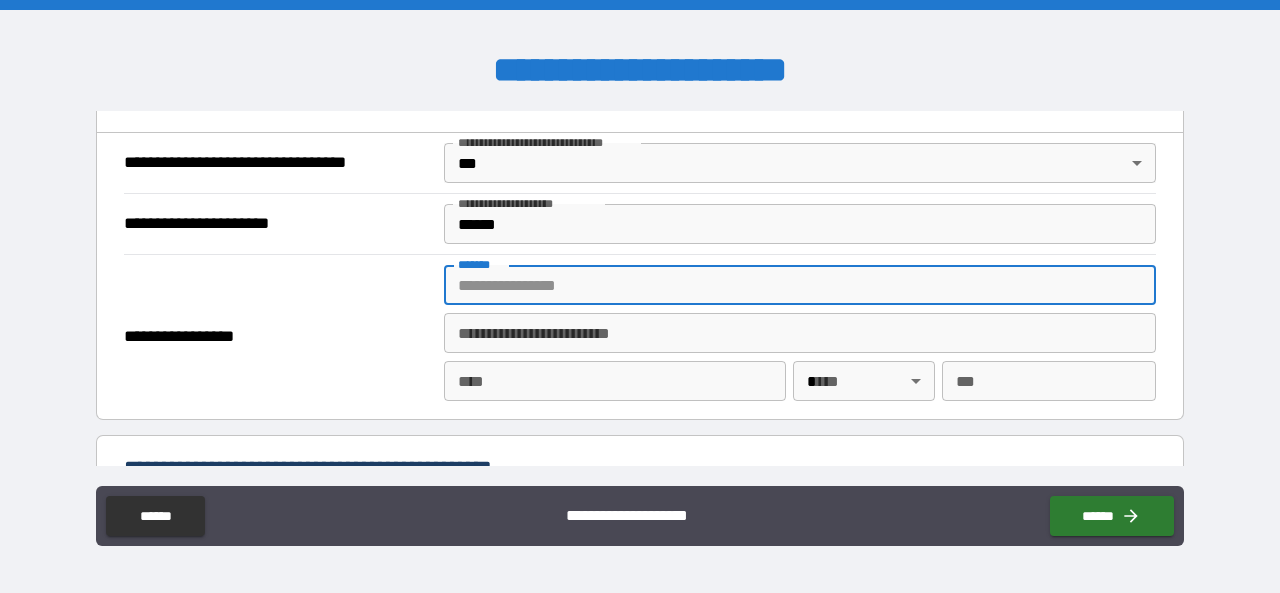 scroll, scrollTop: 1165, scrollLeft: 0, axis: vertical 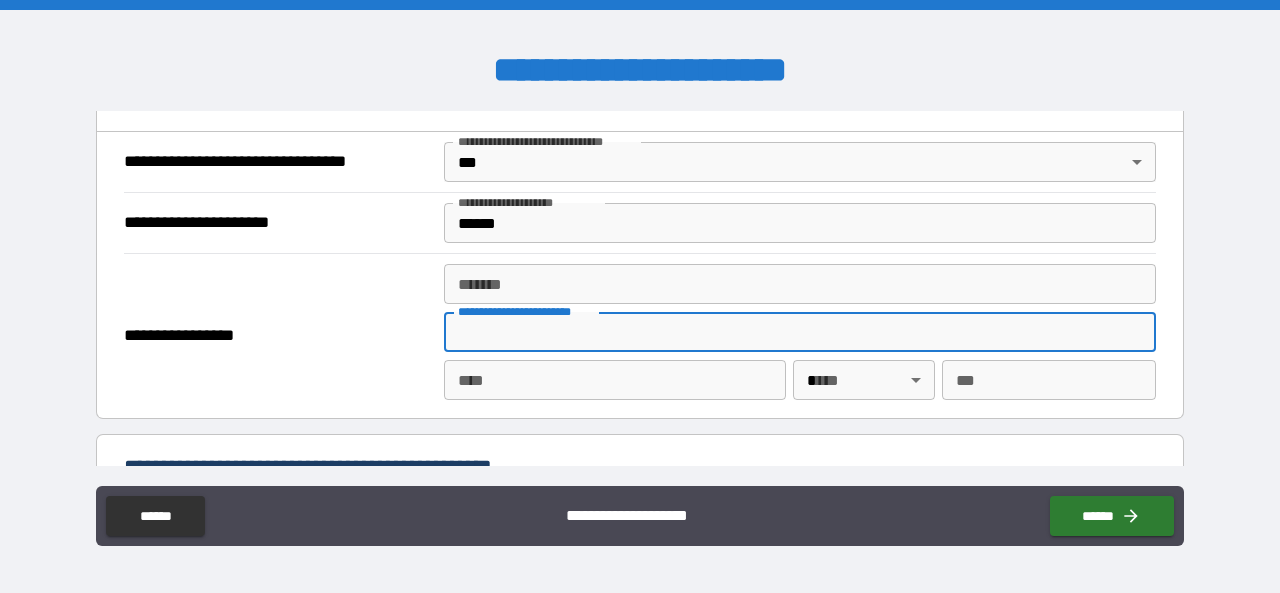 click on "**********" at bounding box center [800, 332] 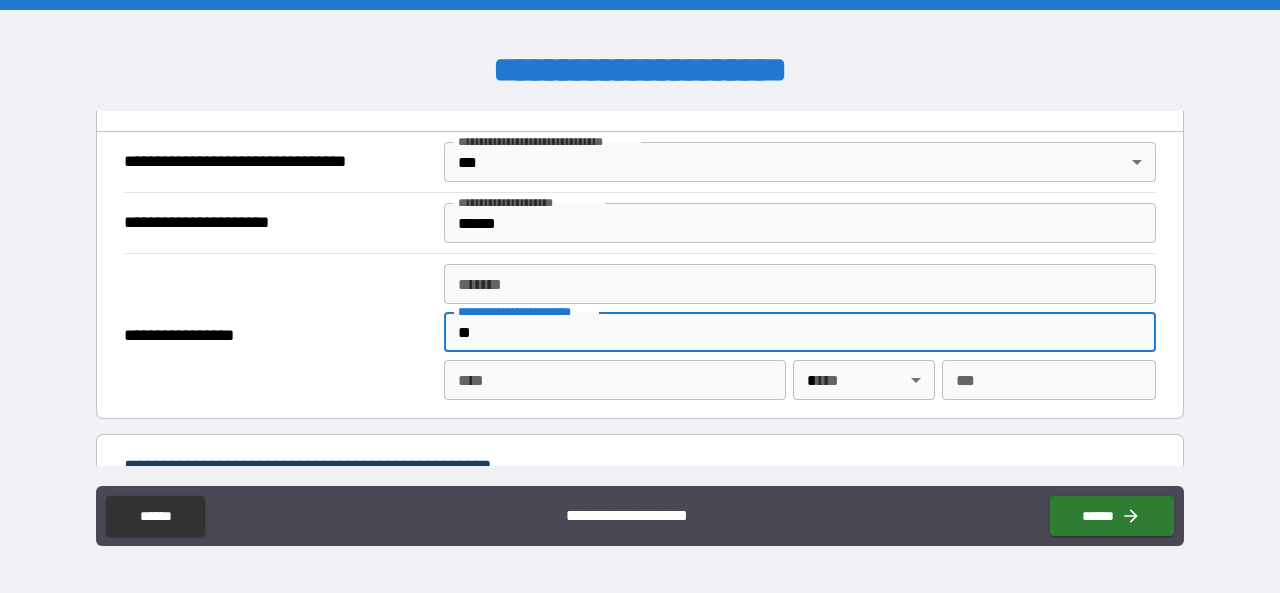 type on "*" 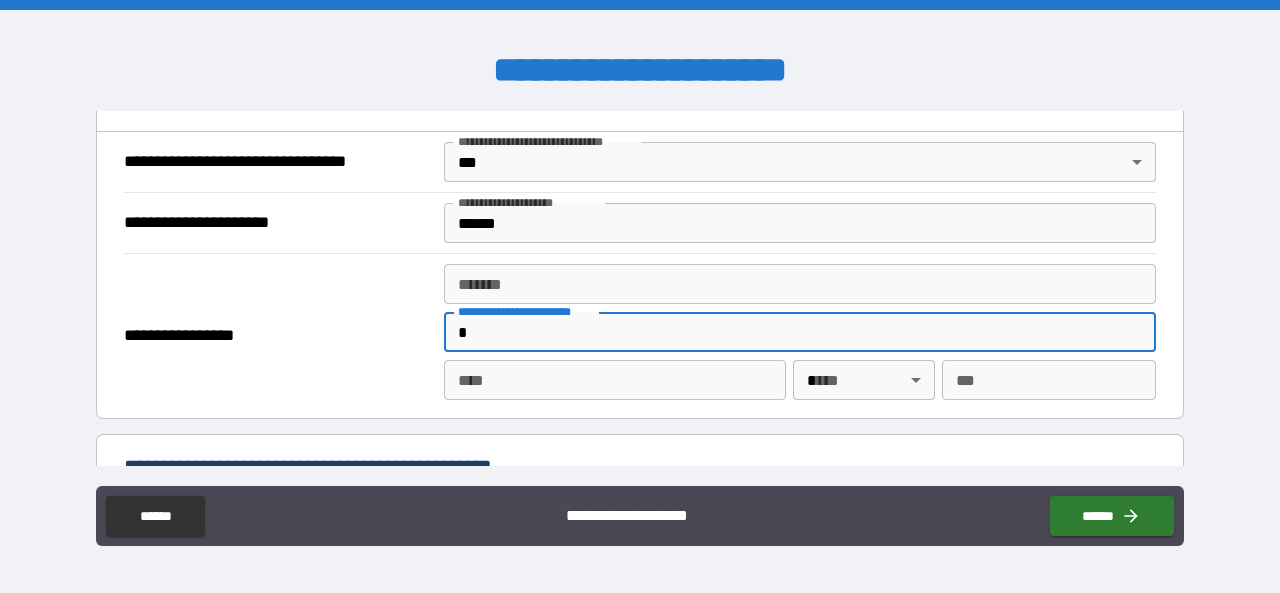 type 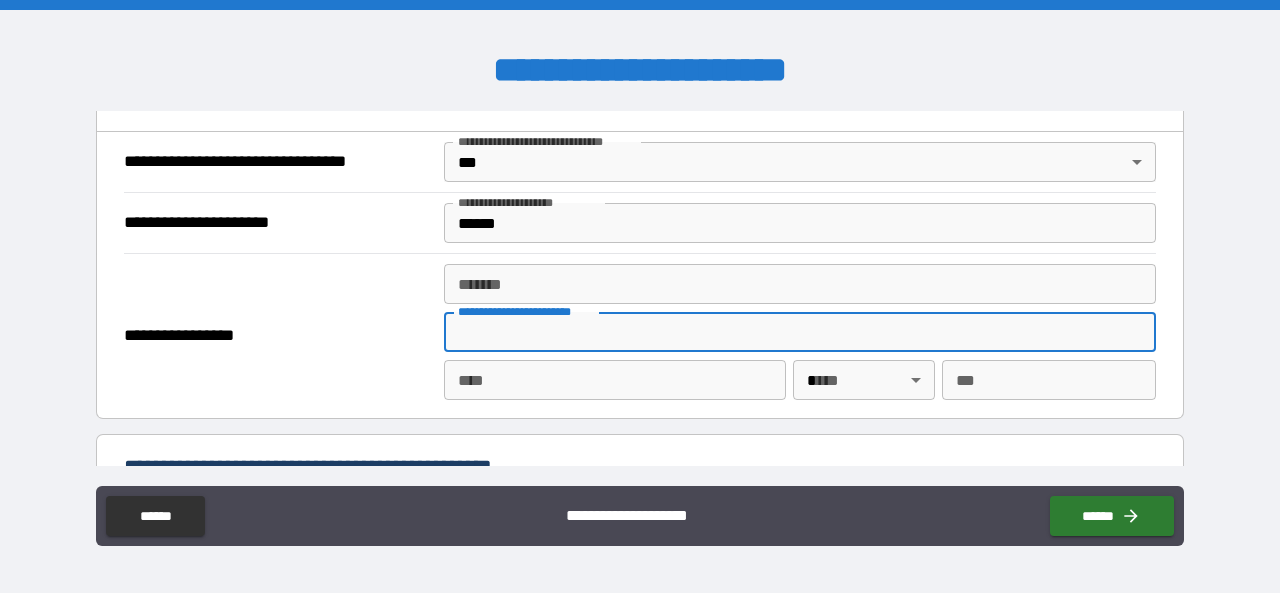 click on "*******" at bounding box center (800, 284) 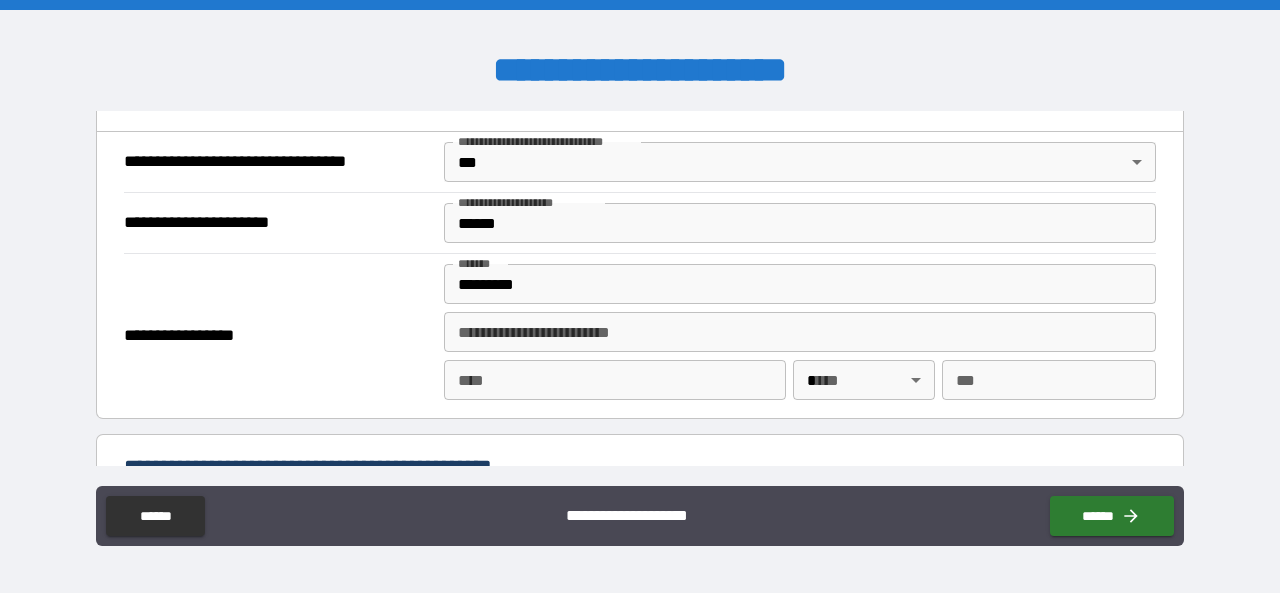 type on "**********" 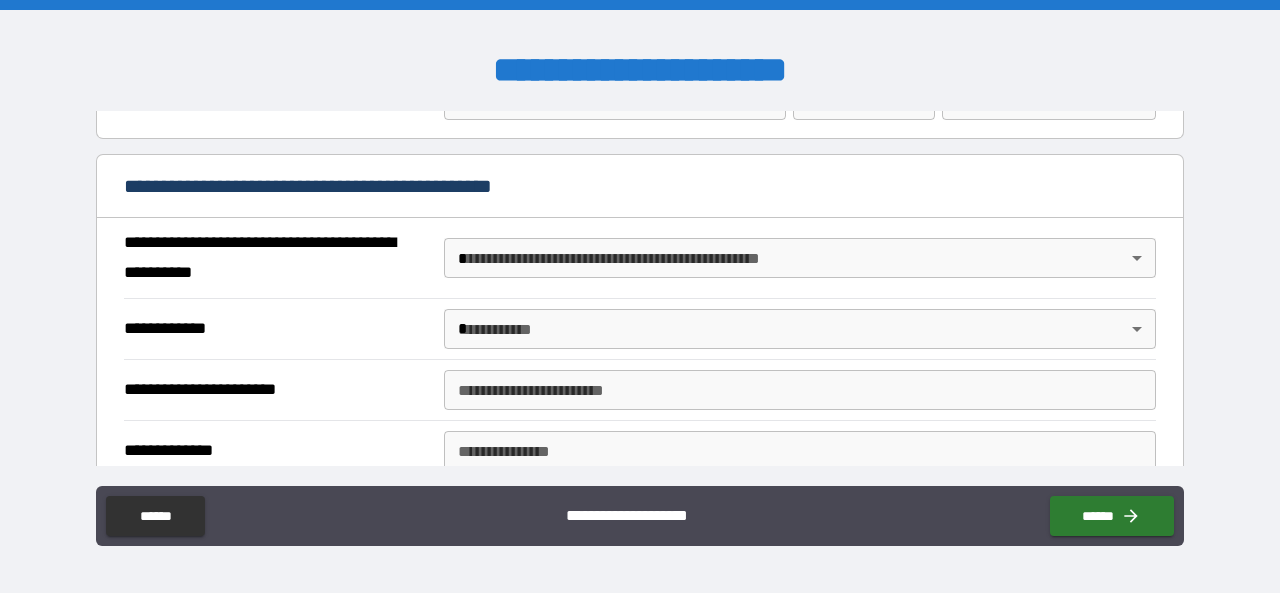 scroll, scrollTop: 1446, scrollLeft: 0, axis: vertical 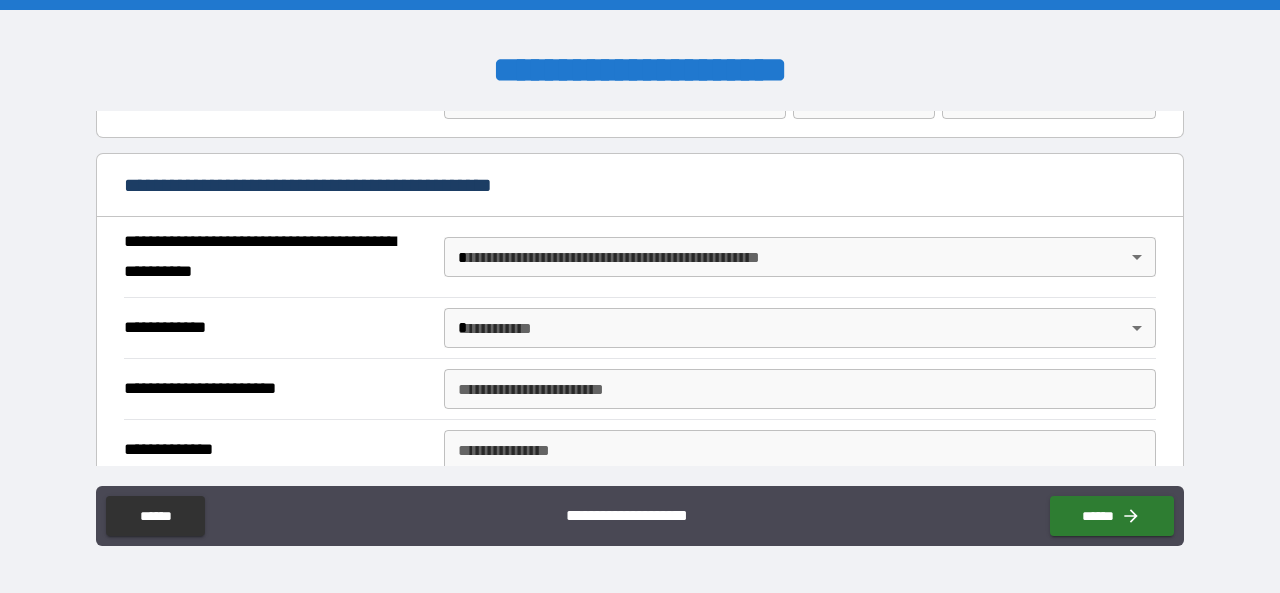 click on "**********" at bounding box center [640, 296] 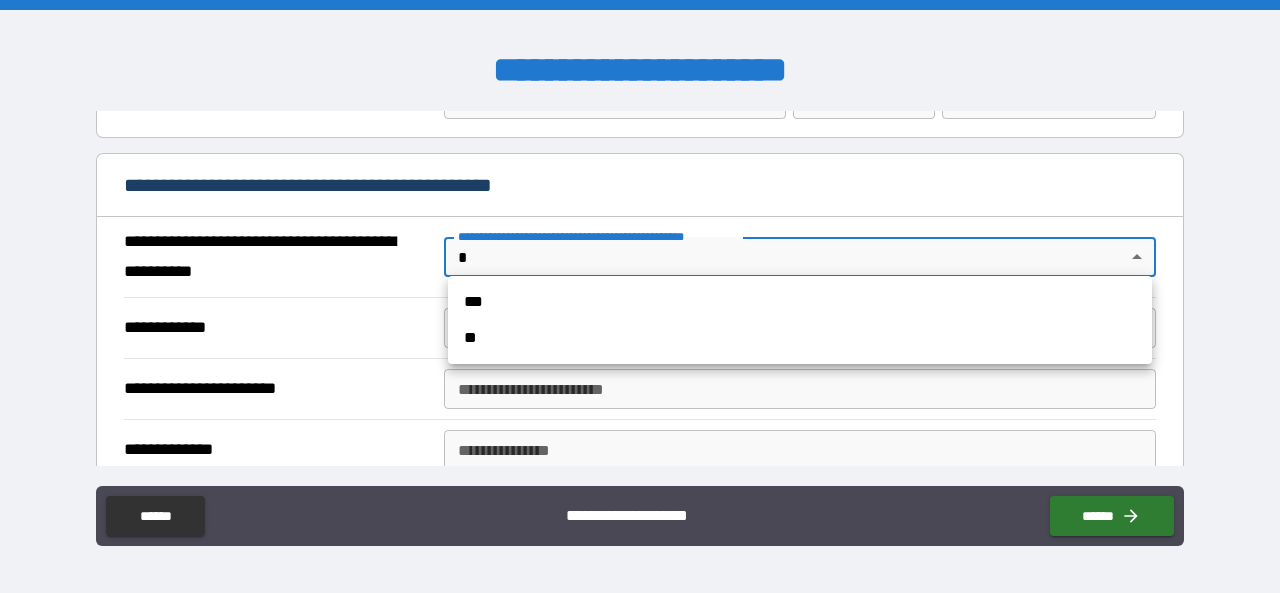 click on "**" at bounding box center (800, 338) 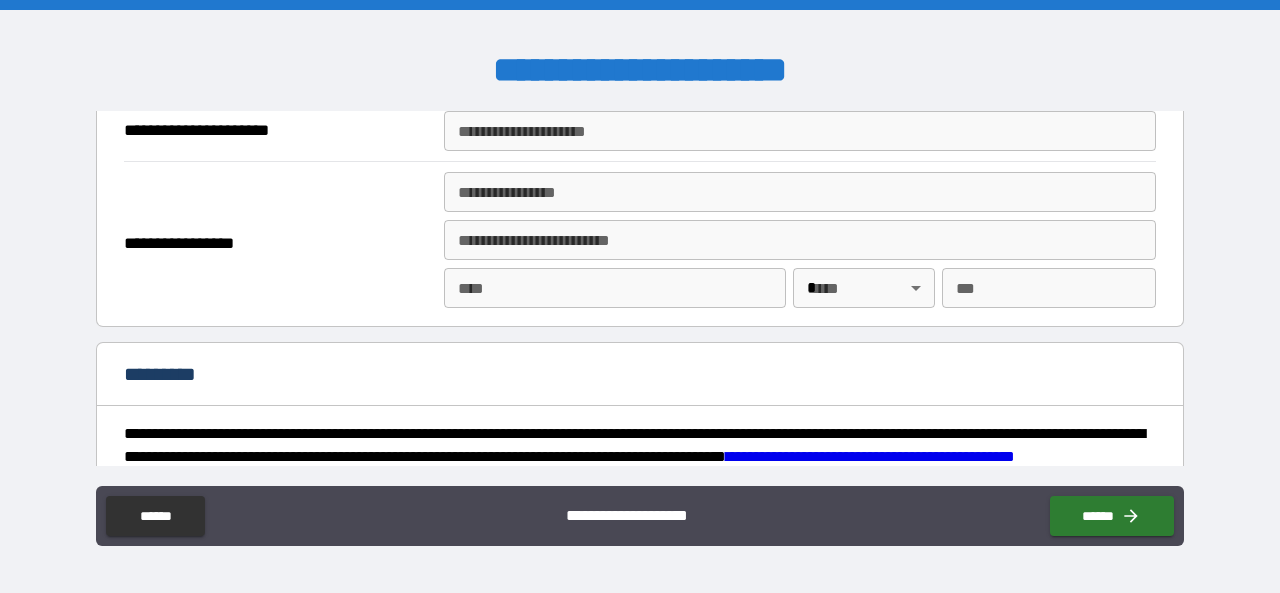 scroll, scrollTop: 2658, scrollLeft: 0, axis: vertical 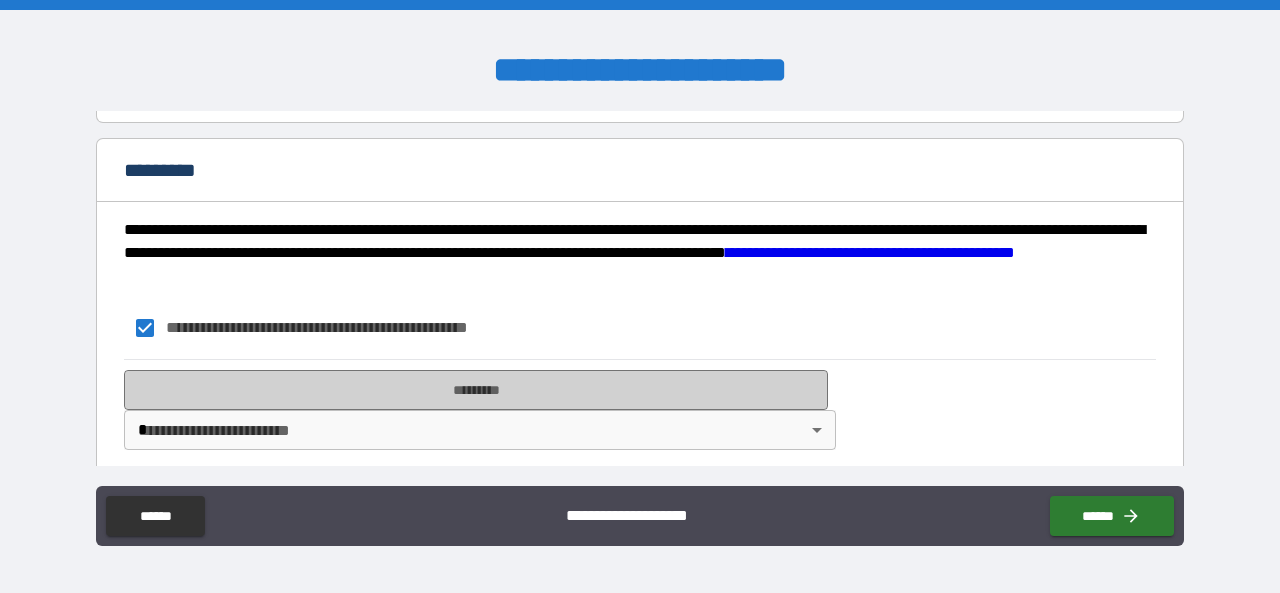 click on "*********" at bounding box center (476, 390) 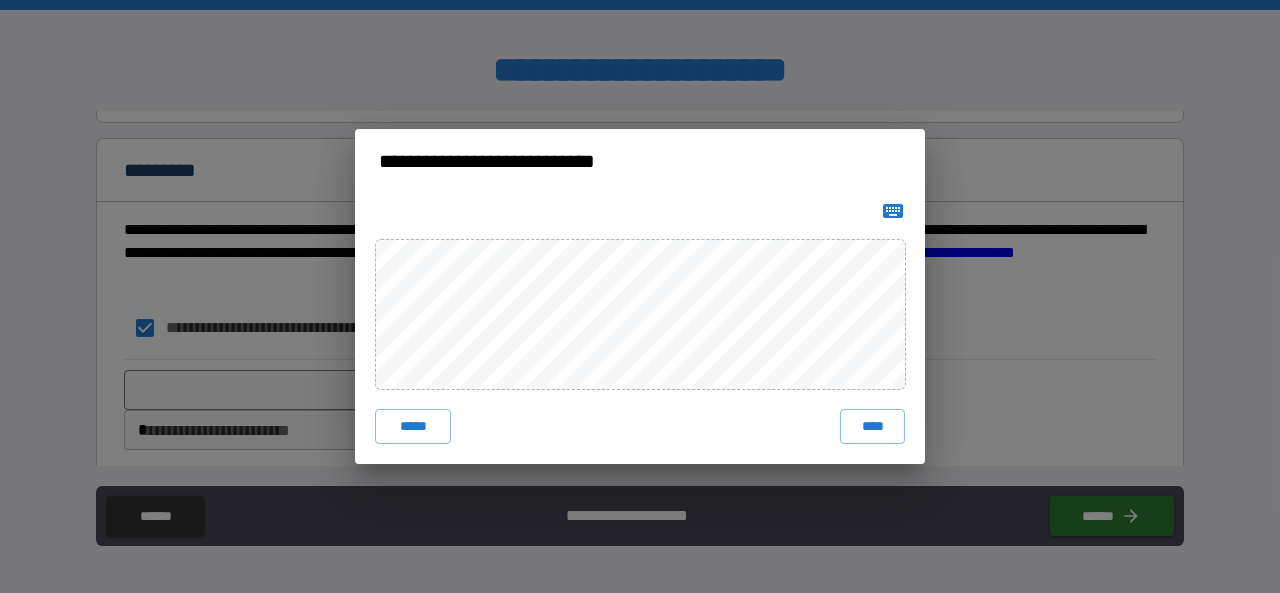 click on "****" at bounding box center [872, 427] 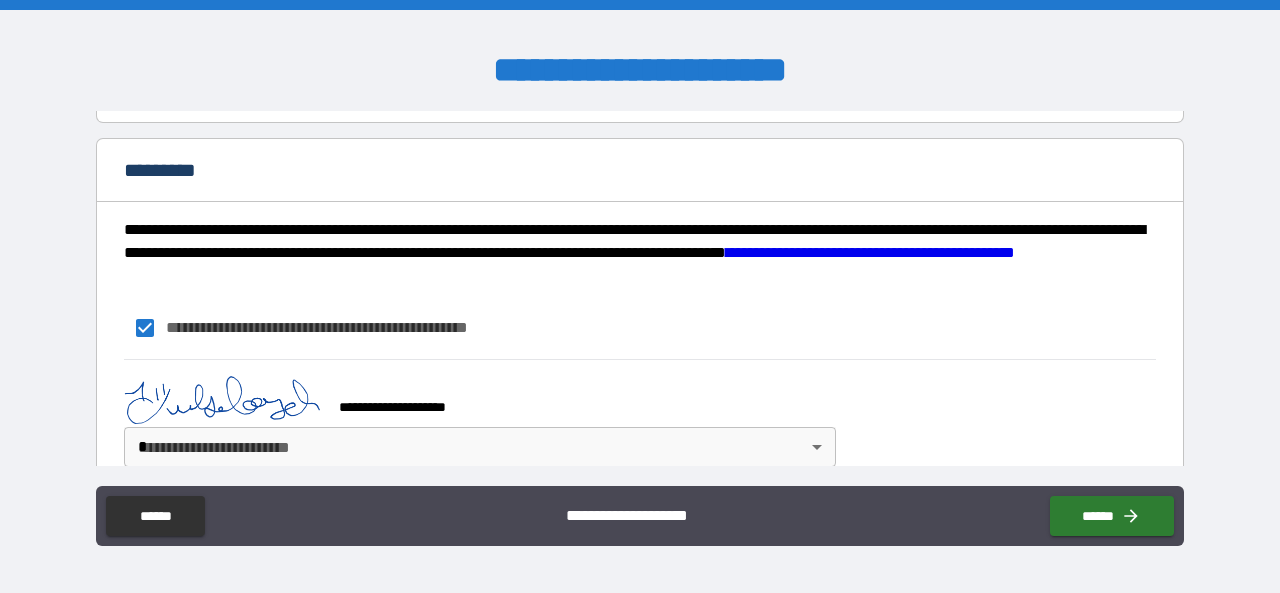click on "******" at bounding box center (1112, 516) 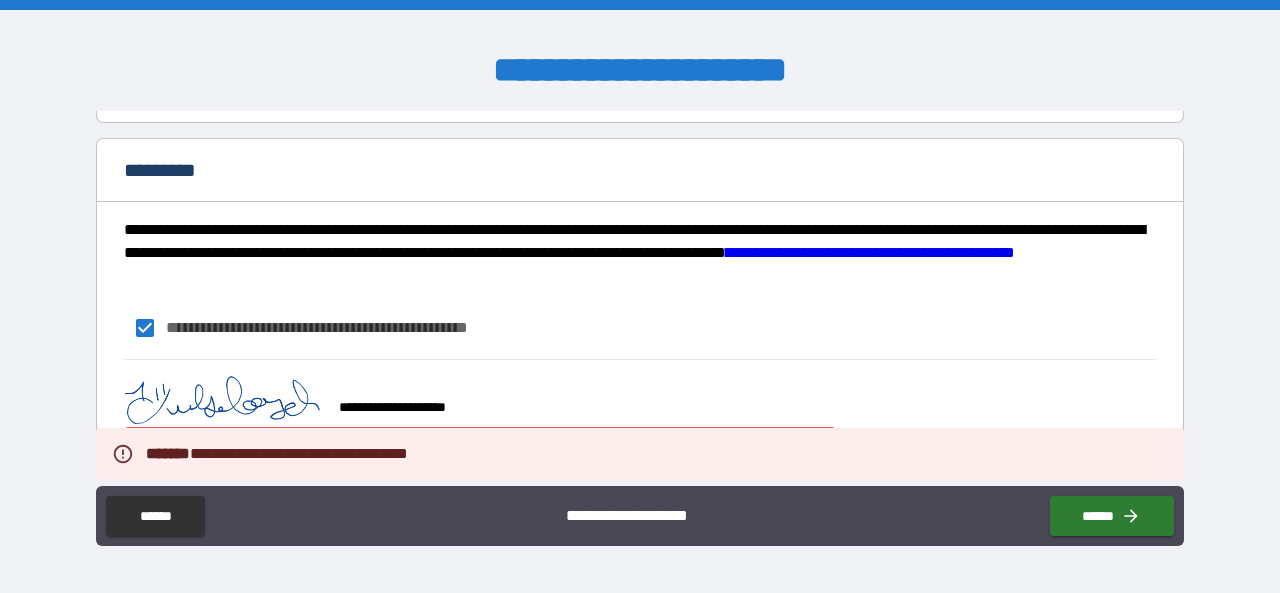 scroll, scrollTop: 2674, scrollLeft: 0, axis: vertical 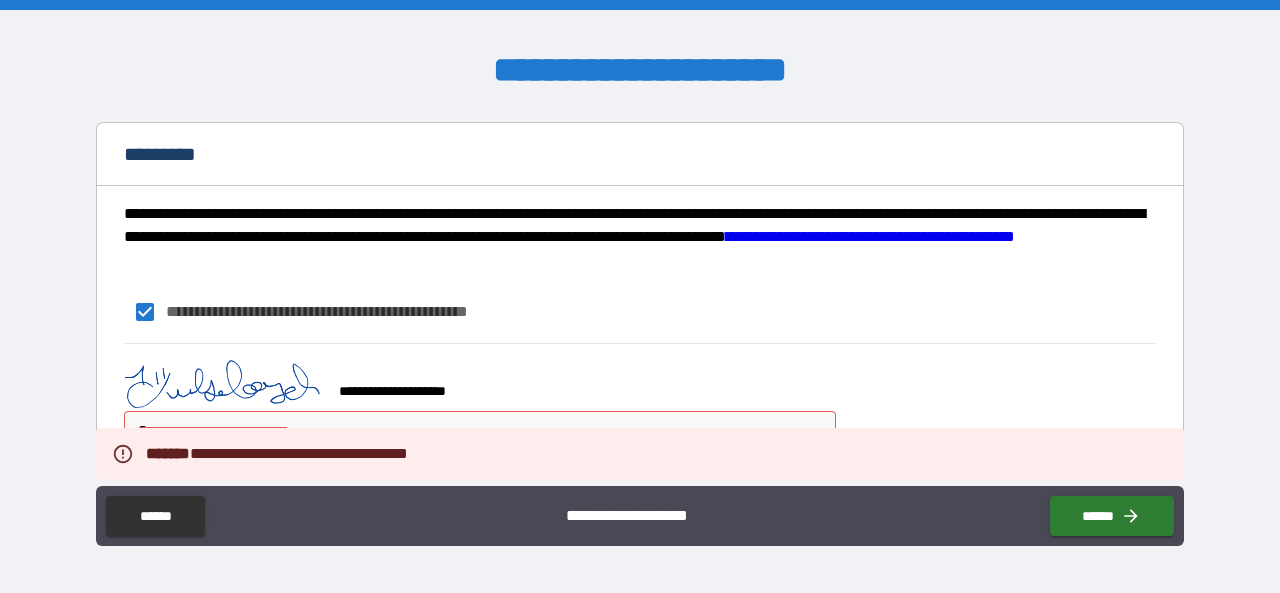 click on "**********" at bounding box center (640, 296) 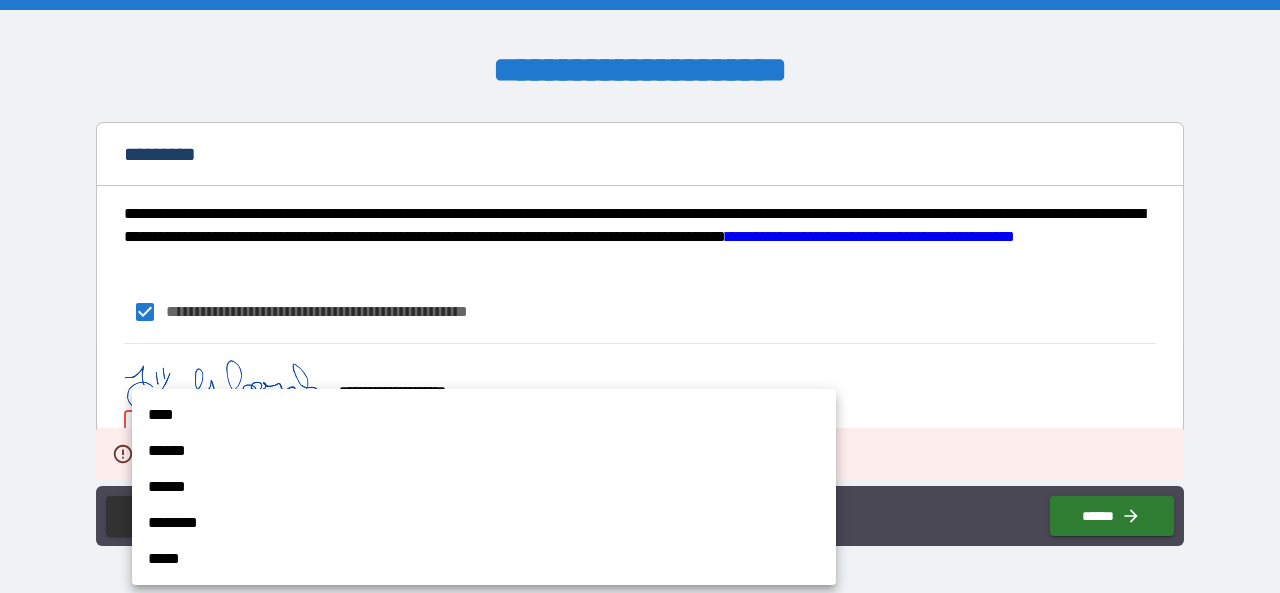 click on "****" at bounding box center [484, 415] 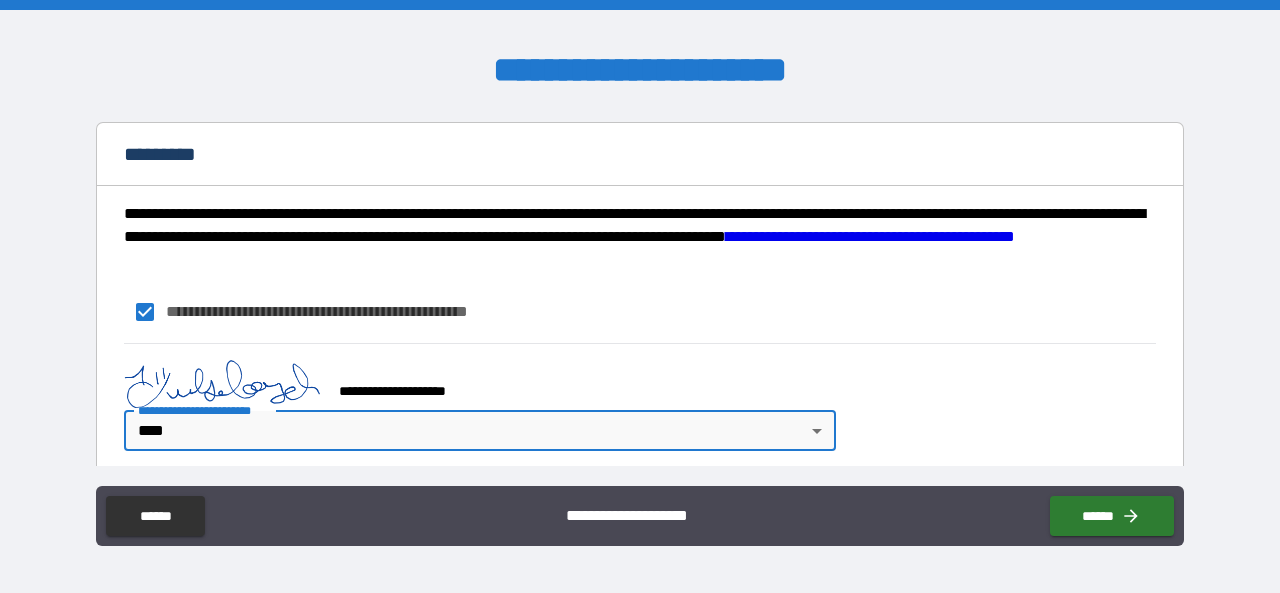 click on "******" at bounding box center [1112, 516] 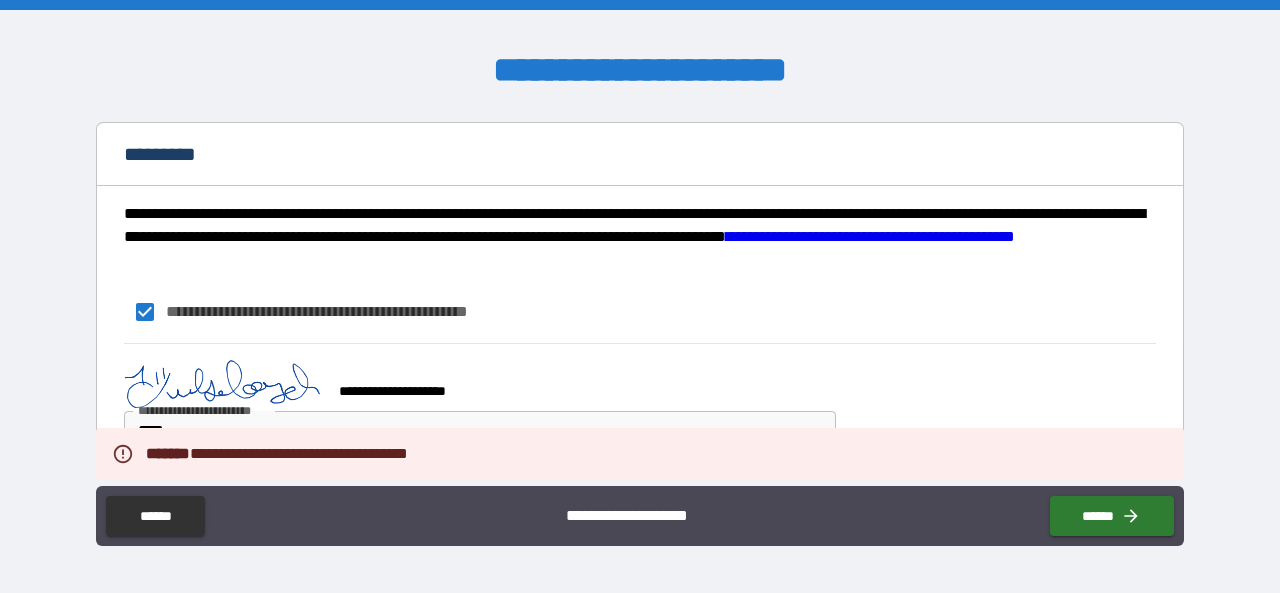 click on "******" at bounding box center [1112, 516] 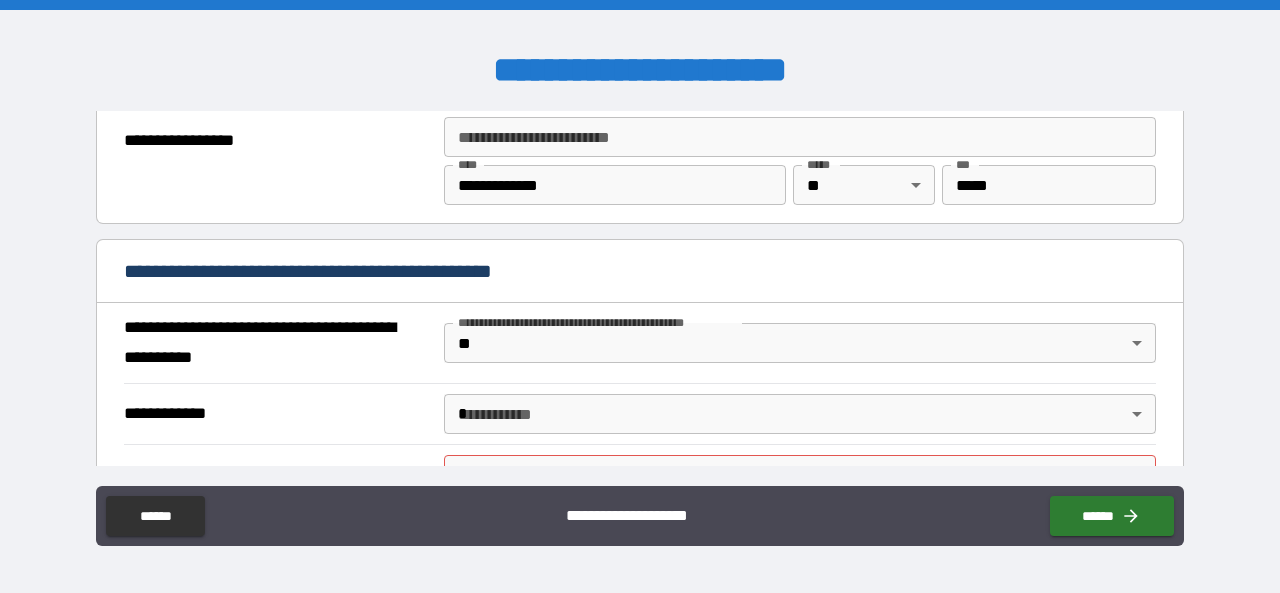 scroll, scrollTop: 1331, scrollLeft: 0, axis: vertical 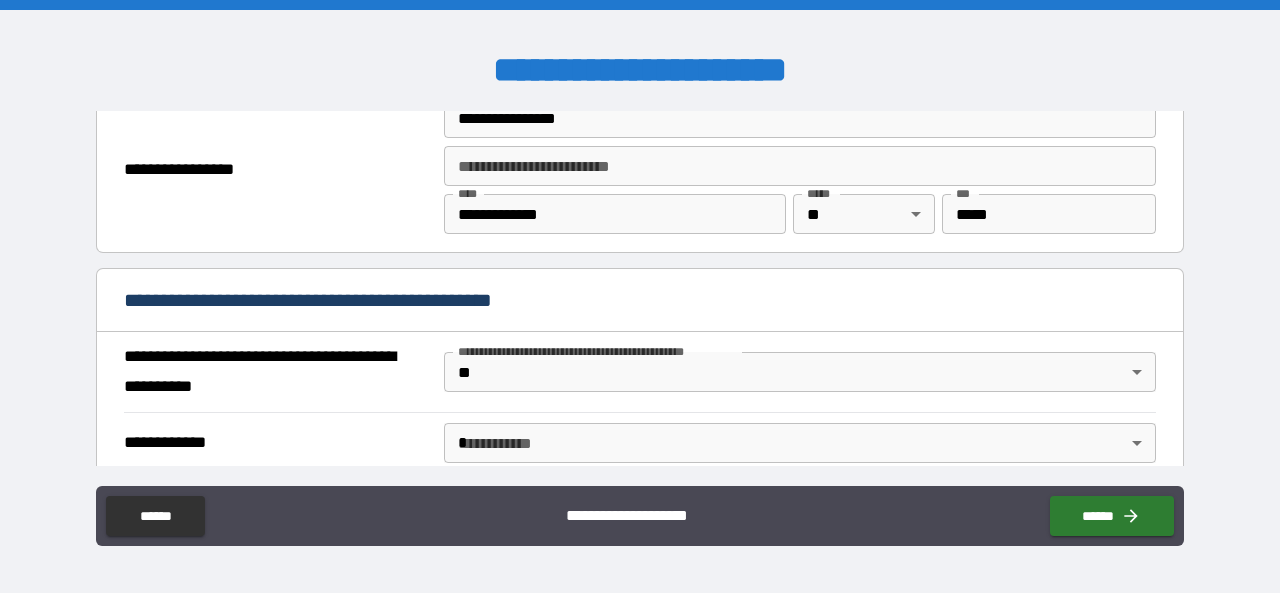 click on "**********" at bounding box center (640, 296) 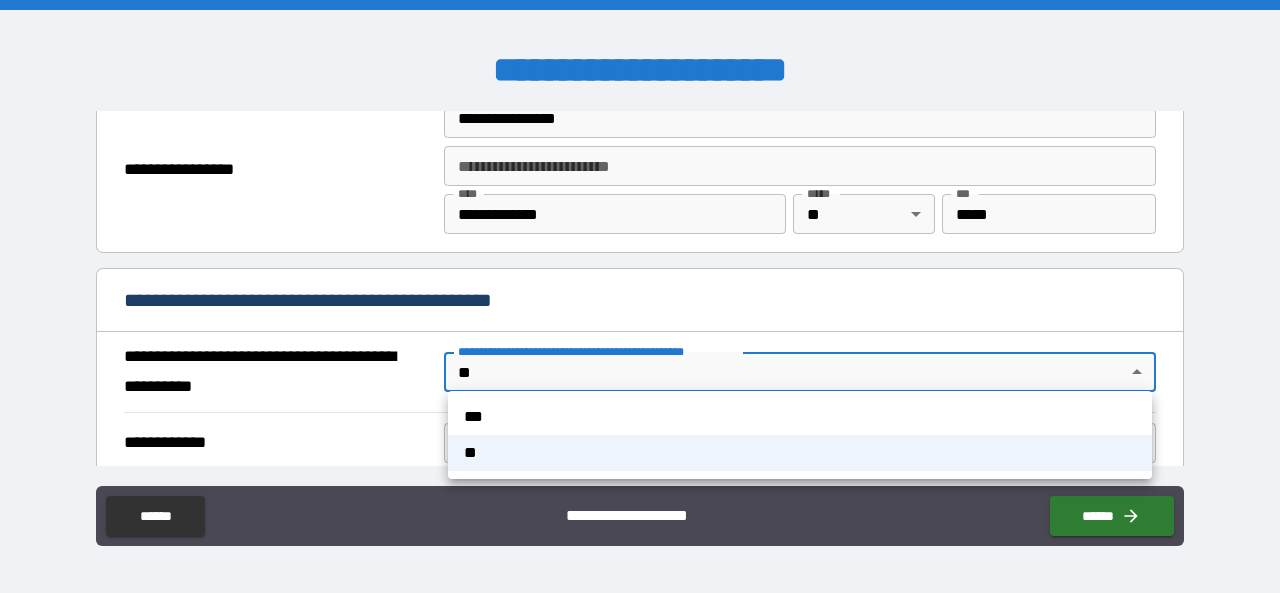 click at bounding box center (640, 296) 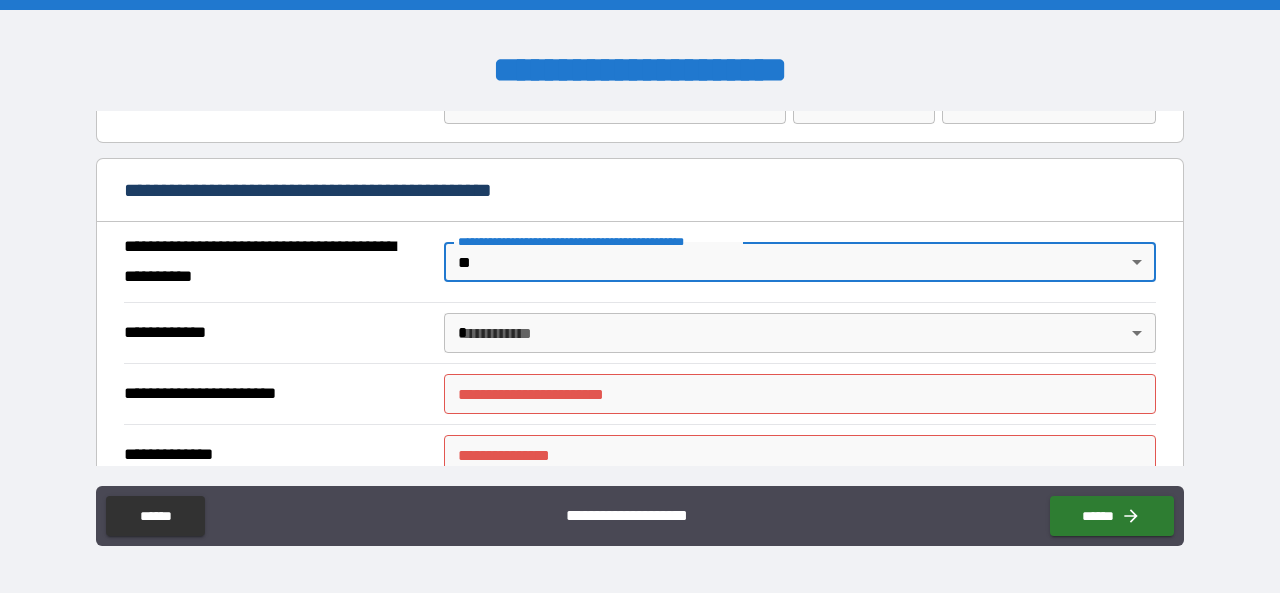 scroll, scrollTop: 1418, scrollLeft: 0, axis: vertical 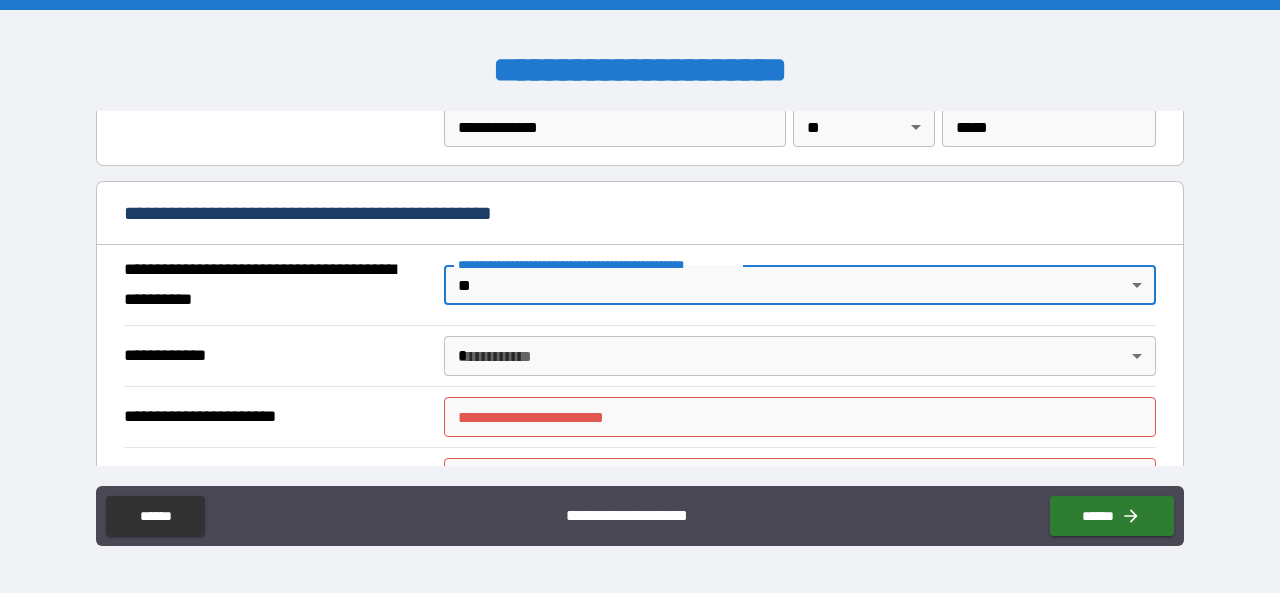 click on "**********" at bounding box center [640, 296] 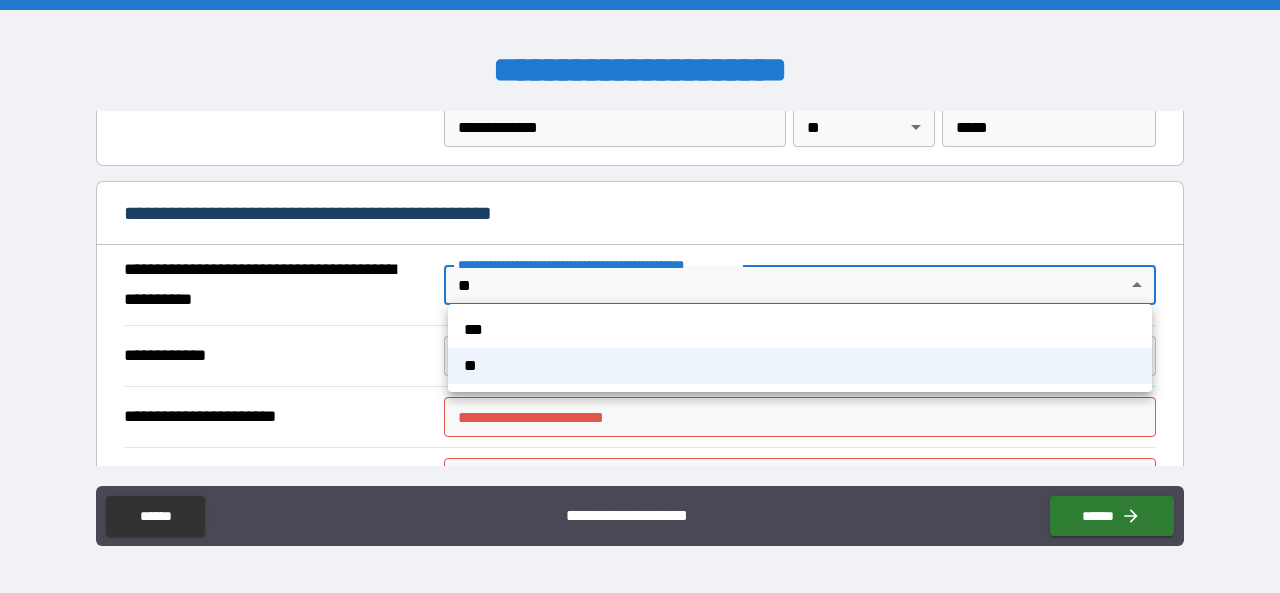 click at bounding box center (640, 296) 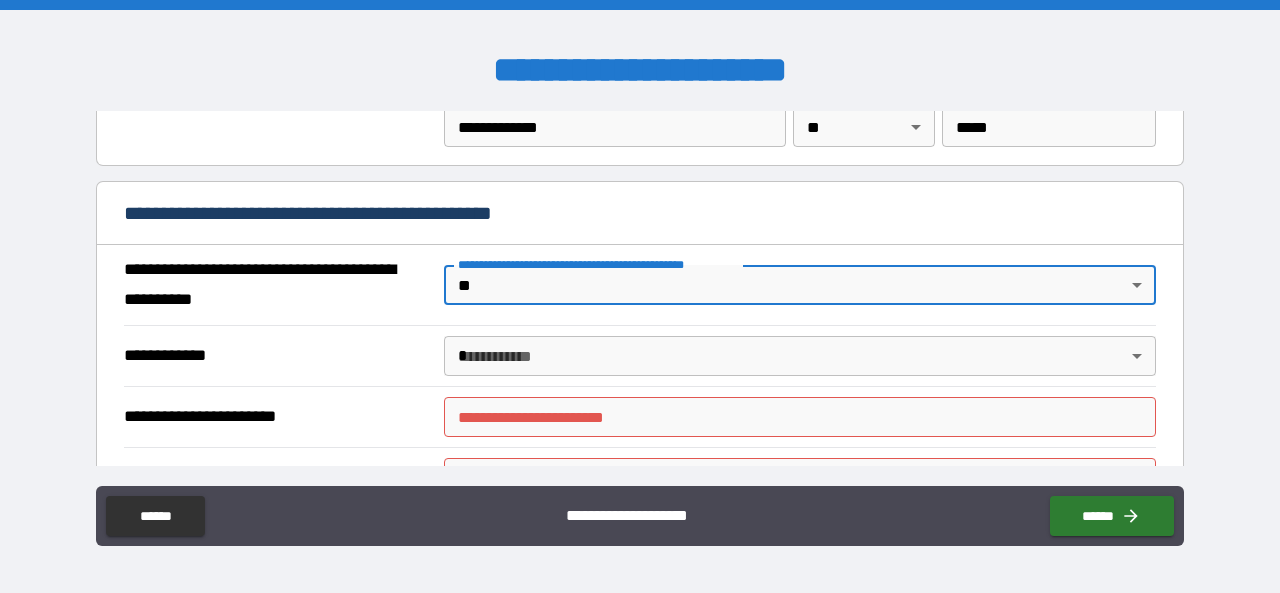 click on "**********" at bounding box center [640, 296] 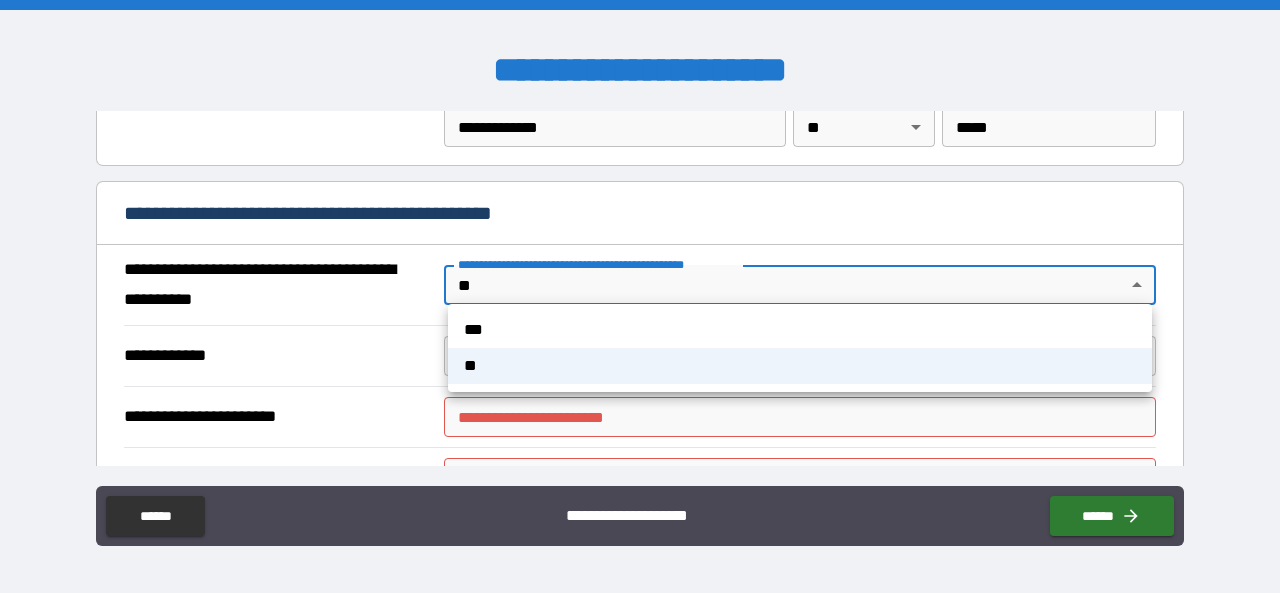 click on "**" at bounding box center (800, 366) 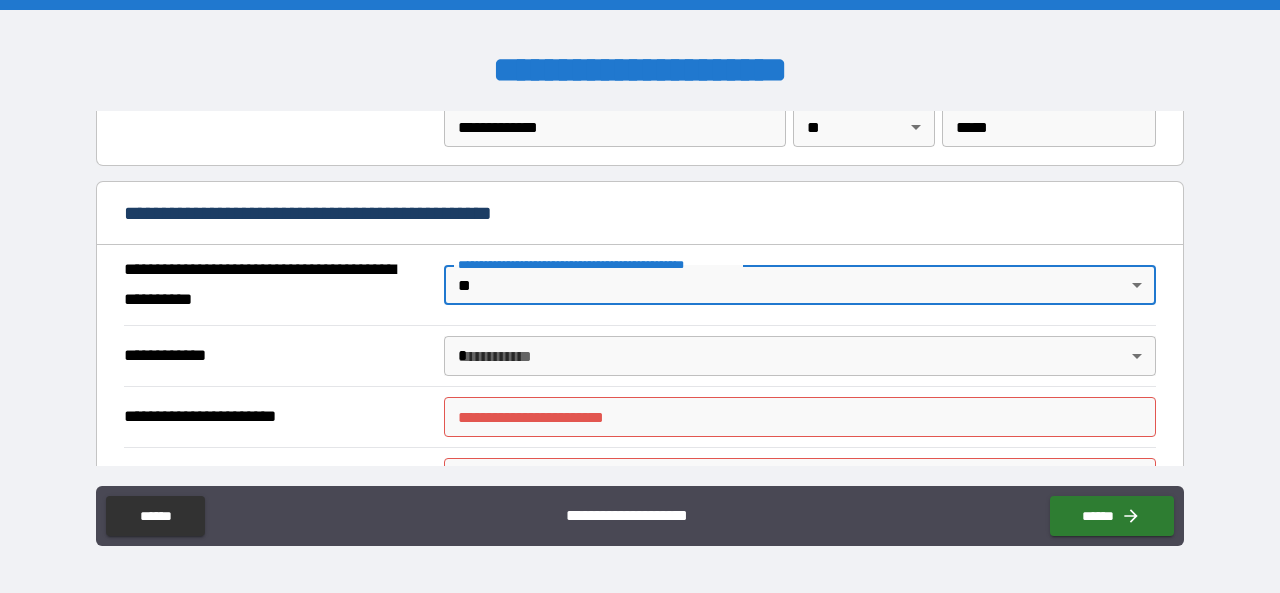 click on "**********" at bounding box center (640, 296) 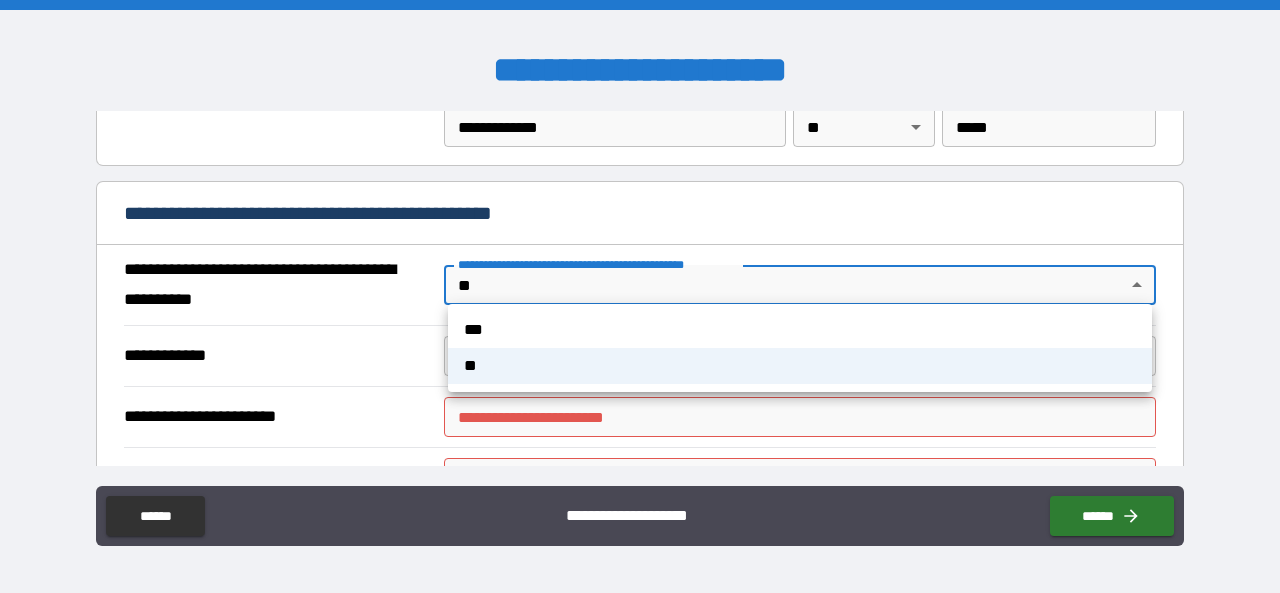 type 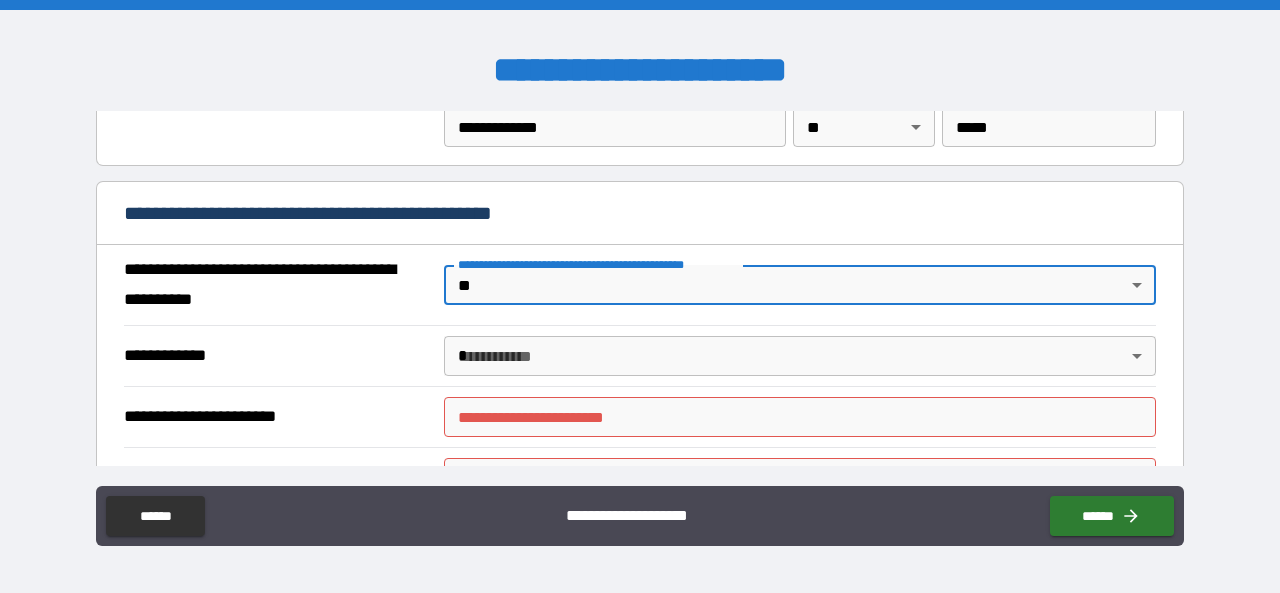 click on "**********" at bounding box center (640, 296) 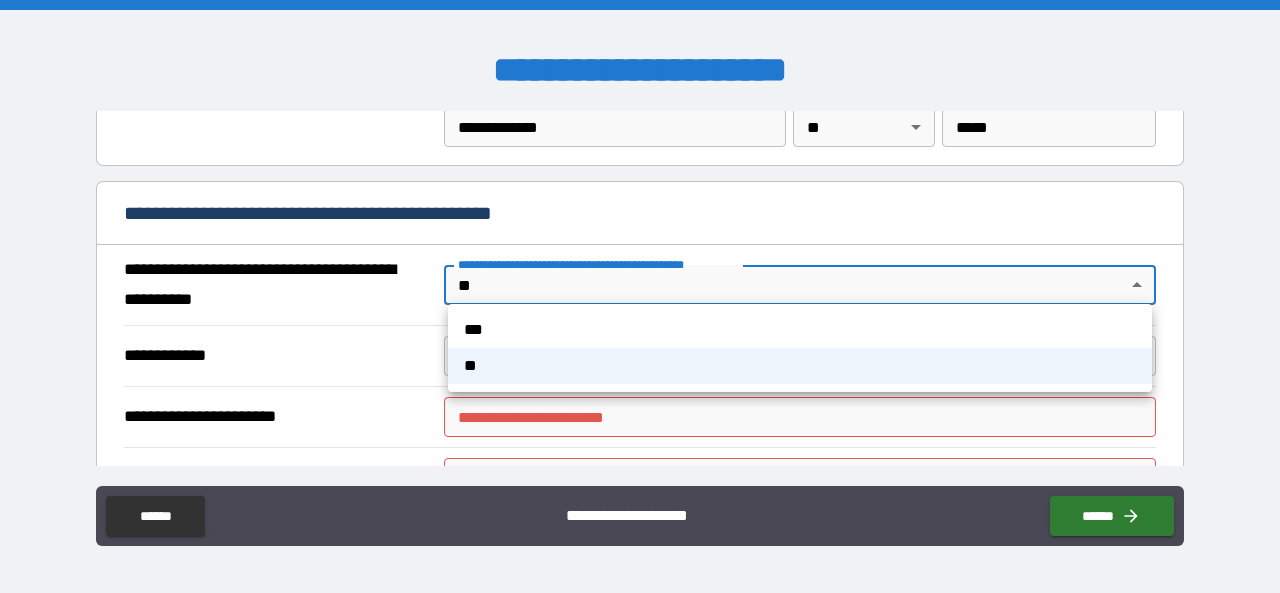 type 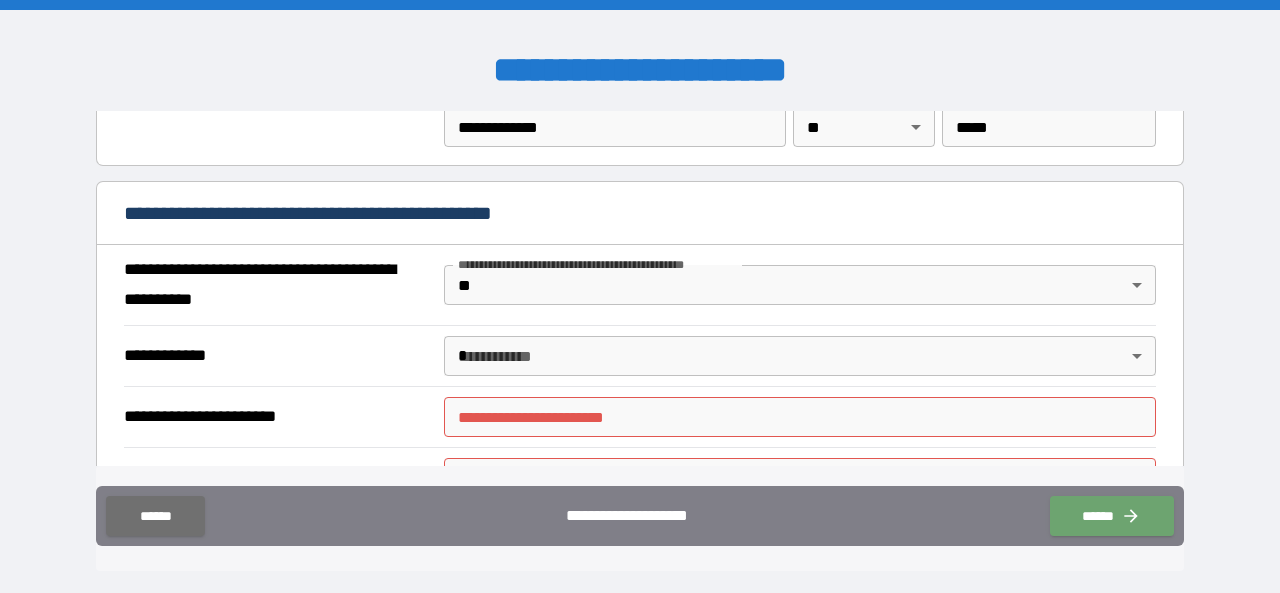 click on "******" at bounding box center (155, 516) 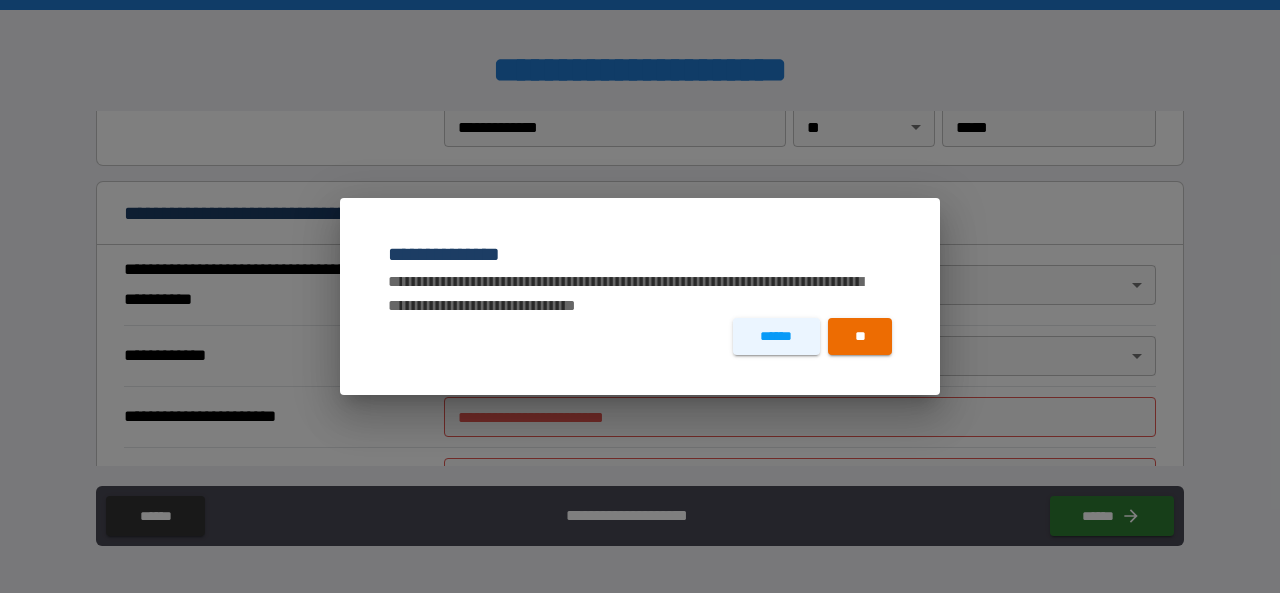 click on "******" at bounding box center (776, 336) 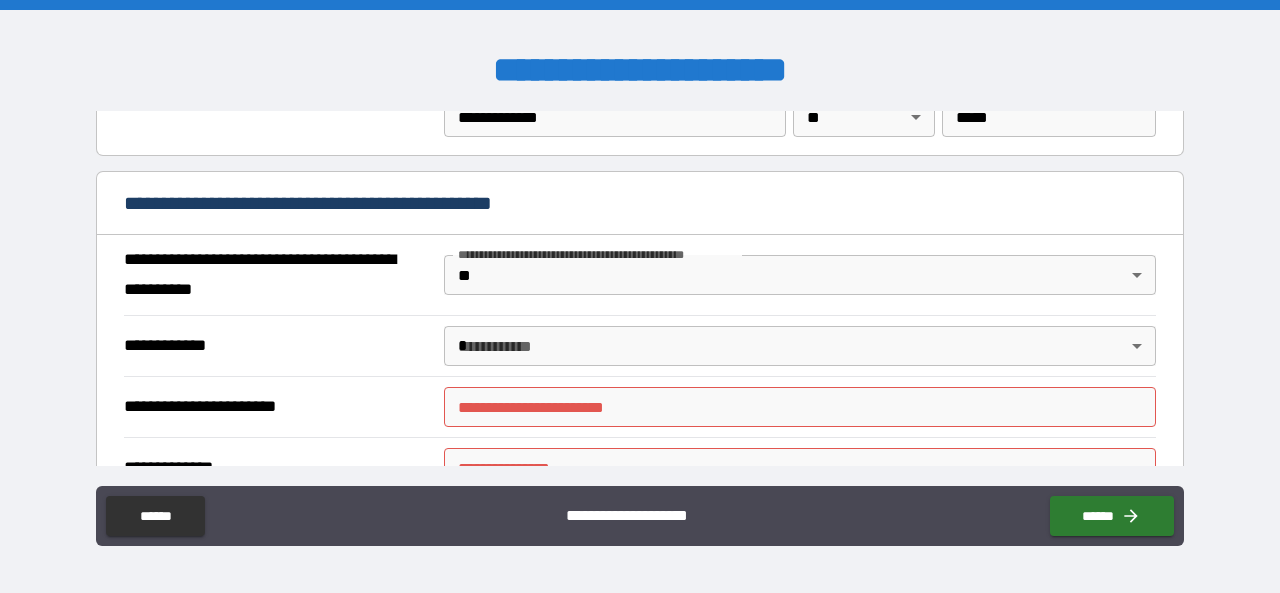 scroll, scrollTop: 1429, scrollLeft: 0, axis: vertical 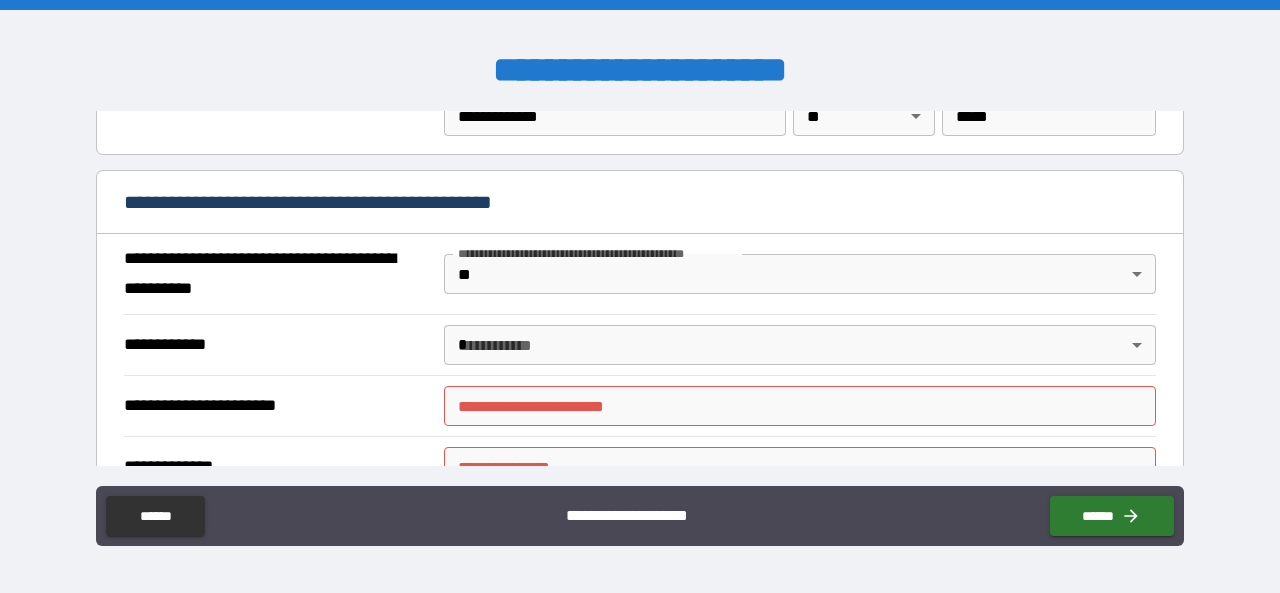 click on "**********" at bounding box center (640, 296) 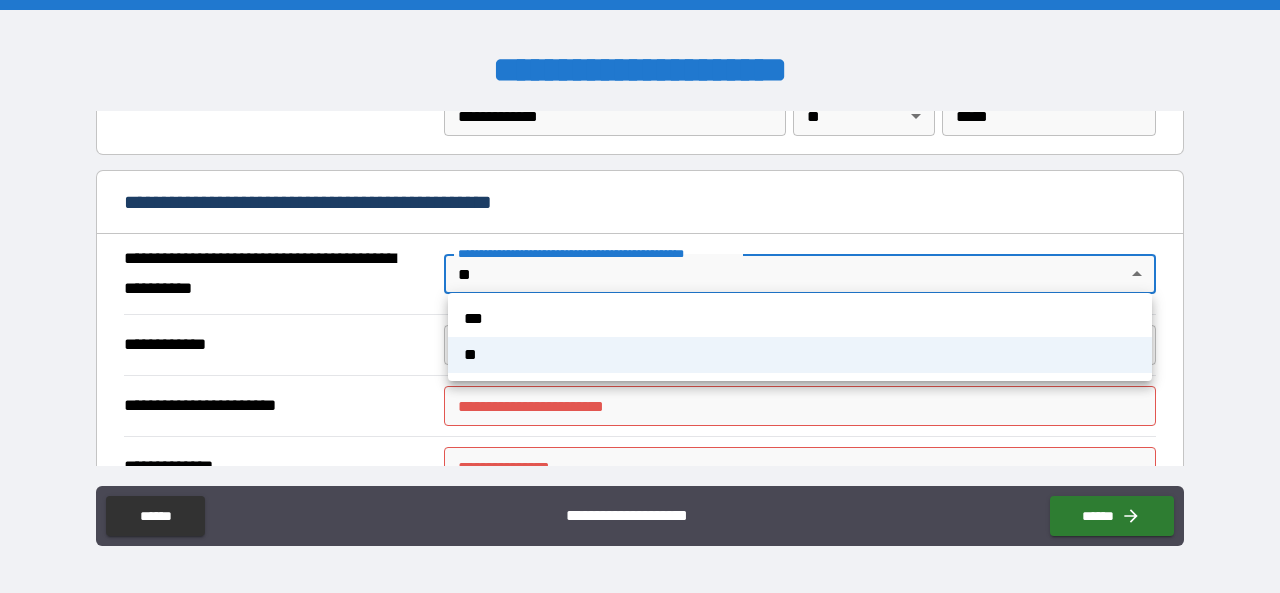 click on "*** **" at bounding box center (800, 337) 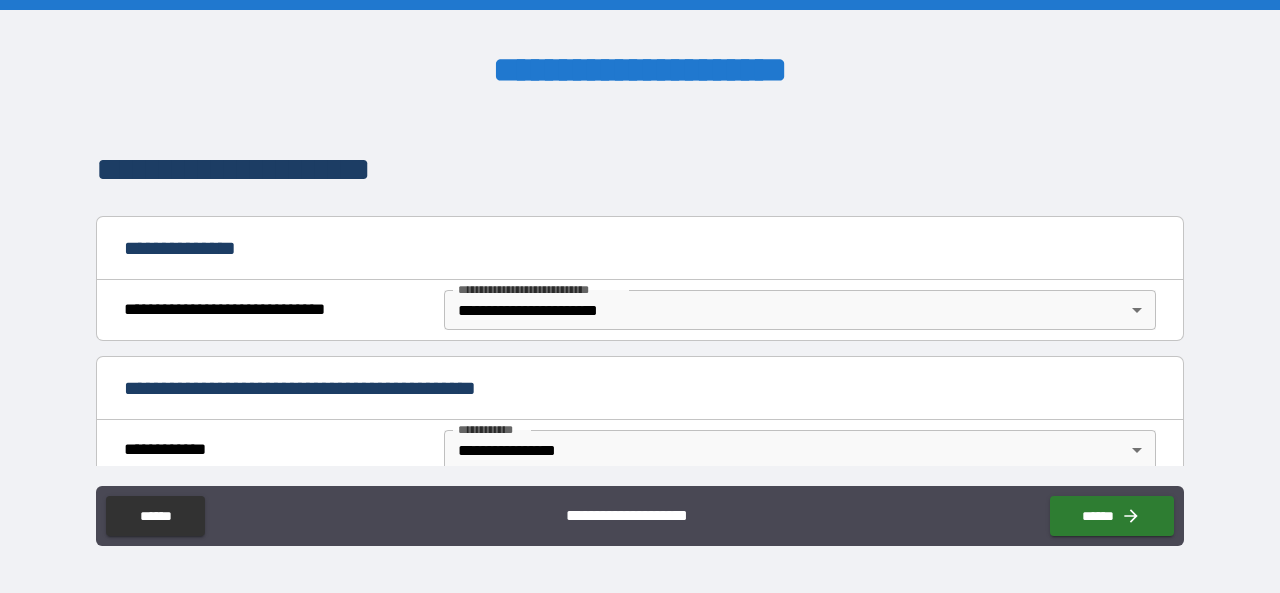 scroll, scrollTop: 0, scrollLeft: 0, axis: both 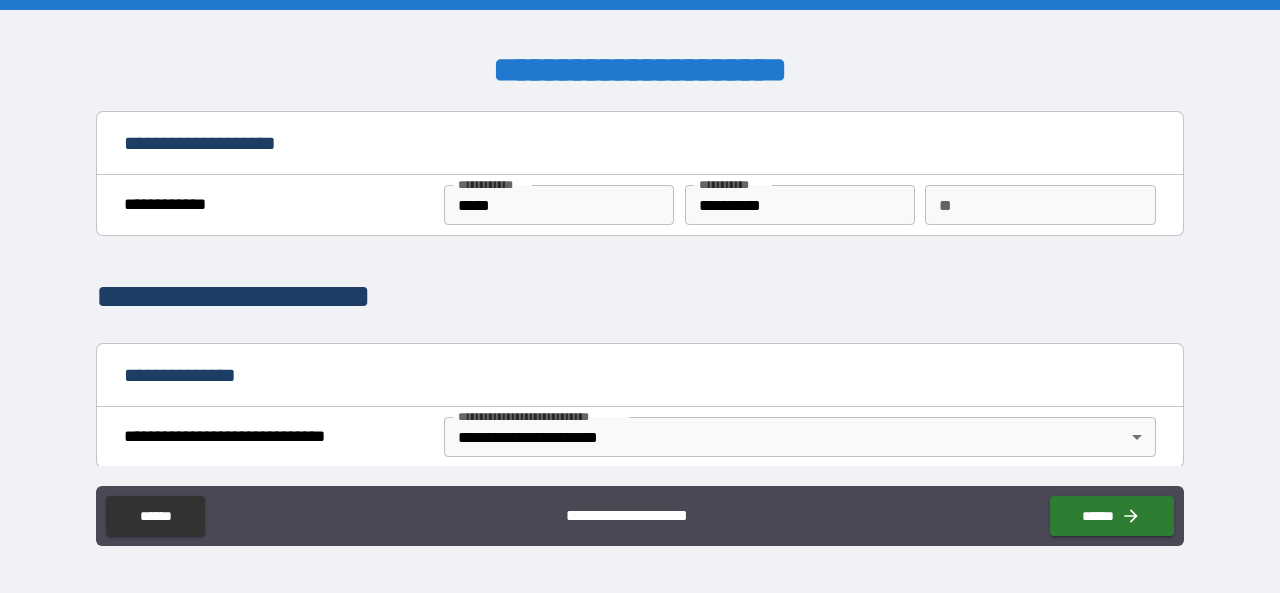 click on "******" at bounding box center [1112, 516] 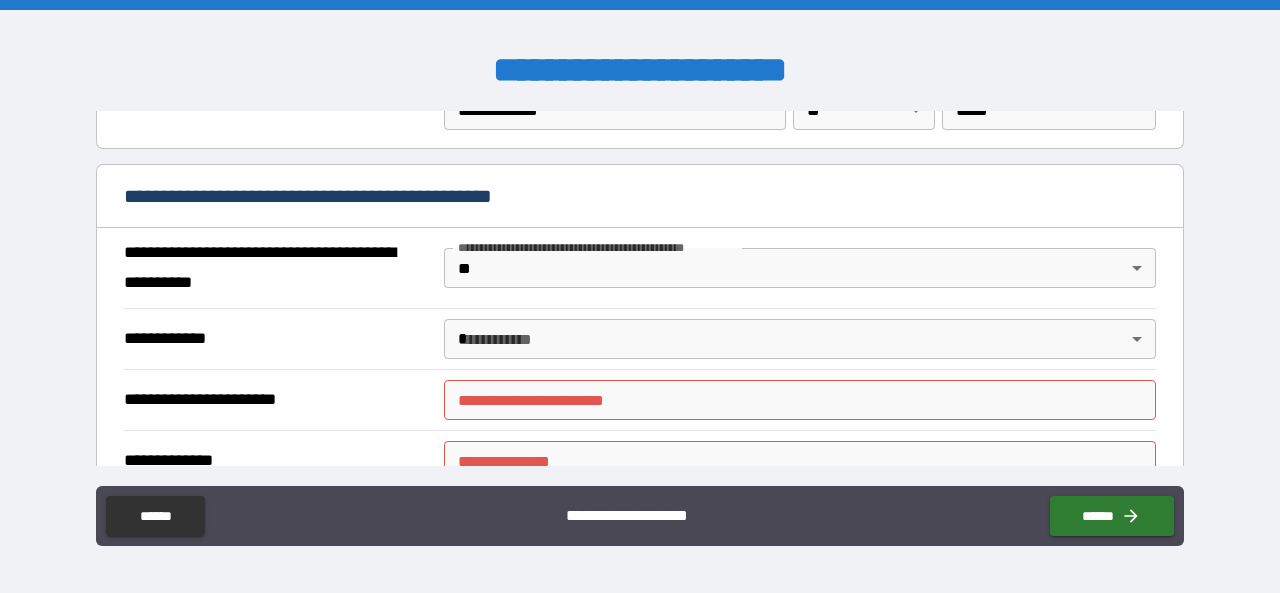 scroll, scrollTop: 1400, scrollLeft: 0, axis: vertical 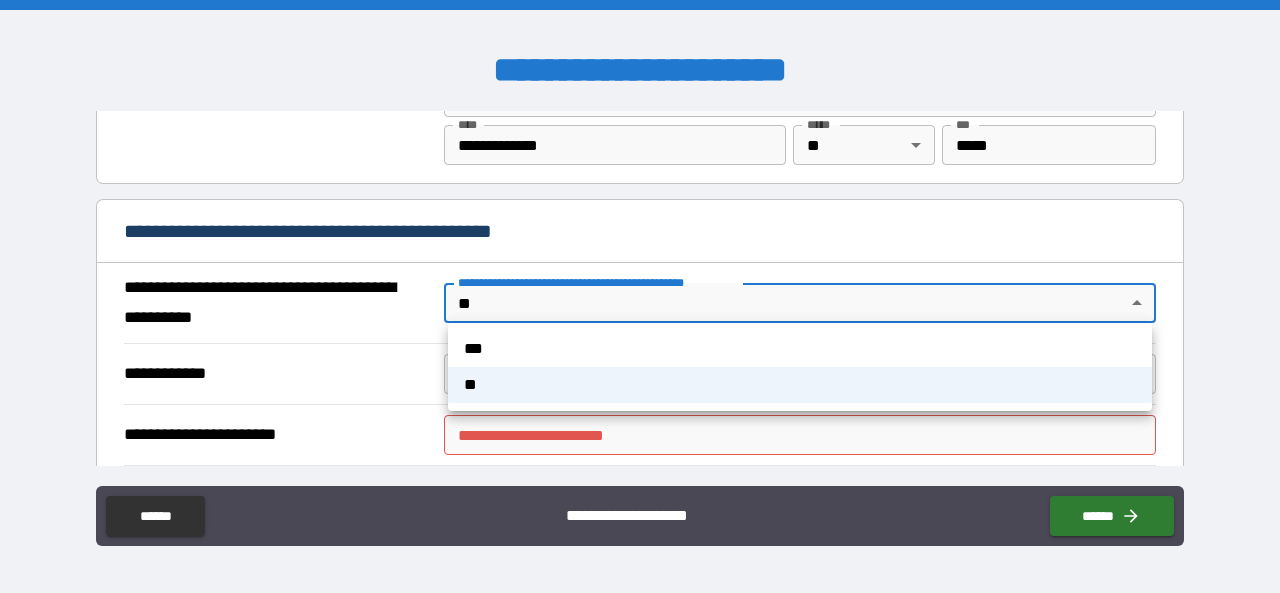 click on "**********" at bounding box center [640, 296] 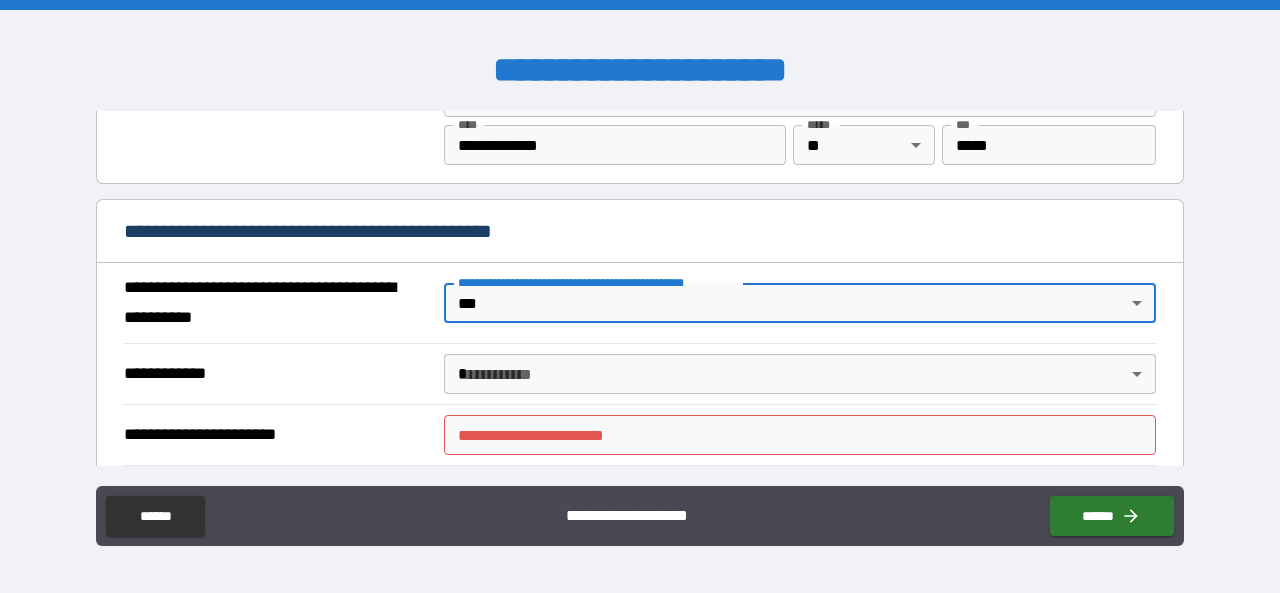 click on "**********" at bounding box center (640, 296) 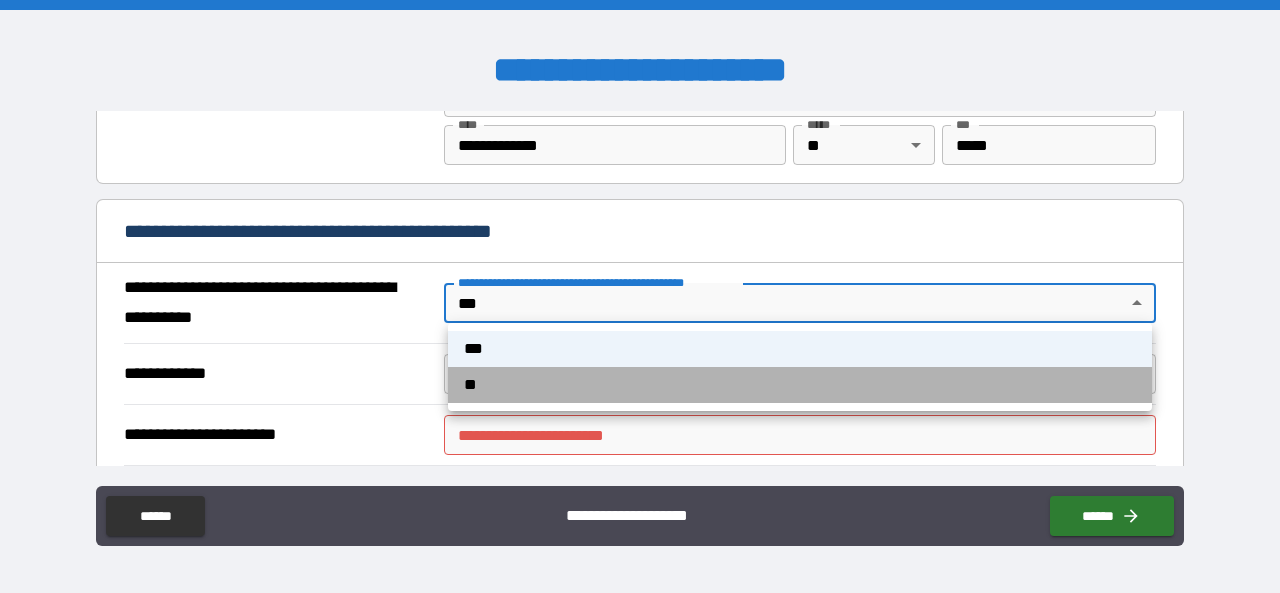 click on "**" at bounding box center (800, 385) 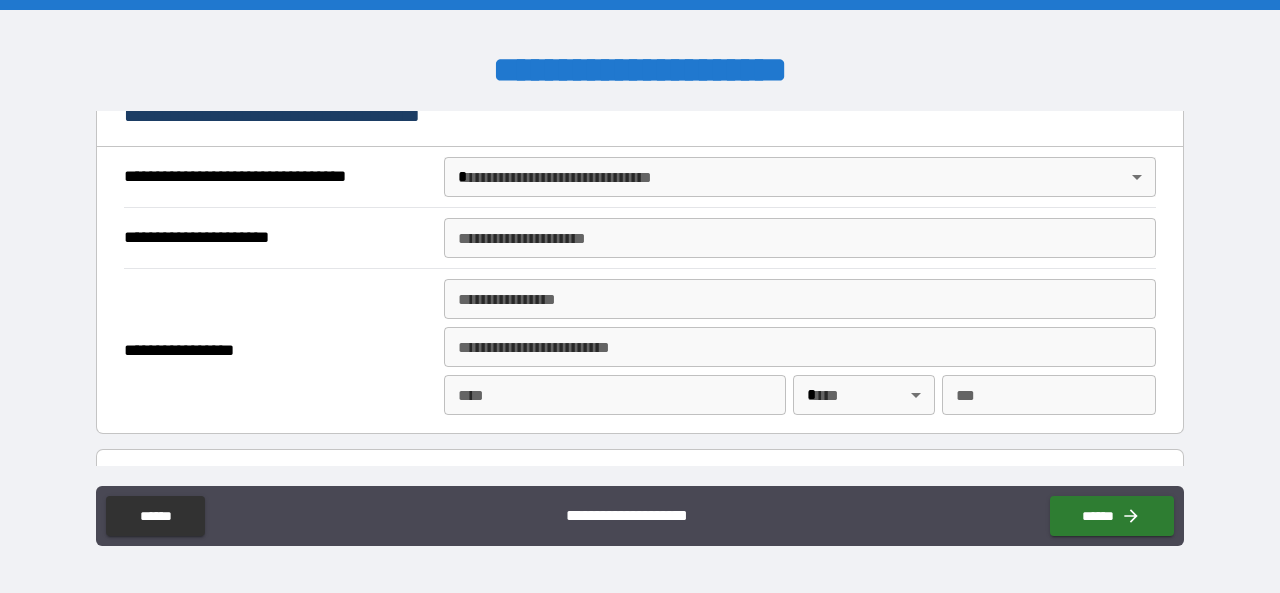 scroll, scrollTop: 2674, scrollLeft: 0, axis: vertical 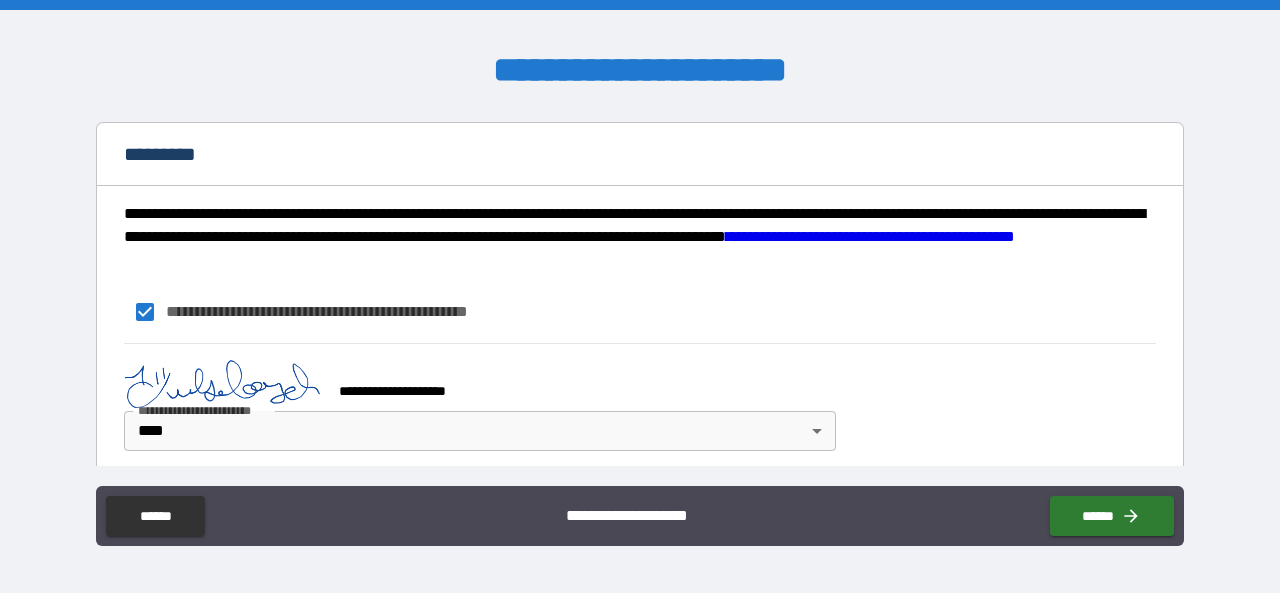 click on "******" at bounding box center (1112, 516) 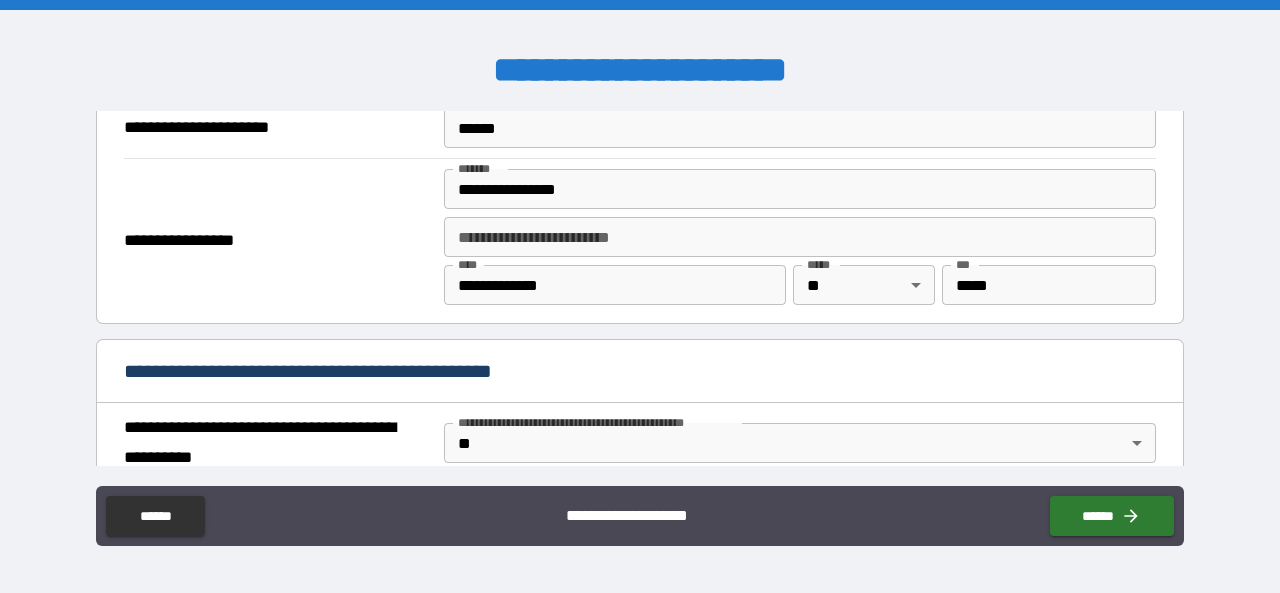 scroll, scrollTop: 1258, scrollLeft: 0, axis: vertical 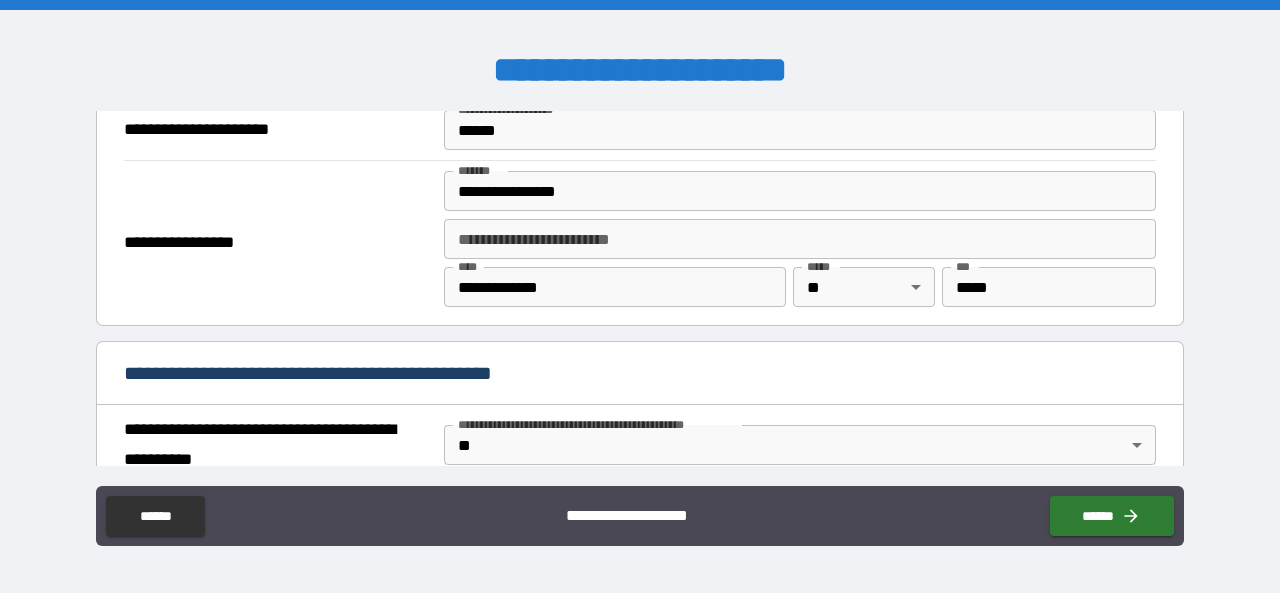 click on "**********" at bounding box center [800, 191] 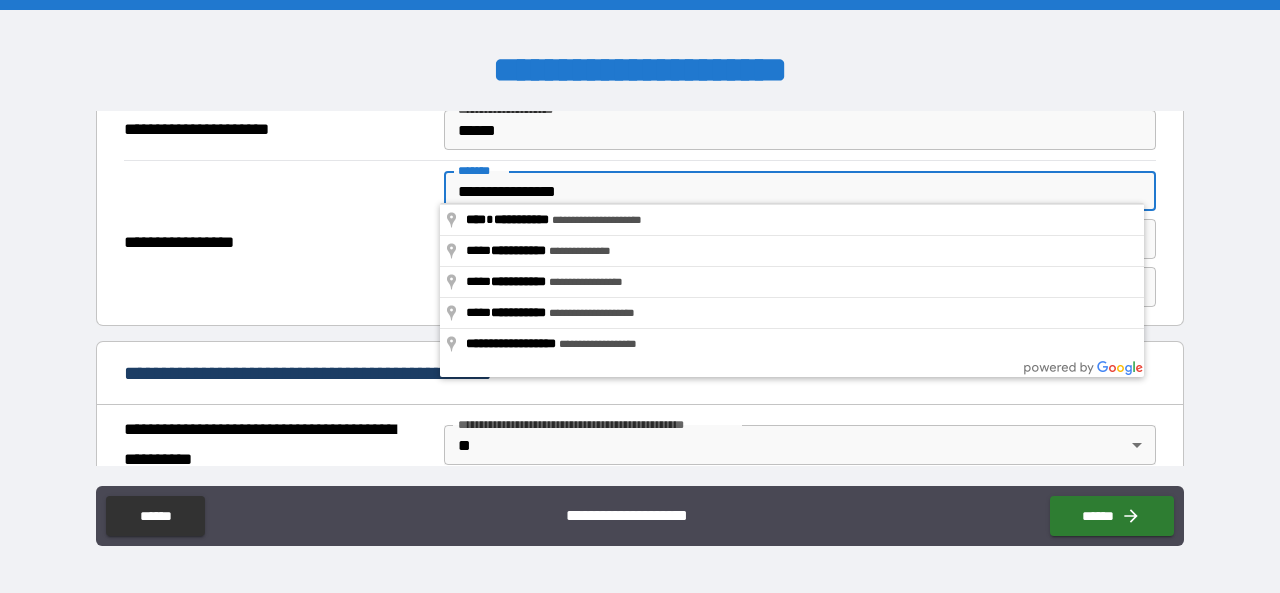 click on "**********" at bounding box center (800, 191) 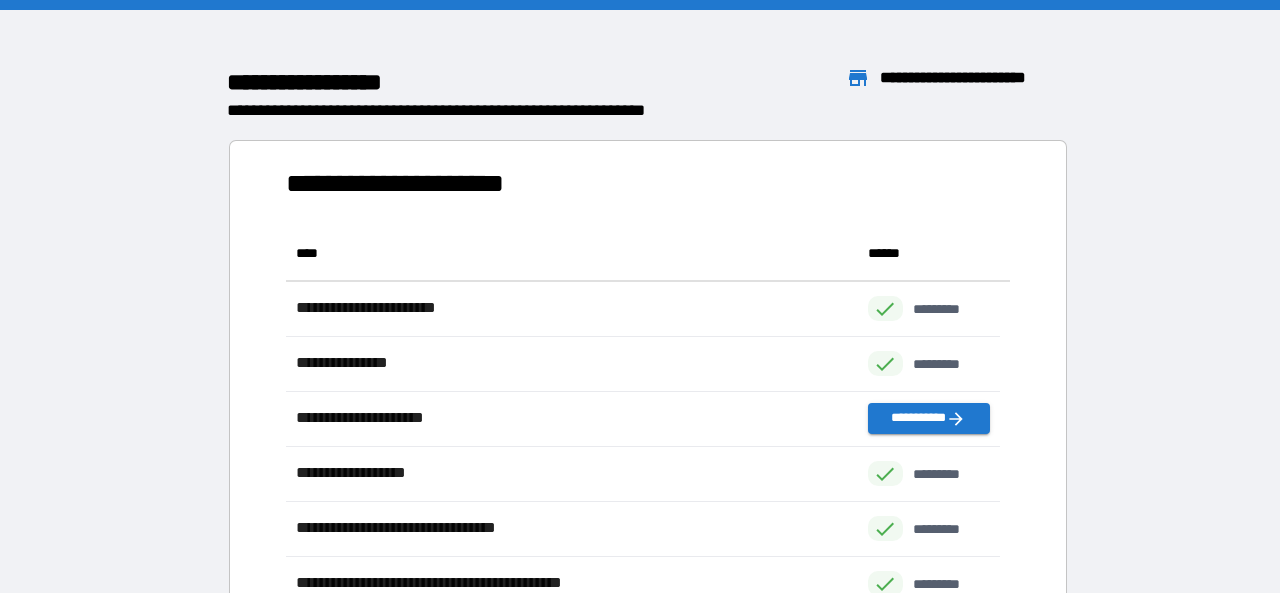 scroll, scrollTop: 16, scrollLeft: 16, axis: both 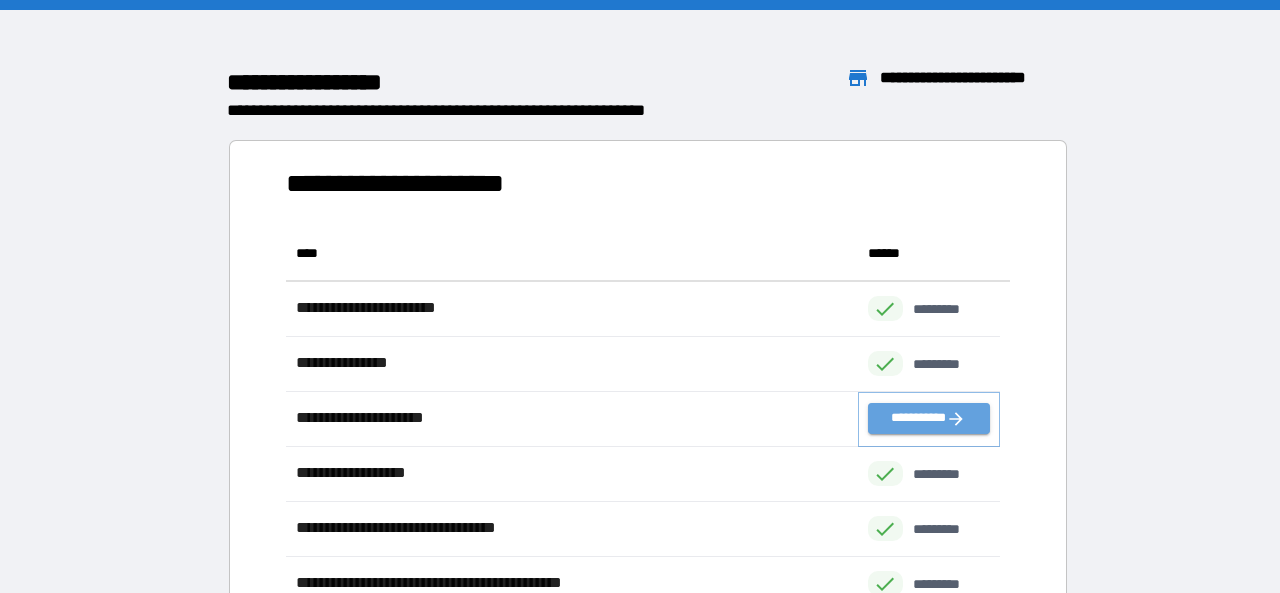 click on "**********" at bounding box center (929, 418) 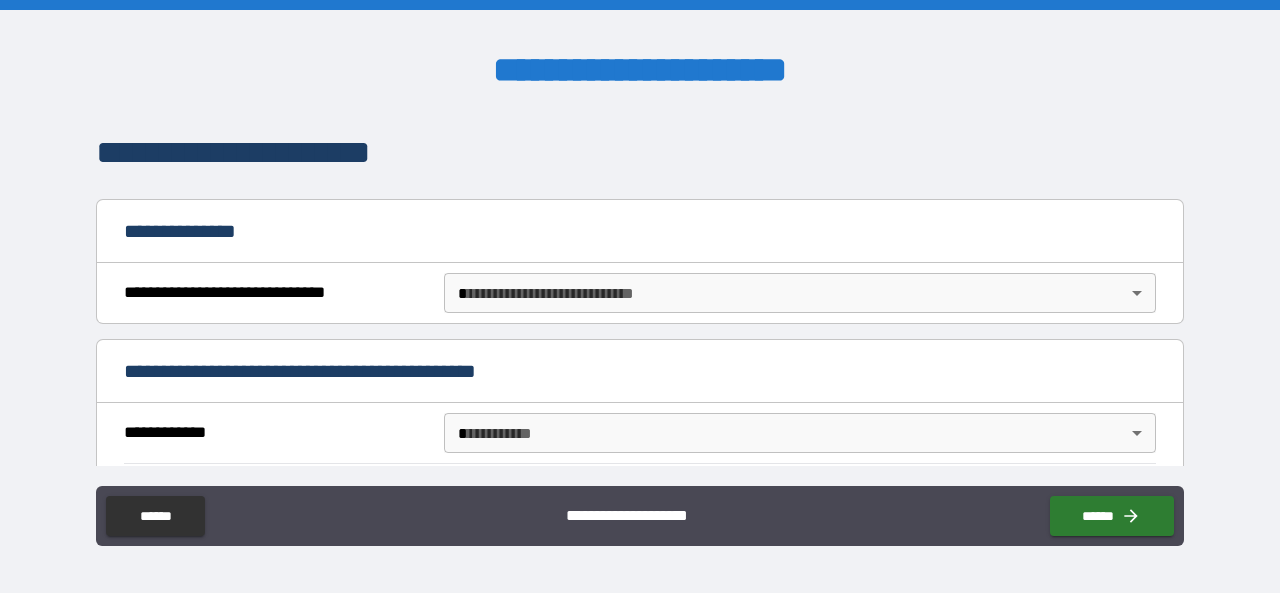 scroll, scrollTop: 184, scrollLeft: 0, axis: vertical 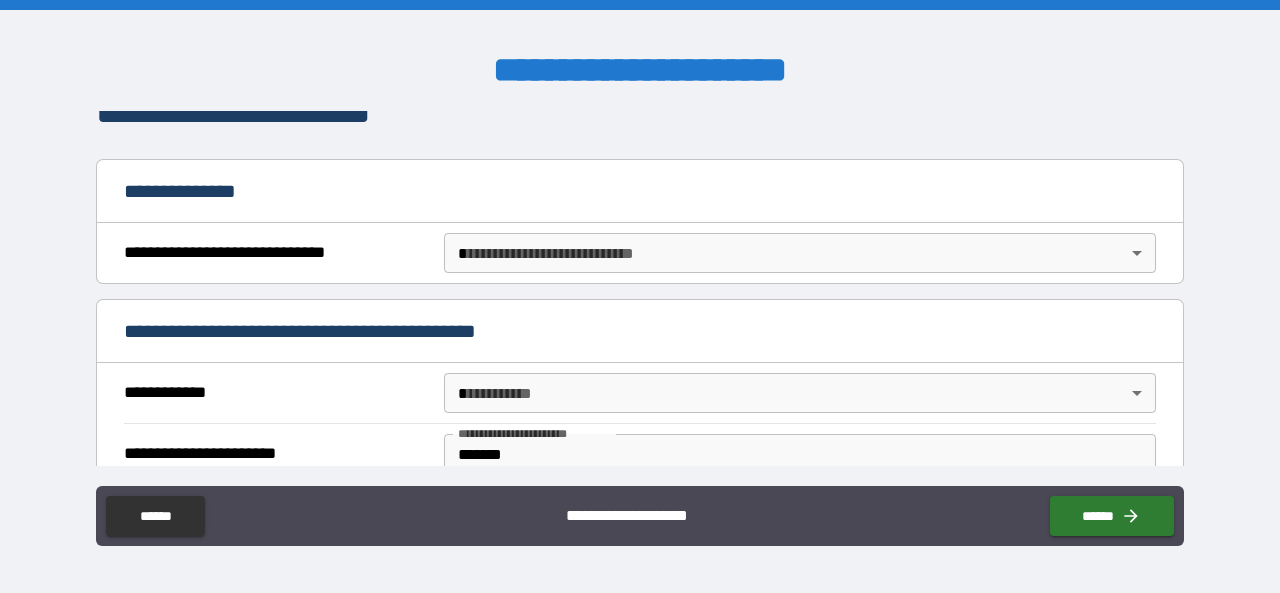 click on "**********" at bounding box center (640, 296) 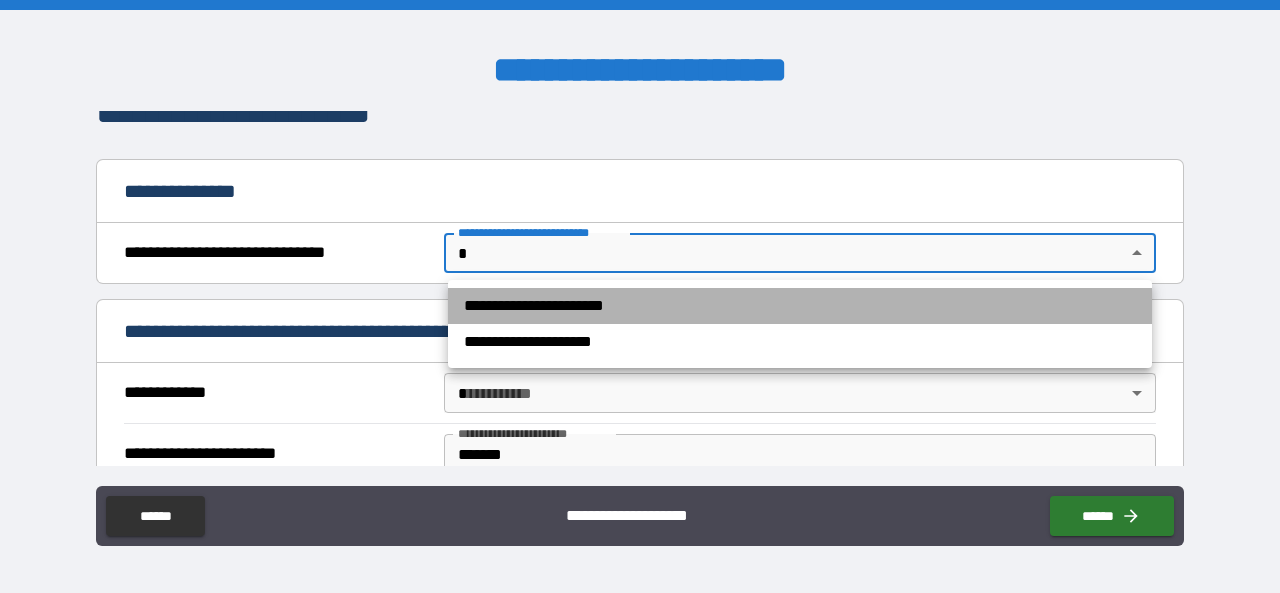 click on "**********" at bounding box center (800, 306) 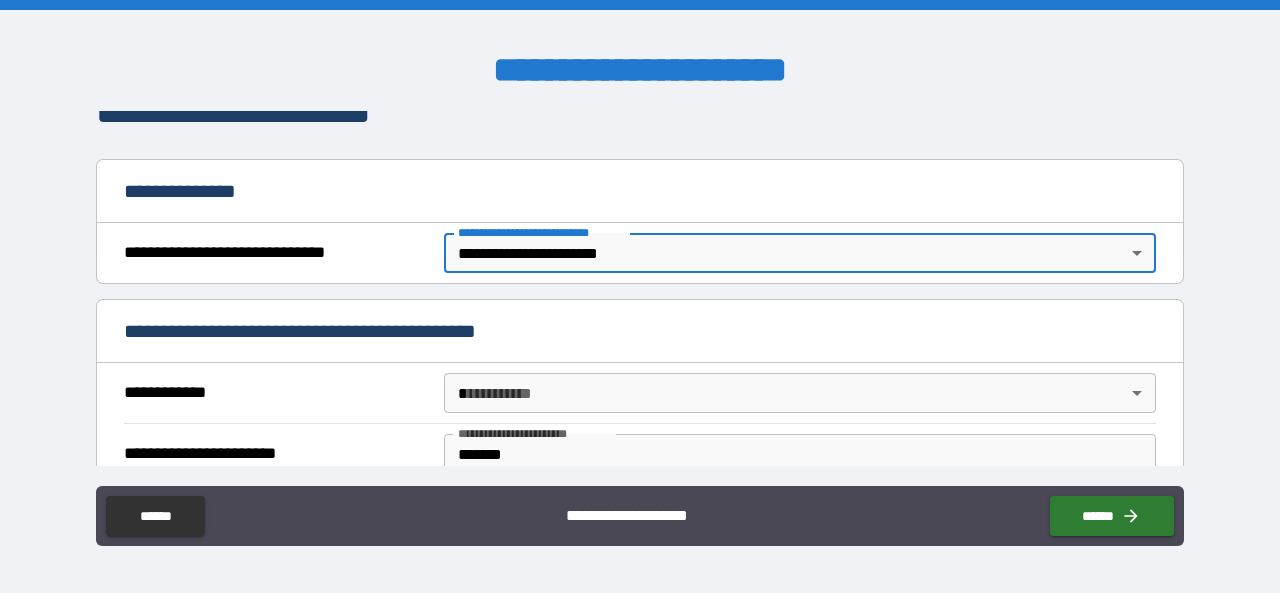 click on "**********" at bounding box center (640, 296) 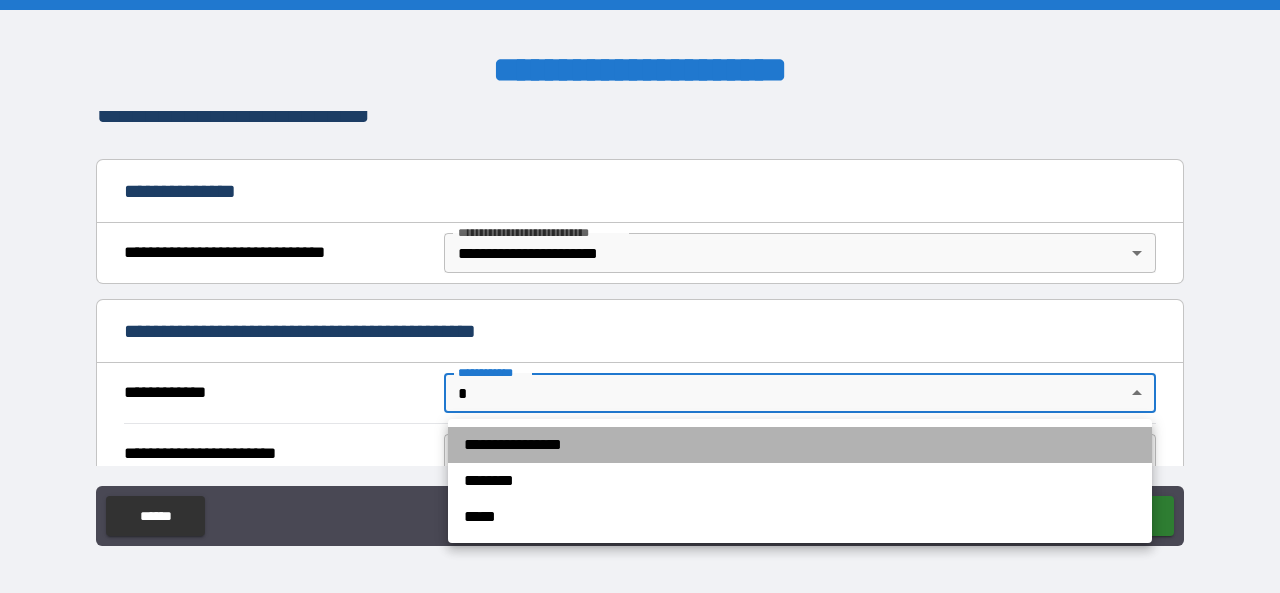 click on "**********" at bounding box center [800, 445] 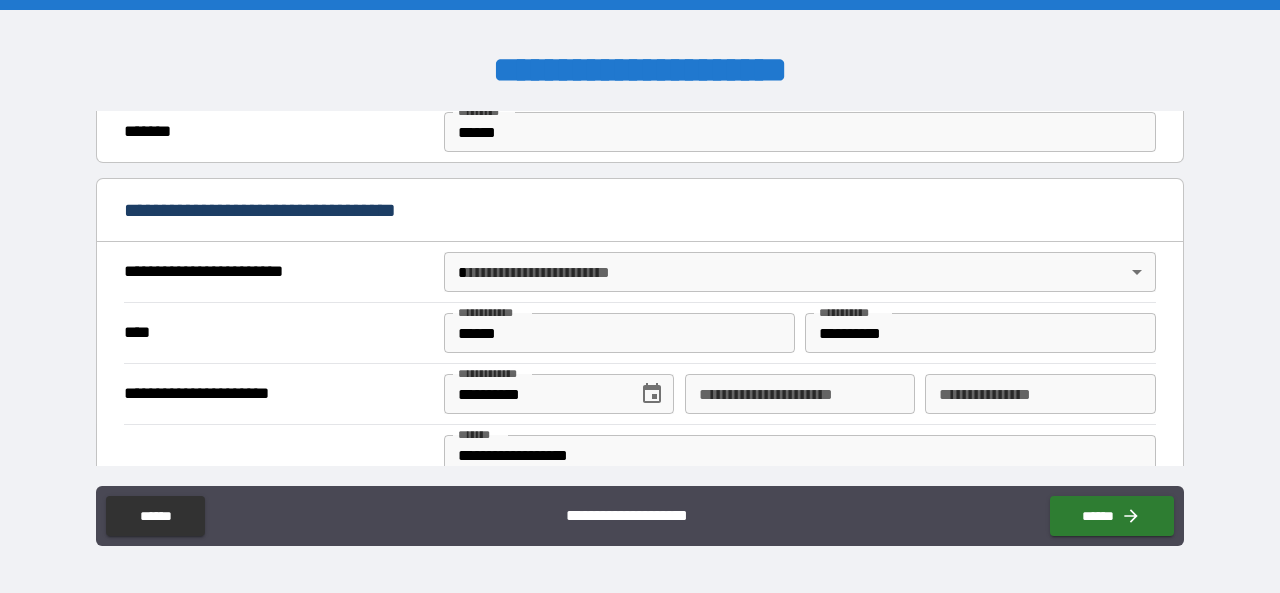 scroll, scrollTop: 629, scrollLeft: 0, axis: vertical 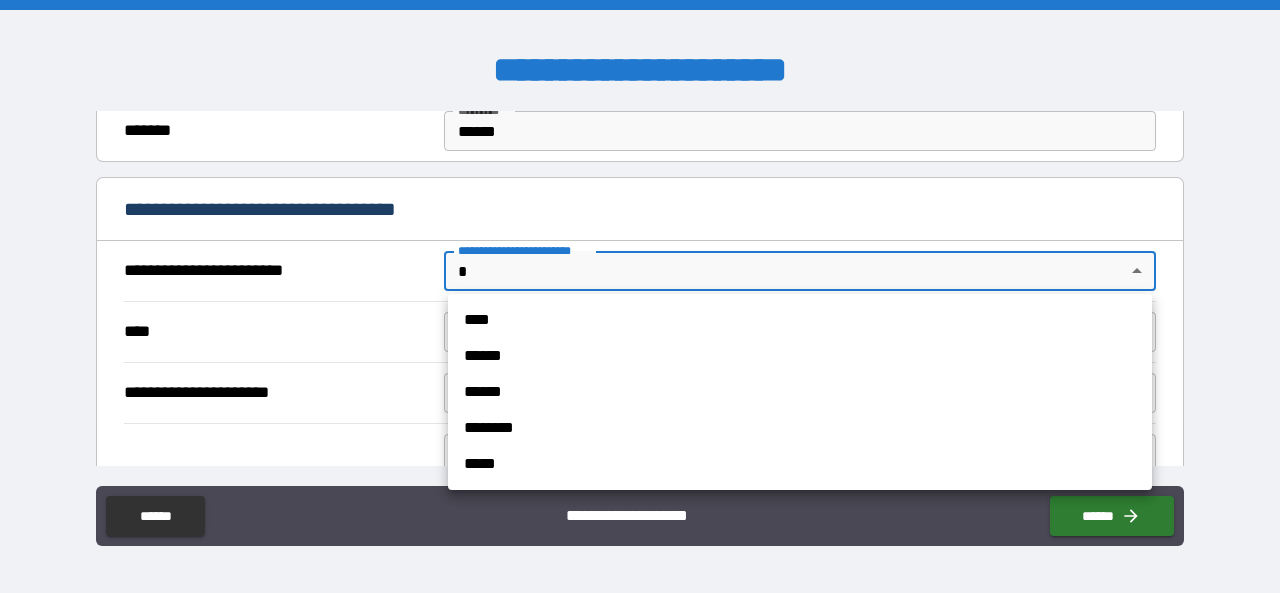 click on "**********" at bounding box center [640, 296] 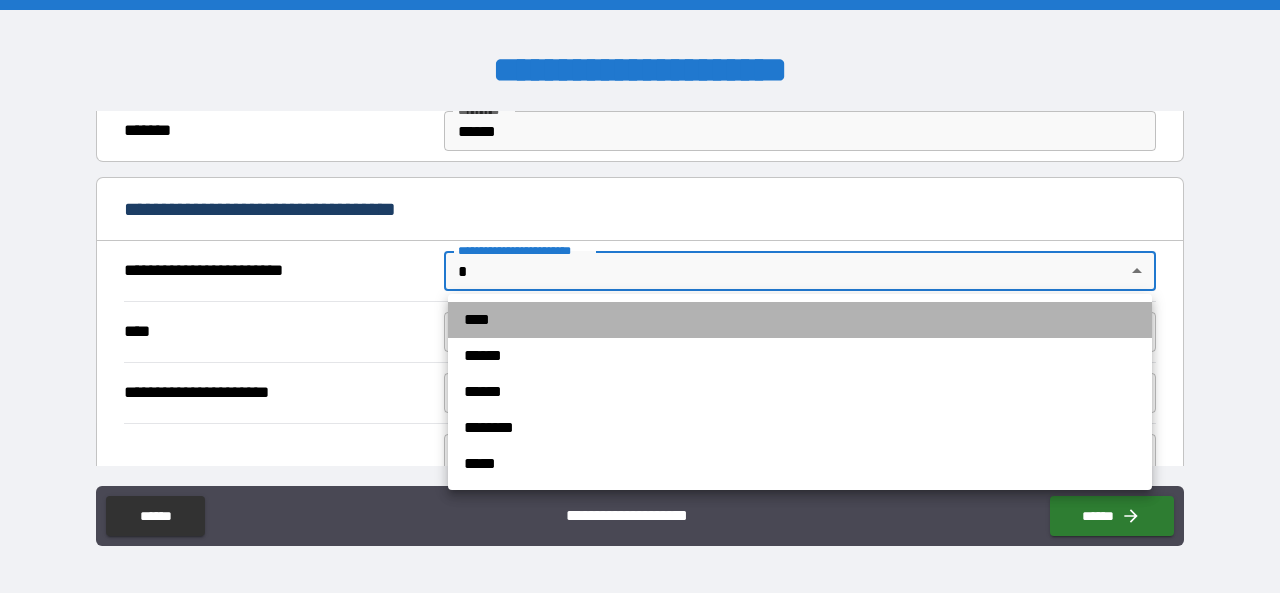 click on "****" at bounding box center [800, 320] 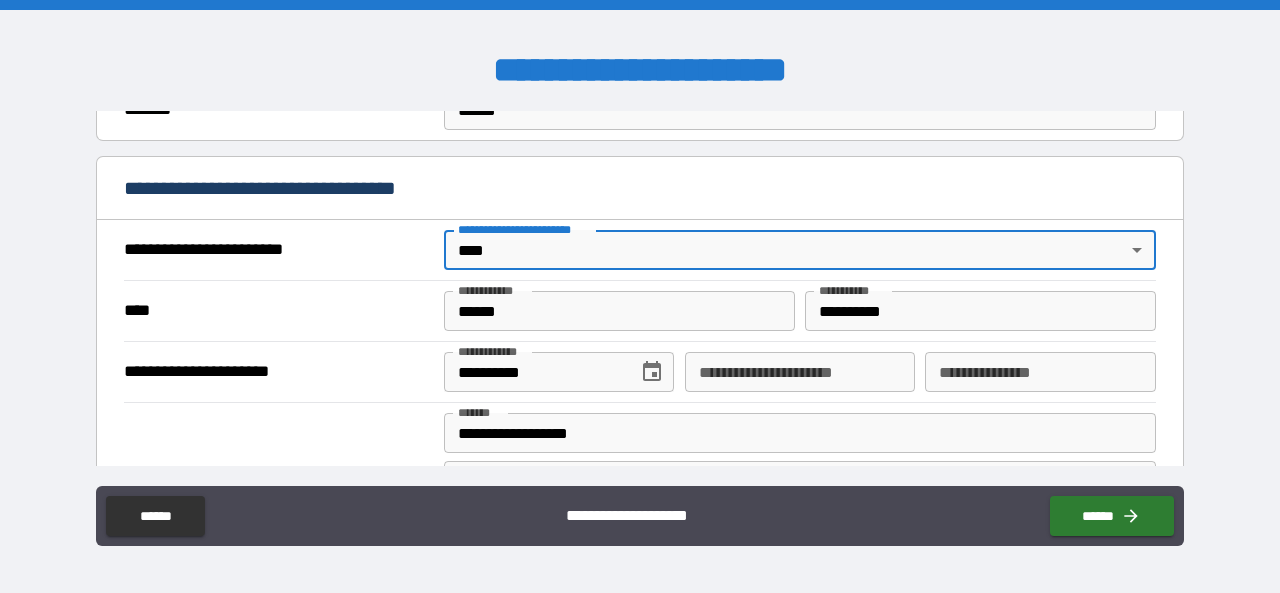 scroll, scrollTop: 651, scrollLeft: 0, axis: vertical 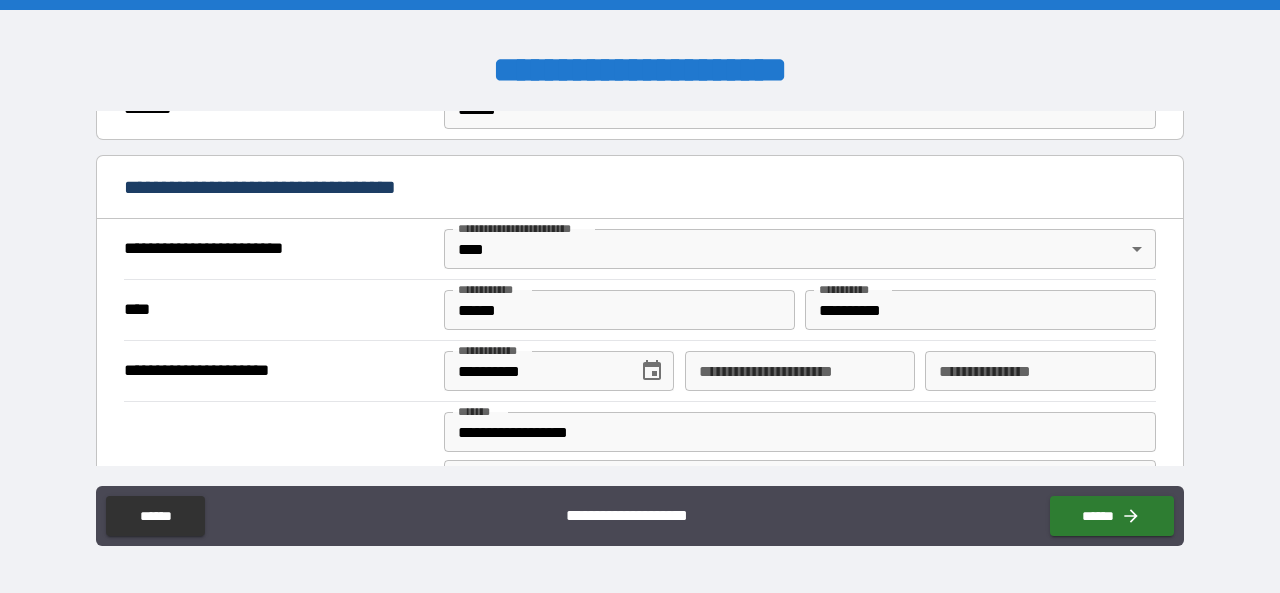 drag, startPoint x: 842, startPoint y: 152, endPoint x: 1175, endPoint y: 25, distance: 356.39584 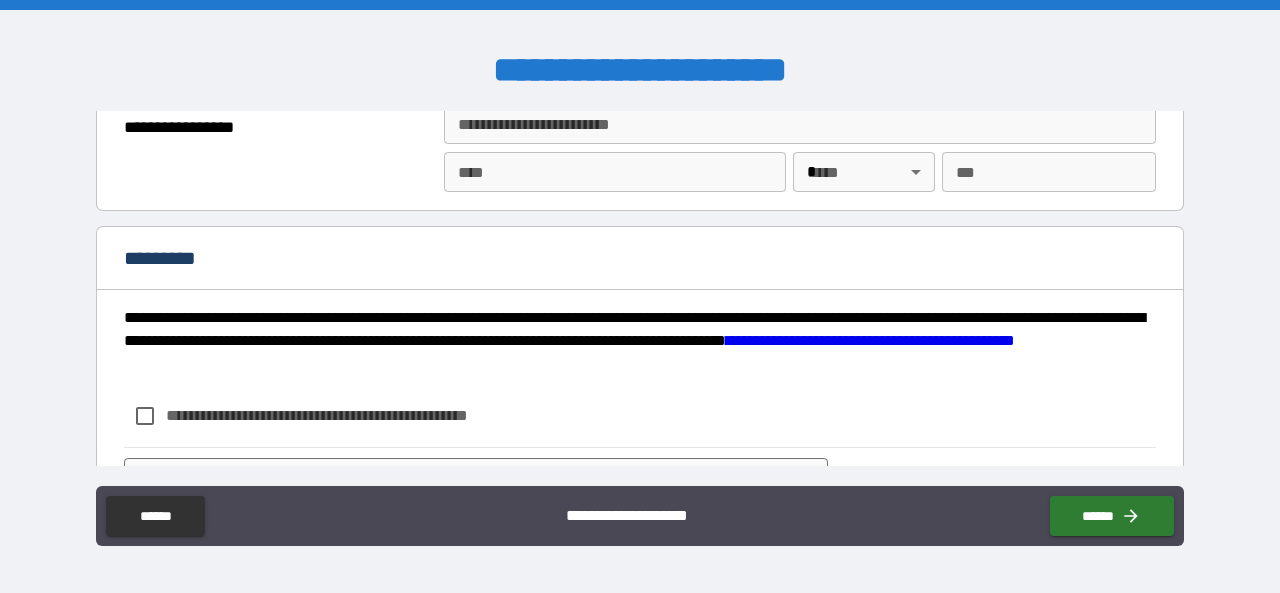 scroll, scrollTop: 2658, scrollLeft: 0, axis: vertical 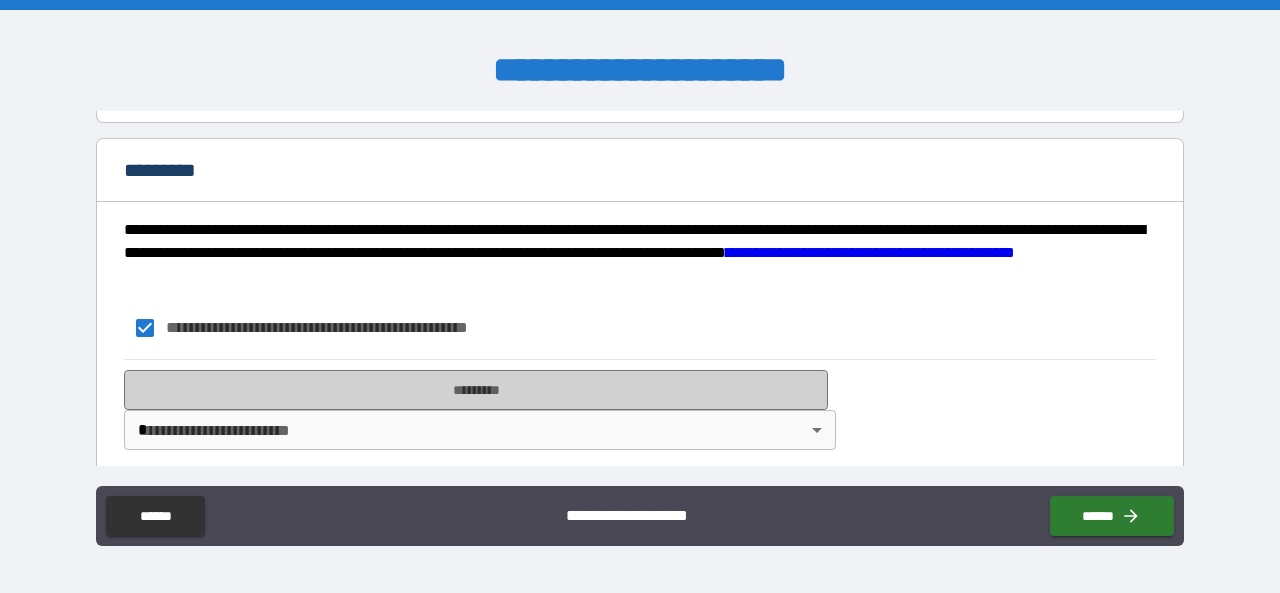 click on "*********" at bounding box center (476, 390) 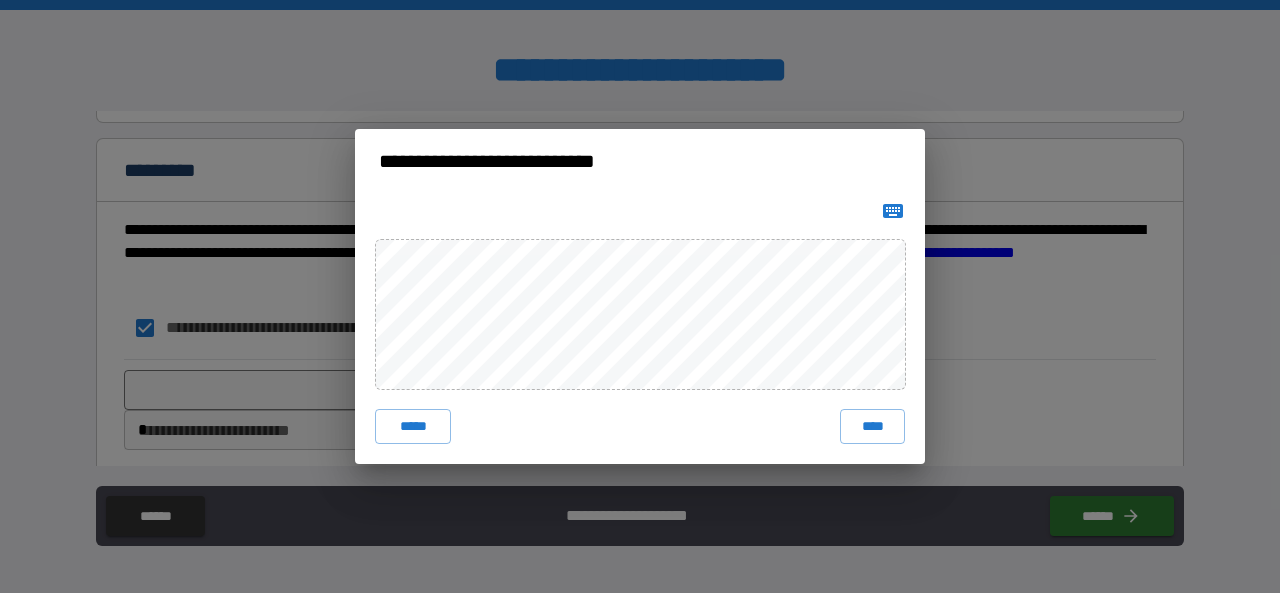 click on "****" at bounding box center [872, 427] 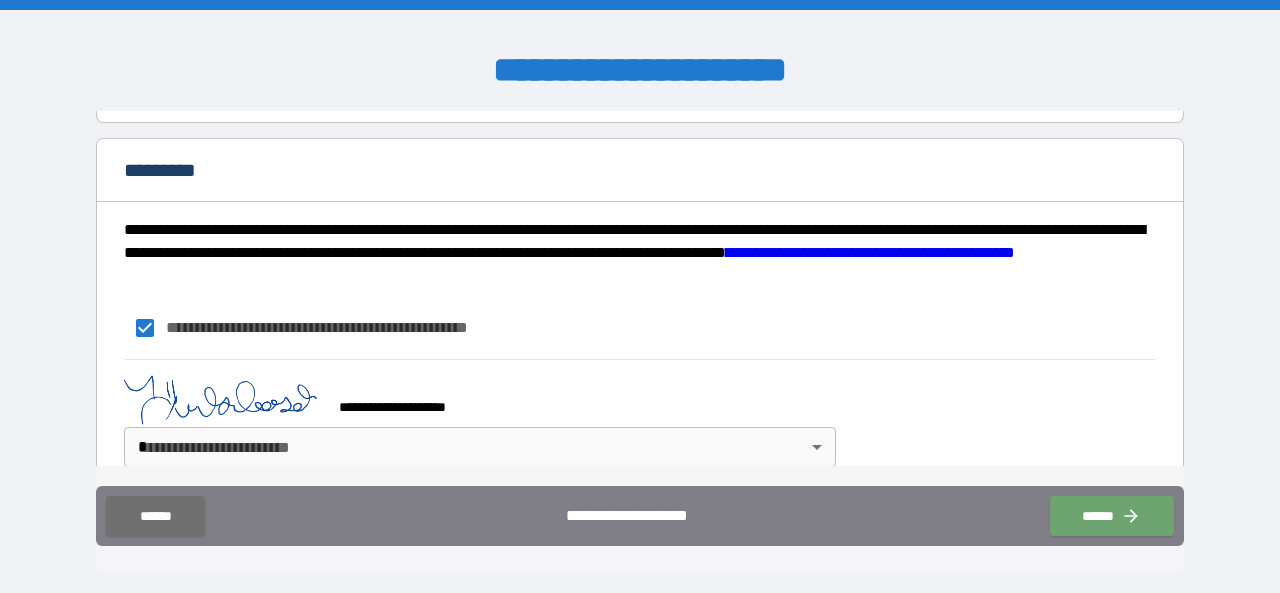 click on "******" at bounding box center [1112, 516] 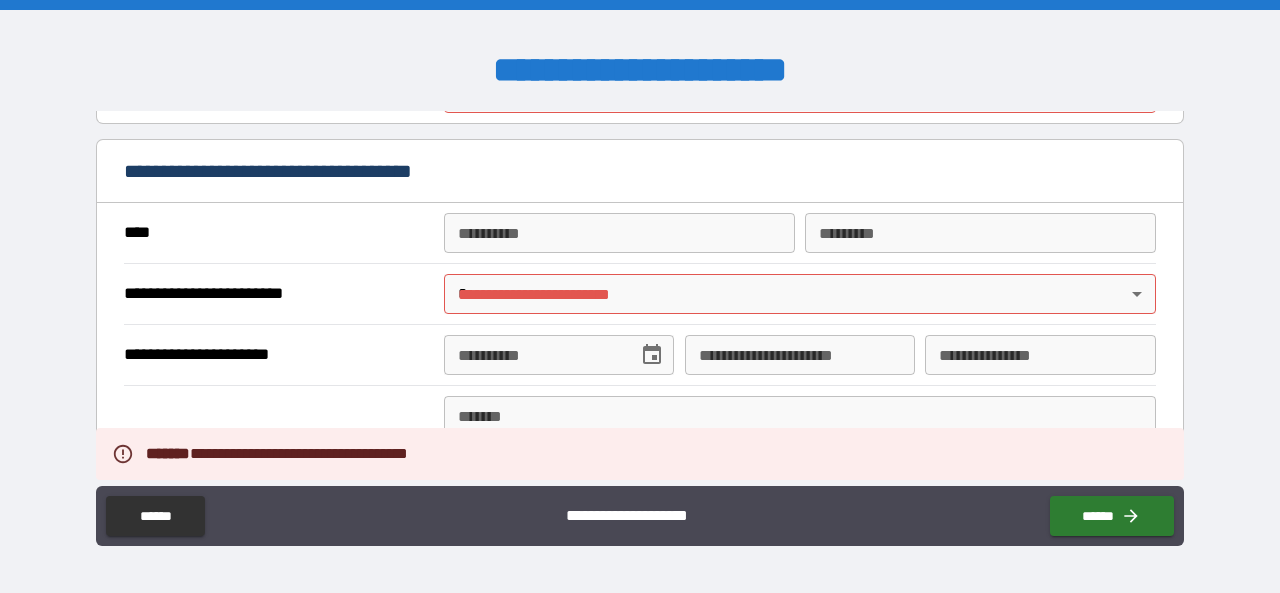 scroll, scrollTop: 1858, scrollLeft: 0, axis: vertical 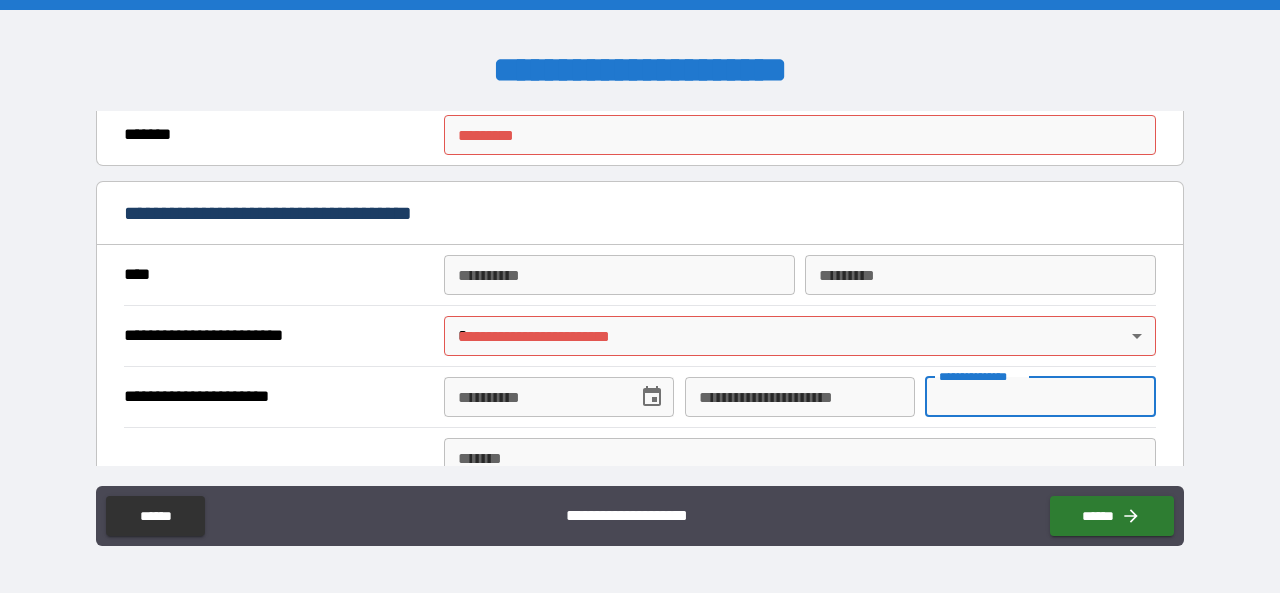 click on "**********" at bounding box center [640, 296] 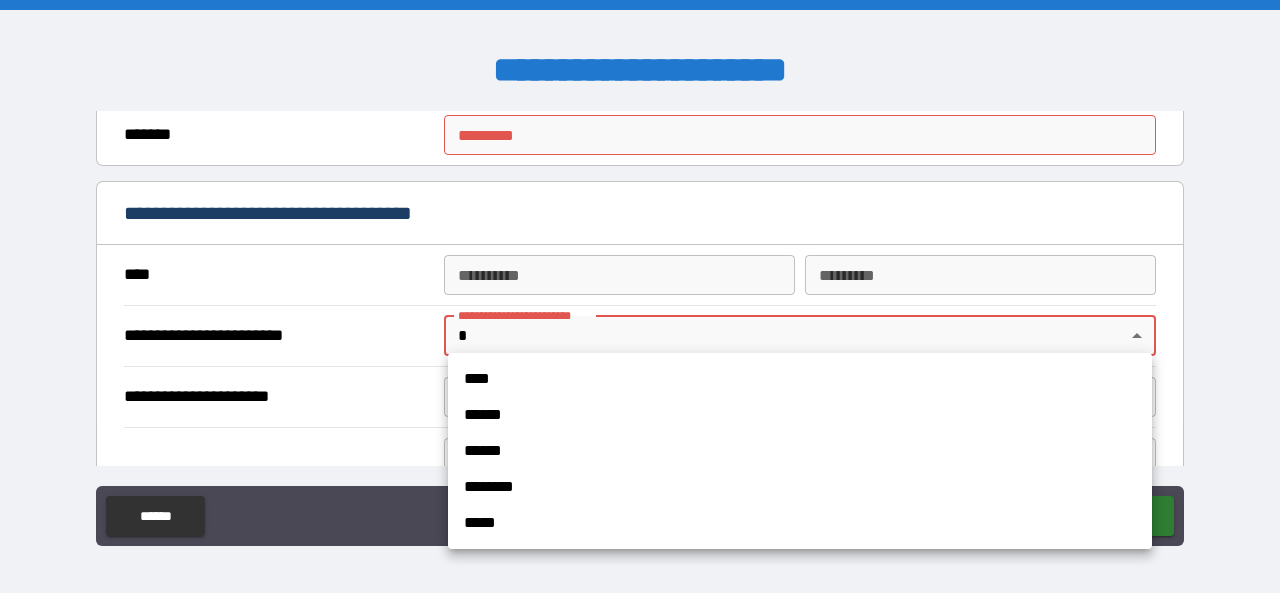 click at bounding box center (640, 296) 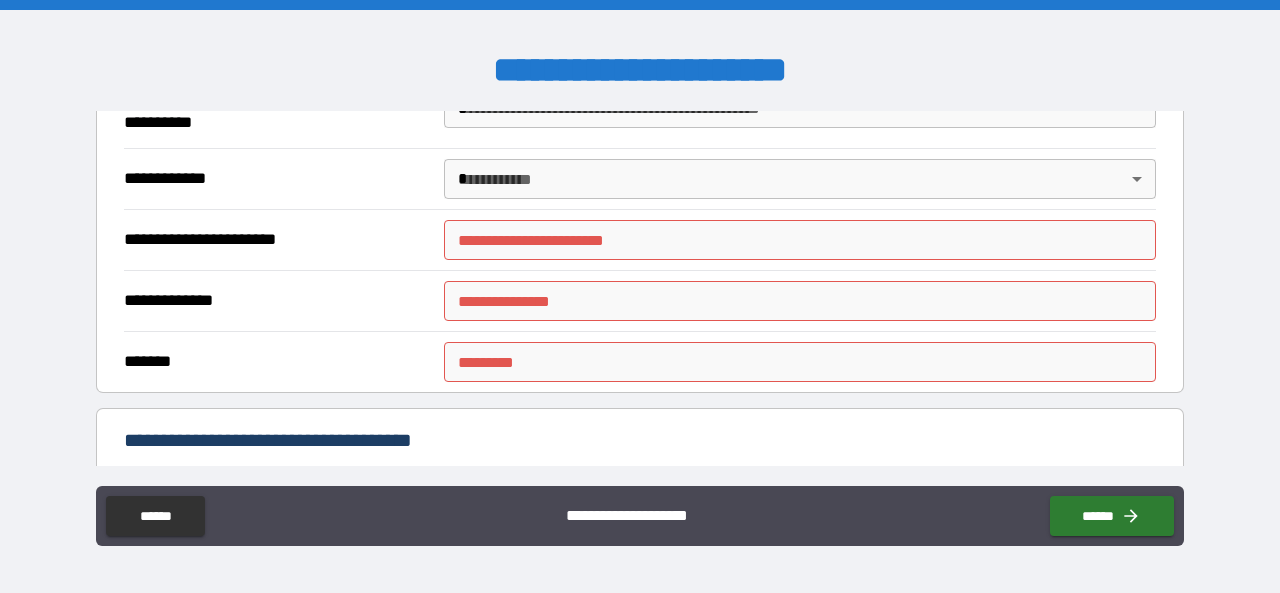 scroll, scrollTop: 1596, scrollLeft: 0, axis: vertical 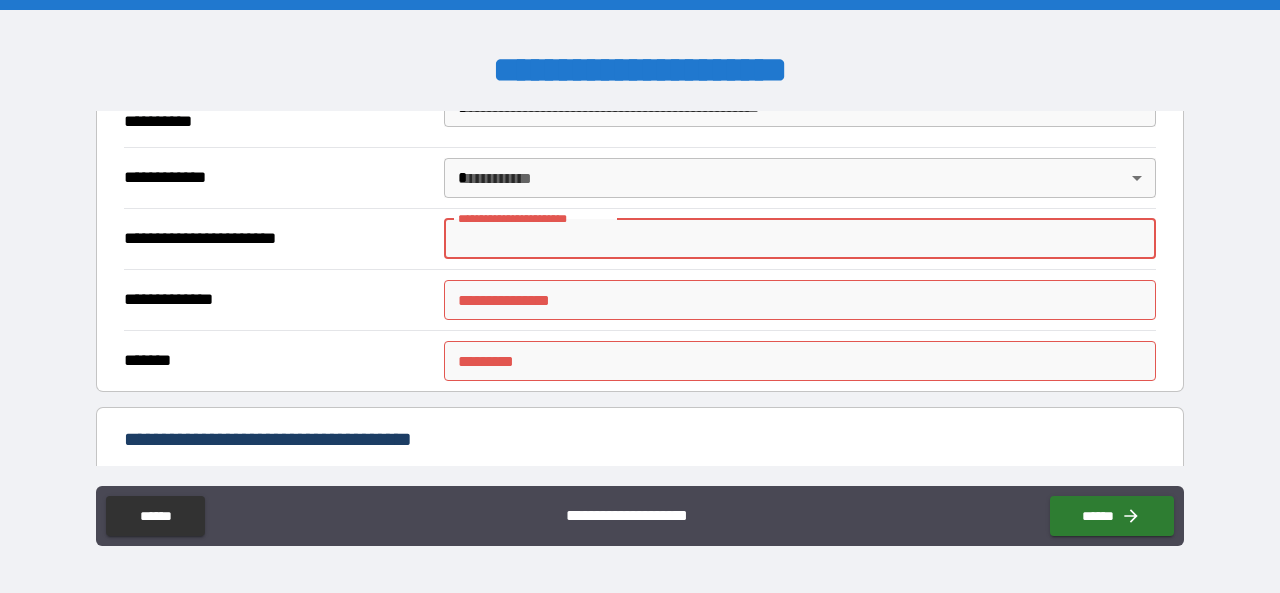 click on "**********" at bounding box center (800, 239) 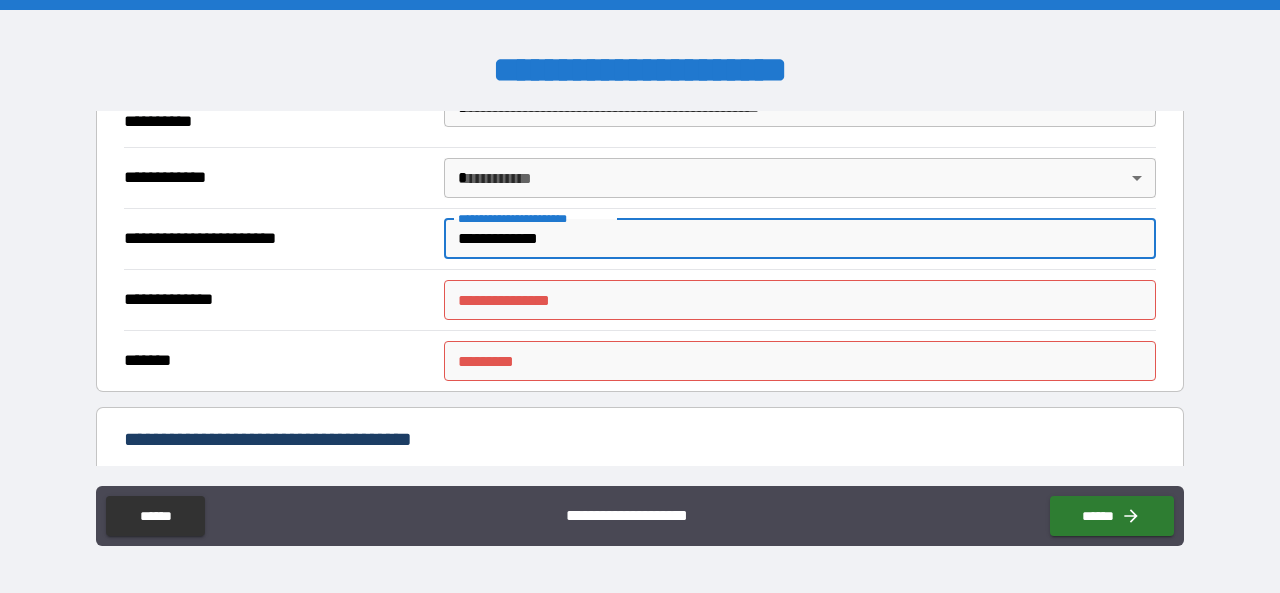 type on "**********" 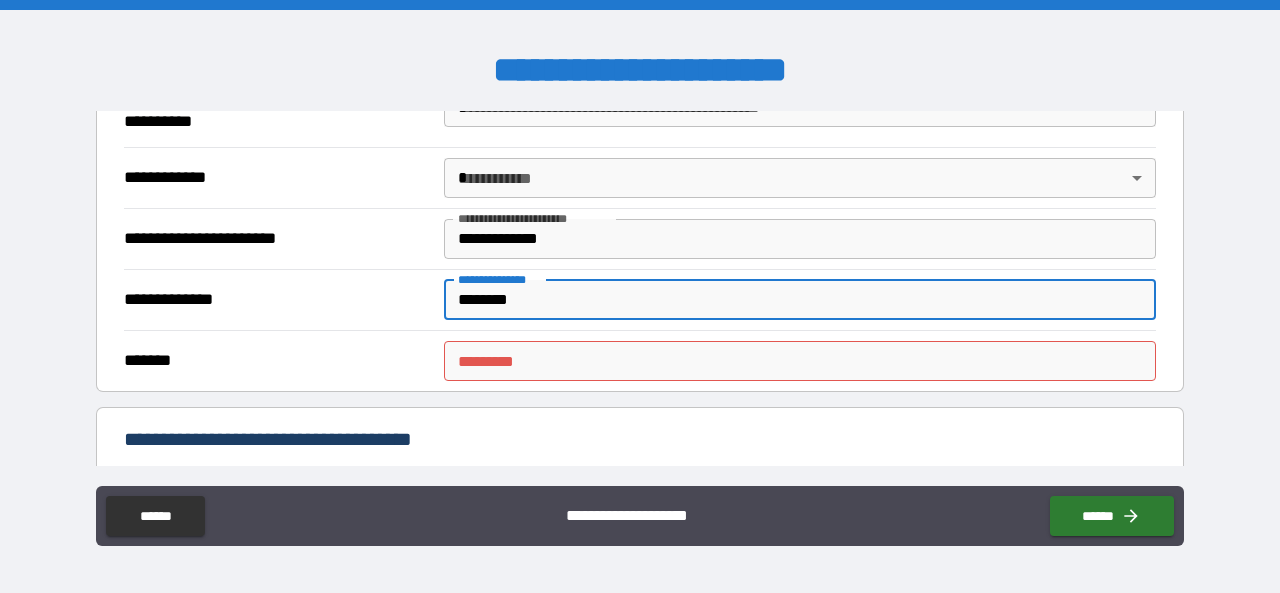 type on "********" 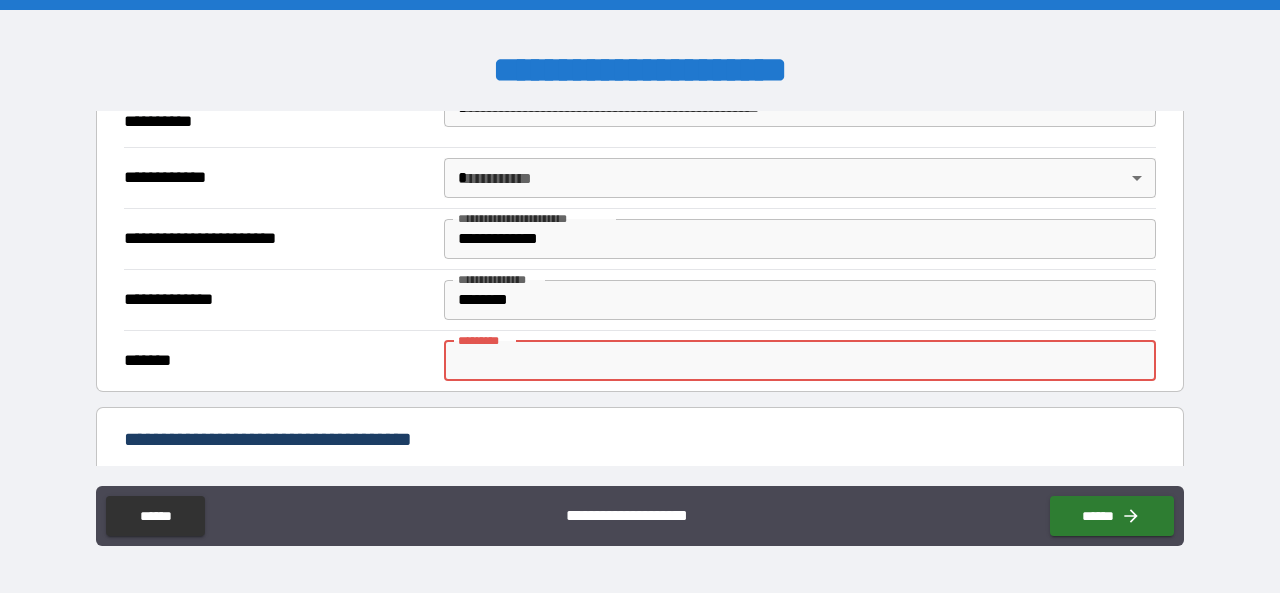 click on "*******   *" at bounding box center (800, 361) 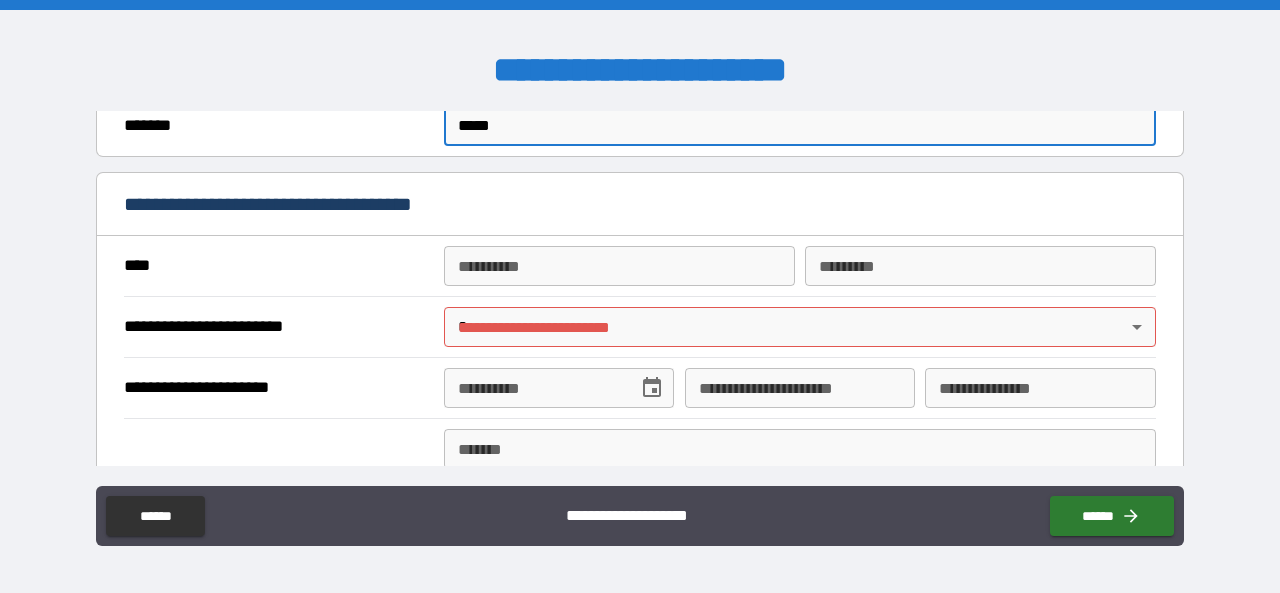 scroll, scrollTop: 1832, scrollLeft: 0, axis: vertical 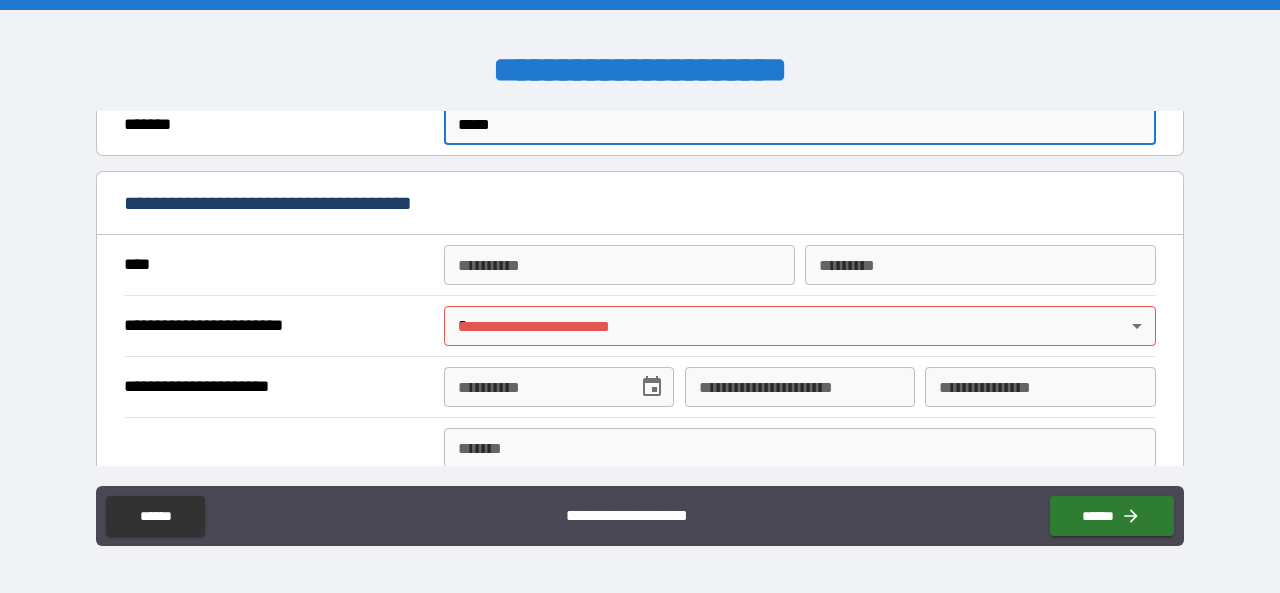 type on "*****" 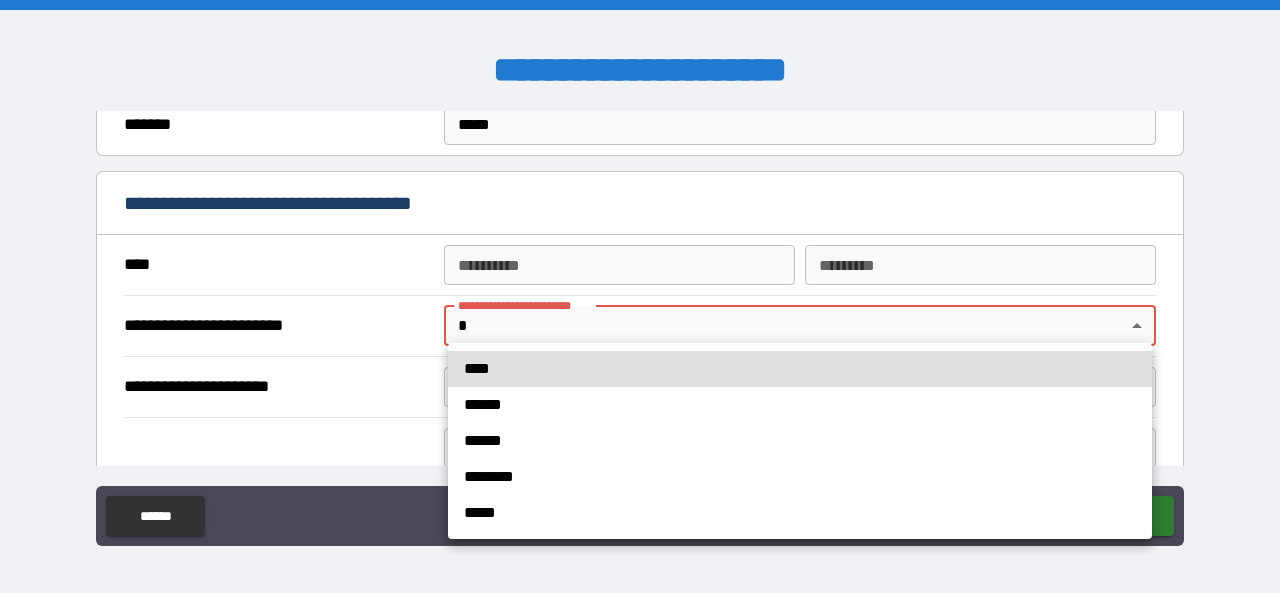 click on "**********" at bounding box center (640, 296) 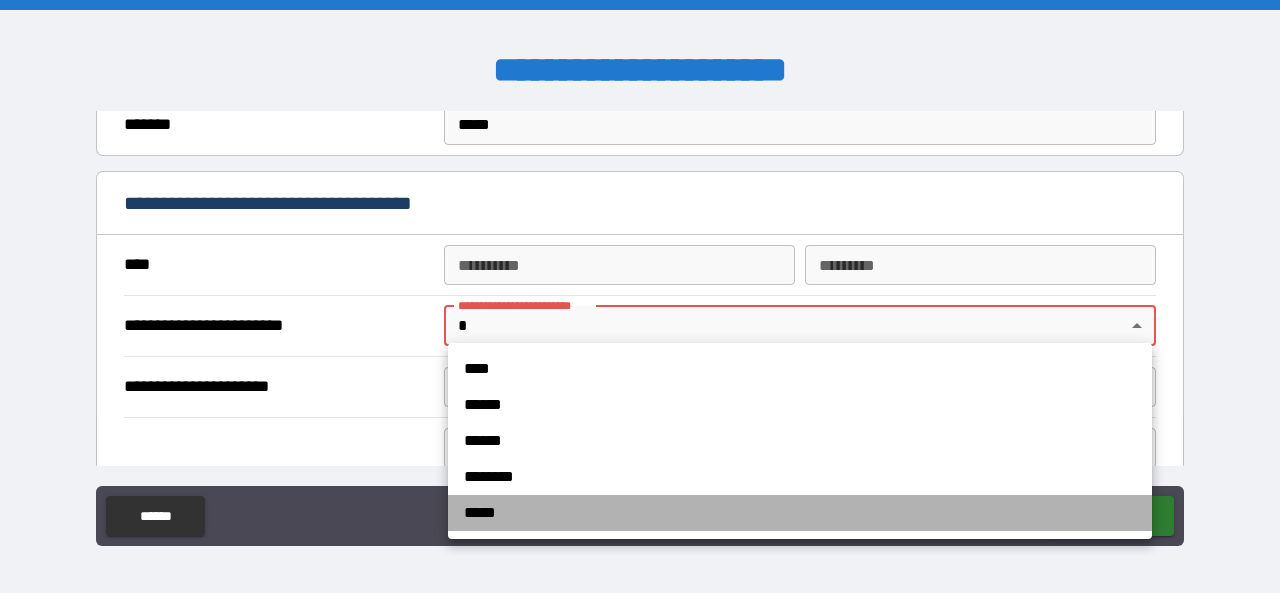 click on "*****" at bounding box center [800, 513] 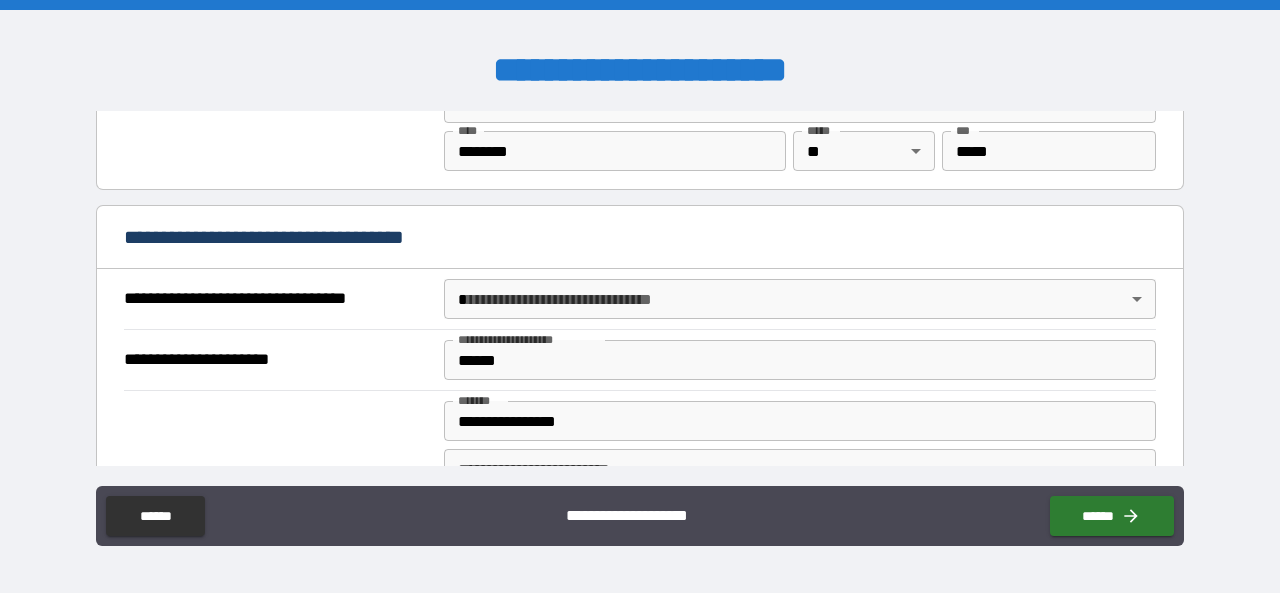 scroll, scrollTop: 998, scrollLeft: 0, axis: vertical 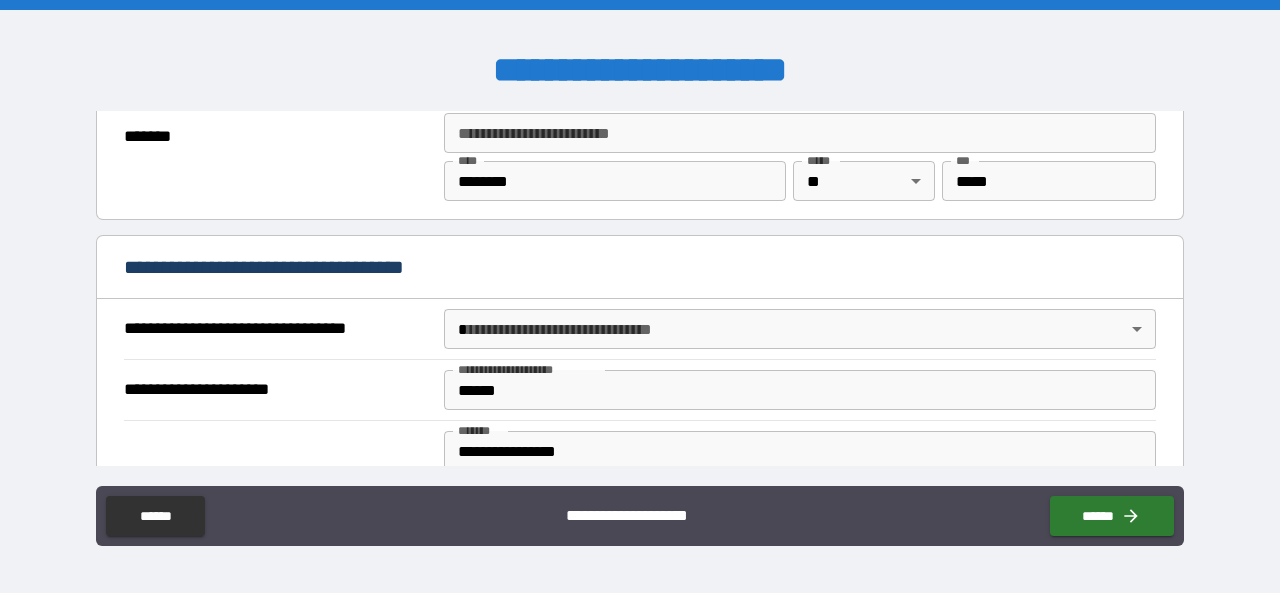 click on "**********" at bounding box center [640, 296] 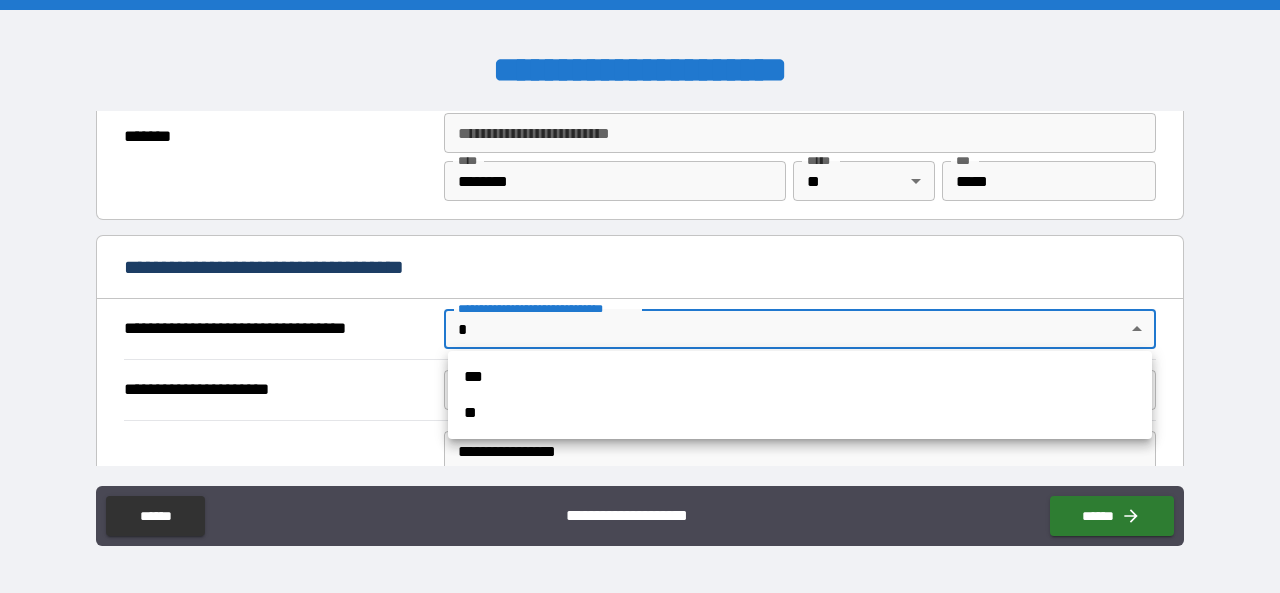 click on "***" at bounding box center (800, 377) 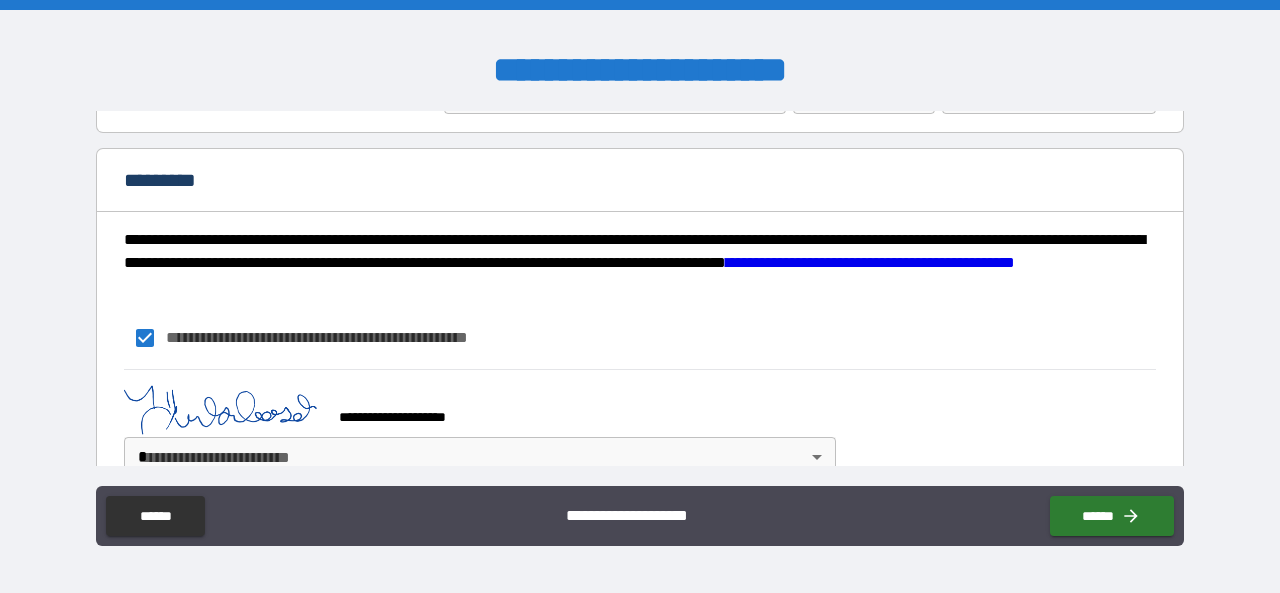scroll, scrollTop: 2674, scrollLeft: 0, axis: vertical 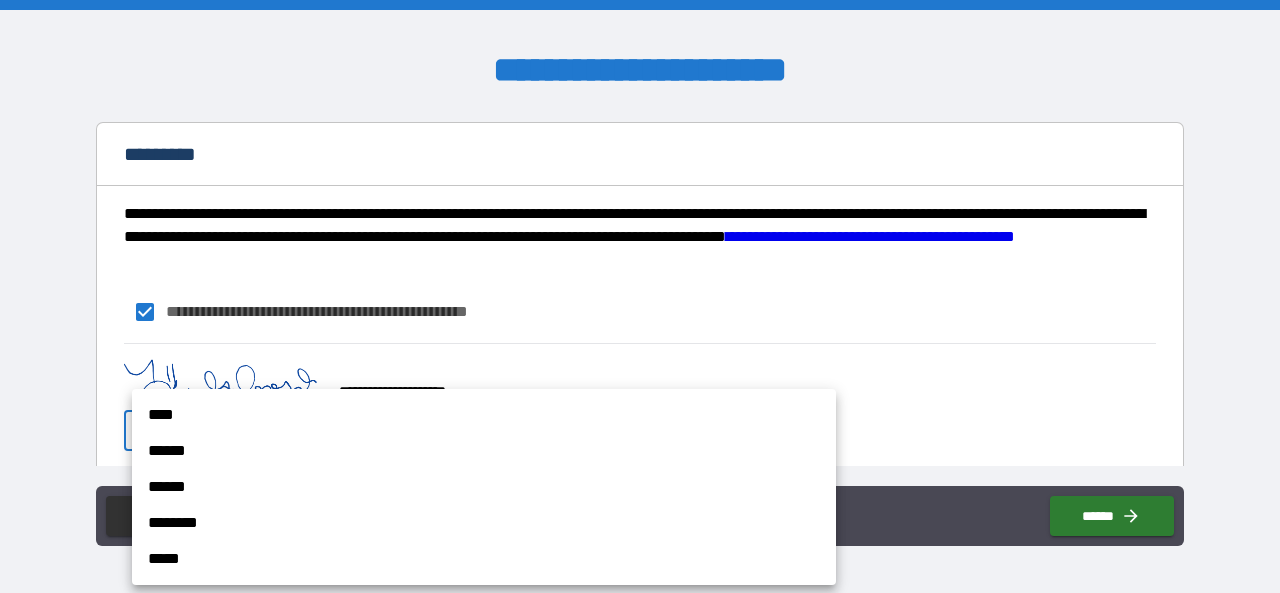 click on "**********" at bounding box center (640, 296) 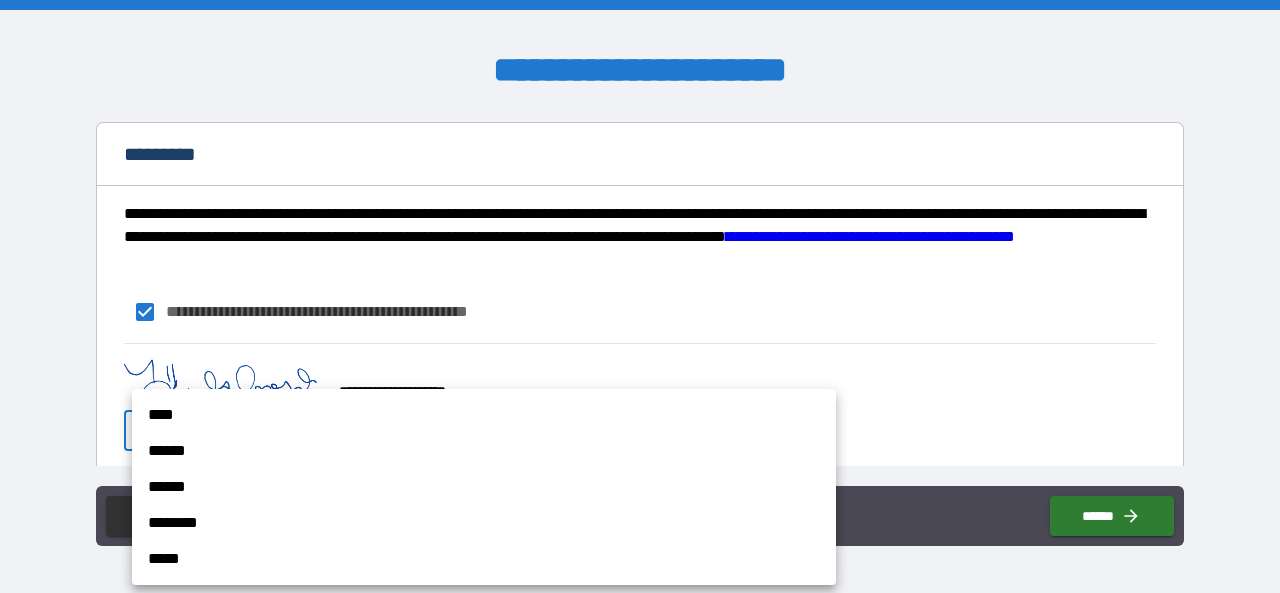 click on "****" at bounding box center [484, 415] 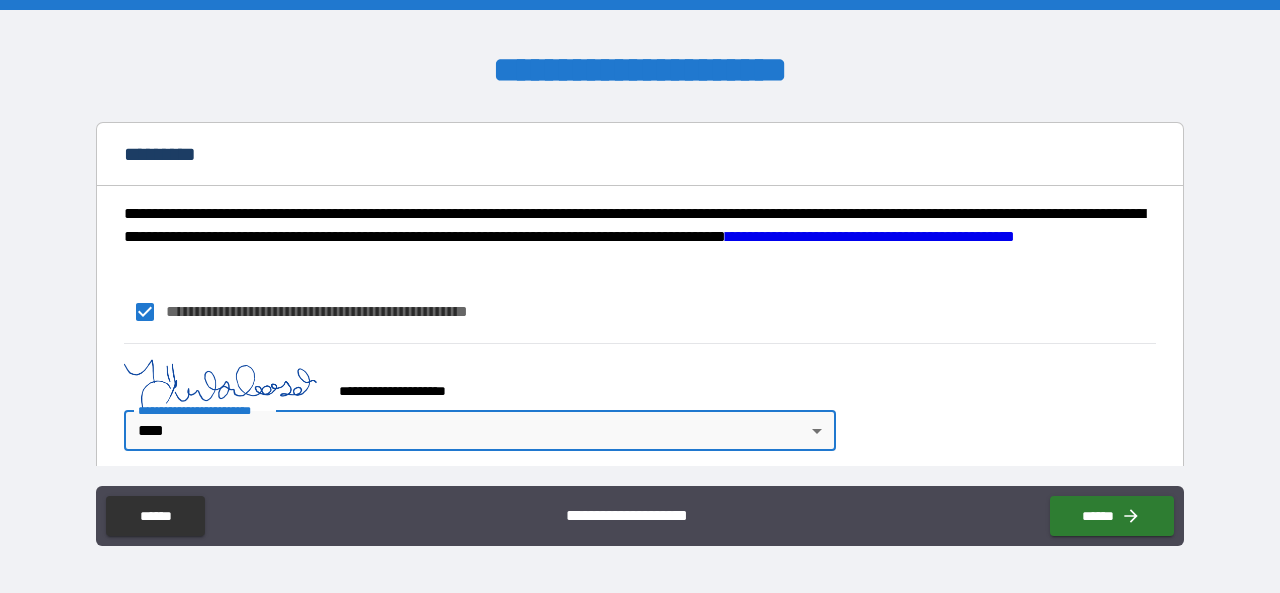 type on "*" 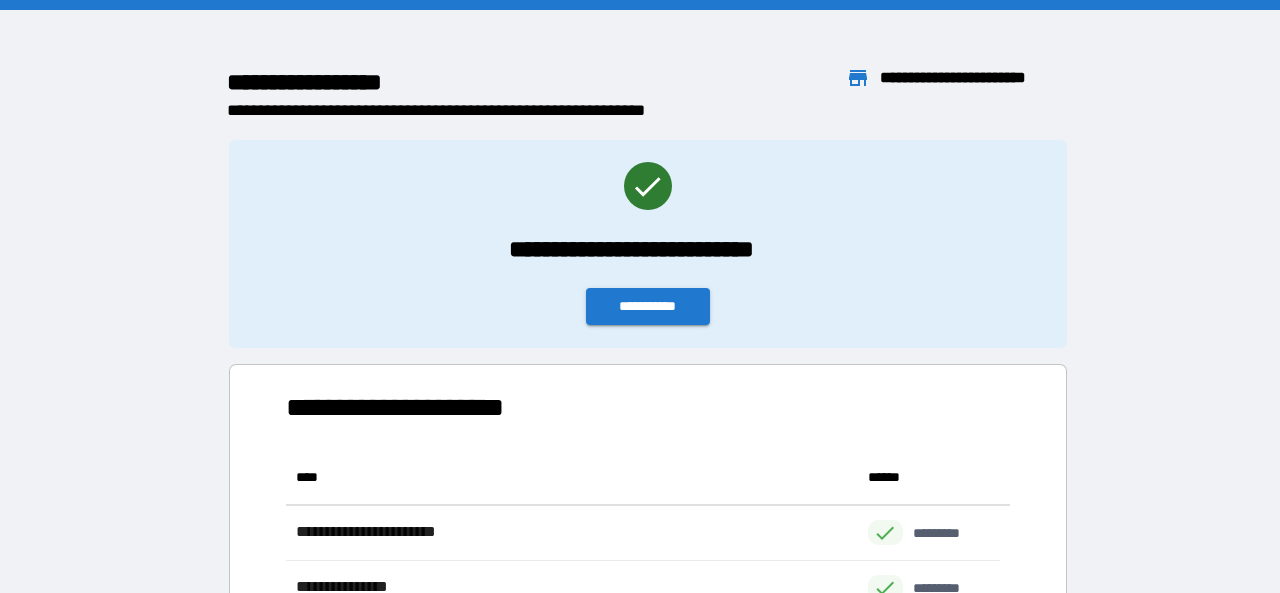 scroll, scrollTop: 16, scrollLeft: 16, axis: both 